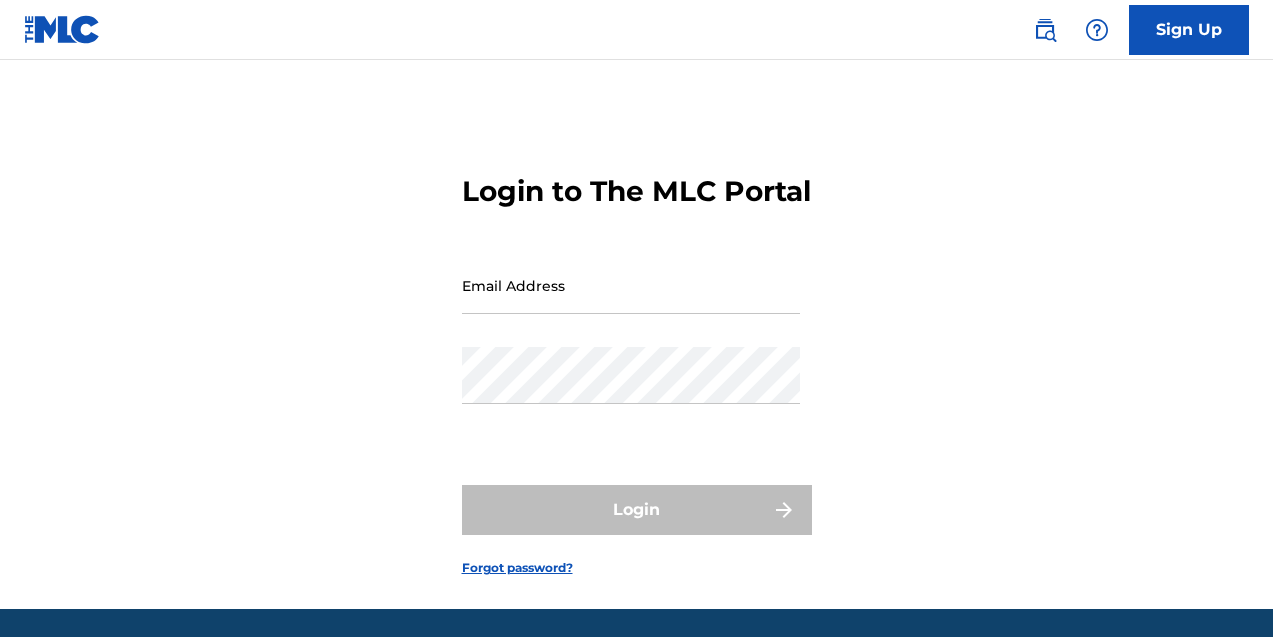 scroll, scrollTop: 0, scrollLeft: 0, axis: both 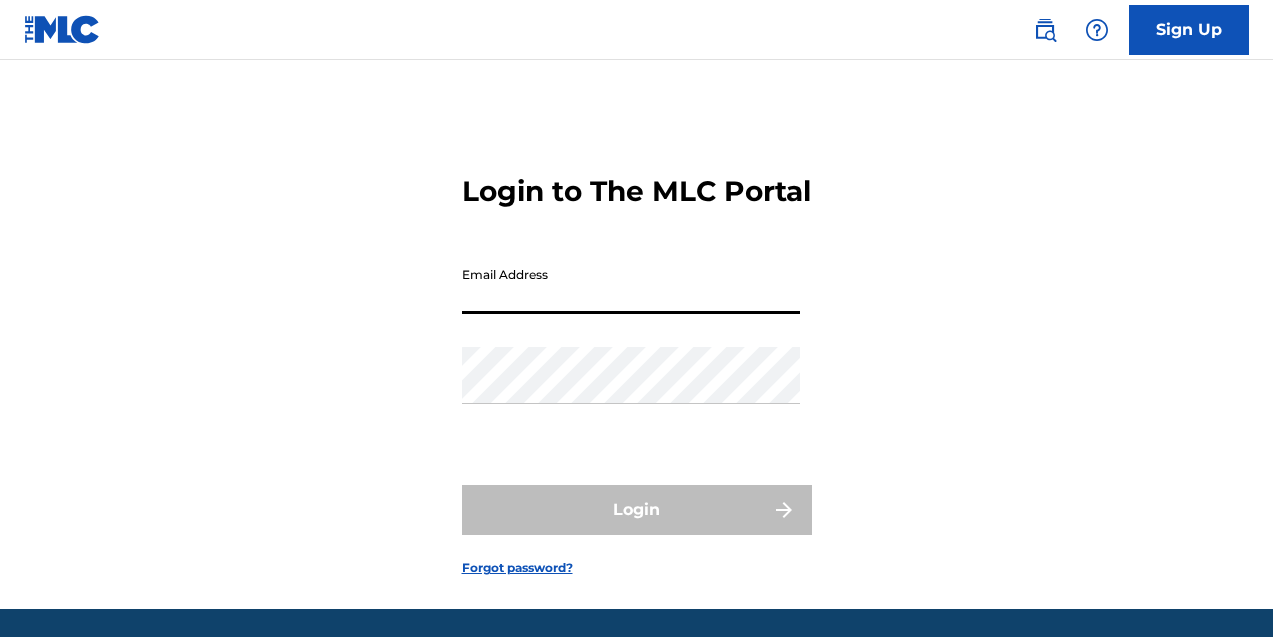 click on "Email Address" at bounding box center [631, 285] 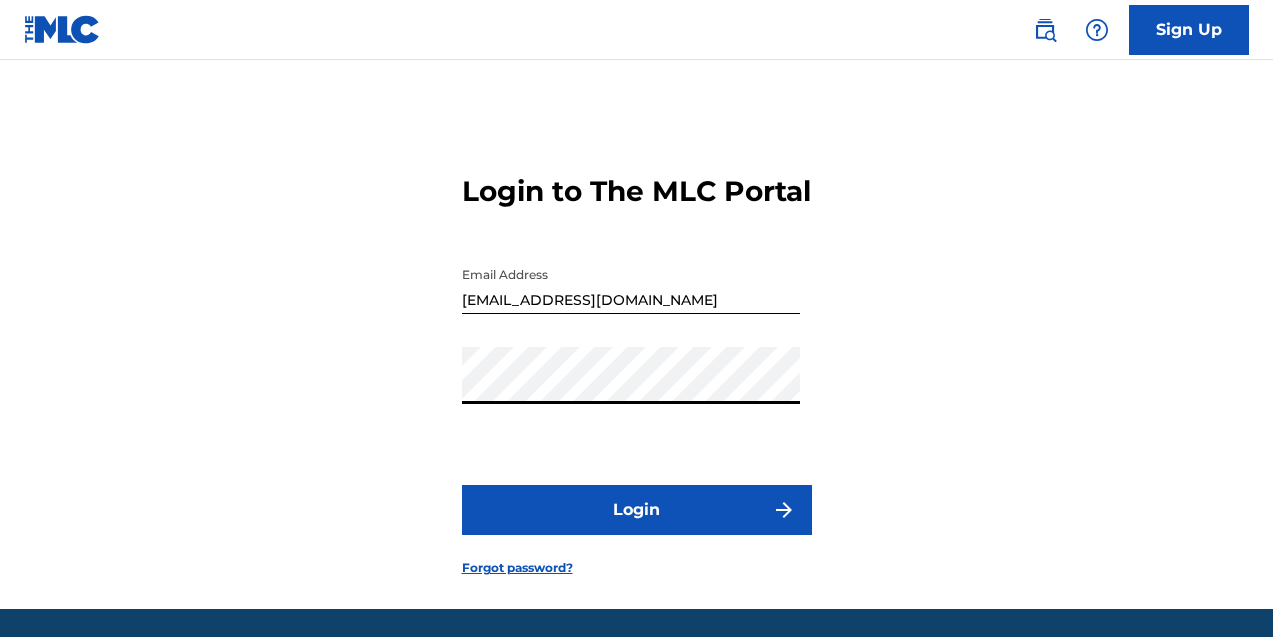 click on "Login" at bounding box center [637, 510] 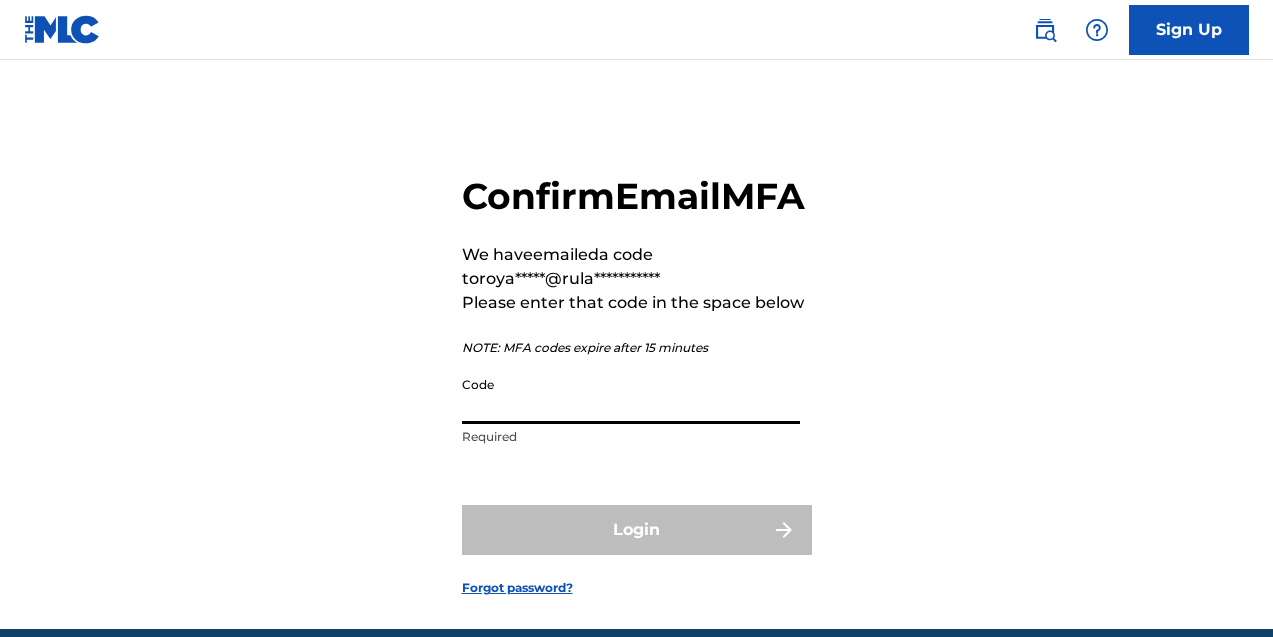 click on "Code" at bounding box center (631, 395) 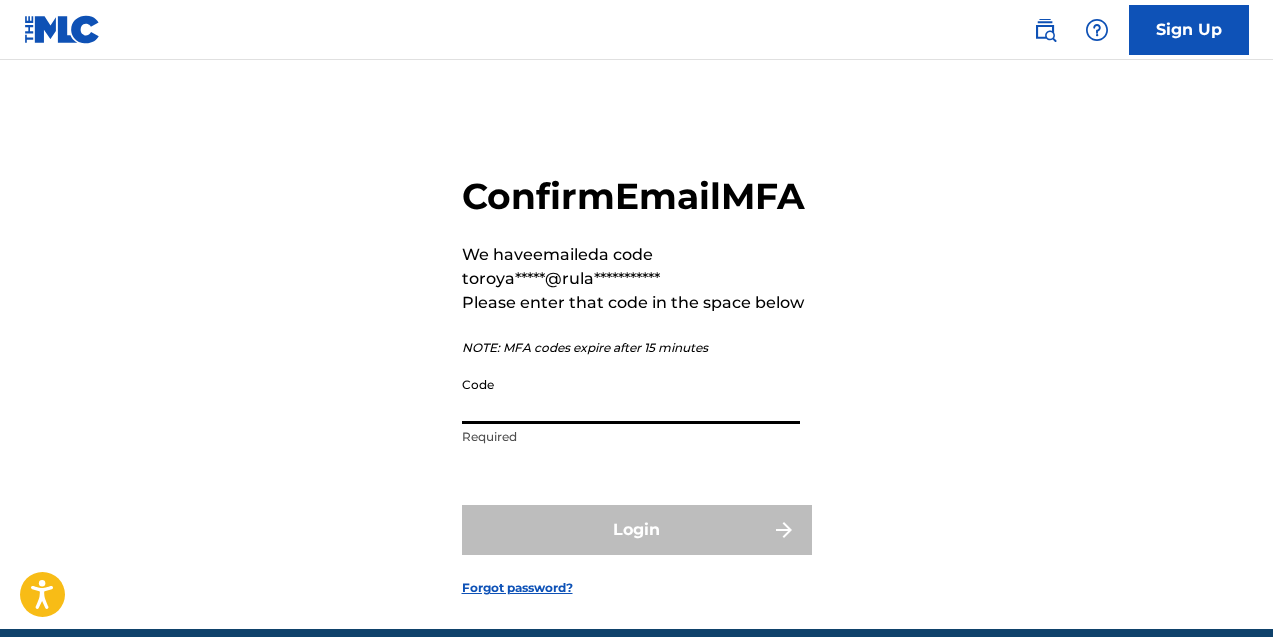 click on "Code" at bounding box center [631, 395] 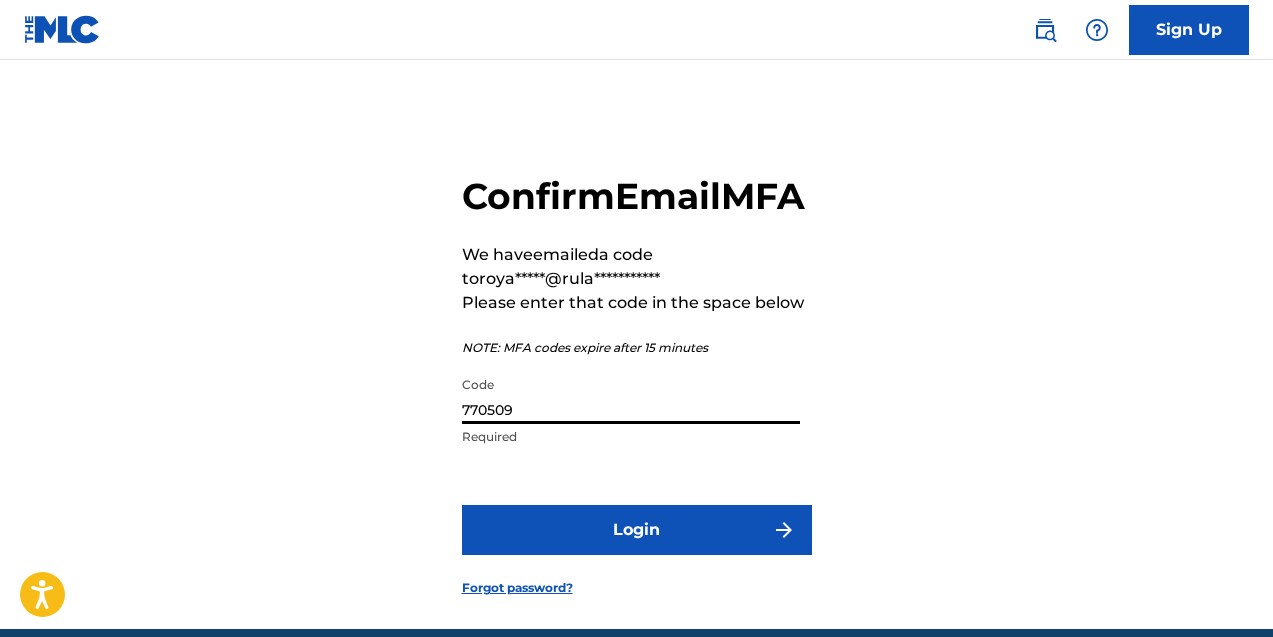 type on "770509" 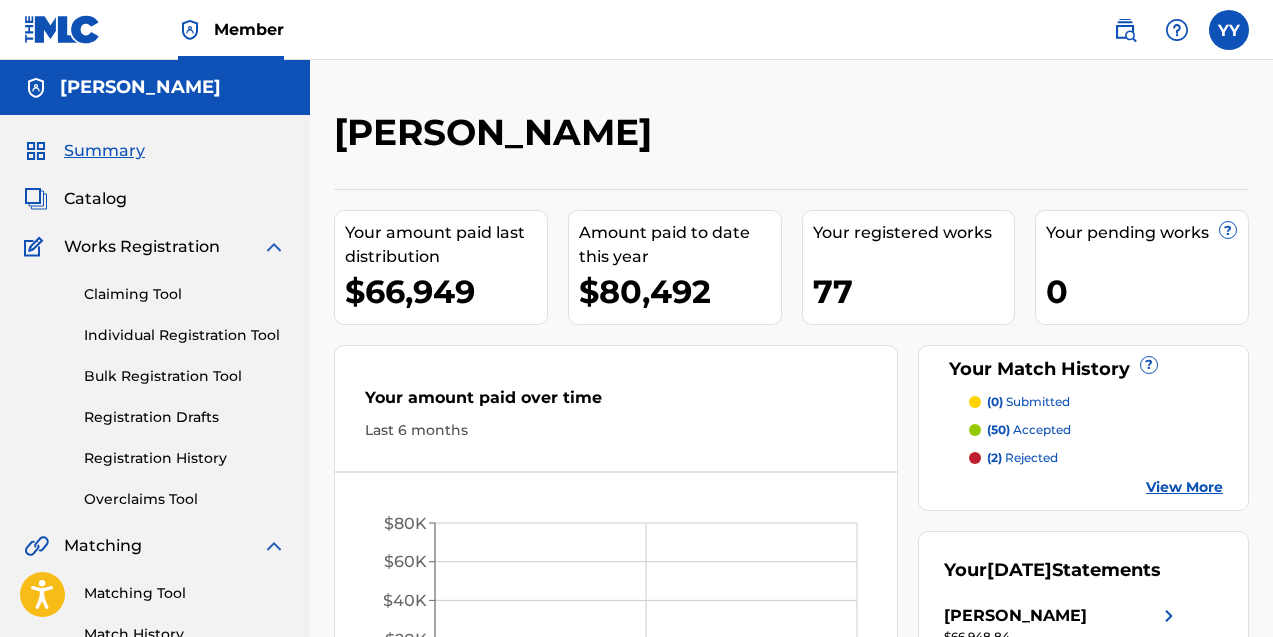scroll, scrollTop: 0, scrollLeft: 0, axis: both 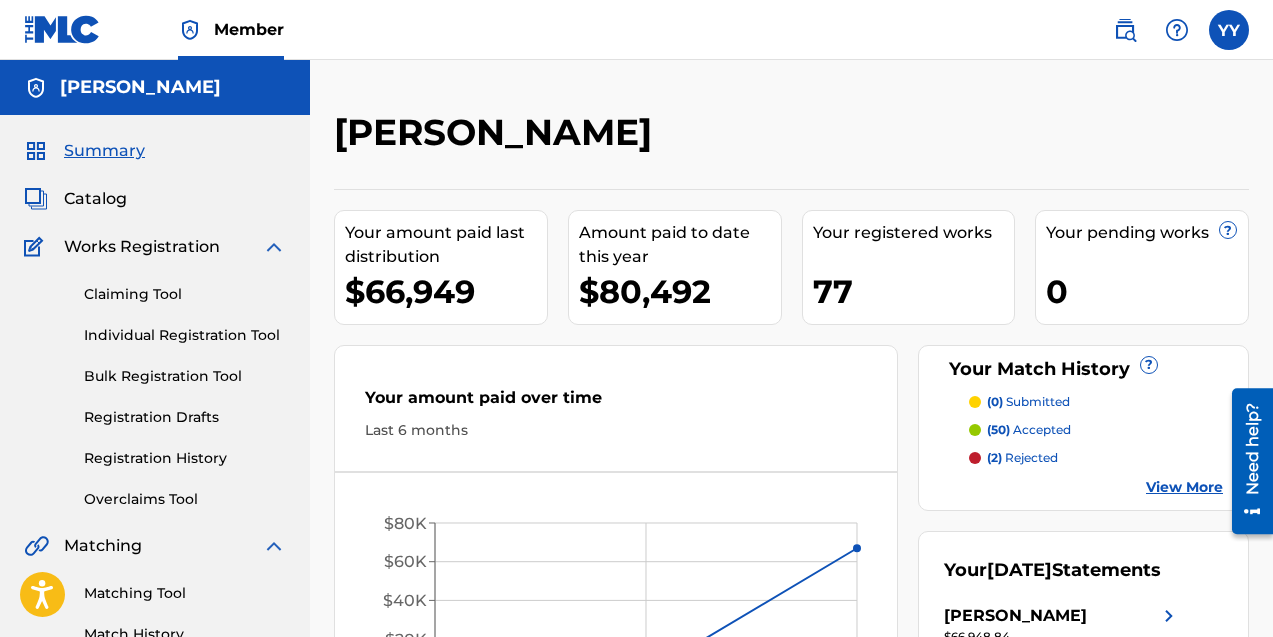click at bounding box center (1125, 30) 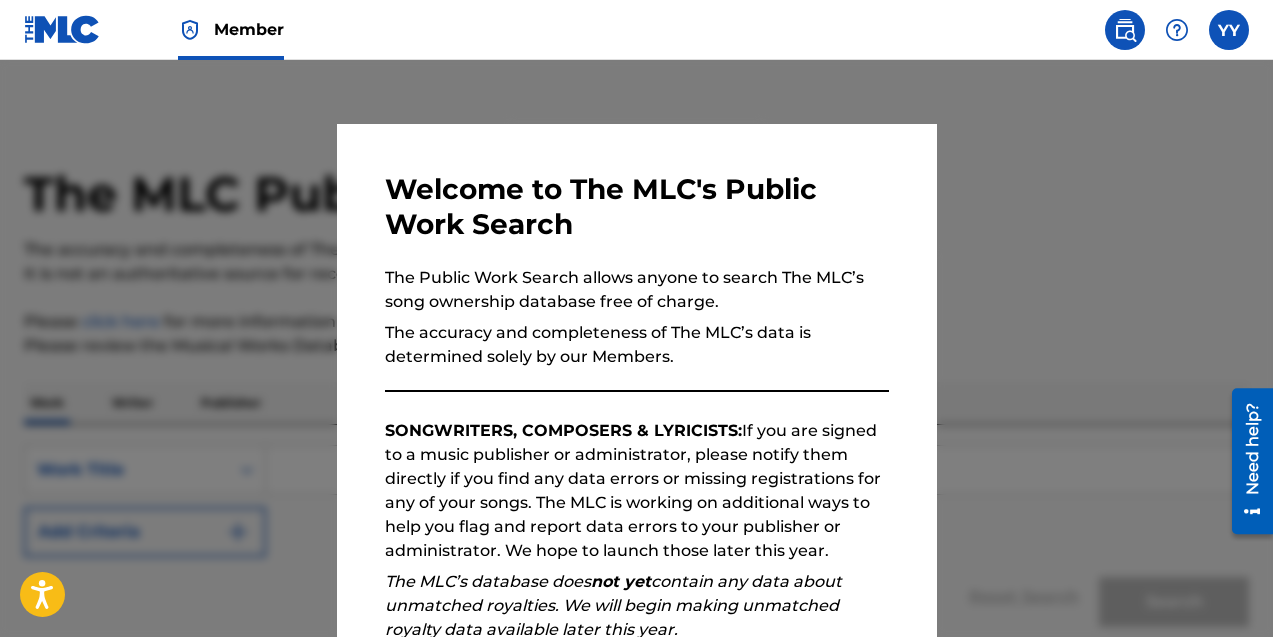 scroll, scrollTop: 278, scrollLeft: 0, axis: vertical 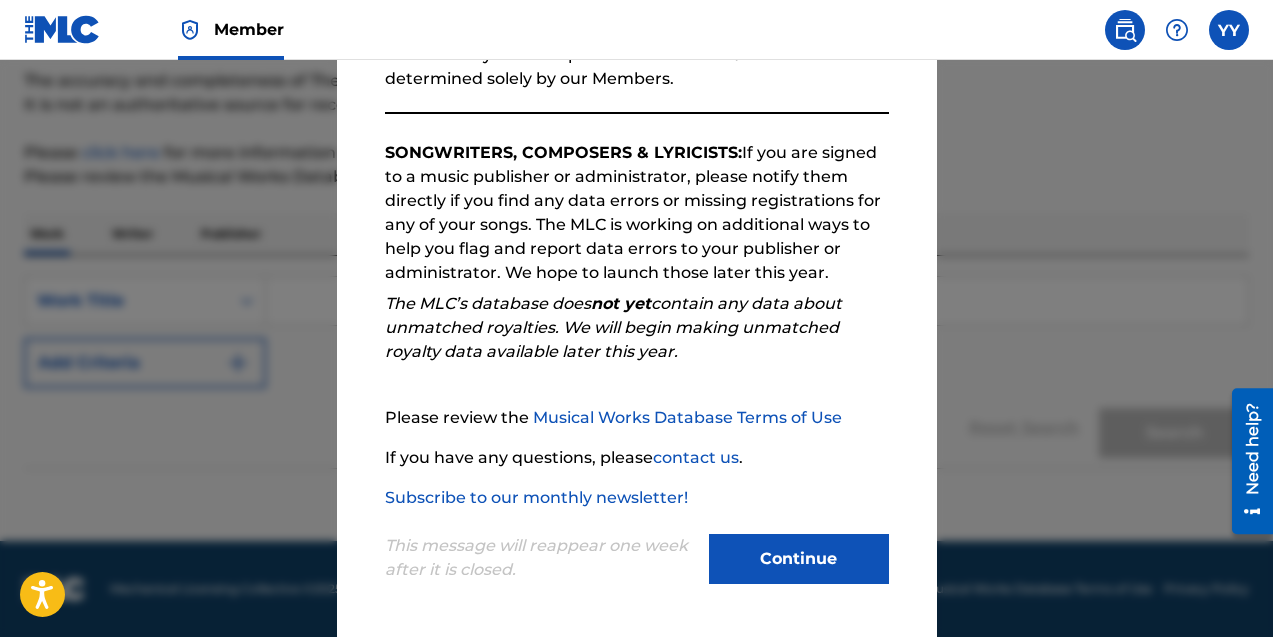 click on "Continue" at bounding box center [799, 559] 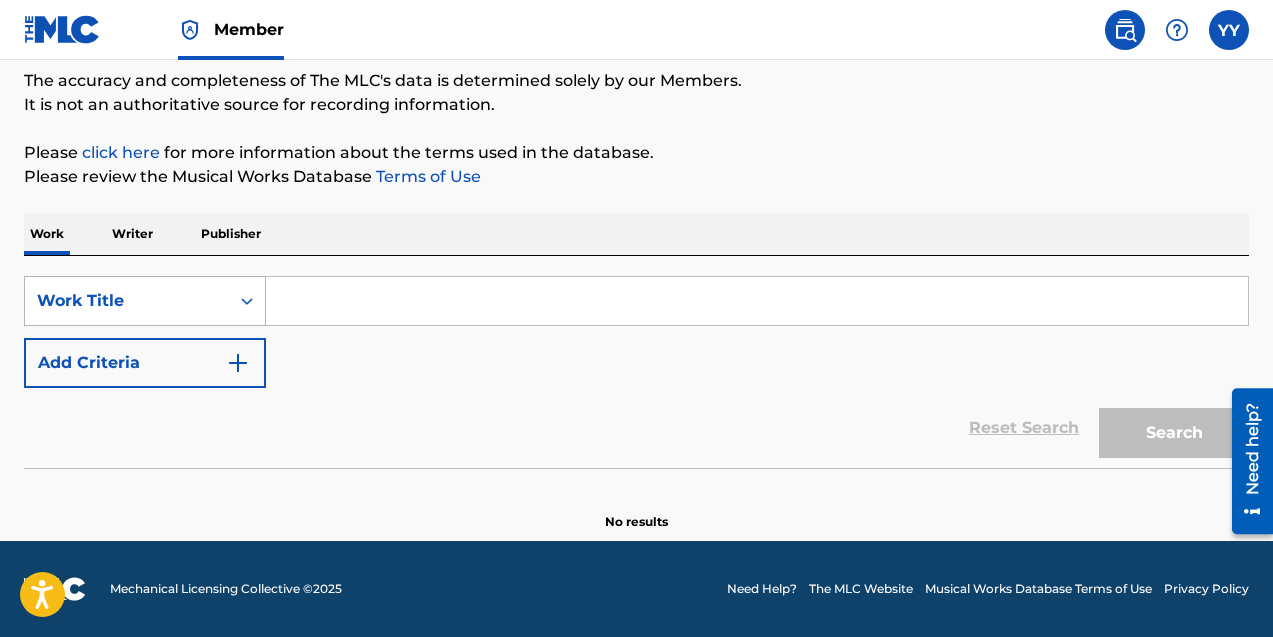 click on "Work Title" at bounding box center (127, 301) 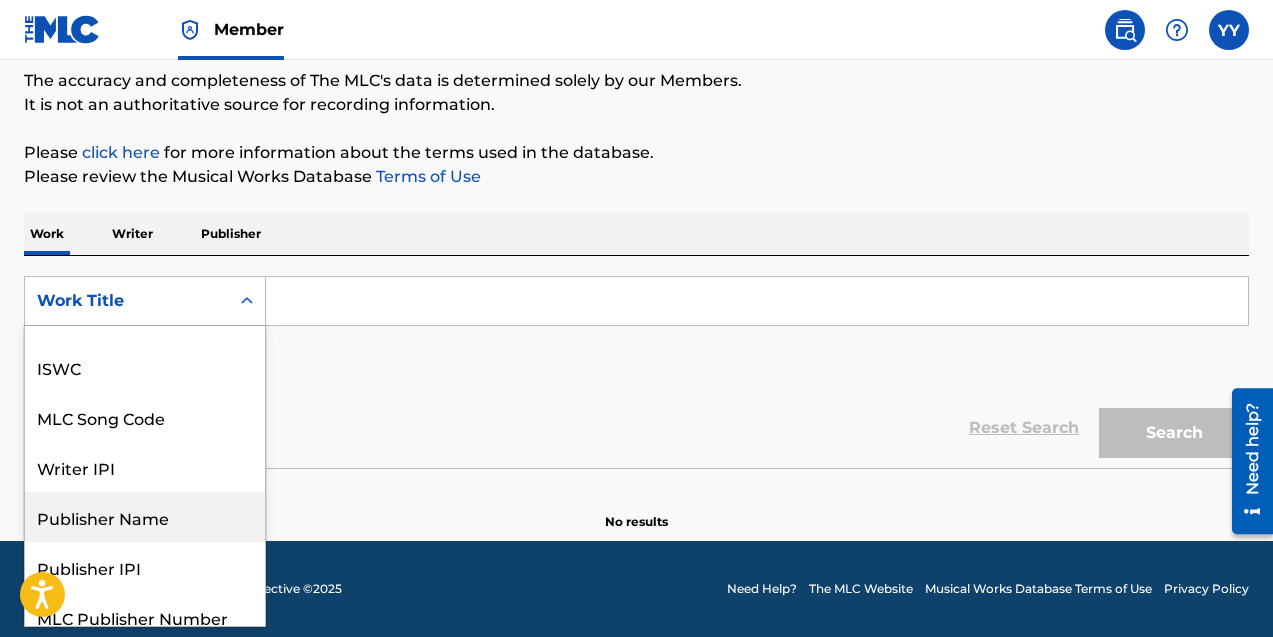 scroll, scrollTop: 0, scrollLeft: 0, axis: both 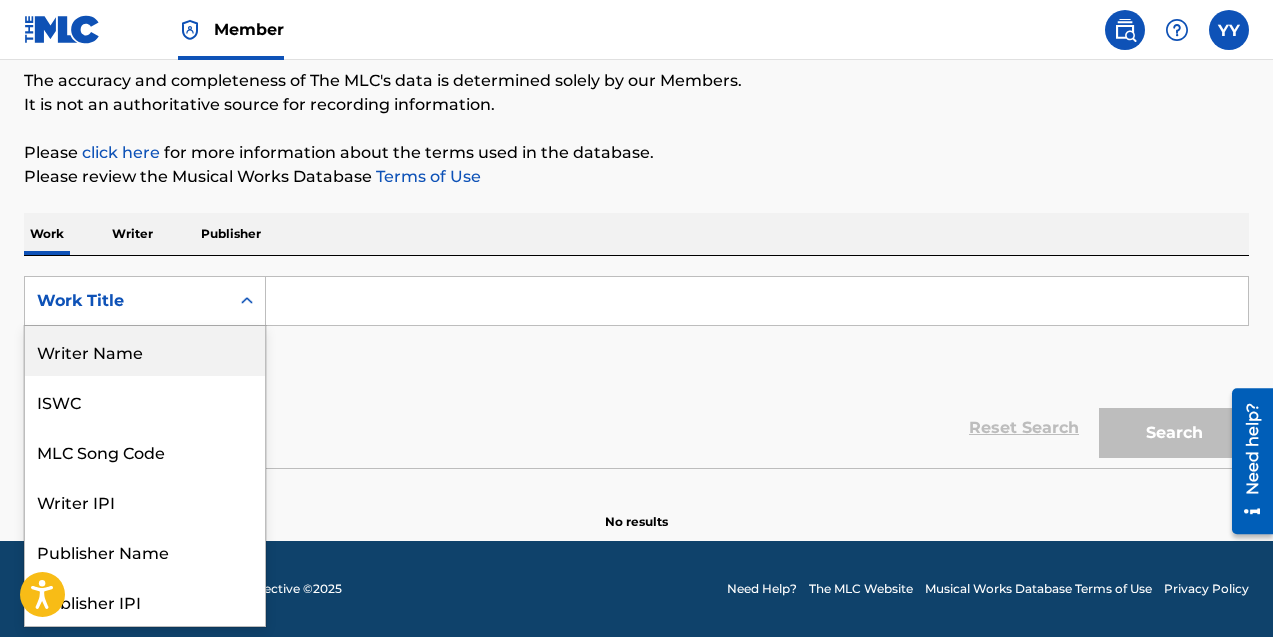 click on "Writer Name" at bounding box center [145, 351] 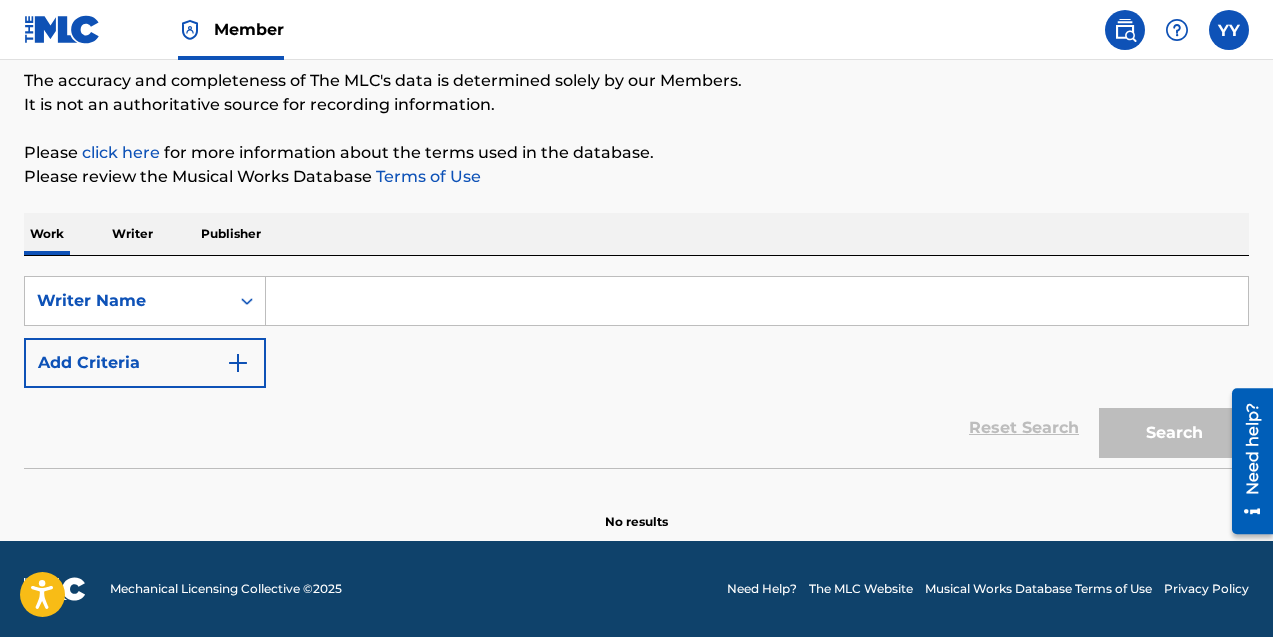 click at bounding box center [757, 301] 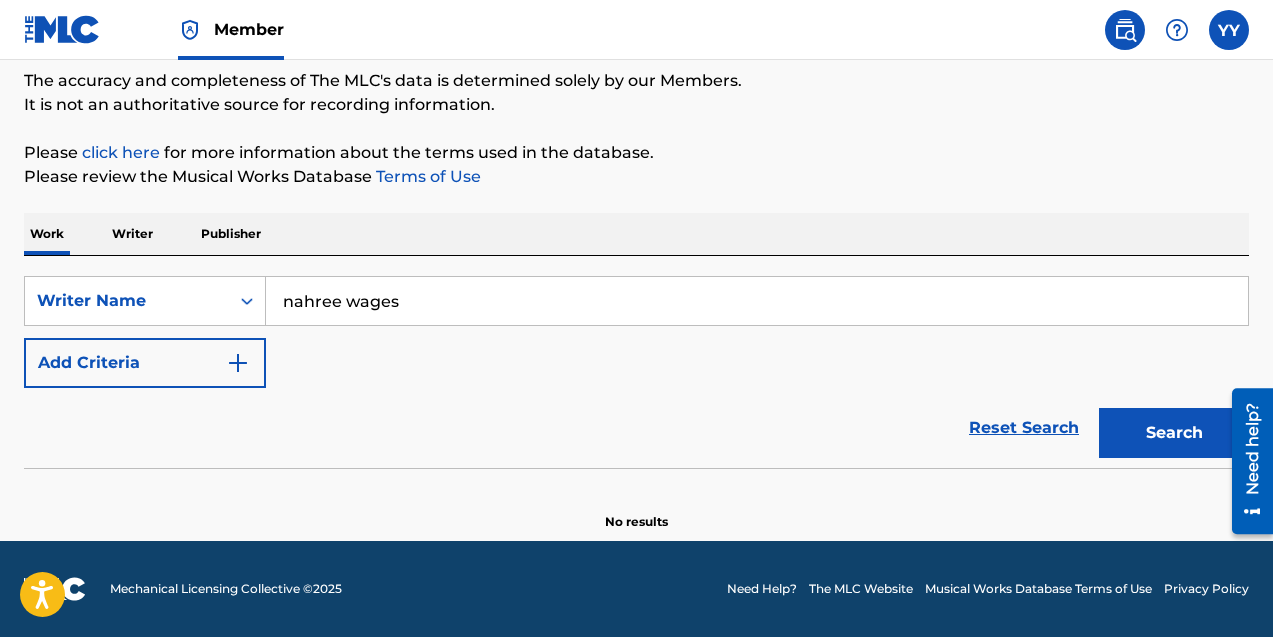 type on "nahree wages" 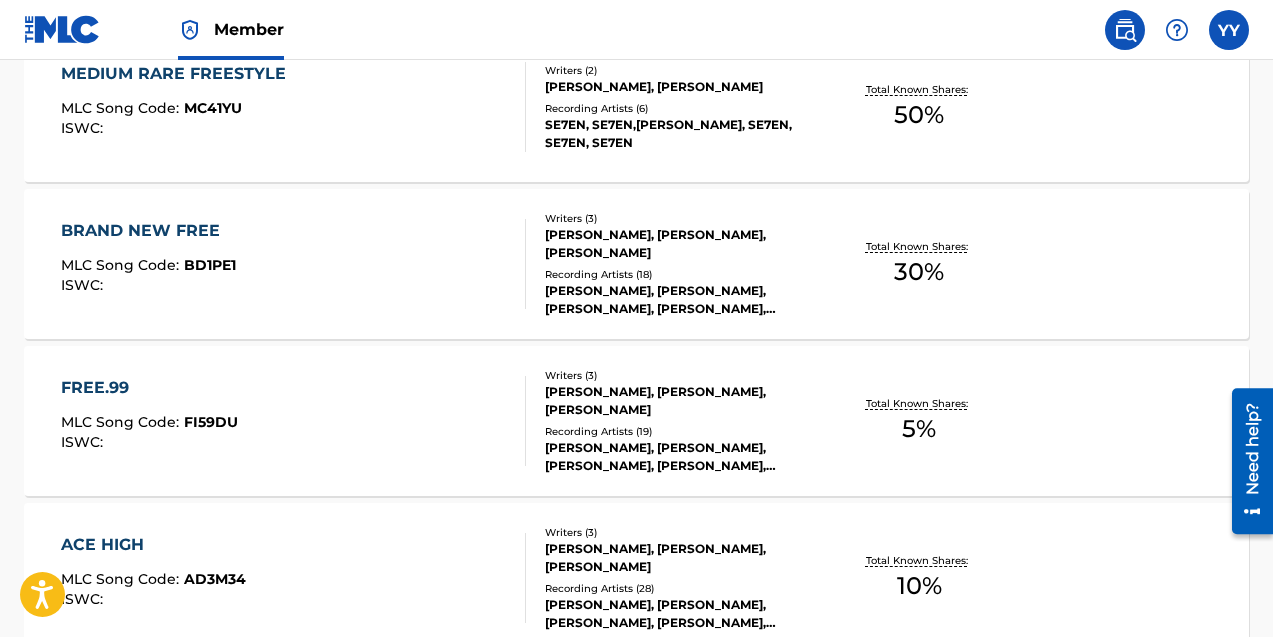 scroll, scrollTop: 1811, scrollLeft: 0, axis: vertical 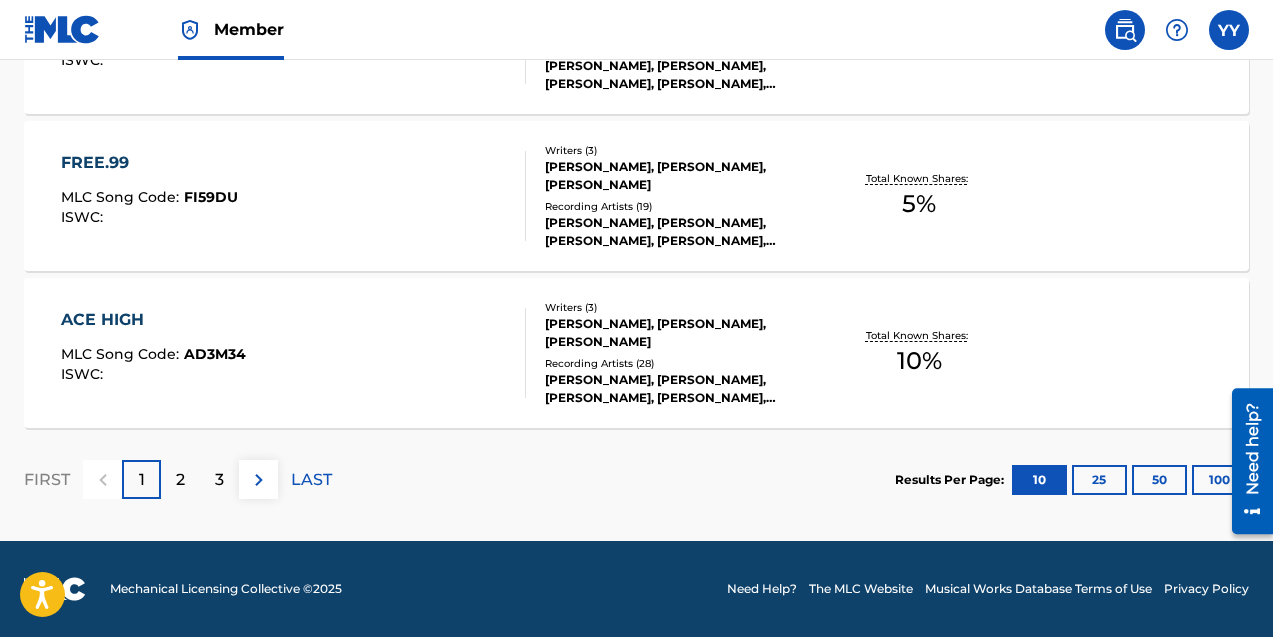 click on "2" at bounding box center (180, 480) 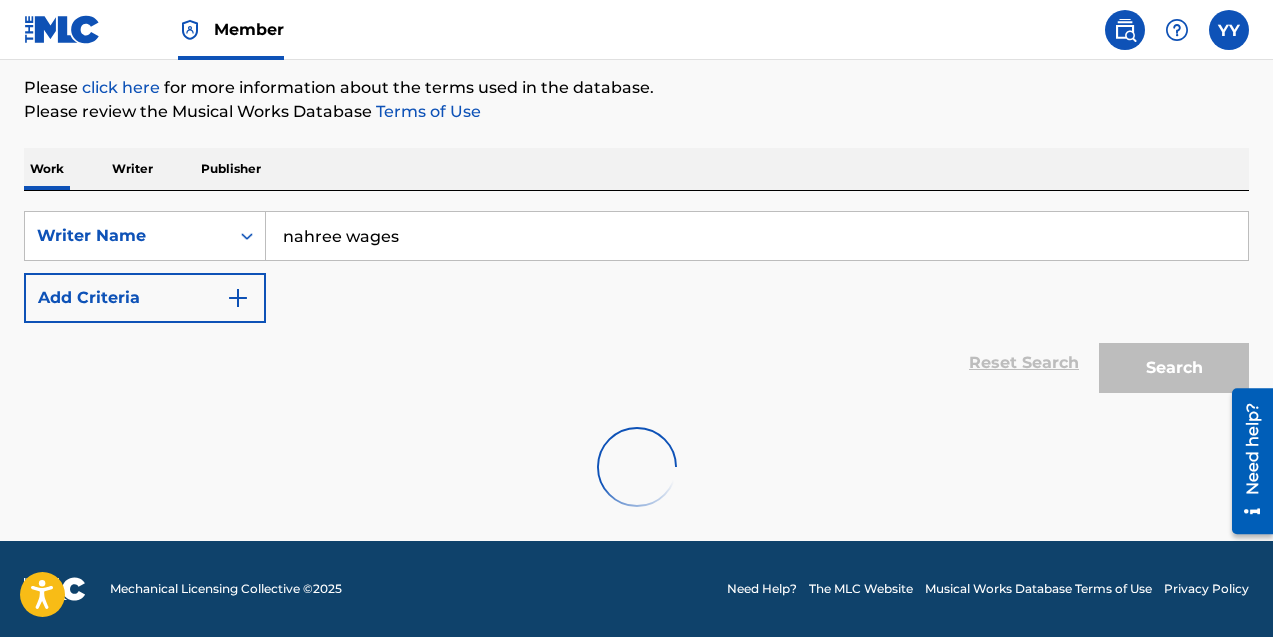 scroll, scrollTop: 1811, scrollLeft: 0, axis: vertical 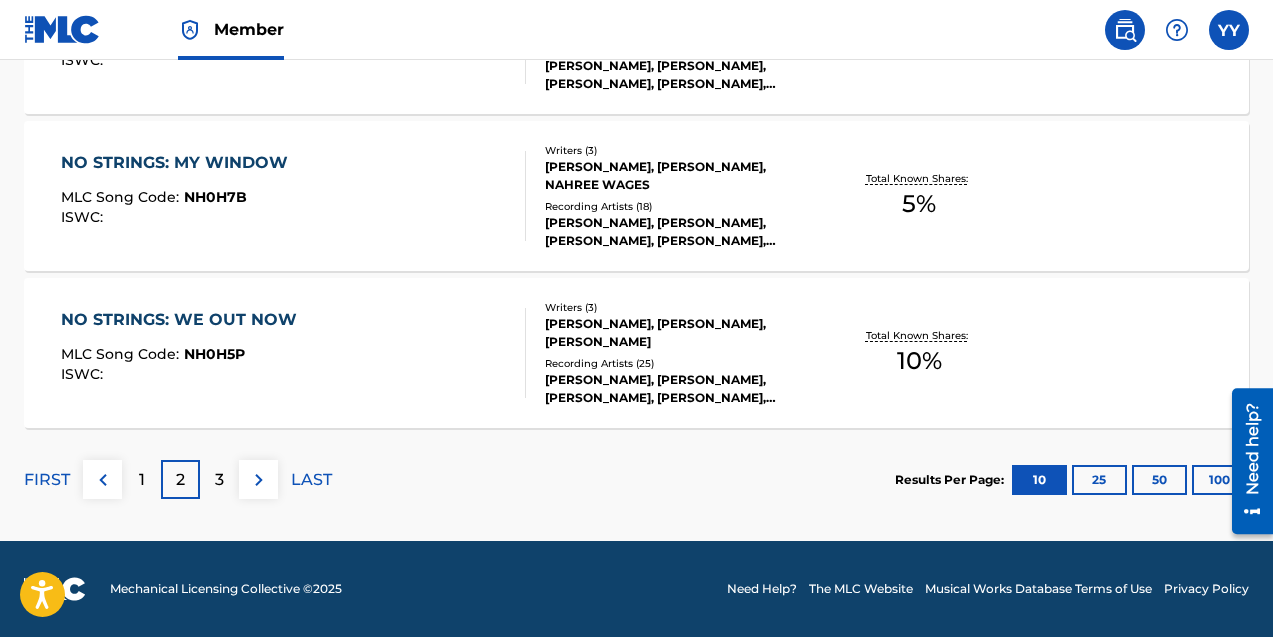 click on "3" at bounding box center [219, 479] 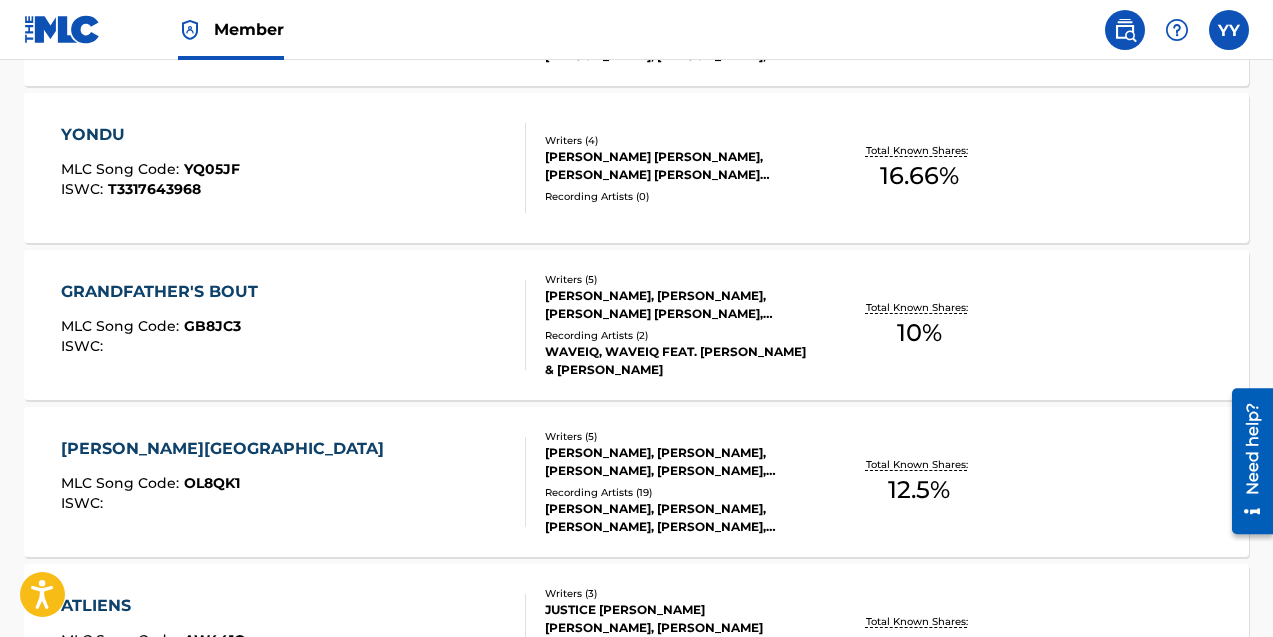 scroll, scrollTop: 894, scrollLeft: 0, axis: vertical 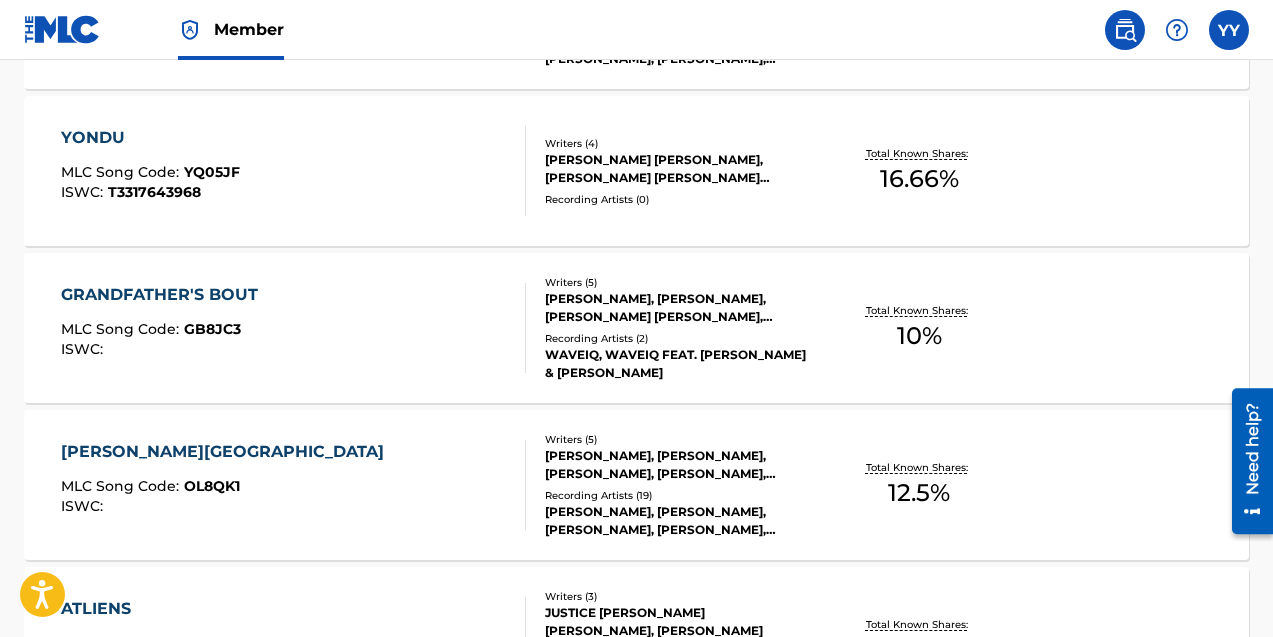 click on "GRANDFATHER'S BOUT" at bounding box center [164, 295] 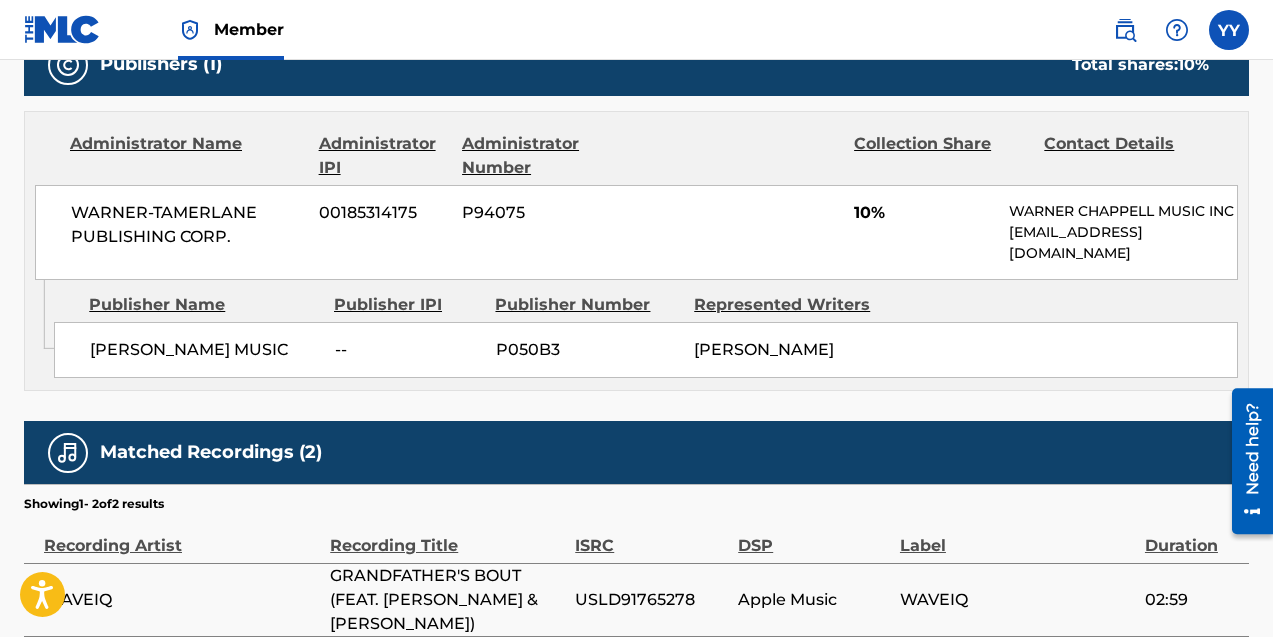 scroll, scrollTop: 1066, scrollLeft: 0, axis: vertical 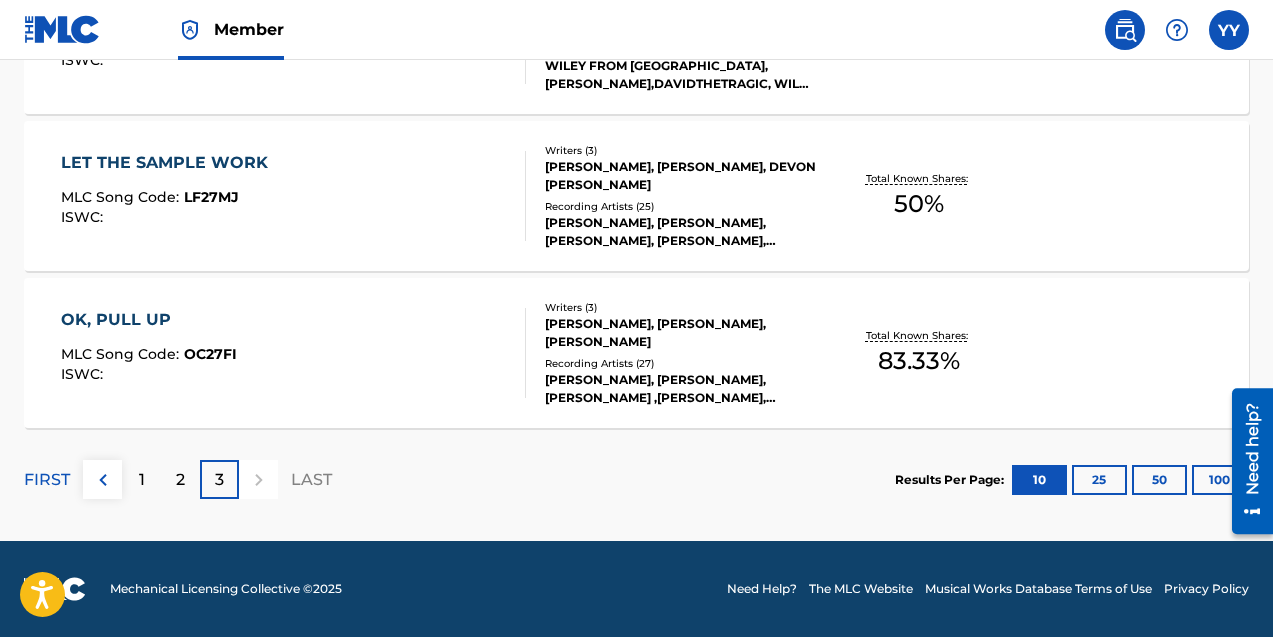 click on "2" at bounding box center [180, 479] 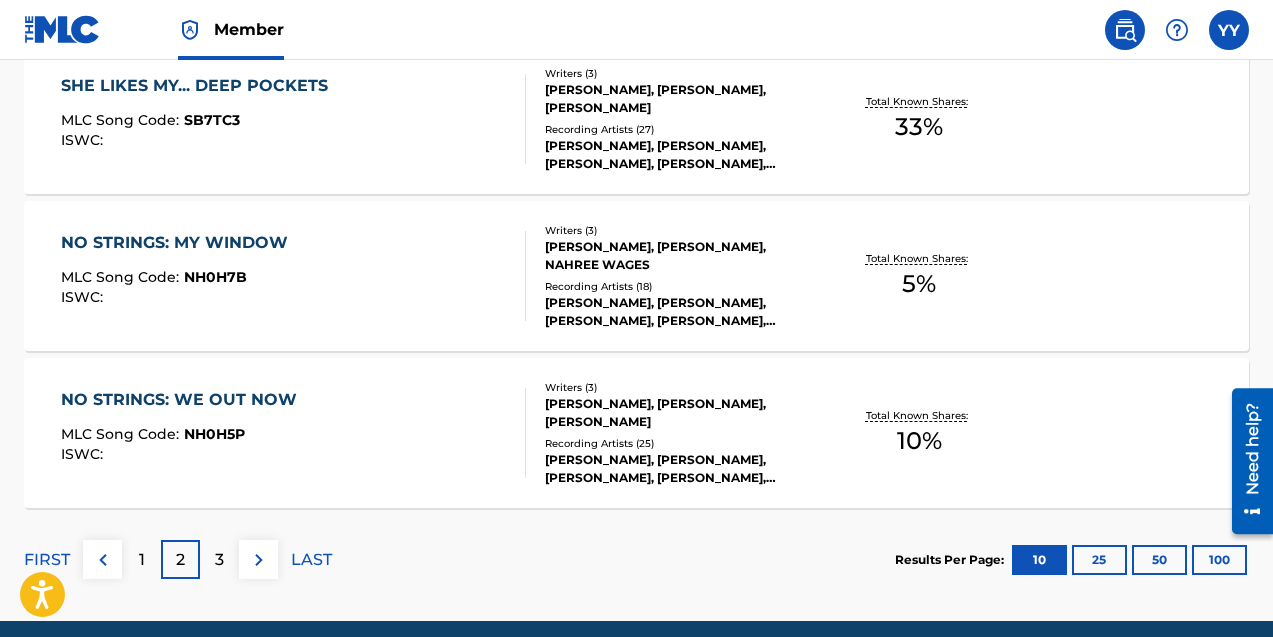 scroll, scrollTop: 1811, scrollLeft: 0, axis: vertical 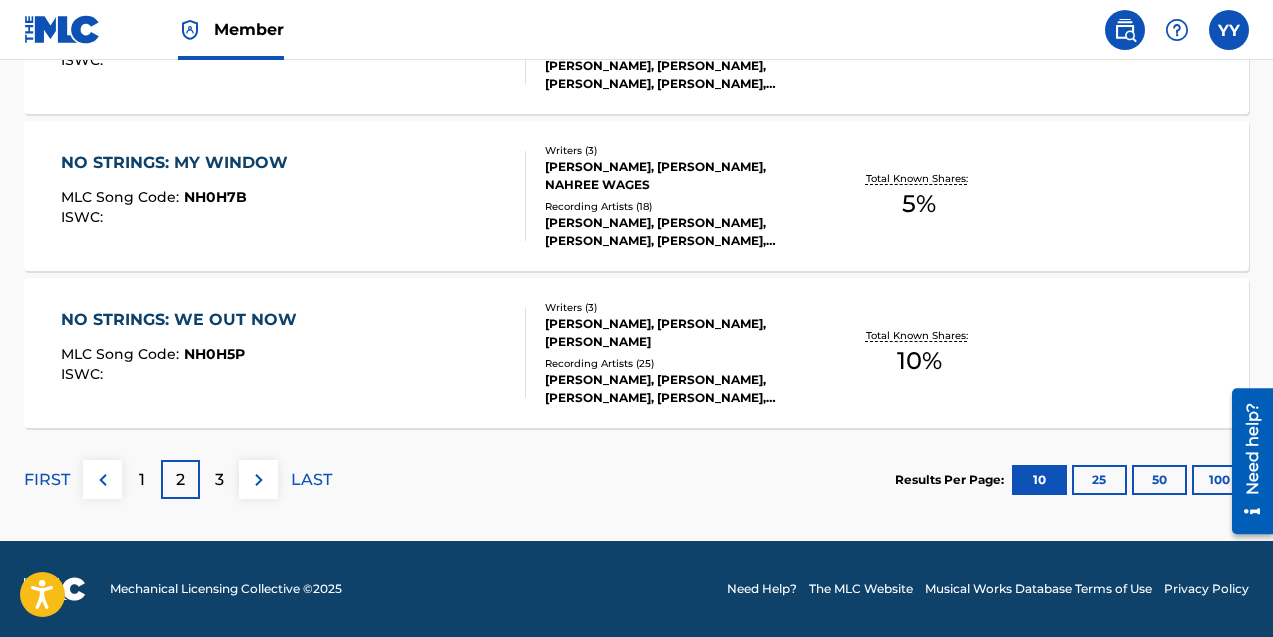 click on "1" at bounding box center [142, 480] 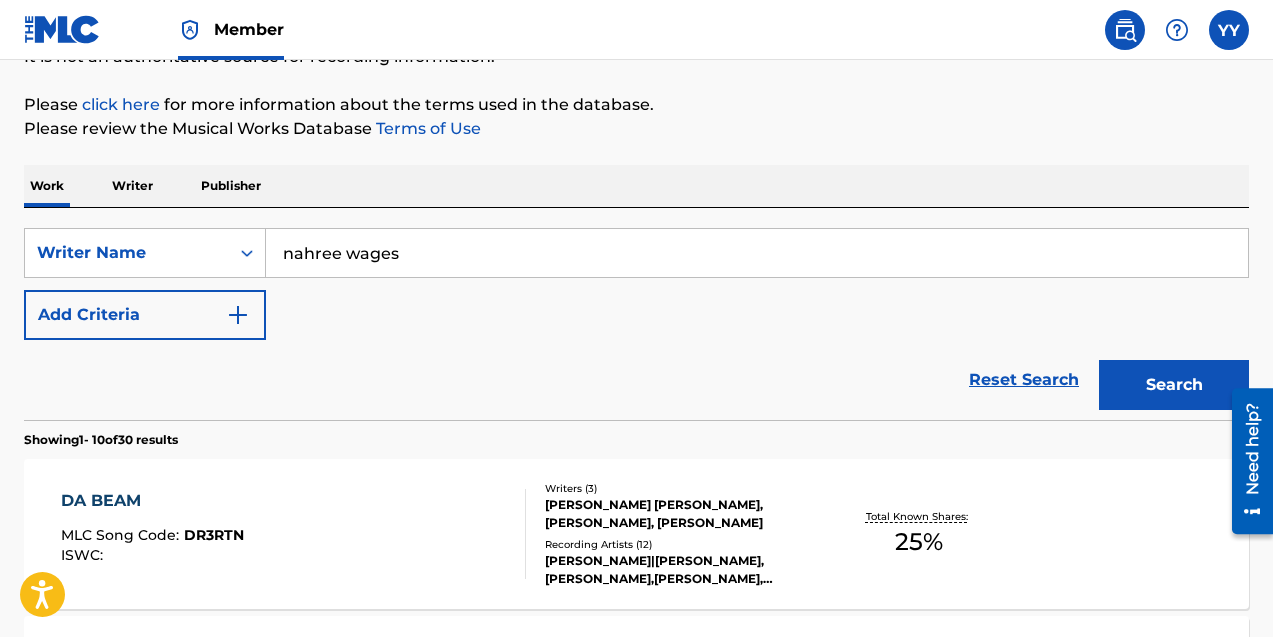 scroll, scrollTop: 365, scrollLeft: 0, axis: vertical 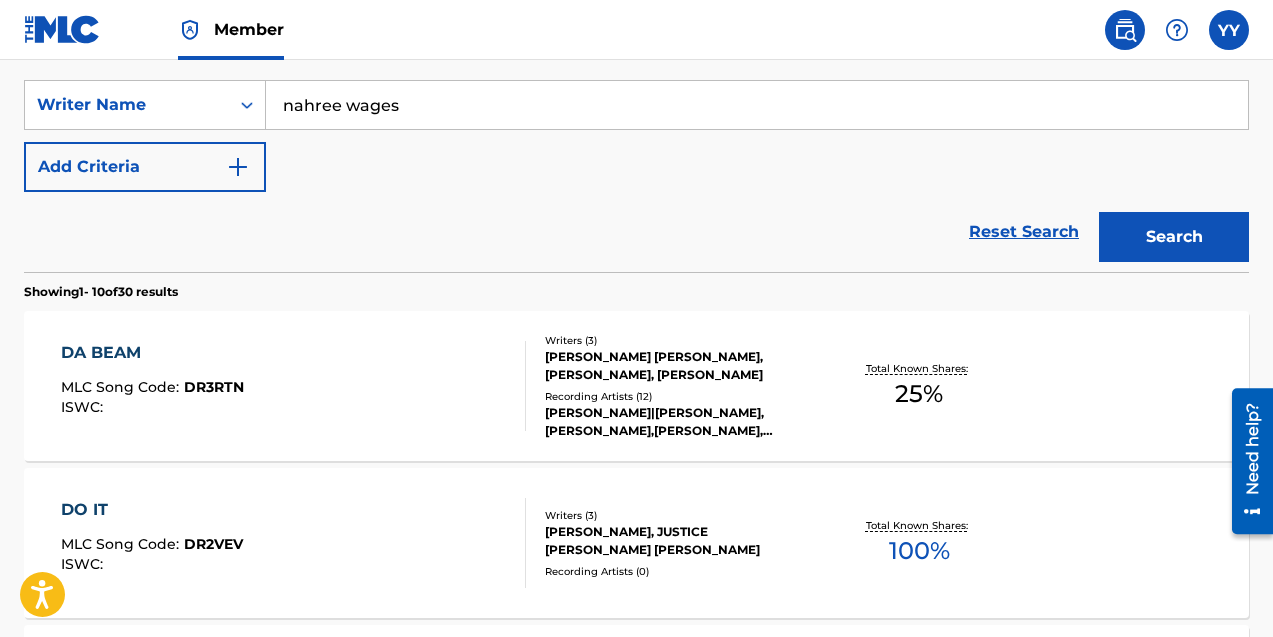 click on "DA BEAM" at bounding box center [152, 353] 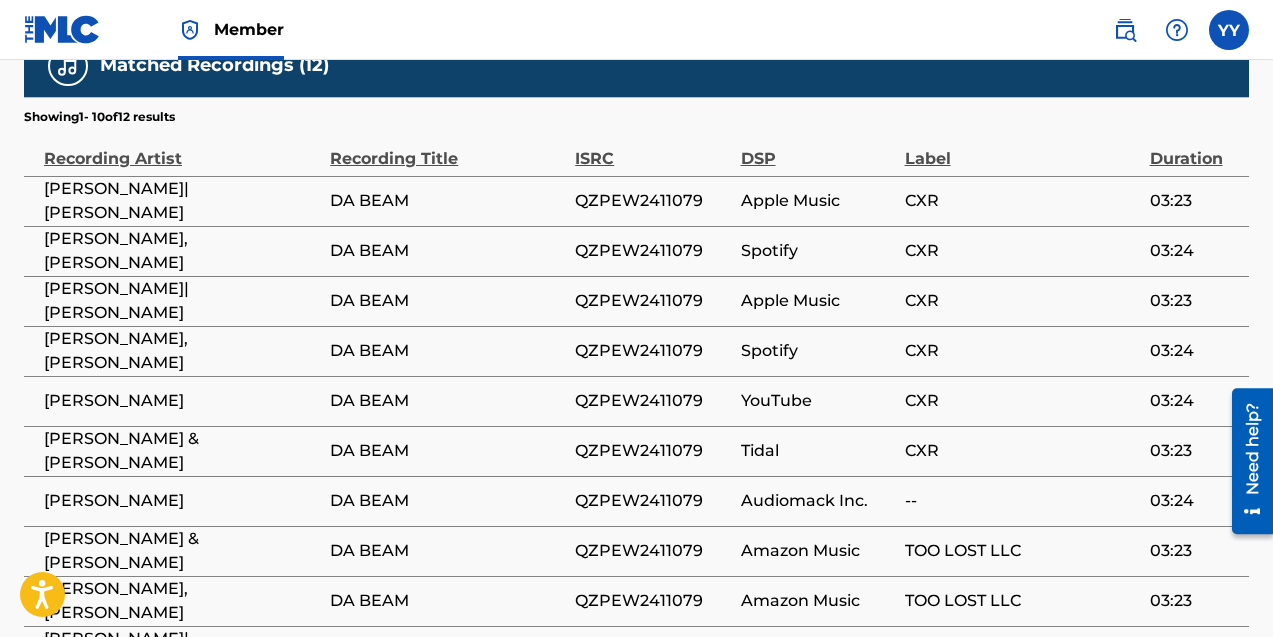 scroll, scrollTop: 1305, scrollLeft: 0, axis: vertical 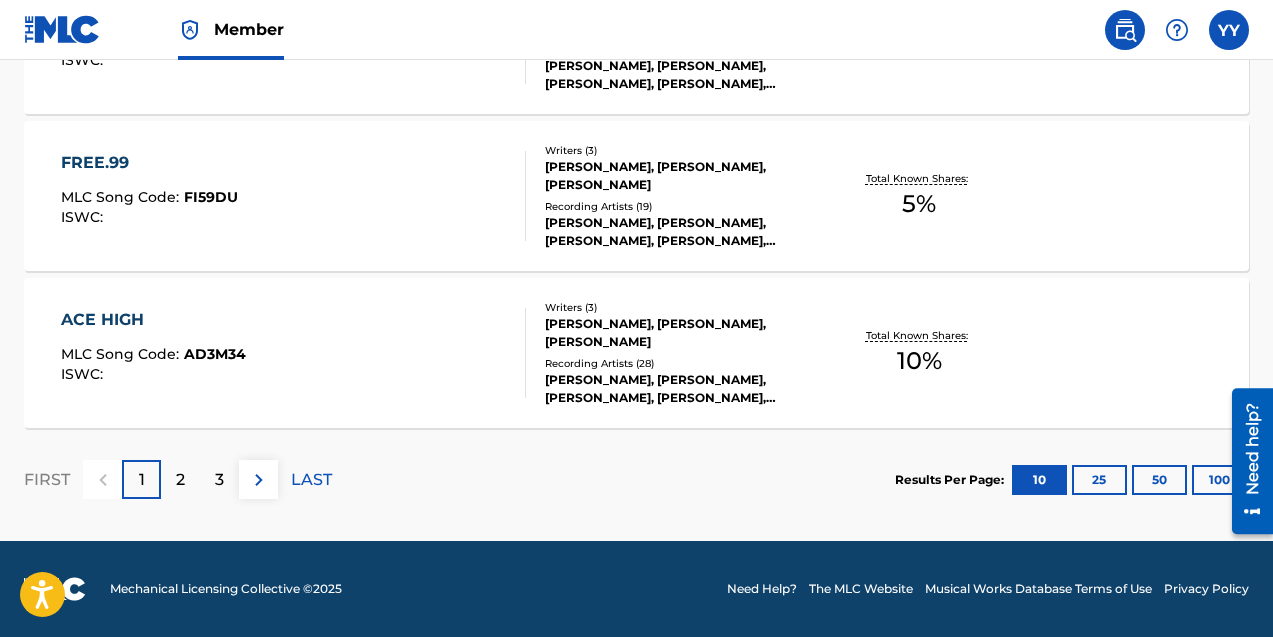 click on "ACE HIGH" at bounding box center (153, 320) 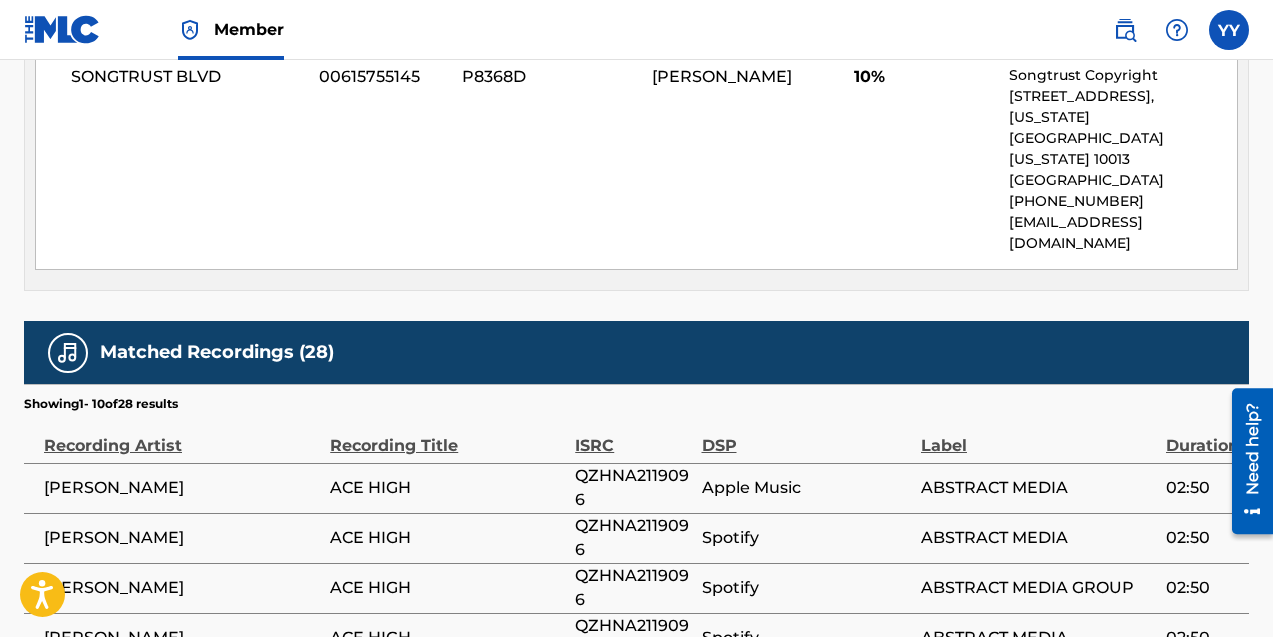 scroll, scrollTop: 911, scrollLeft: 0, axis: vertical 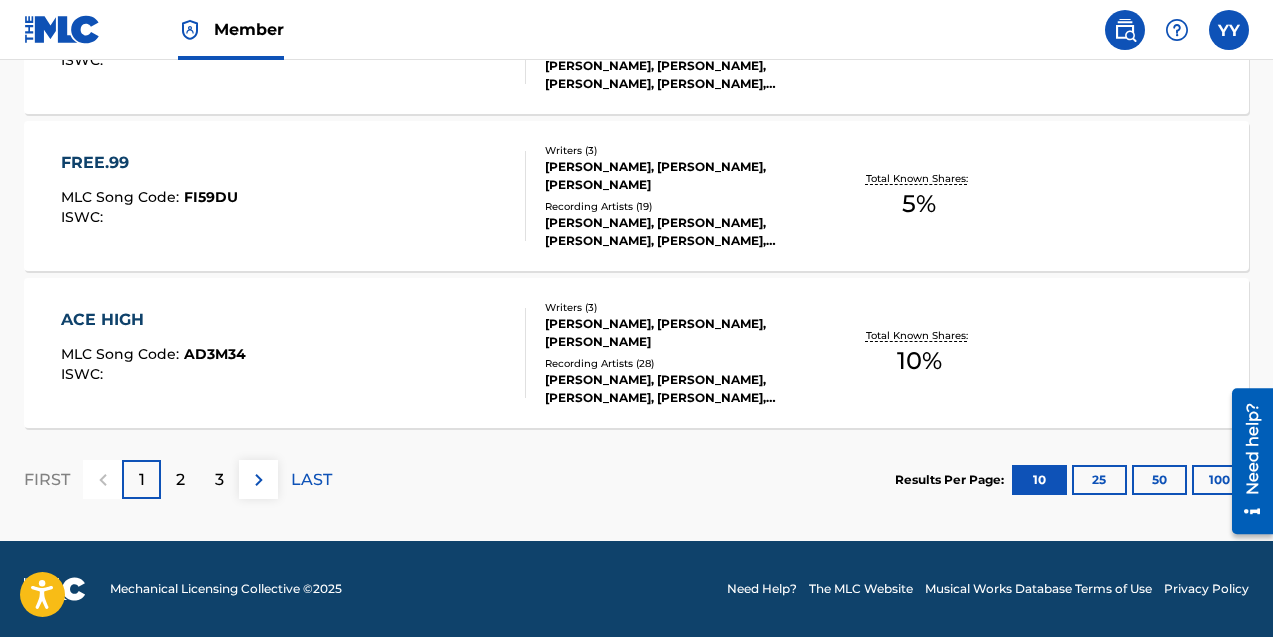 click on "FREE.99" at bounding box center [149, 163] 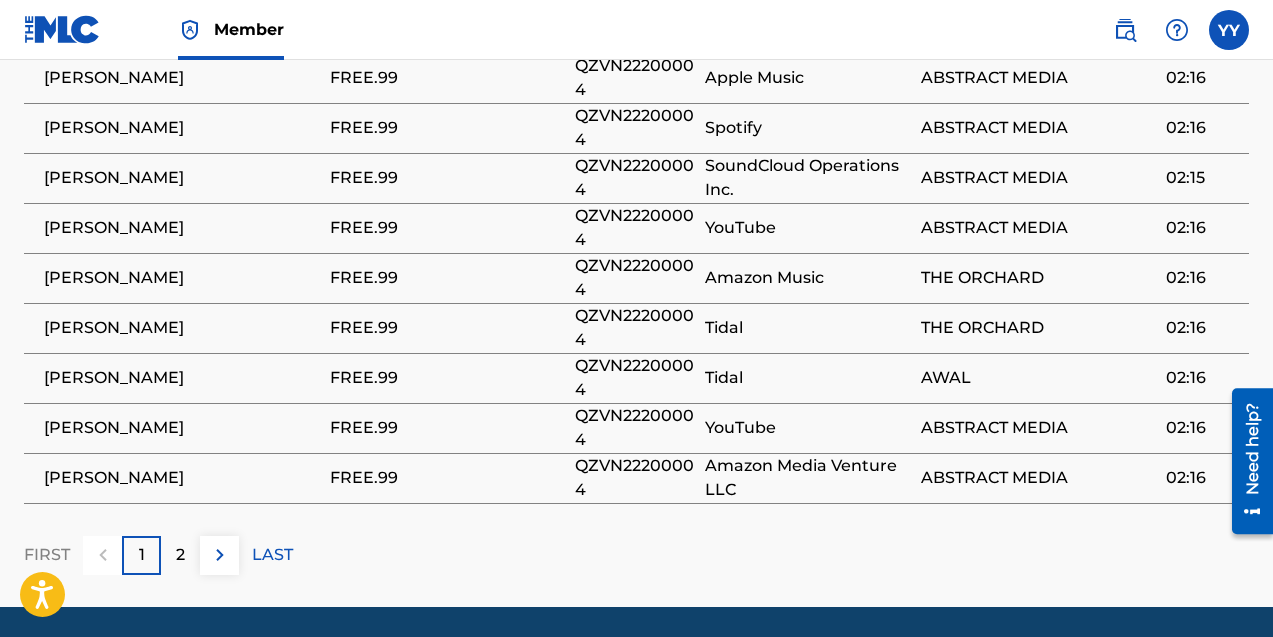 scroll, scrollTop: 1204, scrollLeft: 0, axis: vertical 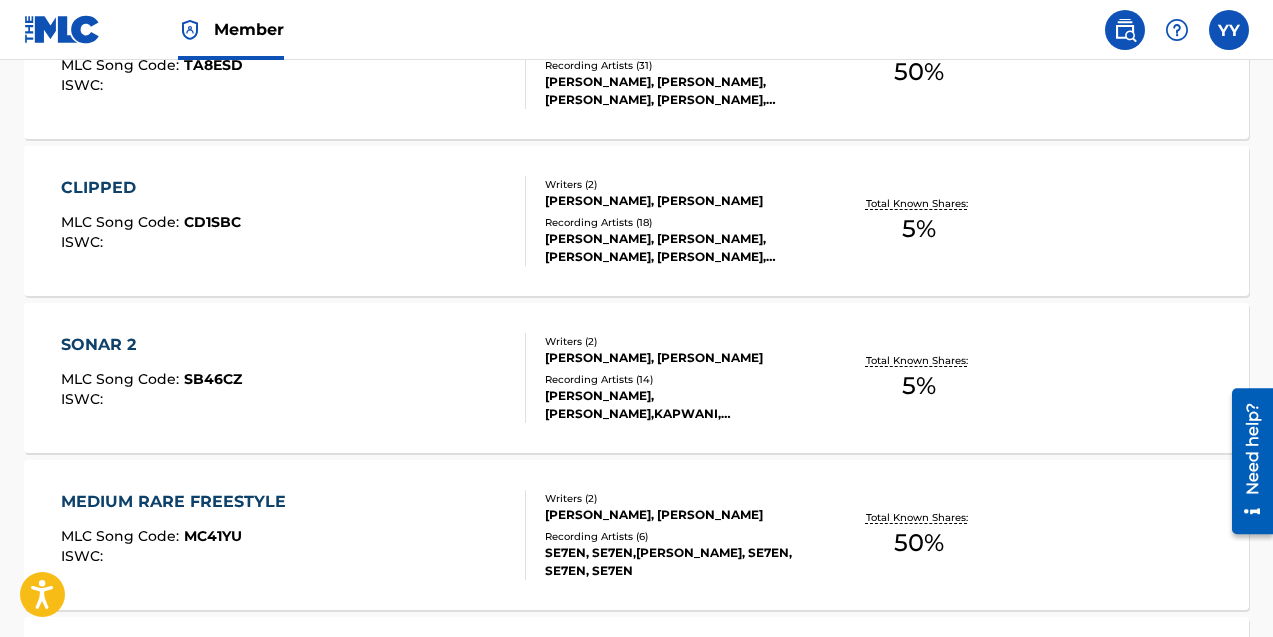 click on "MEDIUM RARE FREESTYLE" at bounding box center [178, 502] 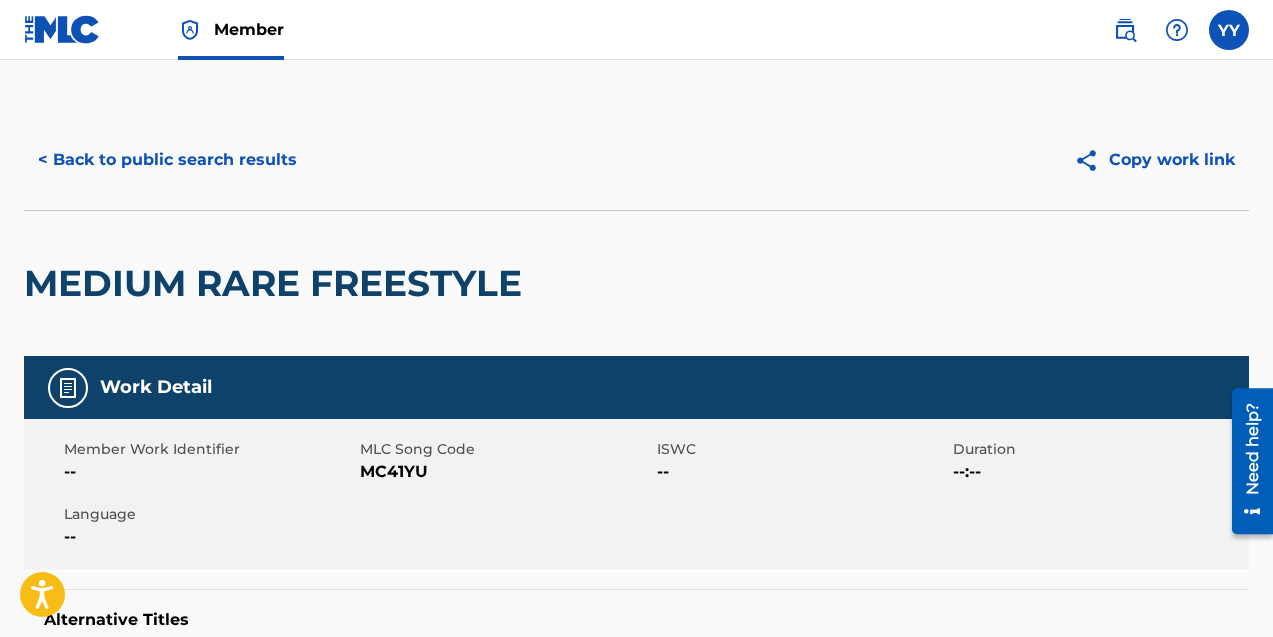 scroll, scrollTop: 1214, scrollLeft: 0, axis: vertical 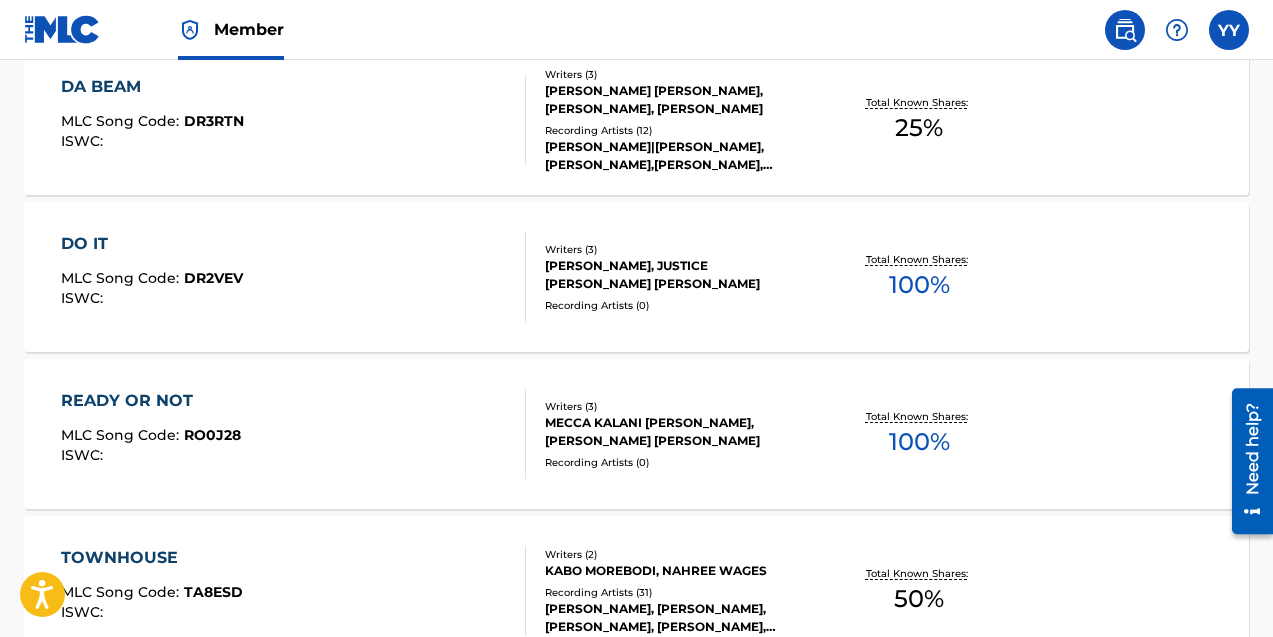 click on "READY OR NOT" at bounding box center (151, 401) 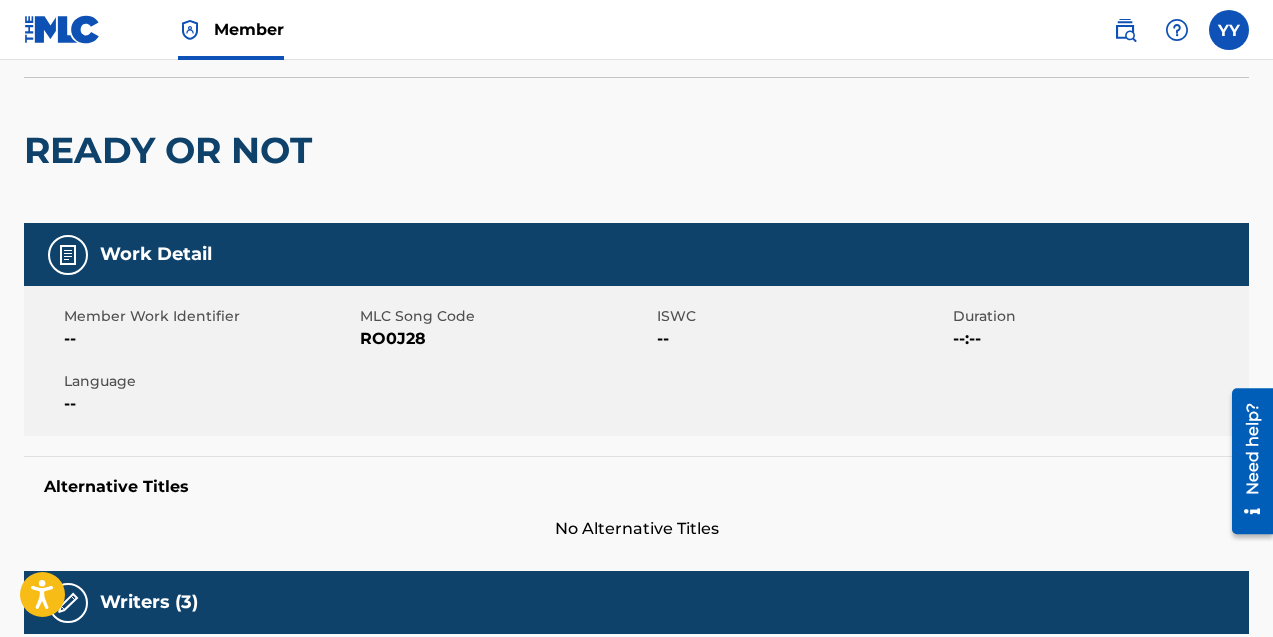 scroll, scrollTop: 0, scrollLeft: 0, axis: both 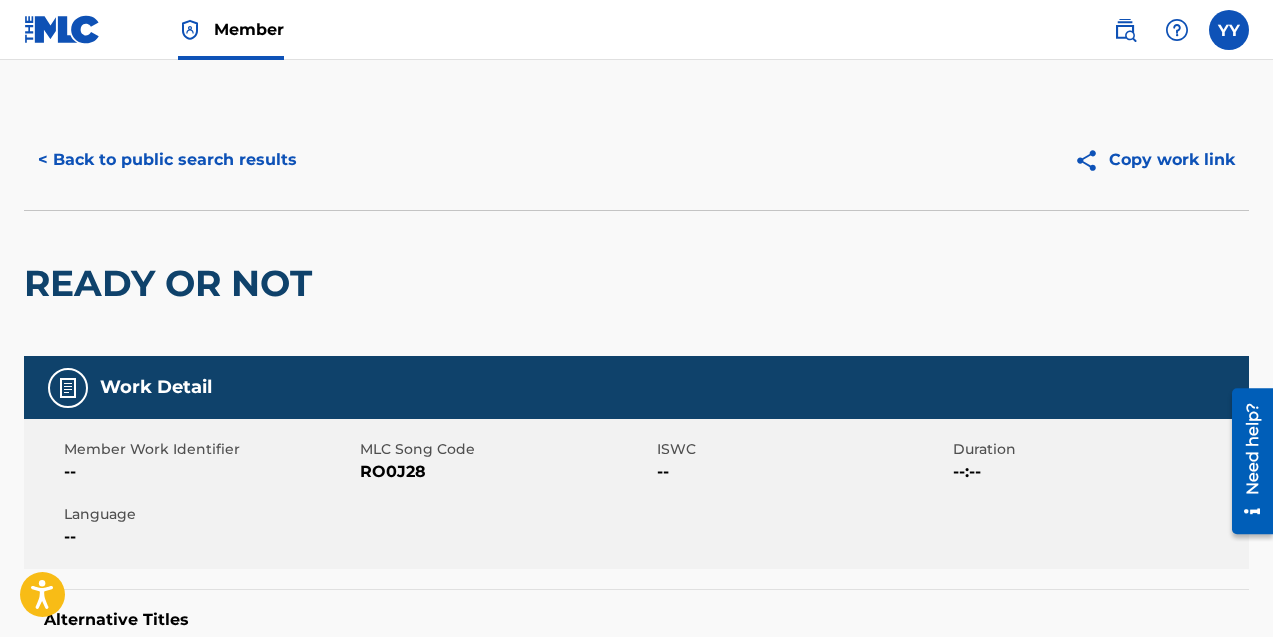 click on "< Back to public search results" at bounding box center (167, 160) 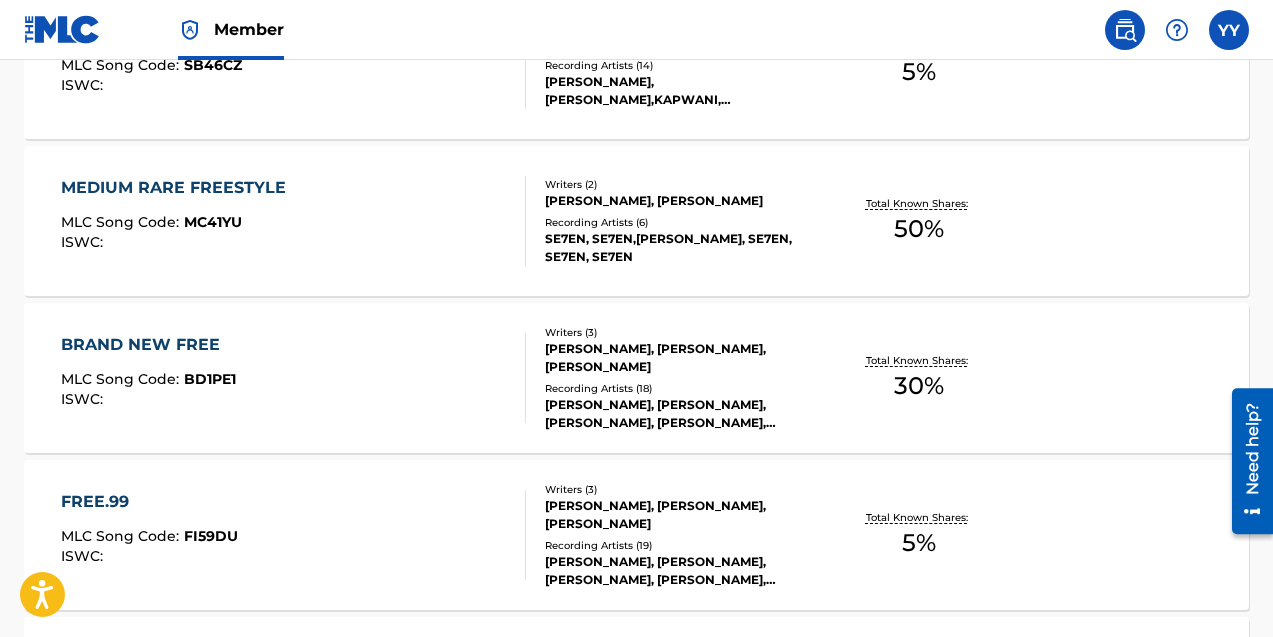 scroll, scrollTop: 1809, scrollLeft: 0, axis: vertical 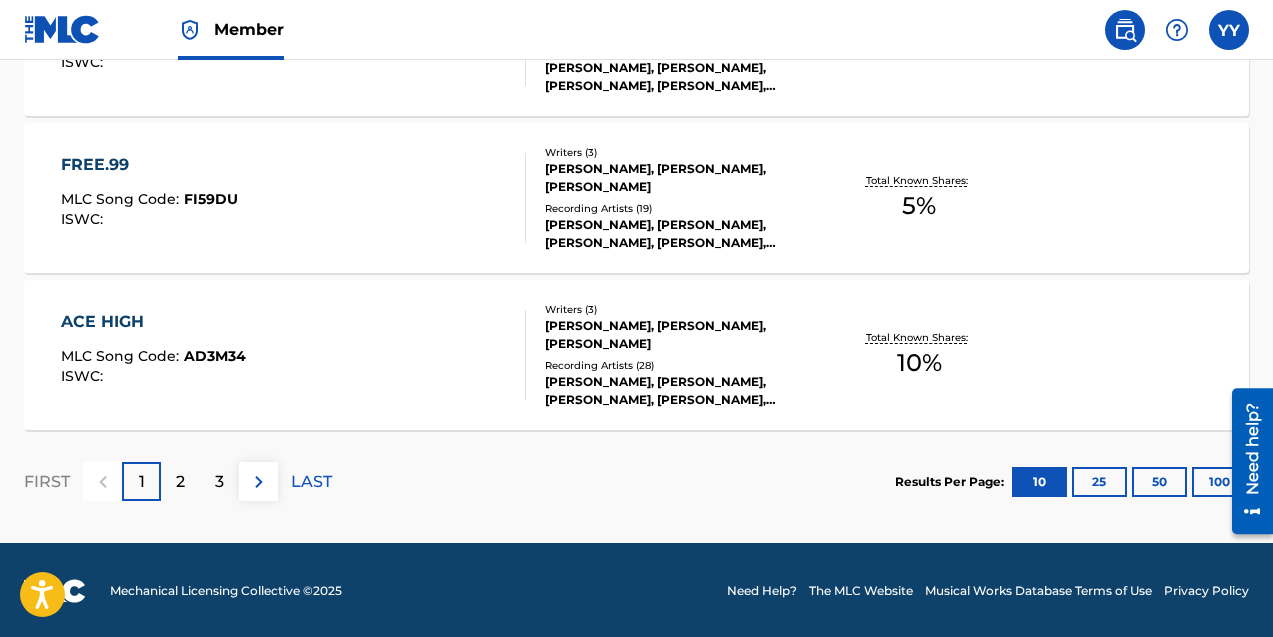 click on "2" at bounding box center (180, 482) 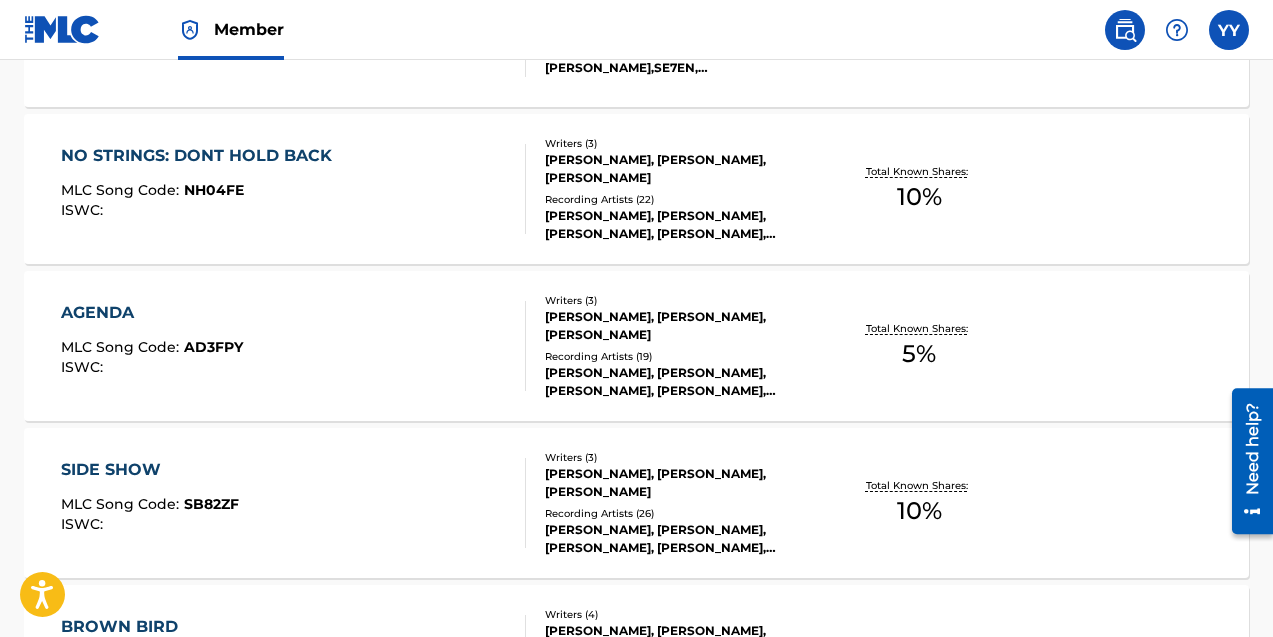 scroll, scrollTop: 555, scrollLeft: 0, axis: vertical 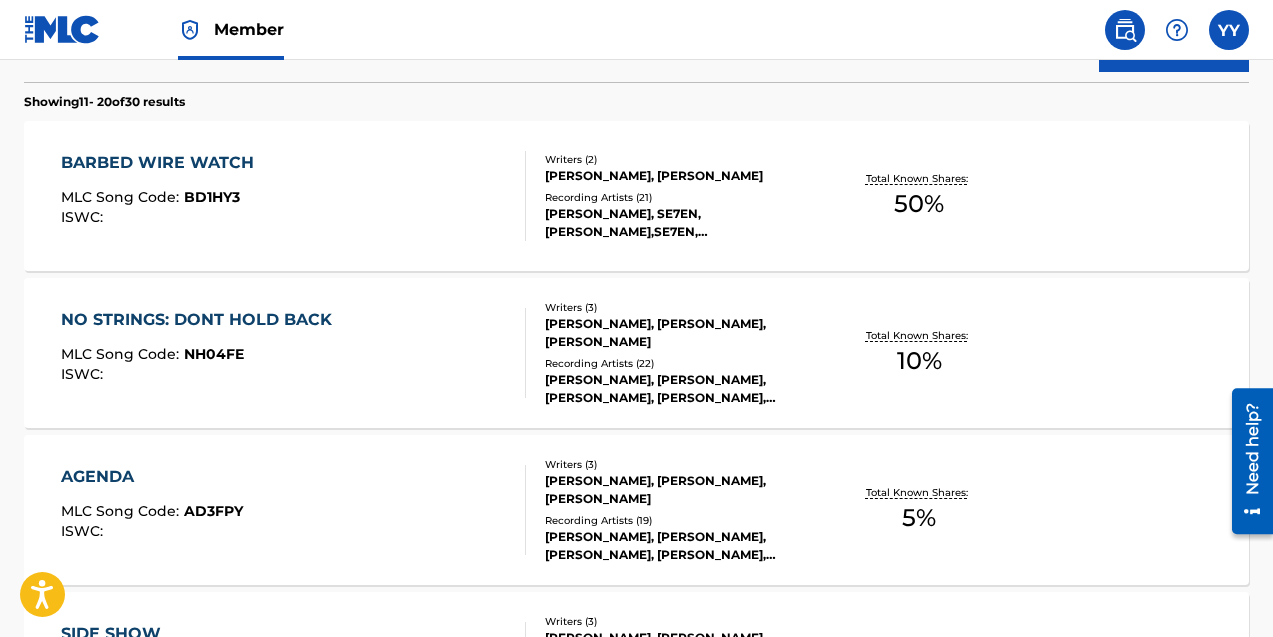click on "AGENDA" at bounding box center (152, 477) 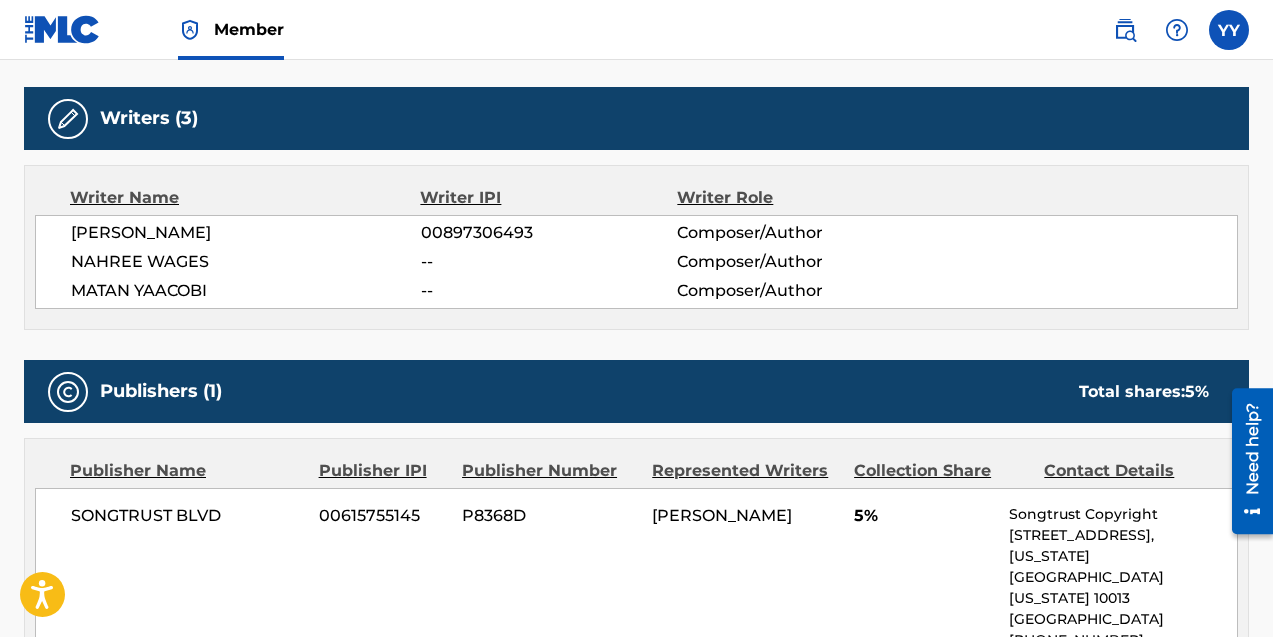 scroll, scrollTop: 0, scrollLeft: 0, axis: both 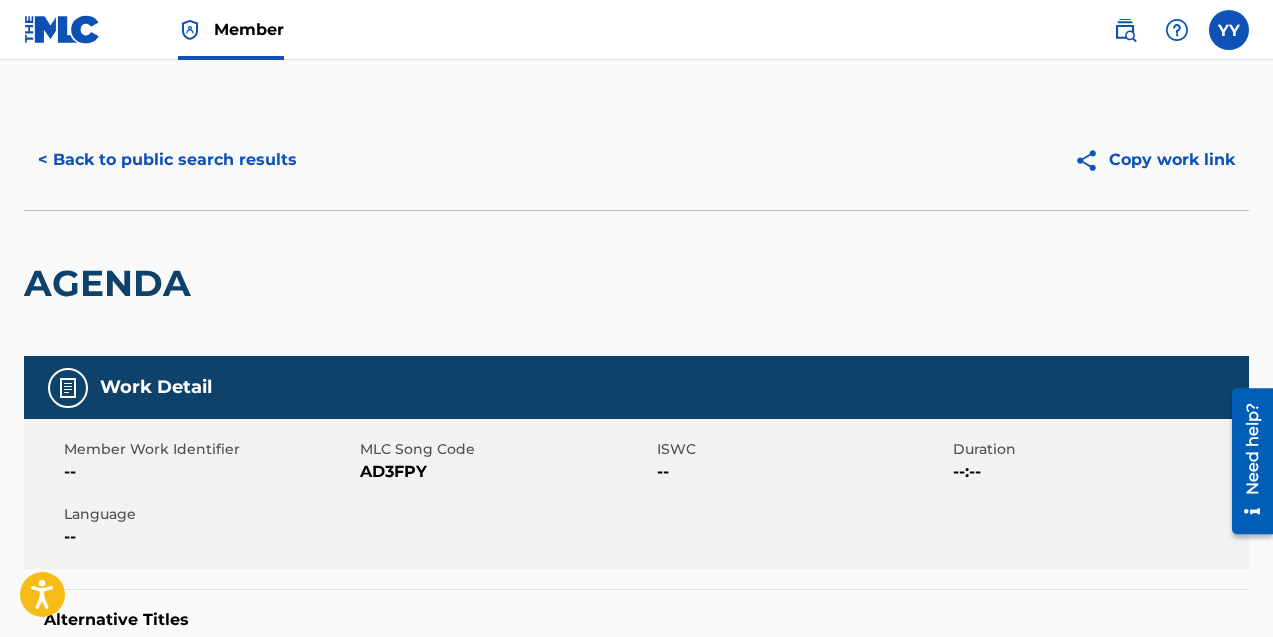 click on "< Back to public search results" at bounding box center (167, 160) 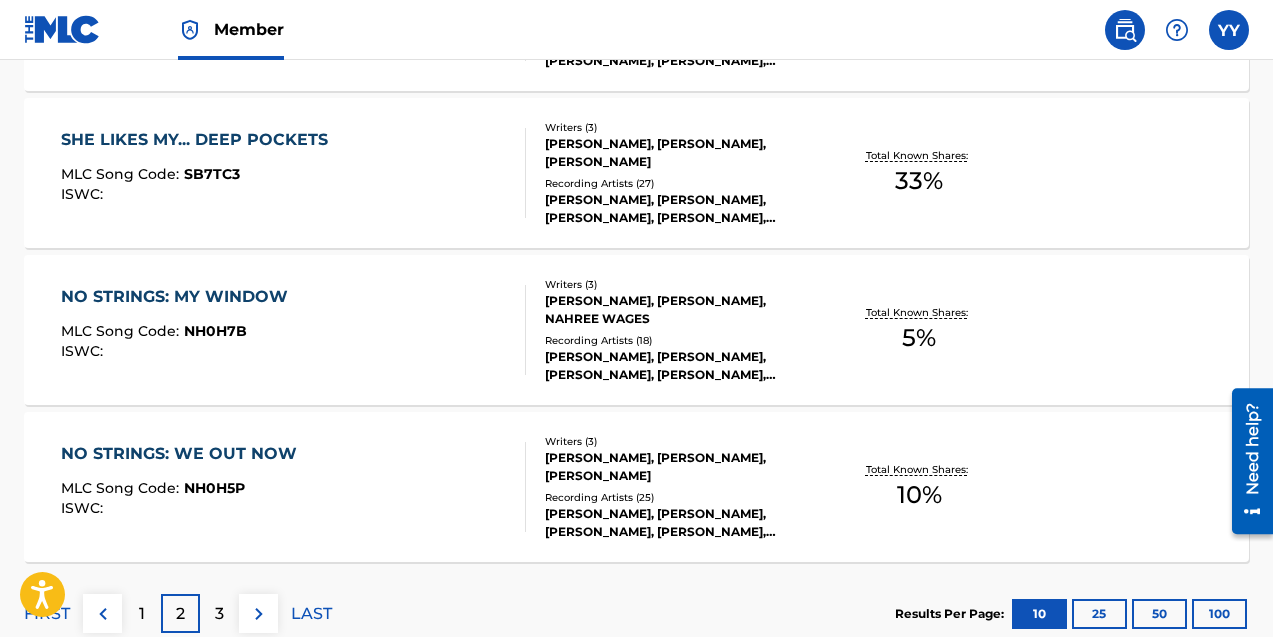 scroll, scrollTop: 1811, scrollLeft: 0, axis: vertical 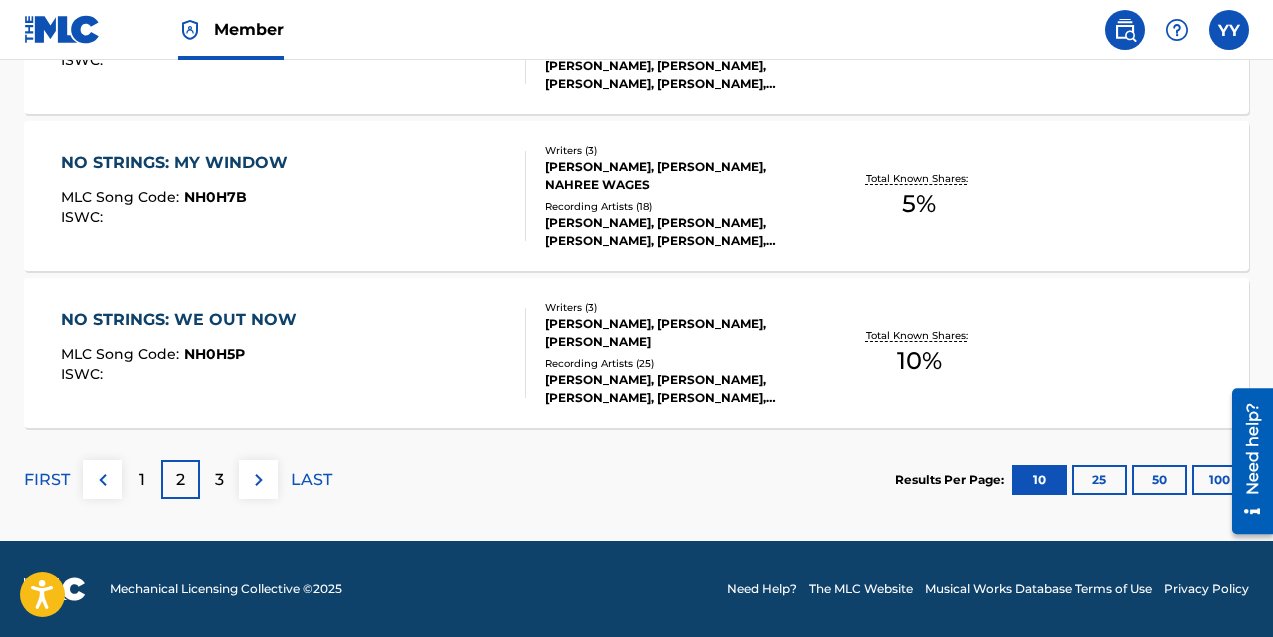 click on "3" at bounding box center (219, 480) 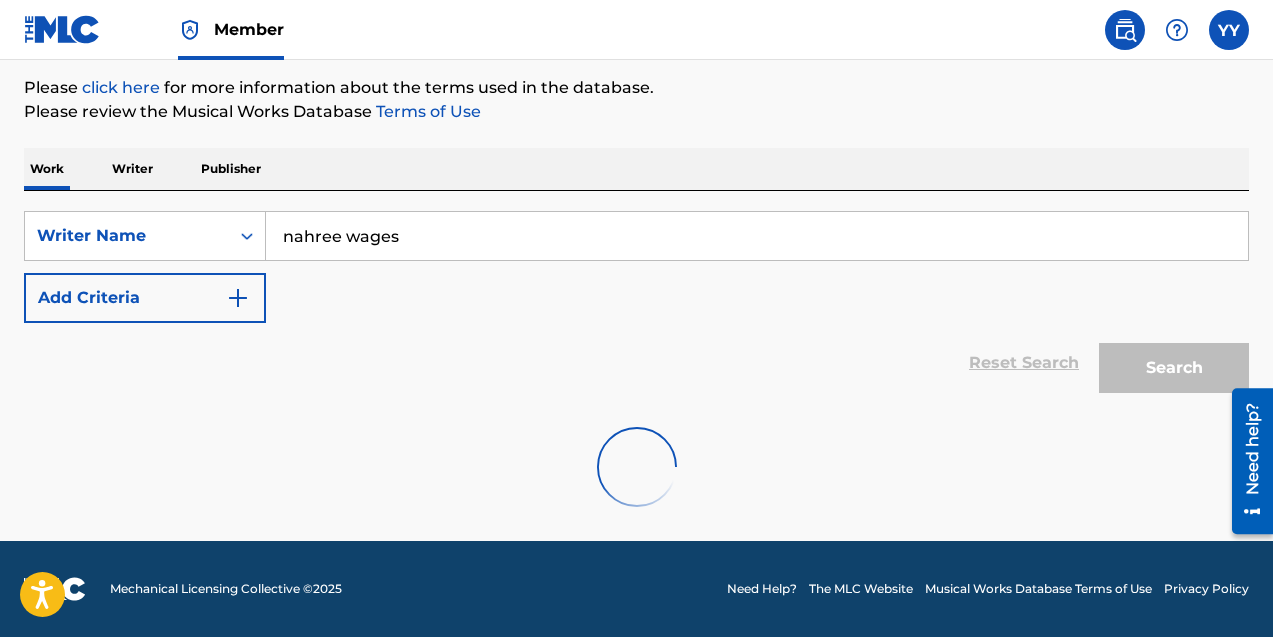 scroll, scrollTop: 1811, scrollLeft: 0, axis: vertical 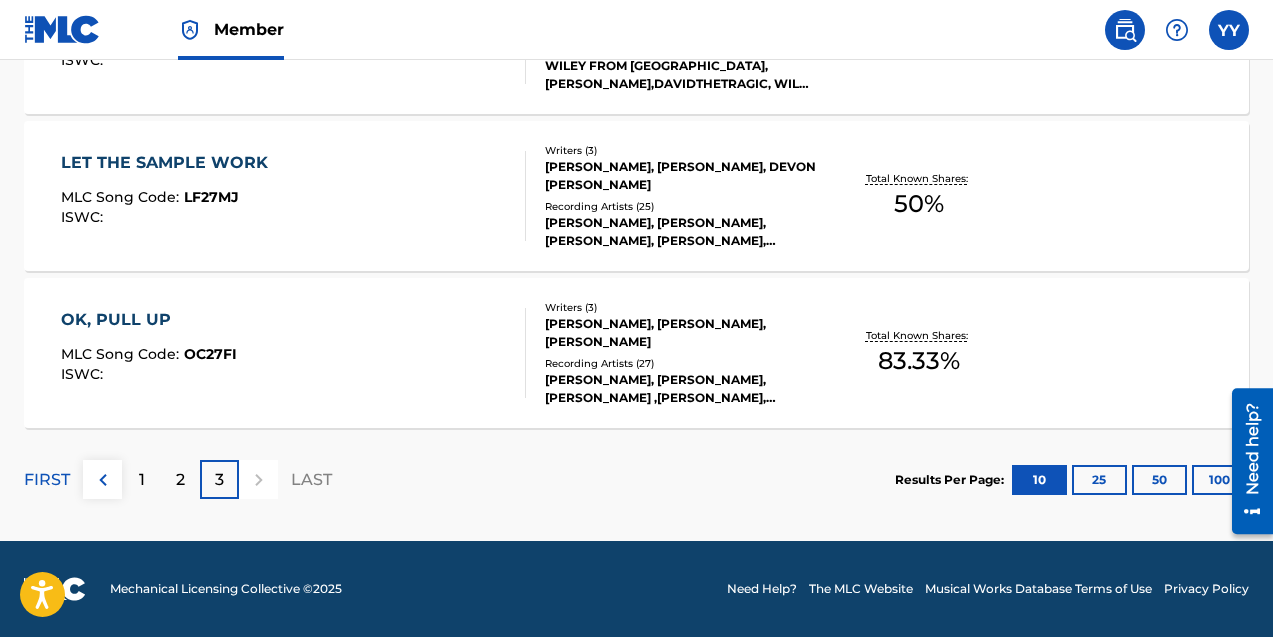 click on "1" at bounding box center (141, 479) 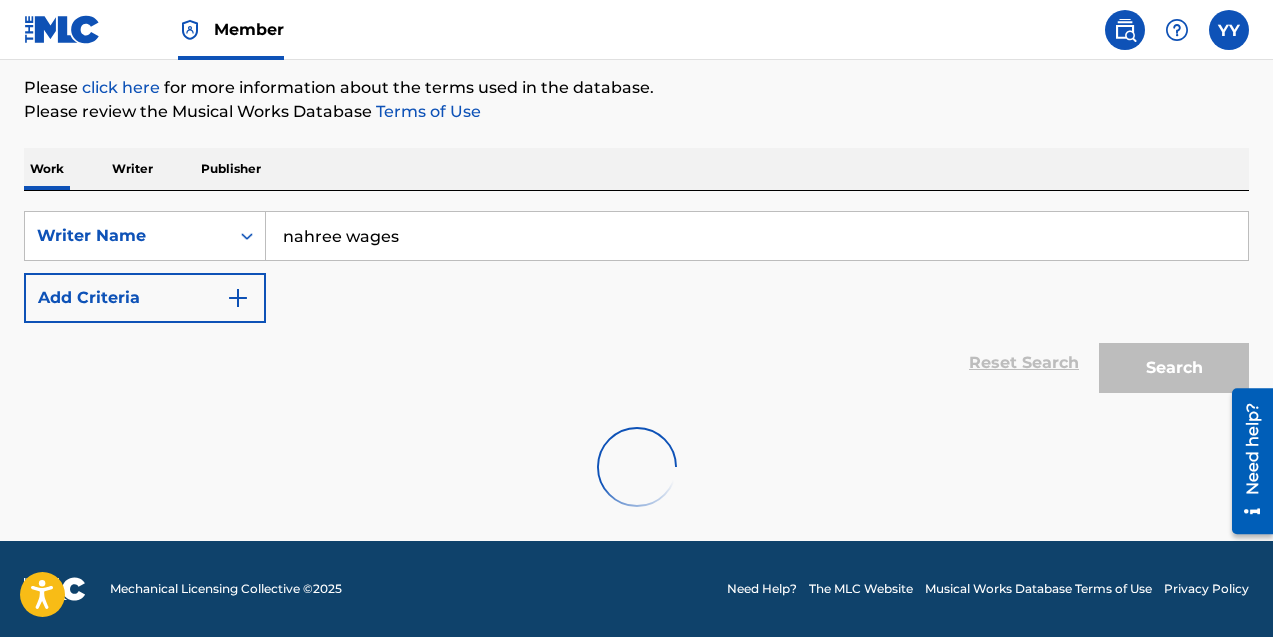 scroll, scrollTop: 1811, scrollLeft: 0, axis: vertical 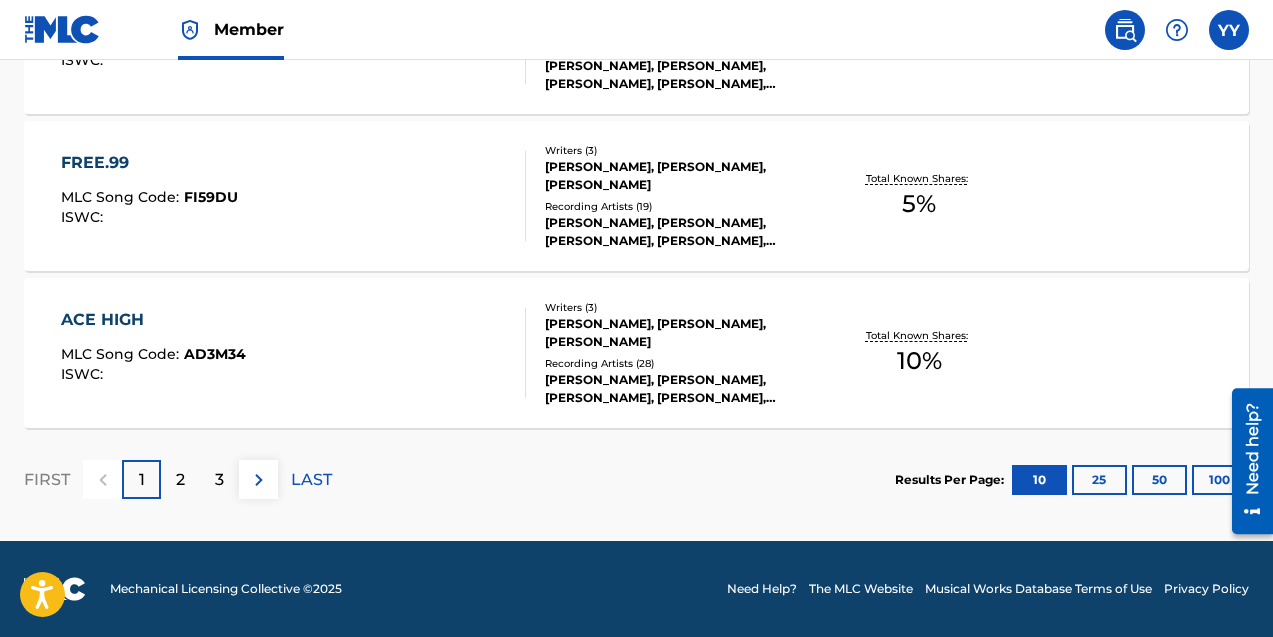 click on "2" at bounding box center (180, 479) 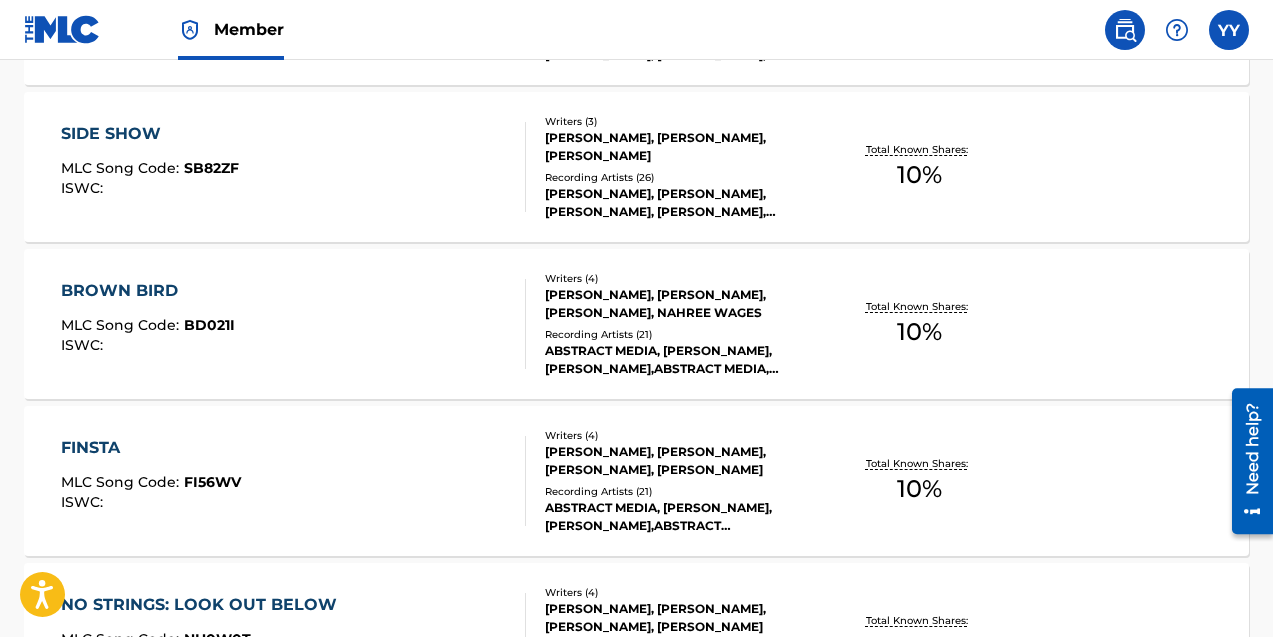scroll, scrollTop: 1075, scrollLeft: 0, axis: vertical 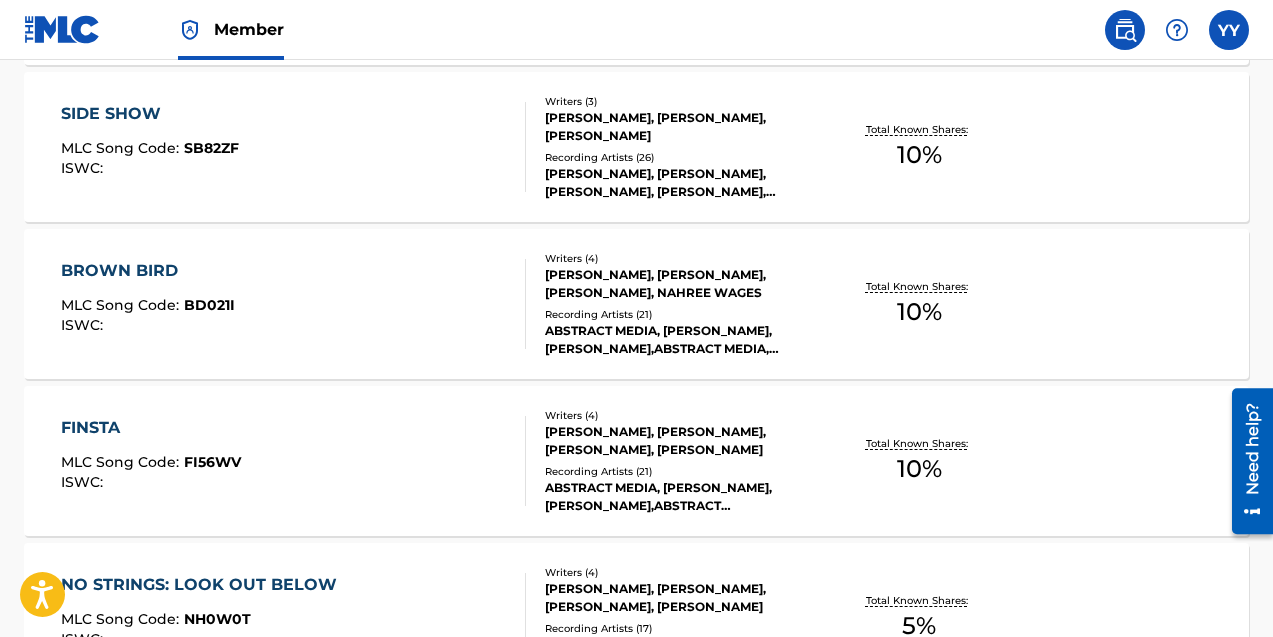 click on "FINSTA" at bounding box center (151, 428) 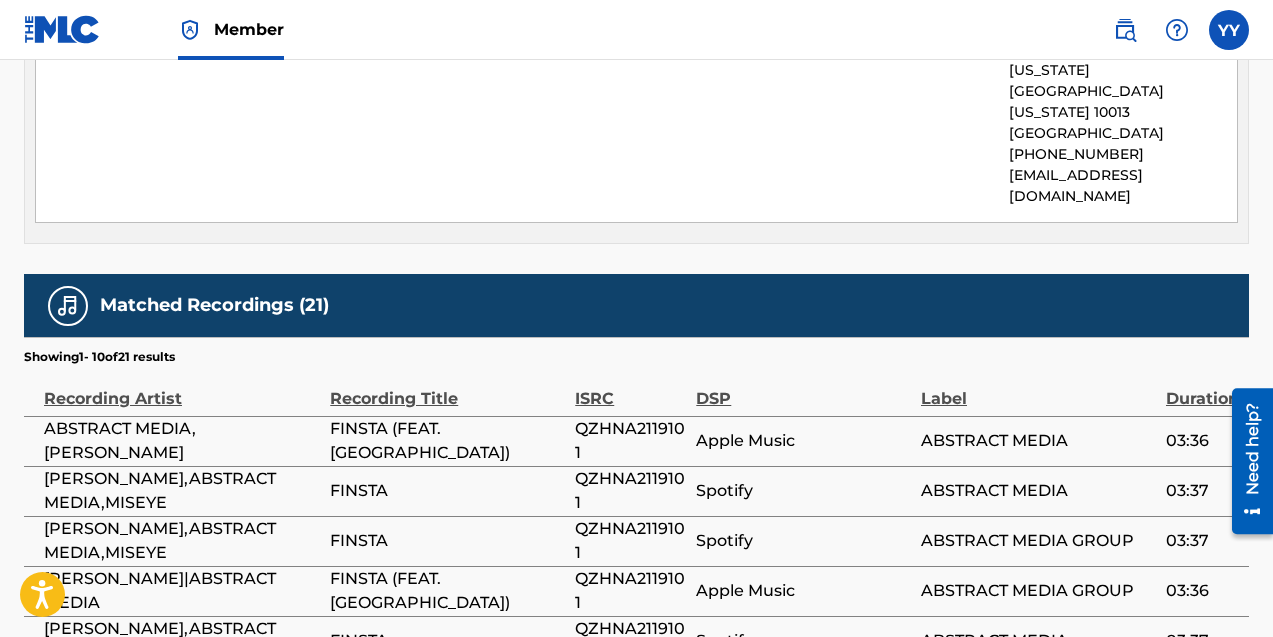 scroll, scrollTop: 1462, scrollLeft: 0, axis: vertical 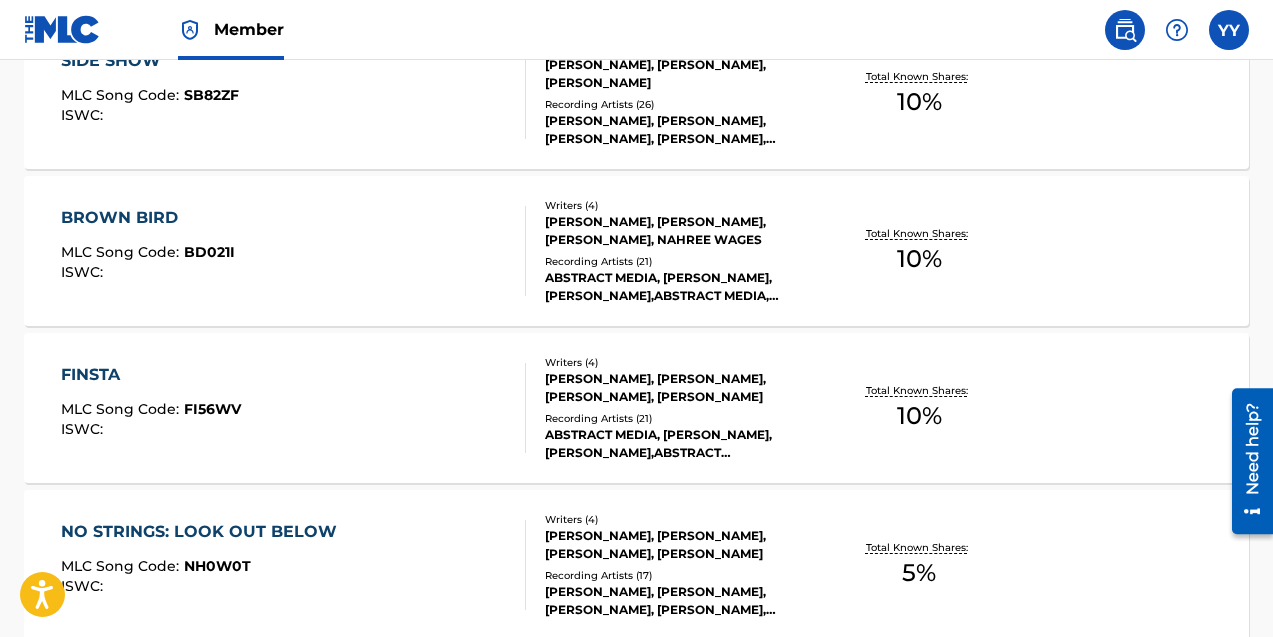 click on "FINSTA" at bounding box center [151, 375] 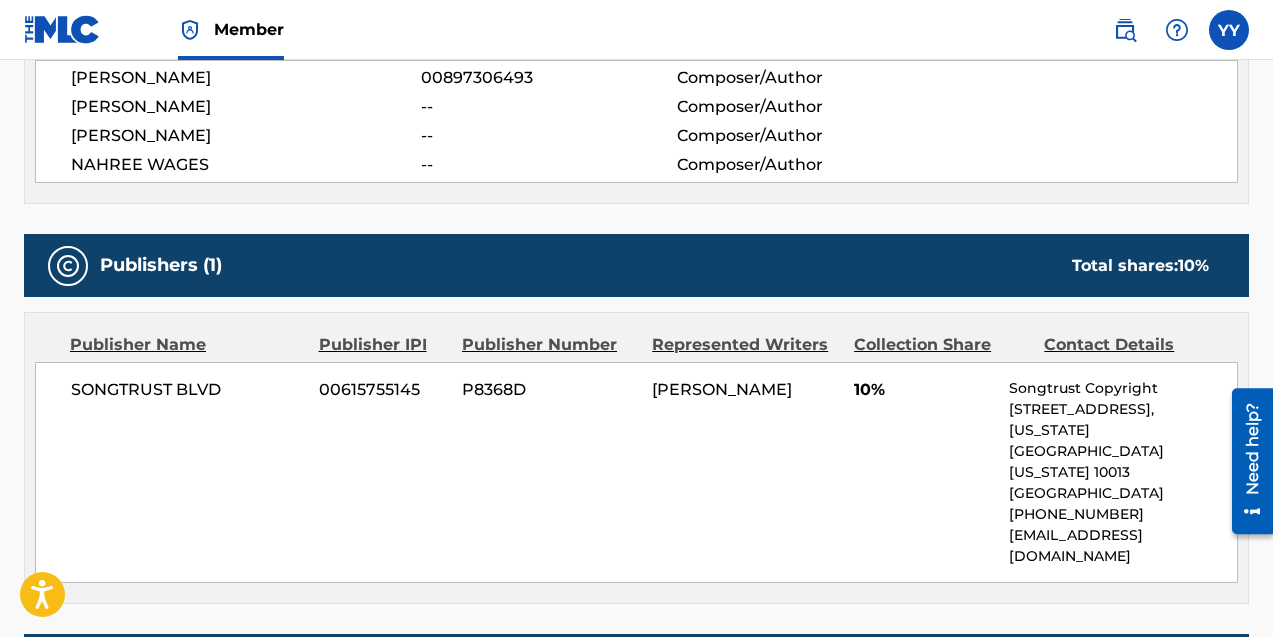 scroll, scrollTop: 721, scrollLeft: 0, axis: vertical 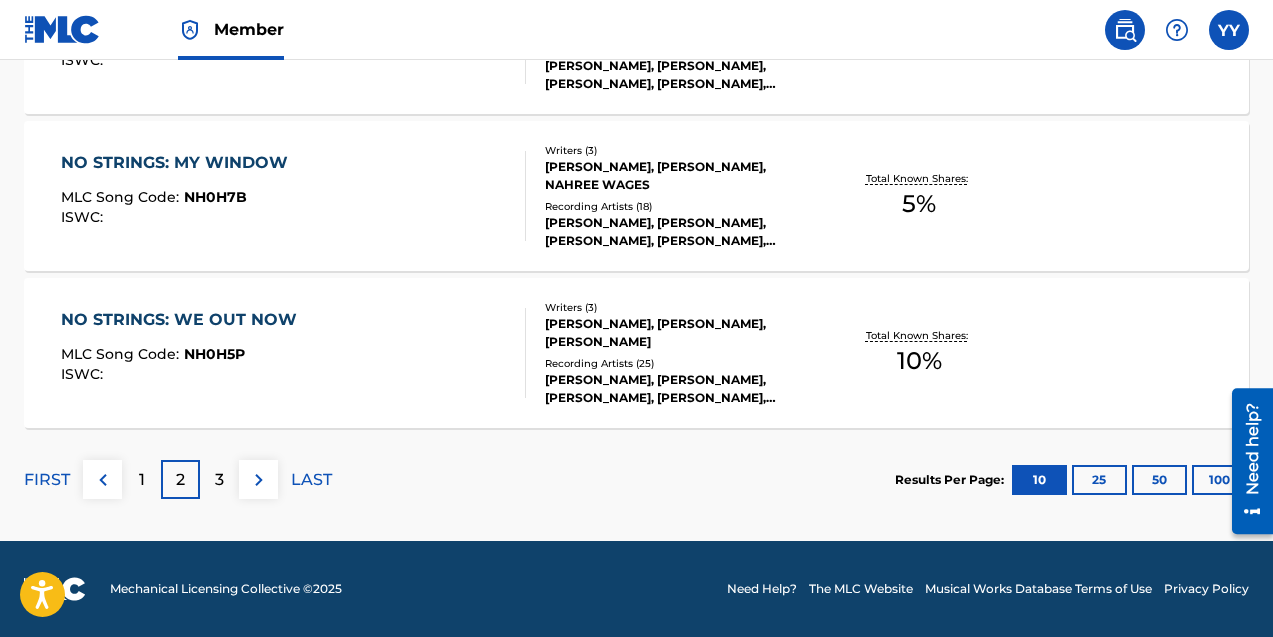 click on "1" at bounding box center [142, 480] 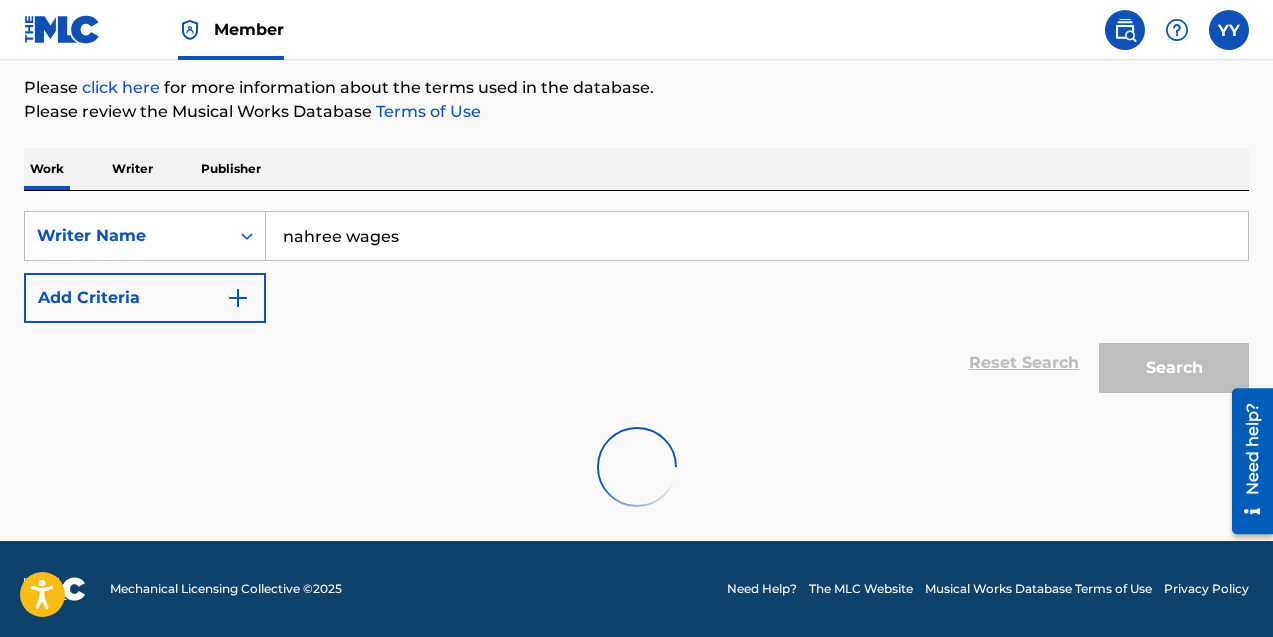 scroll, scrollTop: 1811, scrollLeft: 0, axis: vertical 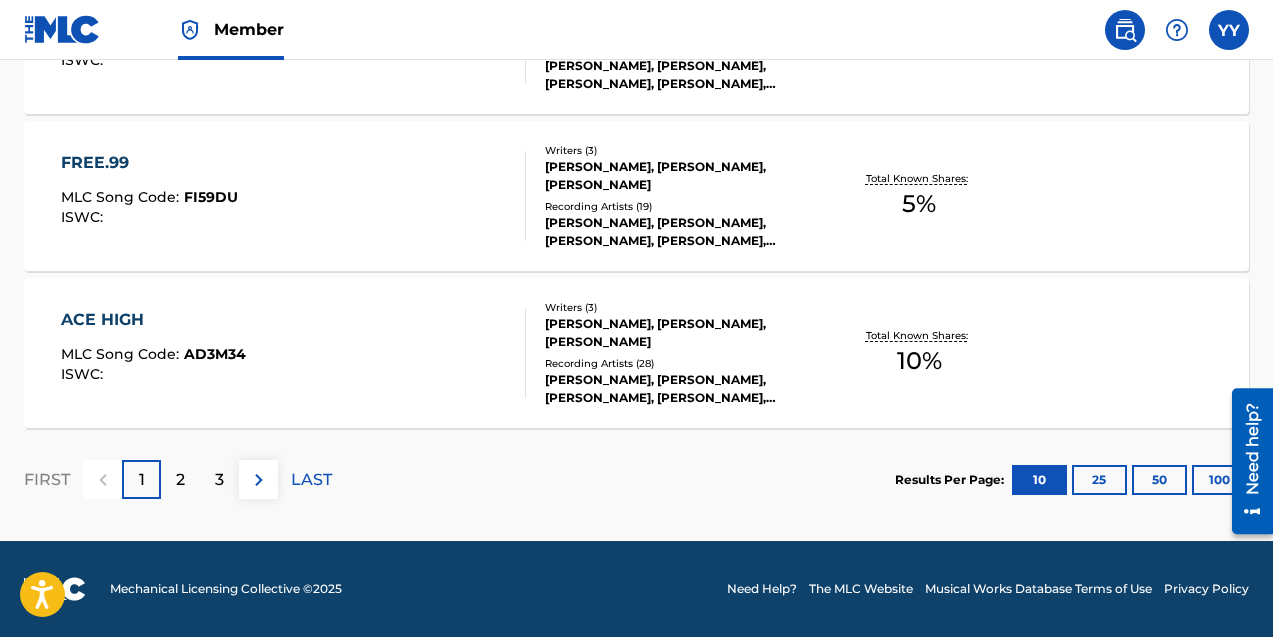 click on "ACE HIGH" at bounding box center [153, 320] 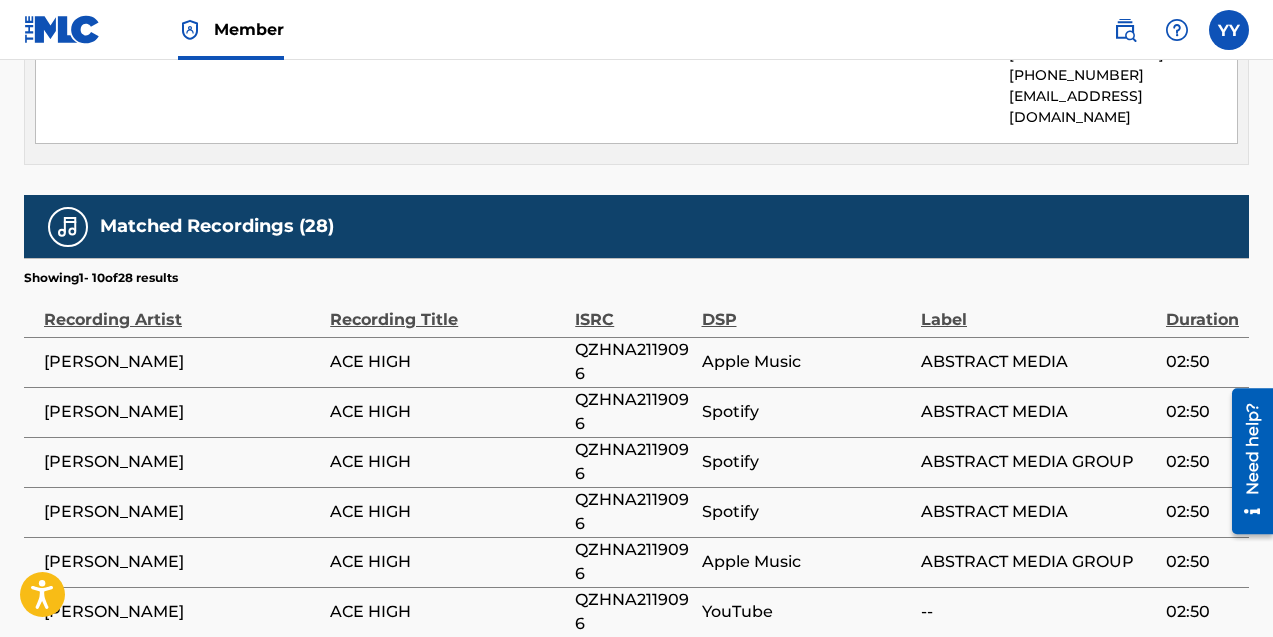 scroll, scrollTop: 1012, scrollLeft: 0, axis: vertical 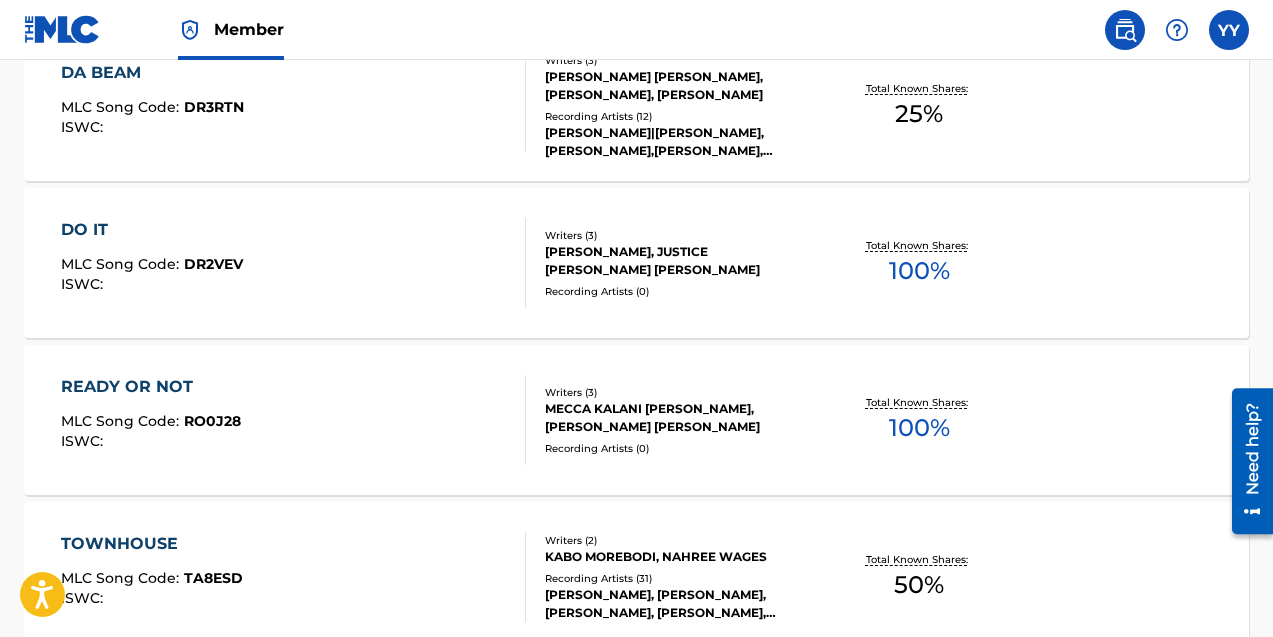 click on "DO IT" at bounding box center [152, 230] 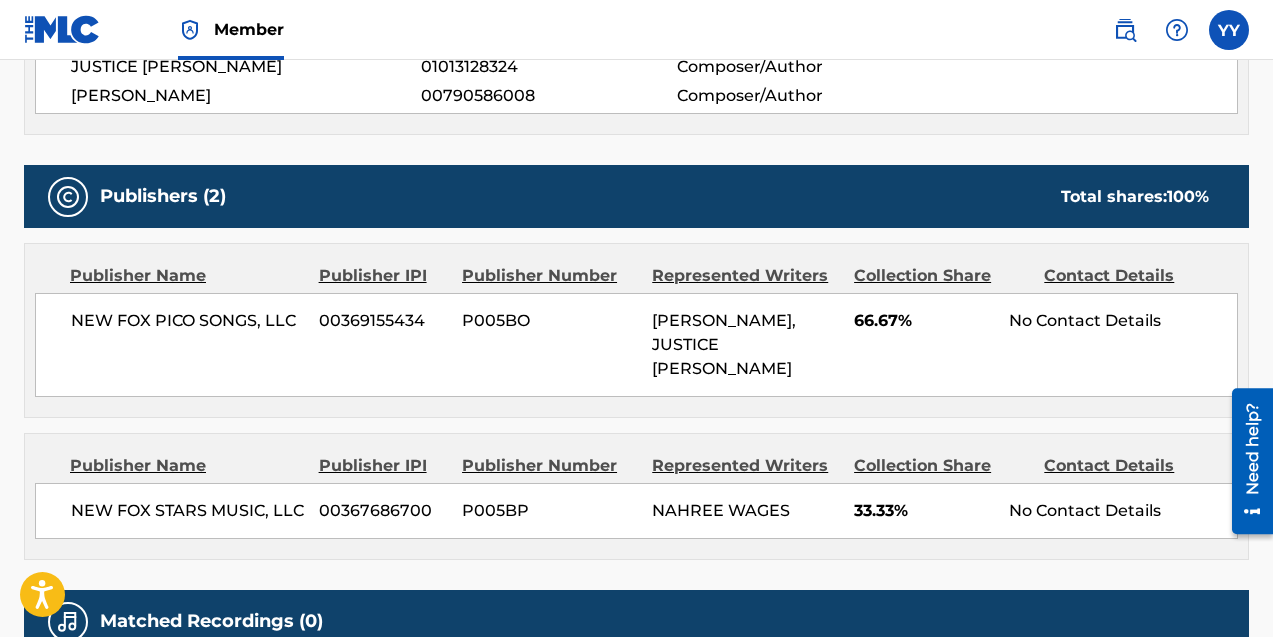 scroll, scrollTop: 977, scrollLeft: 0, axis: vertical 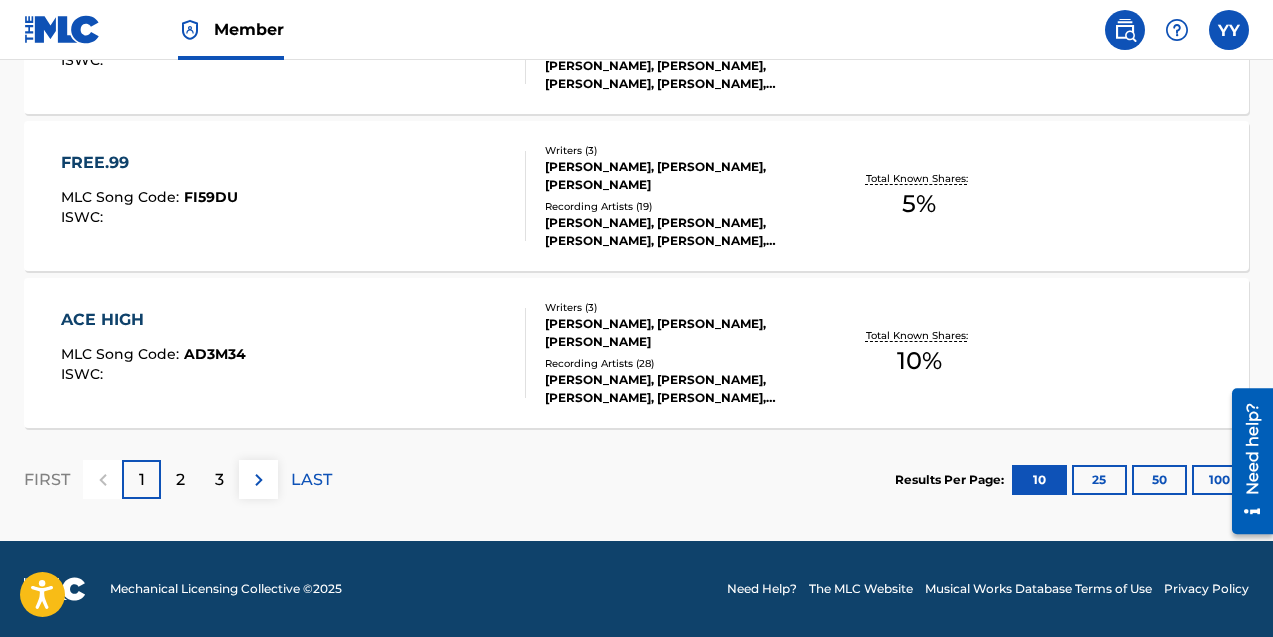click on "2" at bounding box center (180, 479) 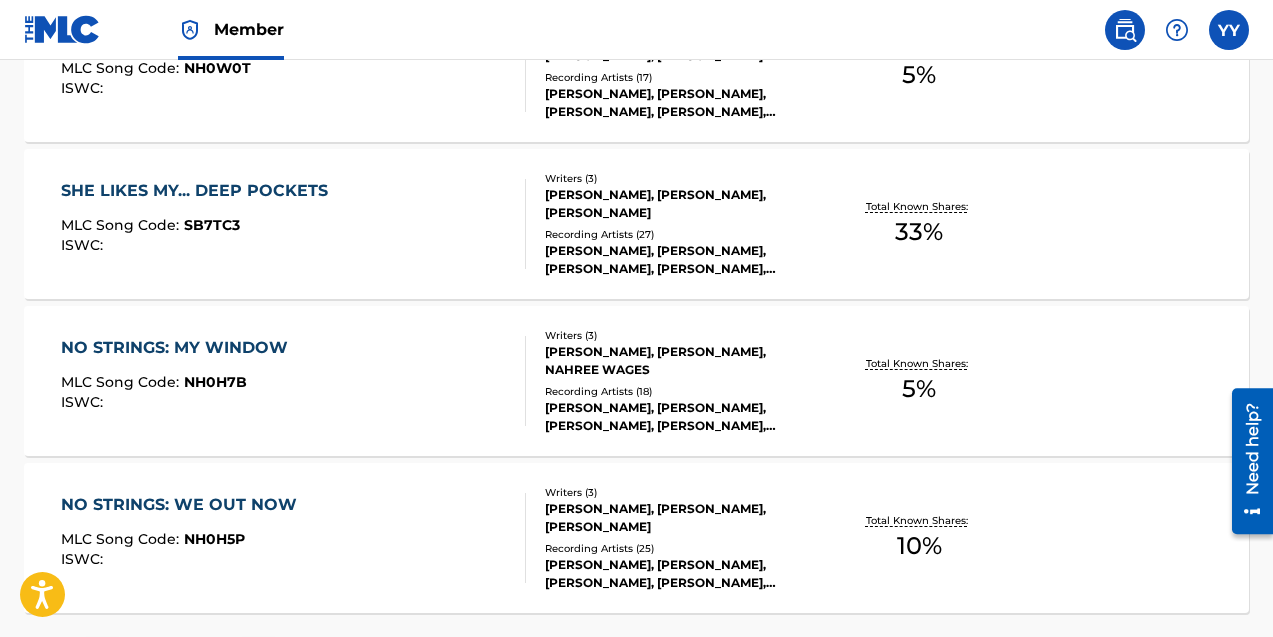 scroll, scrollTop: 1811, scrollLeft: 0, axis: vertical 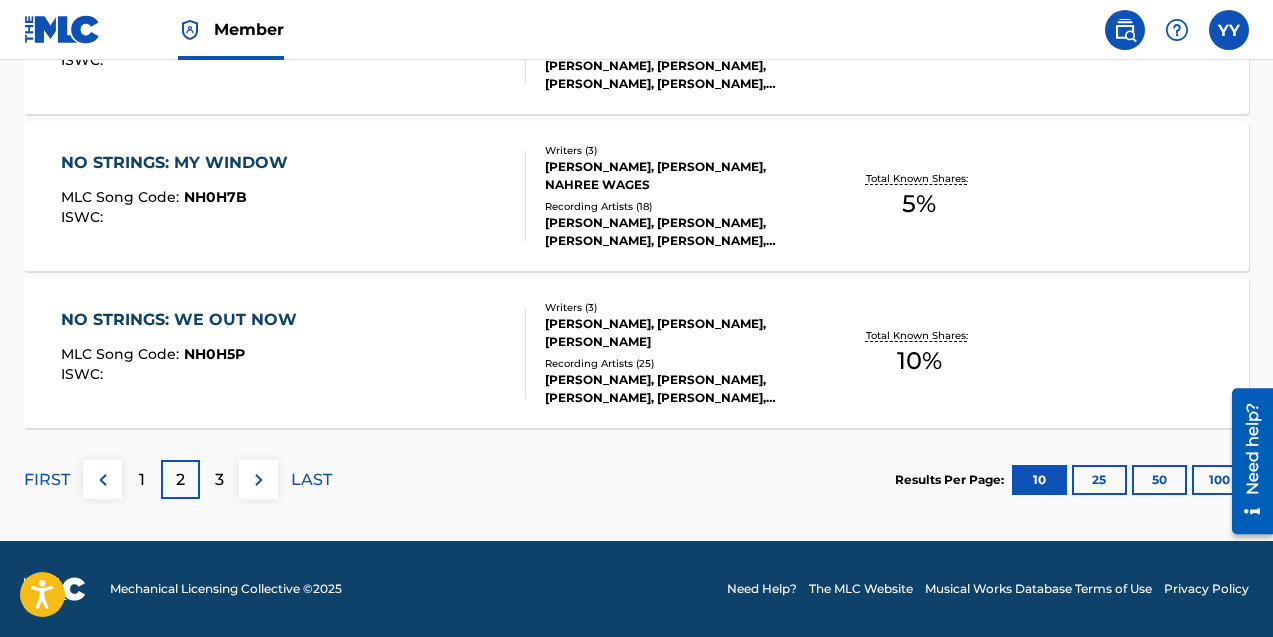 click on "3" at bounding box center [219, 479] 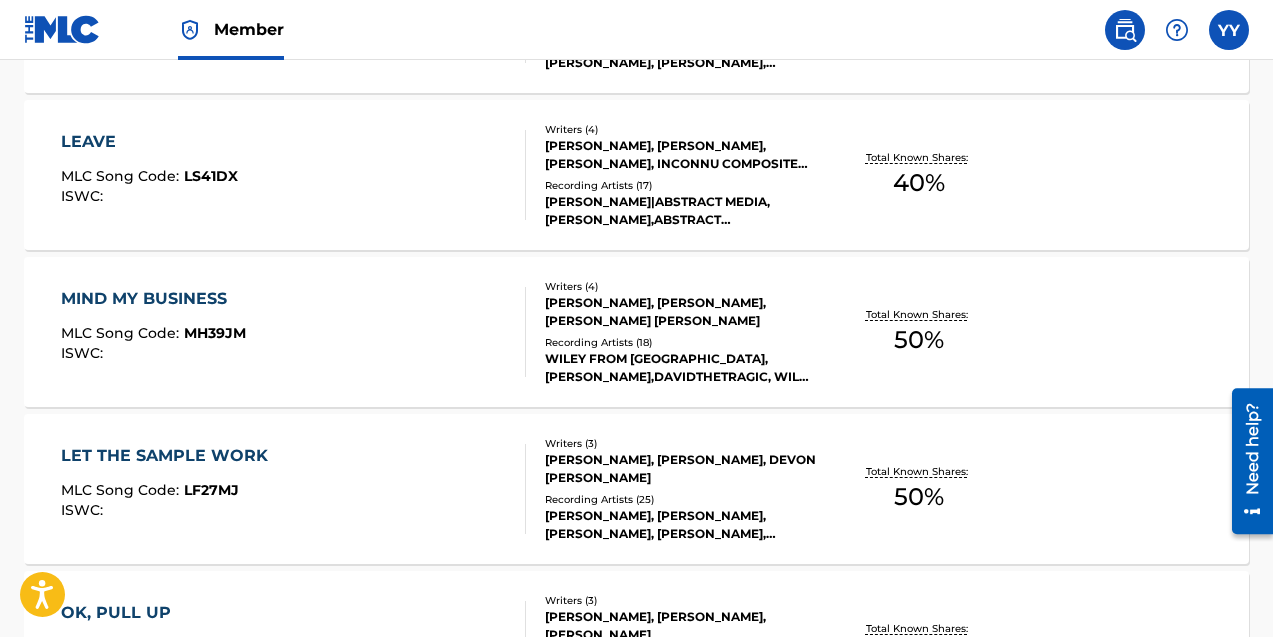 scroll, scrollTop: 1772, scrollLeft: 0, axis: vertical 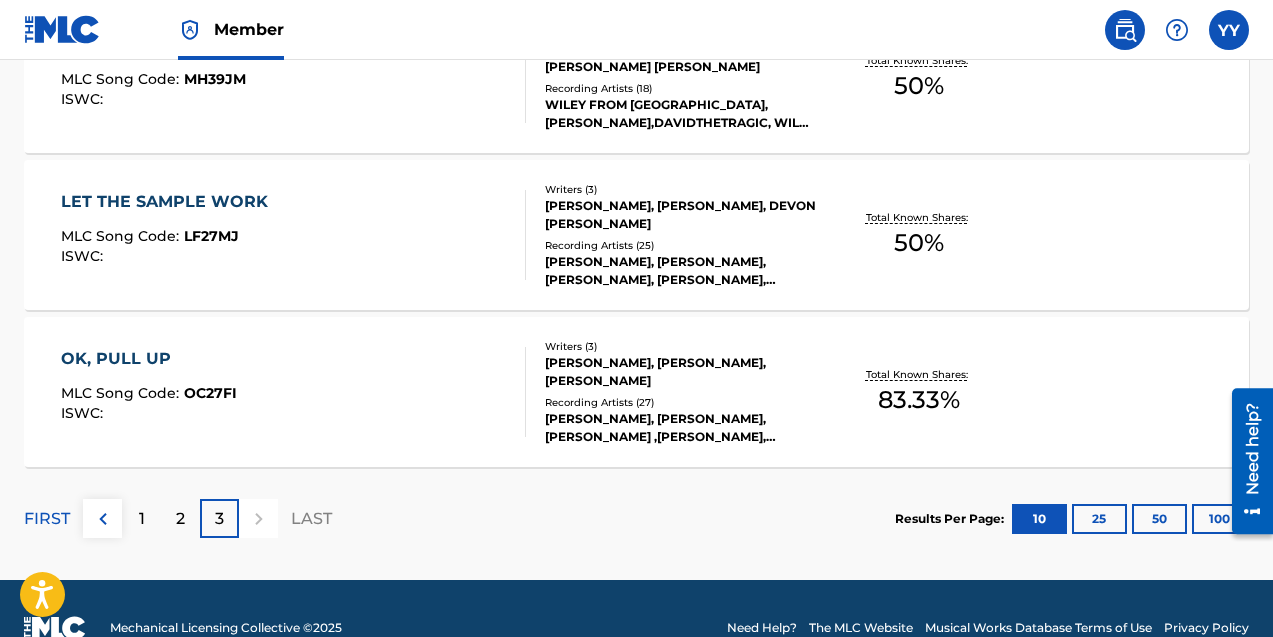 click on "LET THE SAMPLE WORK" at bounding box center [169, 202] 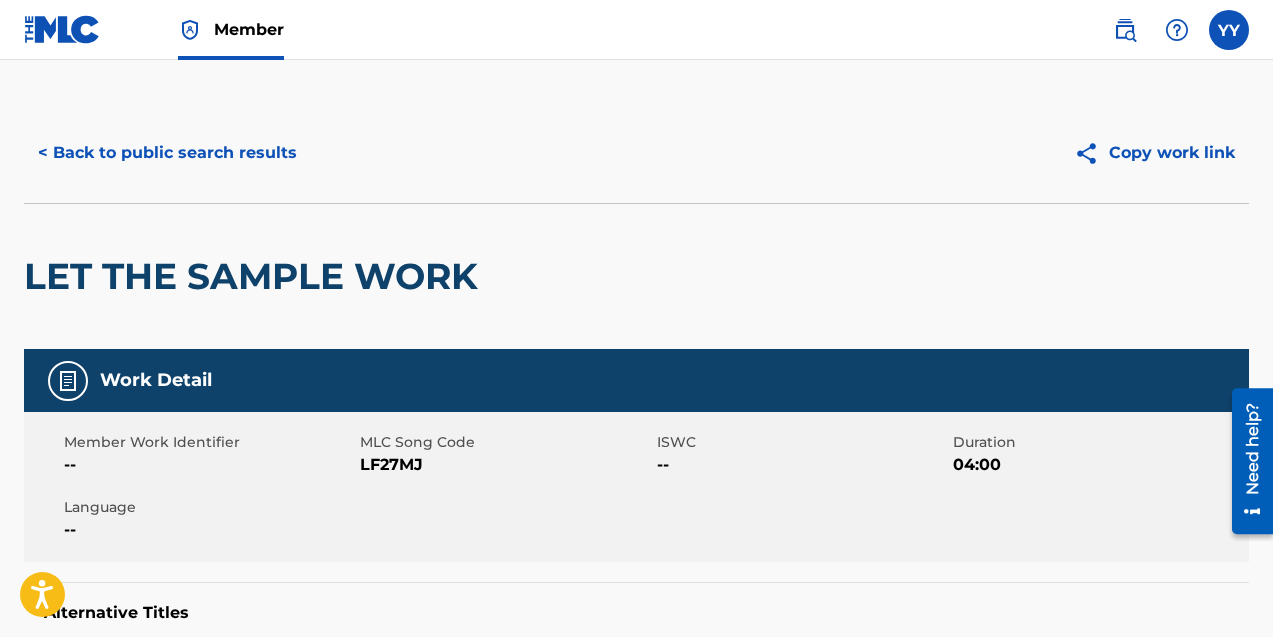 scroll, scrollTop: 0, scrollLeft: 0, axis: both 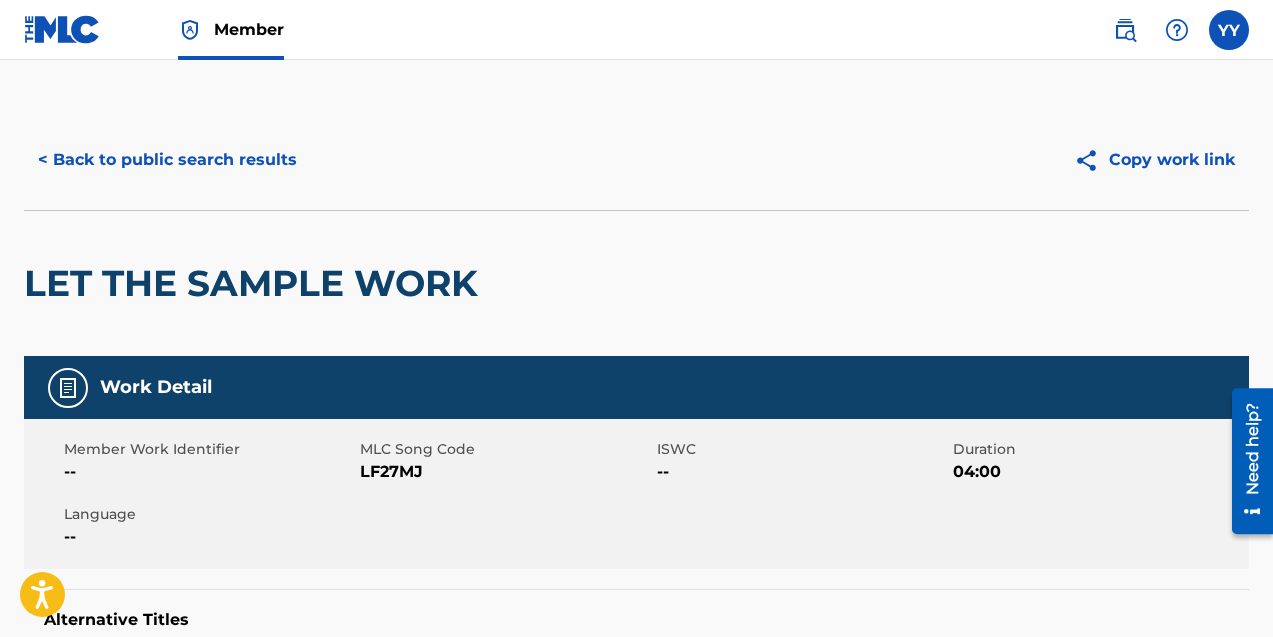 click on "< Back to public search results" at bounding box center (167, 160) 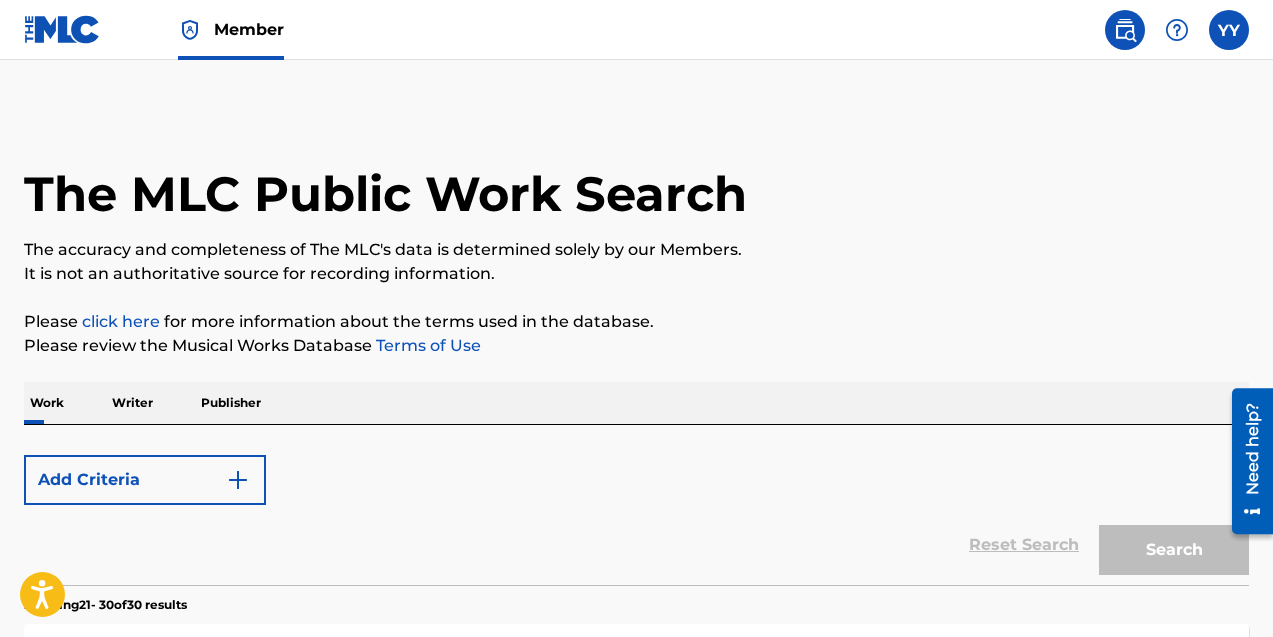 scroll, scrollTop: 1811, scrollLeft: 0, axis: vertical 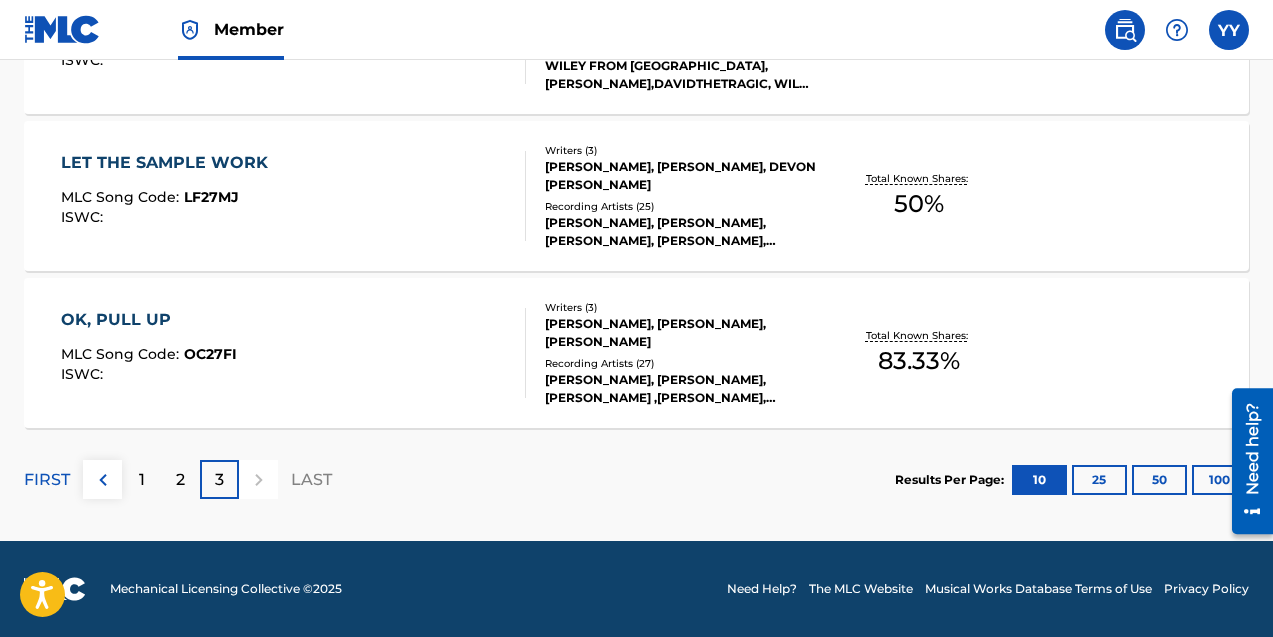 click on "1" at bounding box center (142, 480) 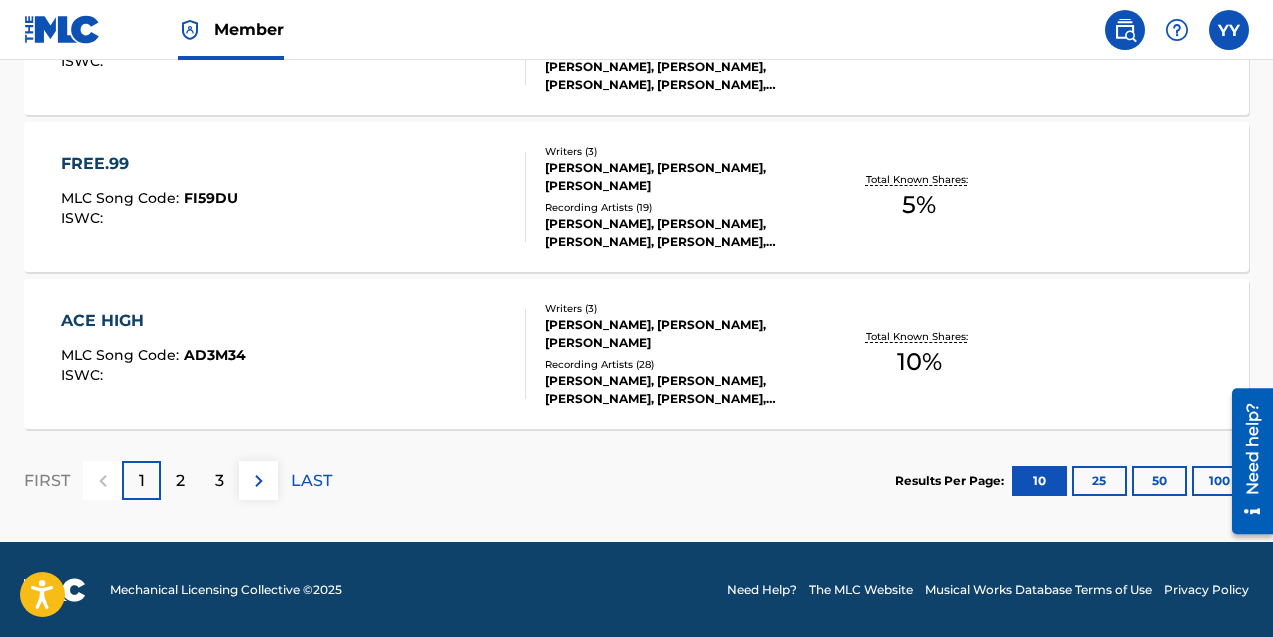 scroll, scrollTop: 1811, scrollLeft: 0, axis: vertical 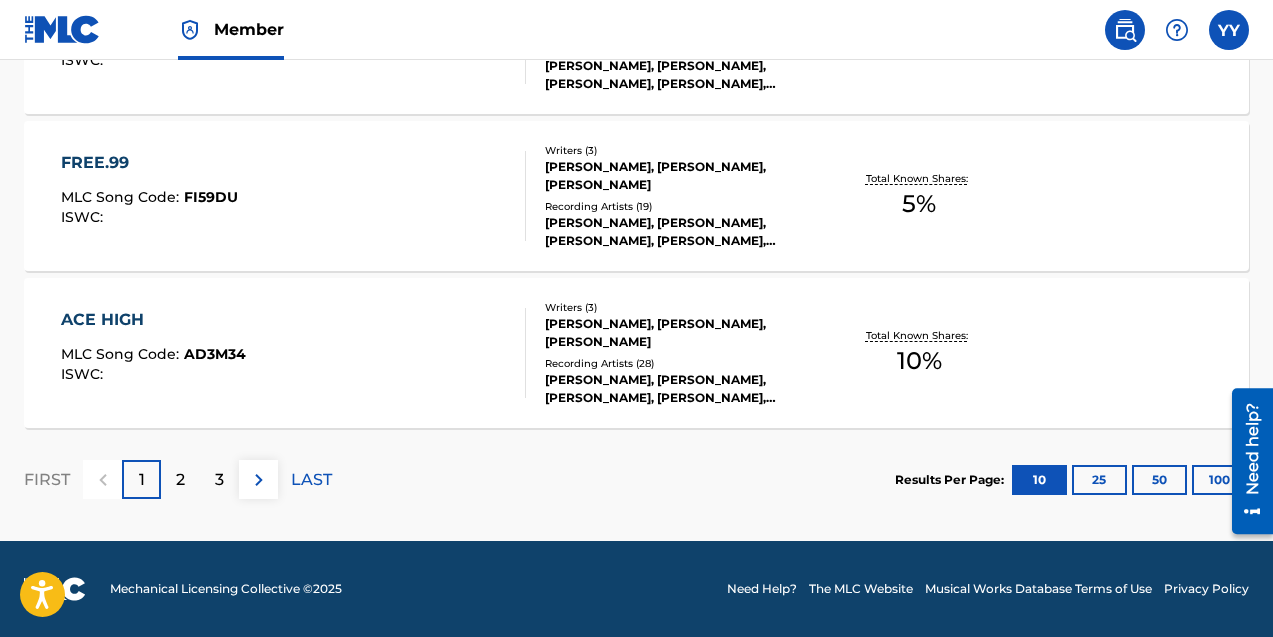 click on "ACE HIGH" at bounding box center (153, 320) 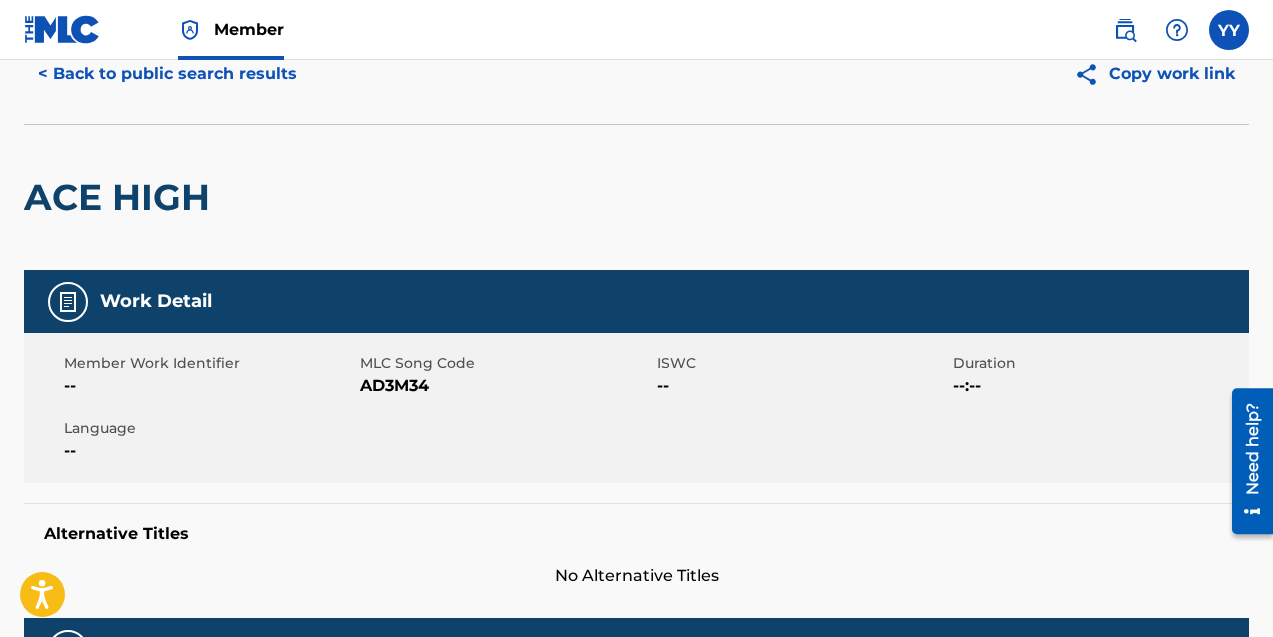 scroll, scrollTop: 0, scrollLeft: 0, axis: both 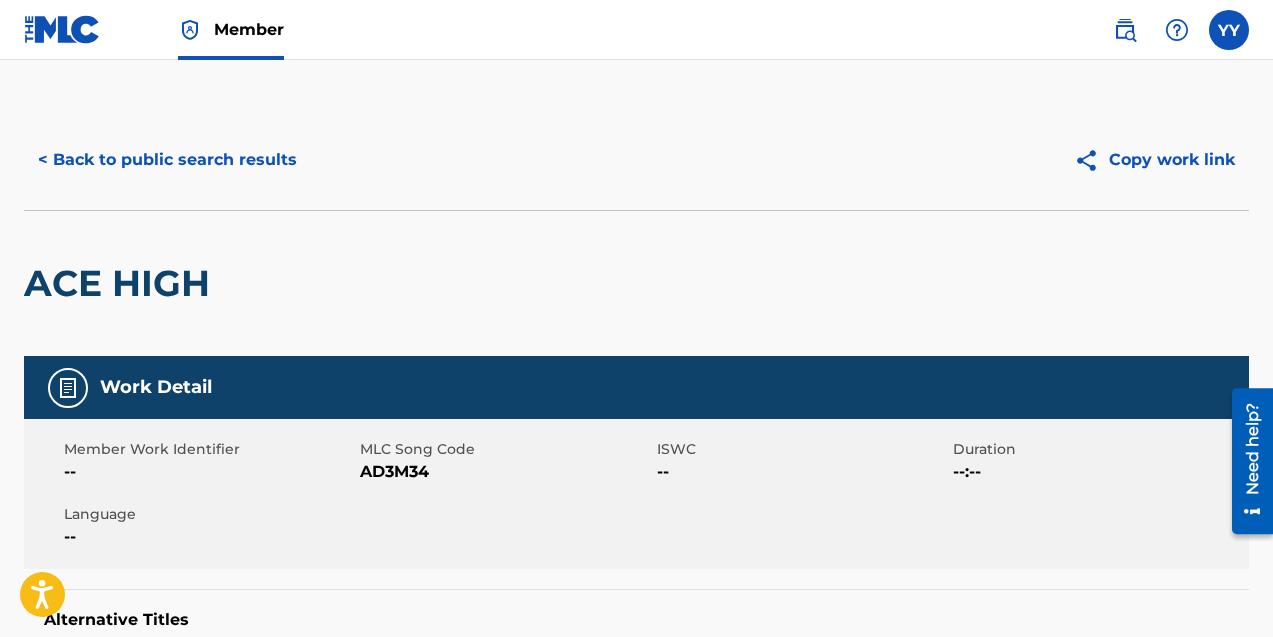 click on "< Back to public search results" at bounding box center (167, 160) 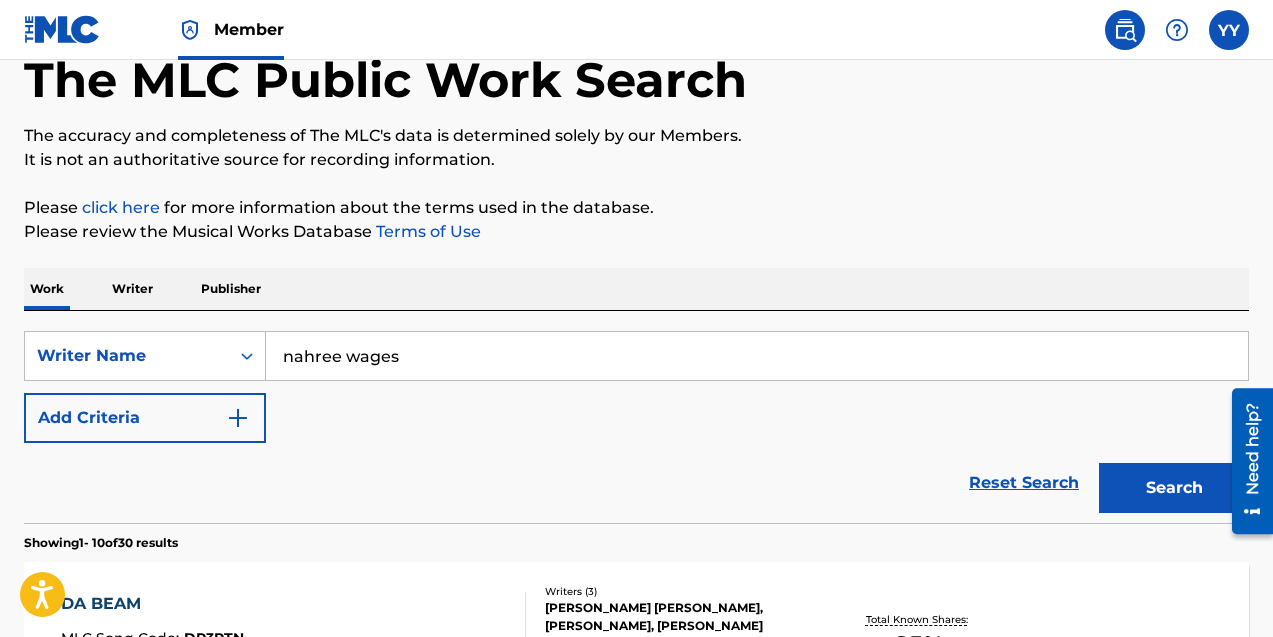 scroll, scrollTop: 0, scrollLeft: 0, axis: both 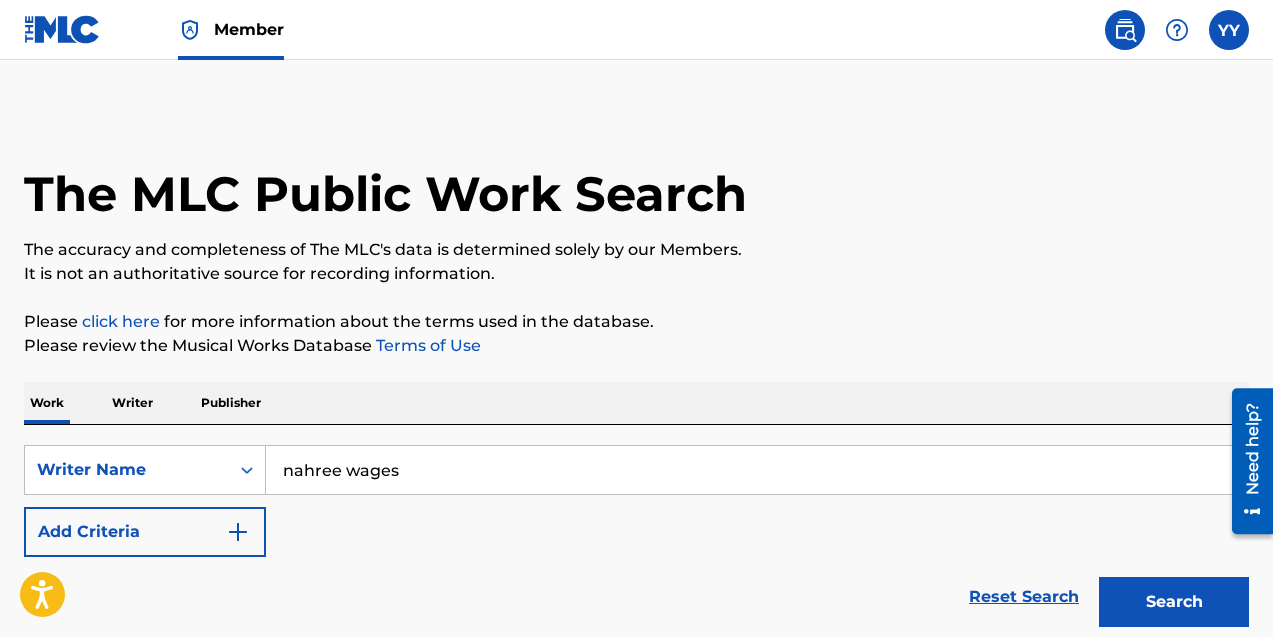 click on "SearchWithCriteriad03b4230-ba7e-4540-8b58-6755de107179 Writer Name nahree wages Add Criteria Reset Search Search" at bounding box center [636, 531] 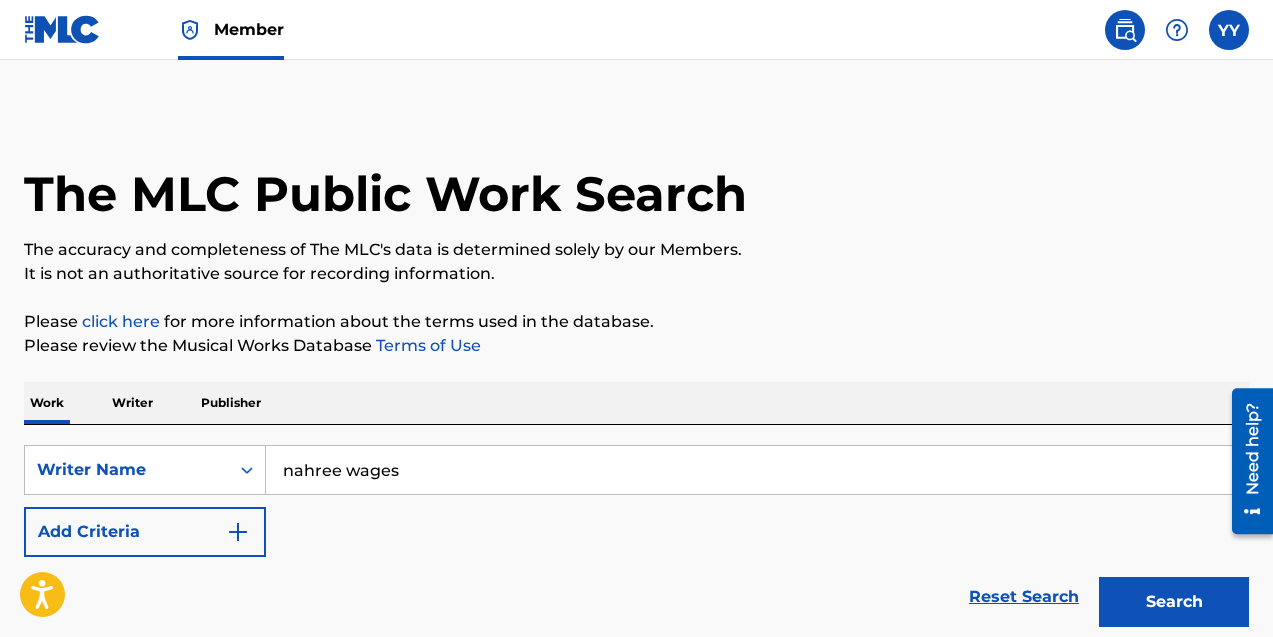 click at bounding box center [62, 29] 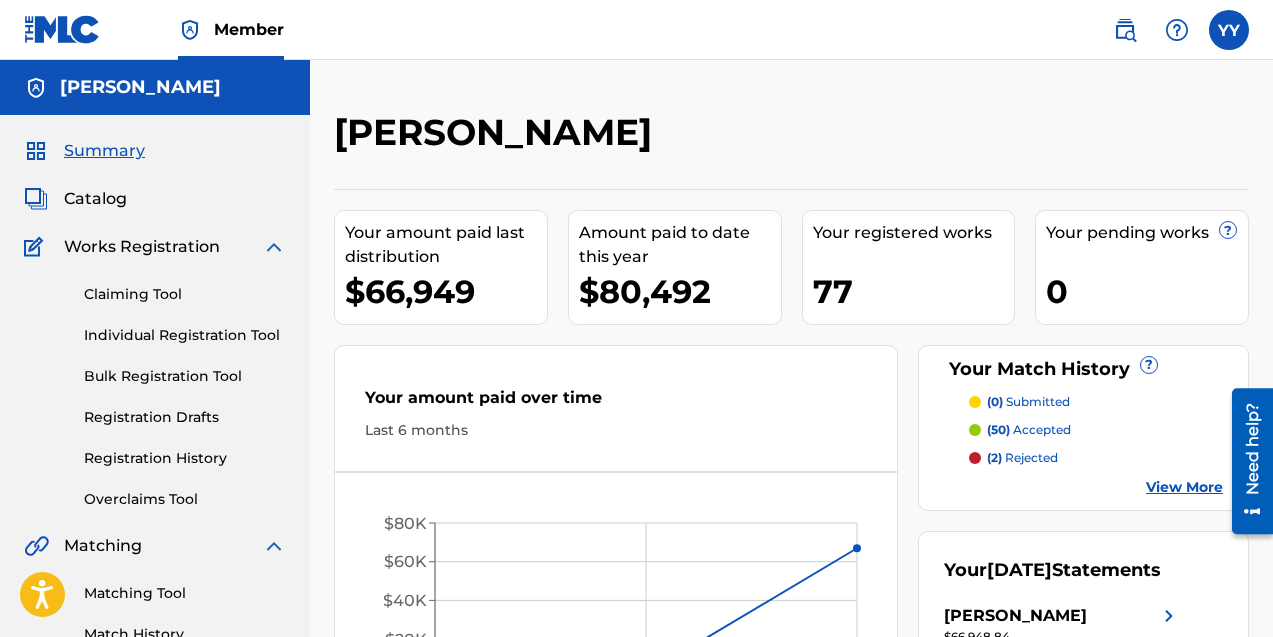 scroll, scrollTop: 137, scrollLeft: 0, axis: vertical 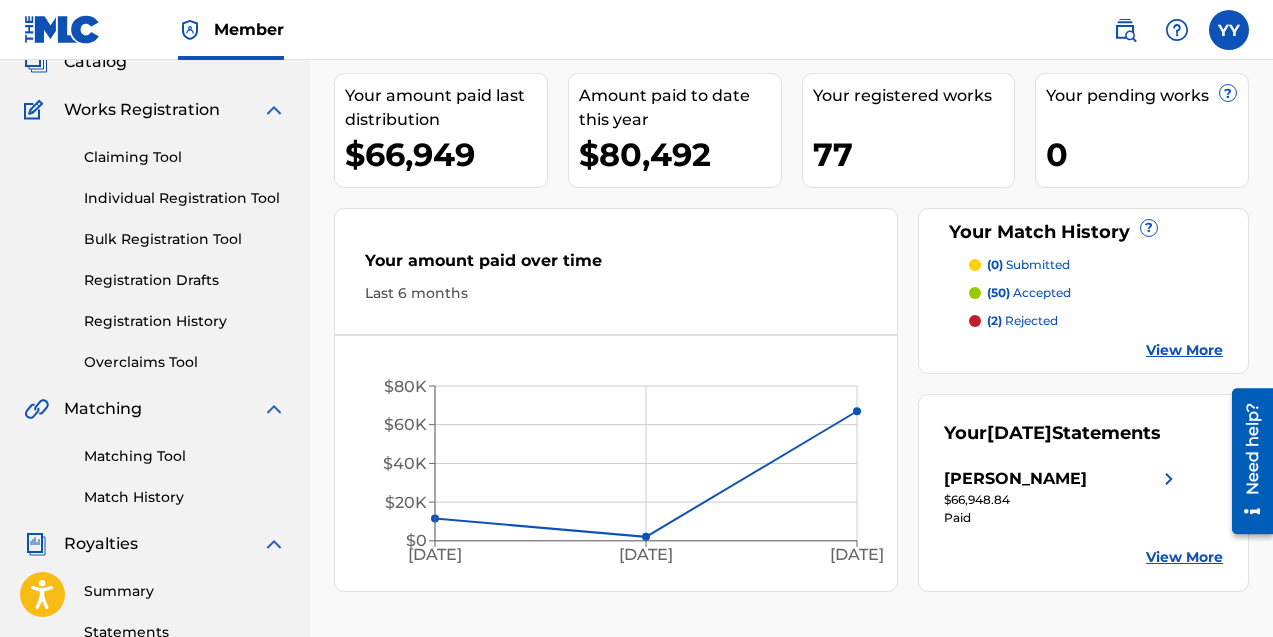 click at bounding box center (1125, 30) 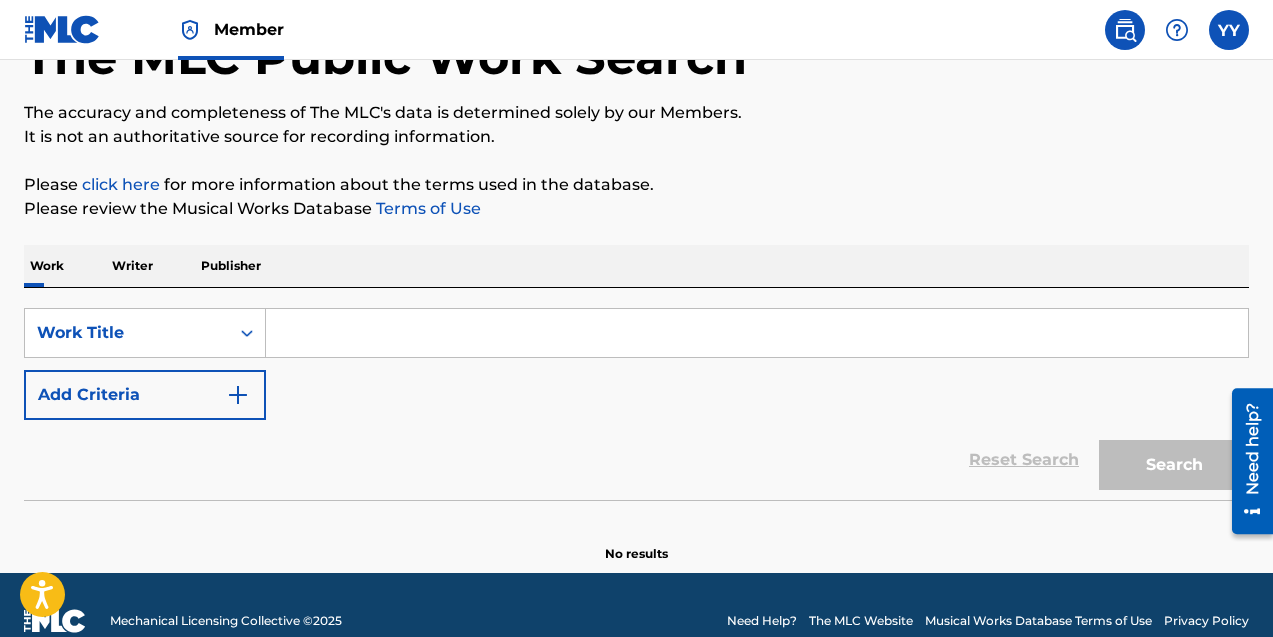 scroll, scrollTop: 0, scrollLeft: 0, axis: both 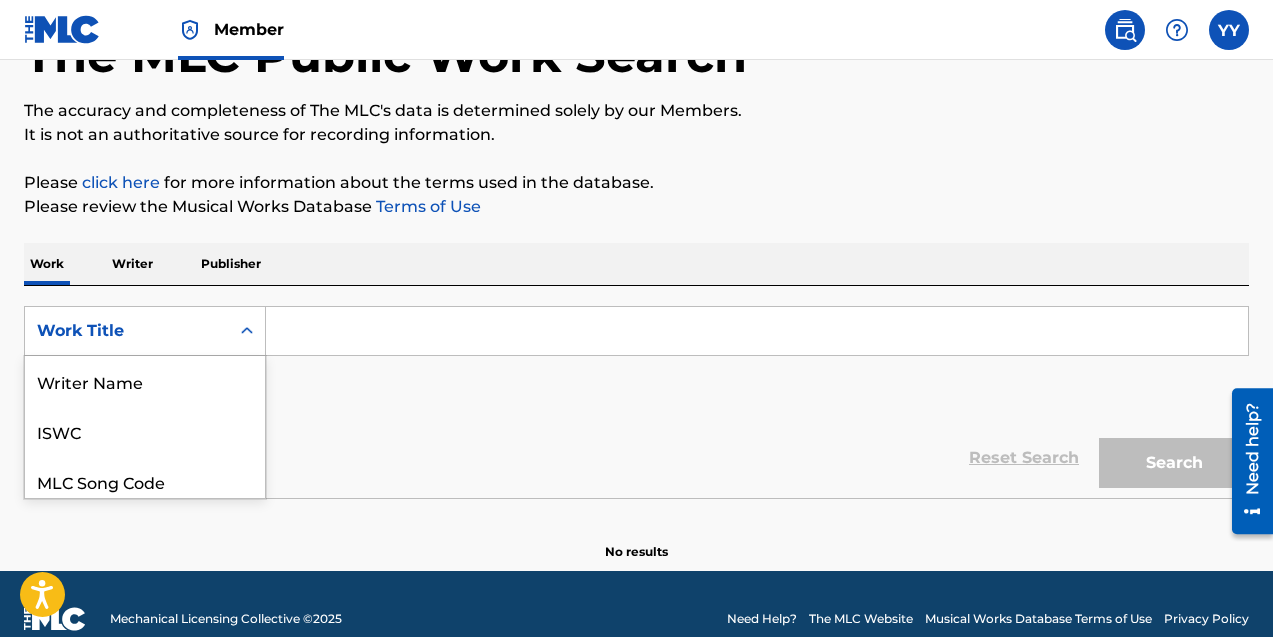 click on "Publisher Name, 5 of 8. 8 results available. Use Up and Down to choose options, press Enter to select the currently focused option, press Escape to exit the menu, press Tab to select the option and exit the menu. Work Title Writer Name ISWC MLC Song Code Writer IPI Publisher Name Publisher IPI MLC Publisher Number Work Title" at bounding box center [145, 331] 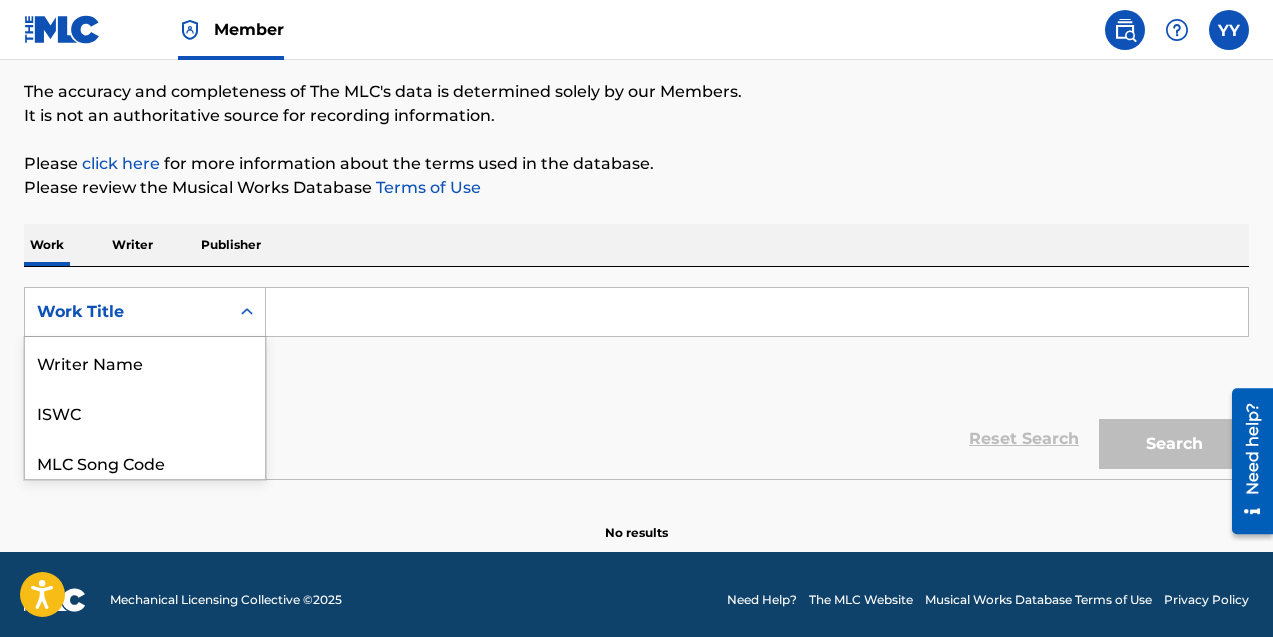 scroll, scrollTop: 100, scrollLeft: 0, axis: vertical 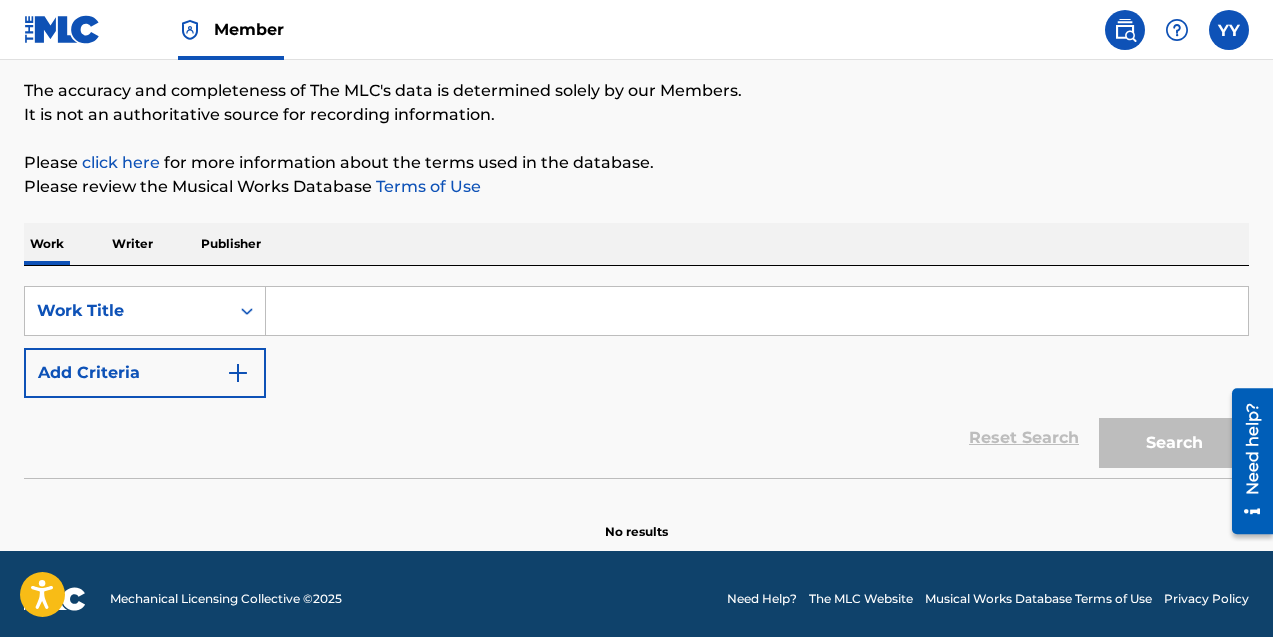 click on "Writer" at bounding box center (132, 244) 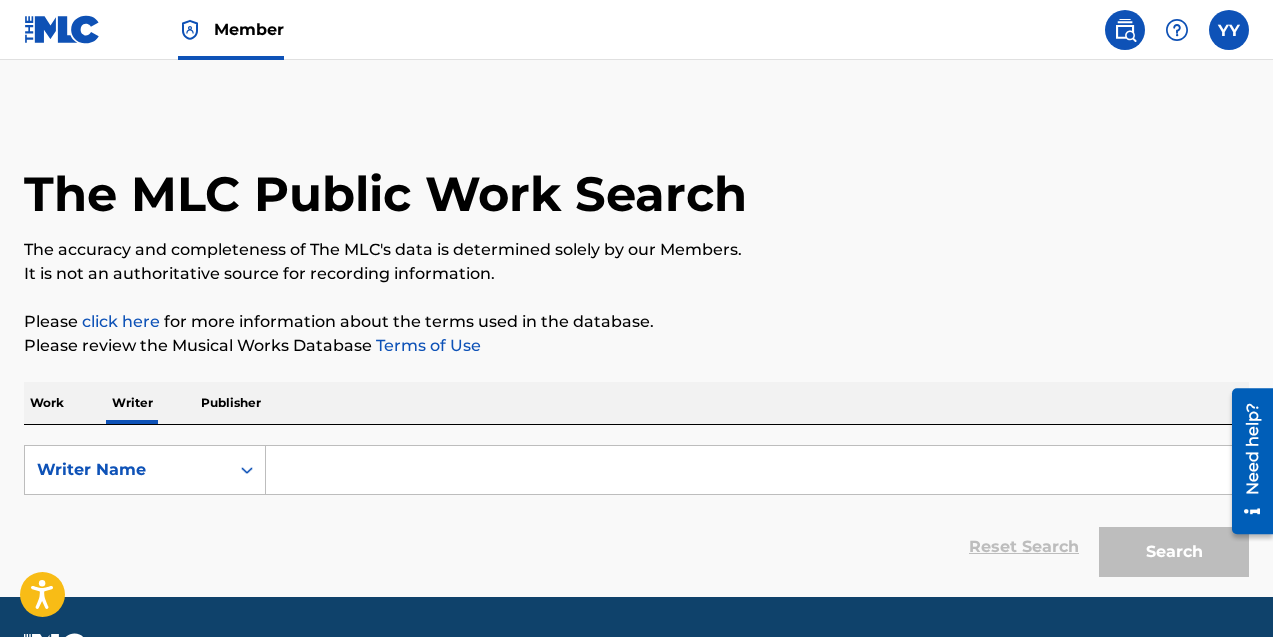click at bounding box center [757, 470] 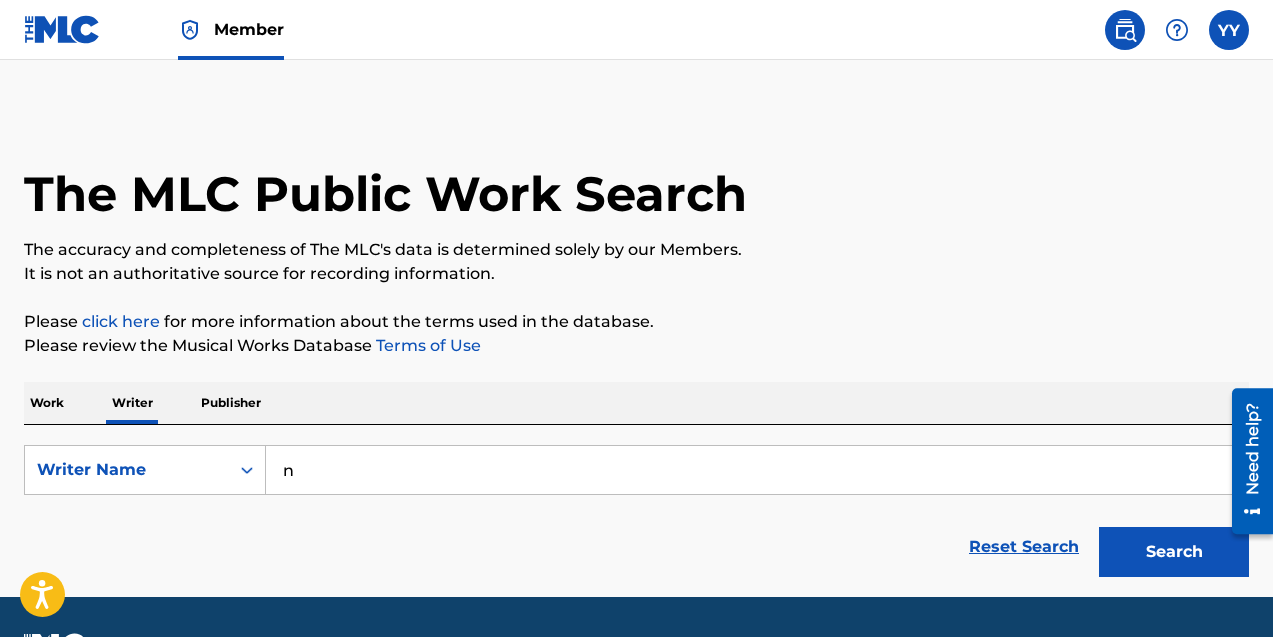 type on "nahree wages" 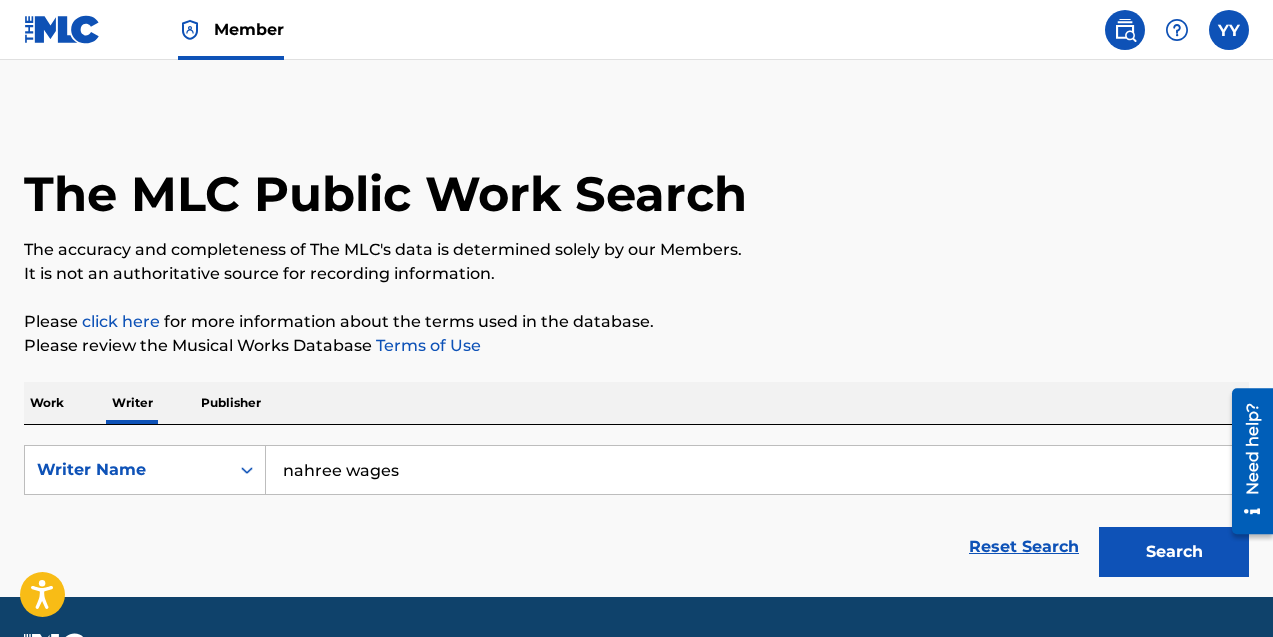 click on "Search" at bounding box center (1174, 552) 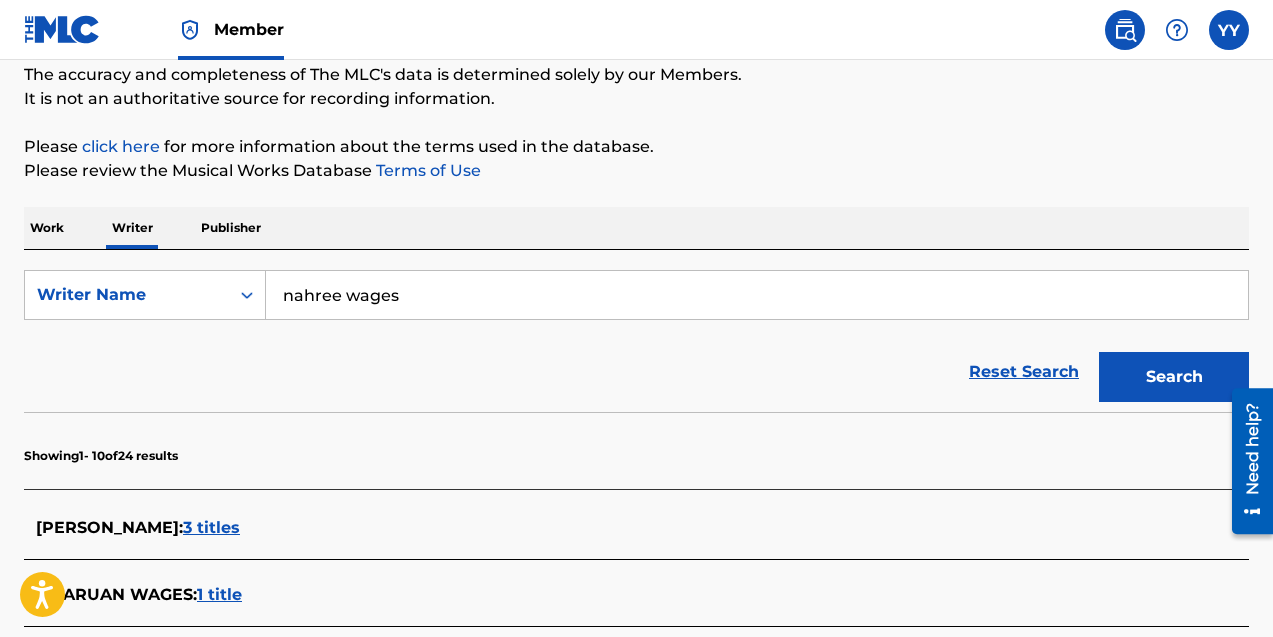 scroll, scrollTop: 149, scrollLeft: 0, axis: vertical 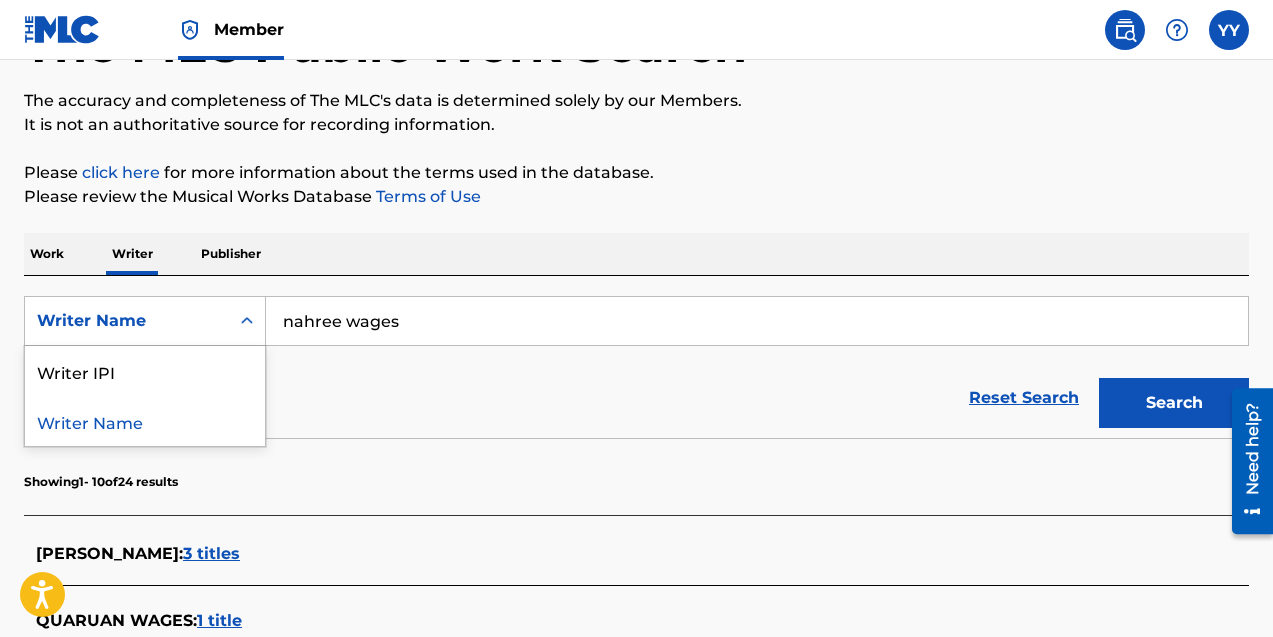 click on "Writer Name" at bounding box center (127, 321) 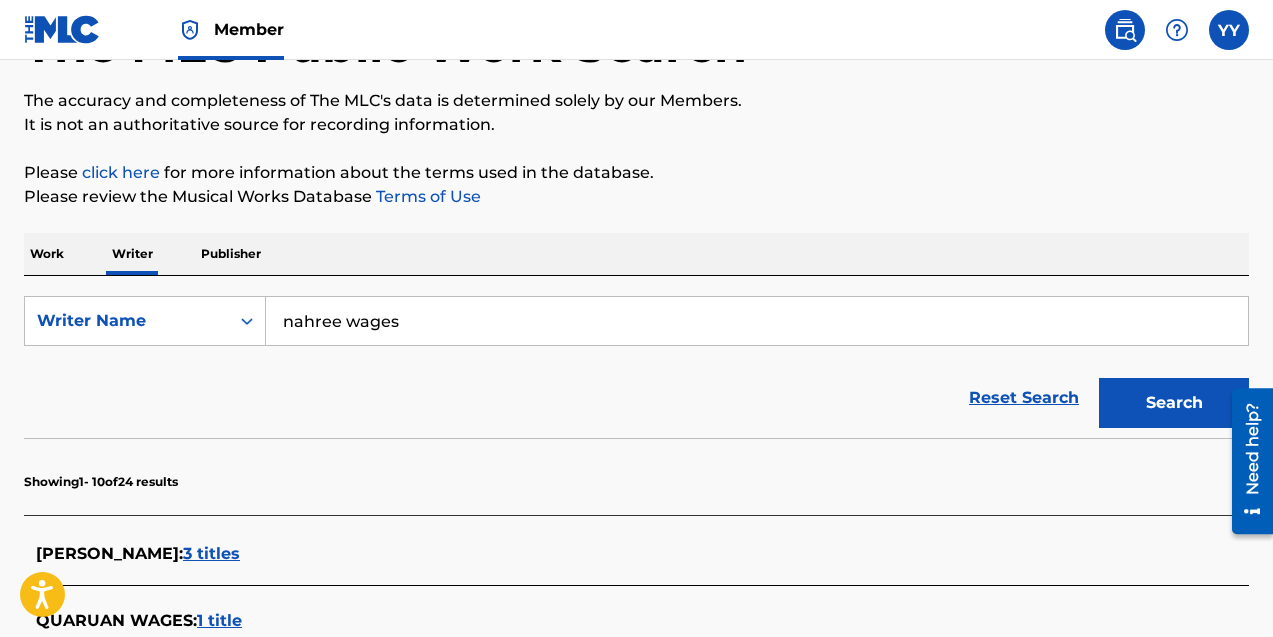 click on "nahree wages" at bounding box center [757, 321] 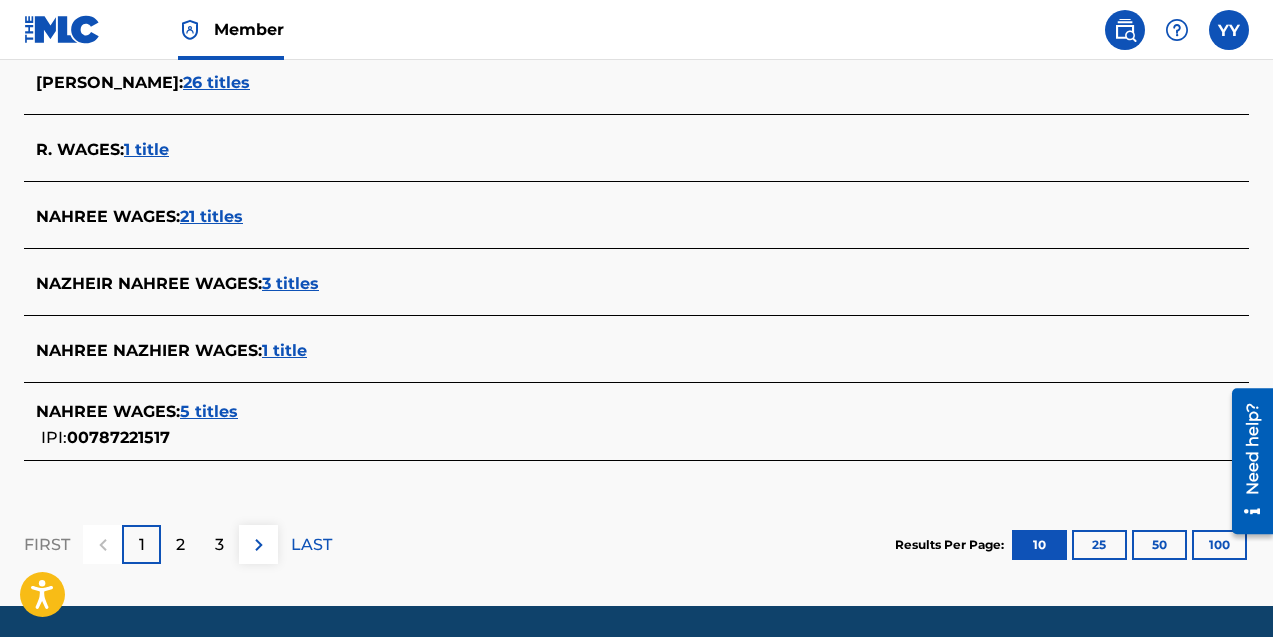 scroll, scrollTop: 965, scrollLeft: 0, axis: vertical 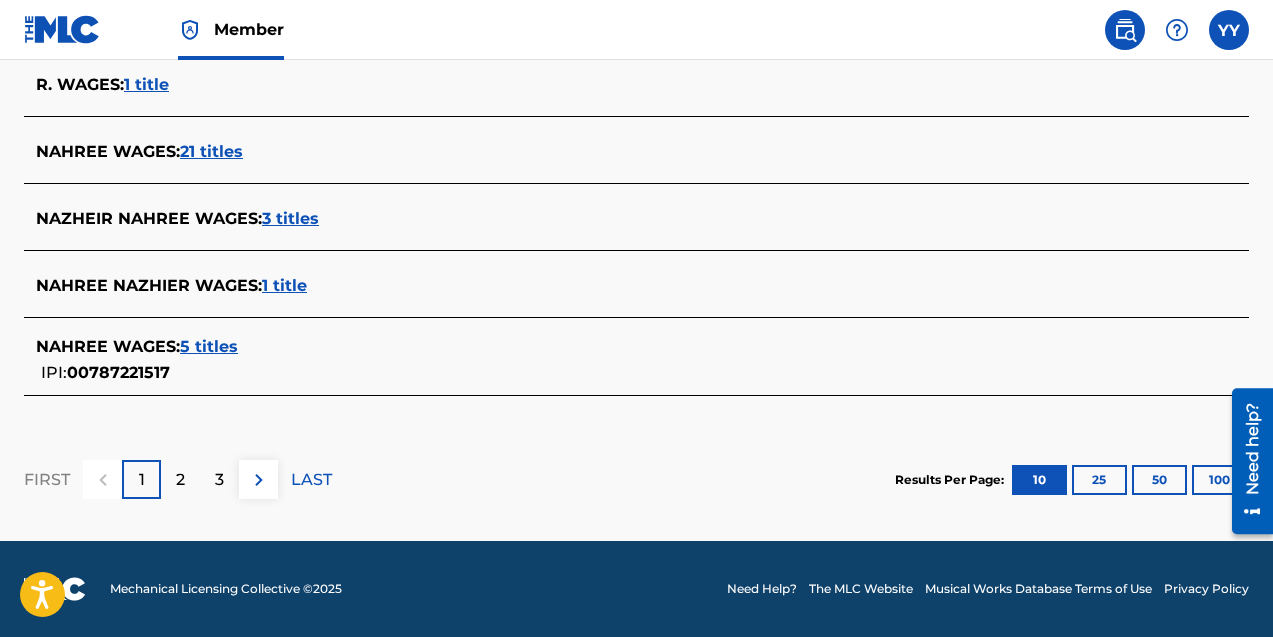 click on "21 titles" at bounding box center [211, 151] 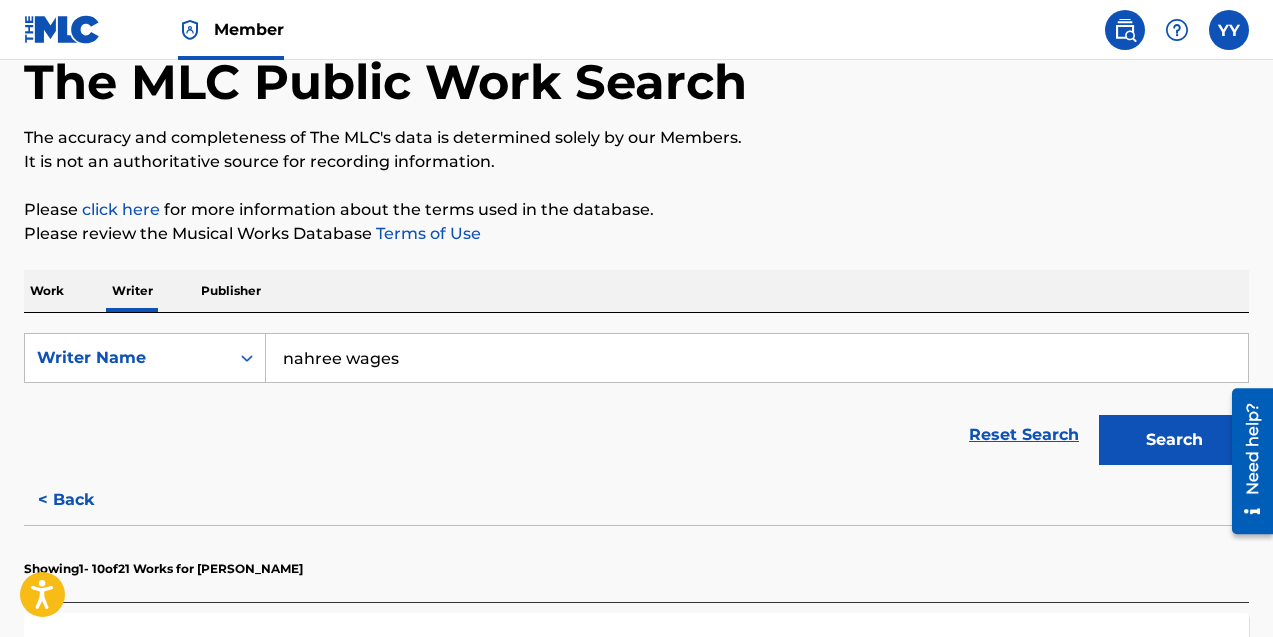 scroll, scrollTop: 116, scrollLeft: 0, axis: vertical 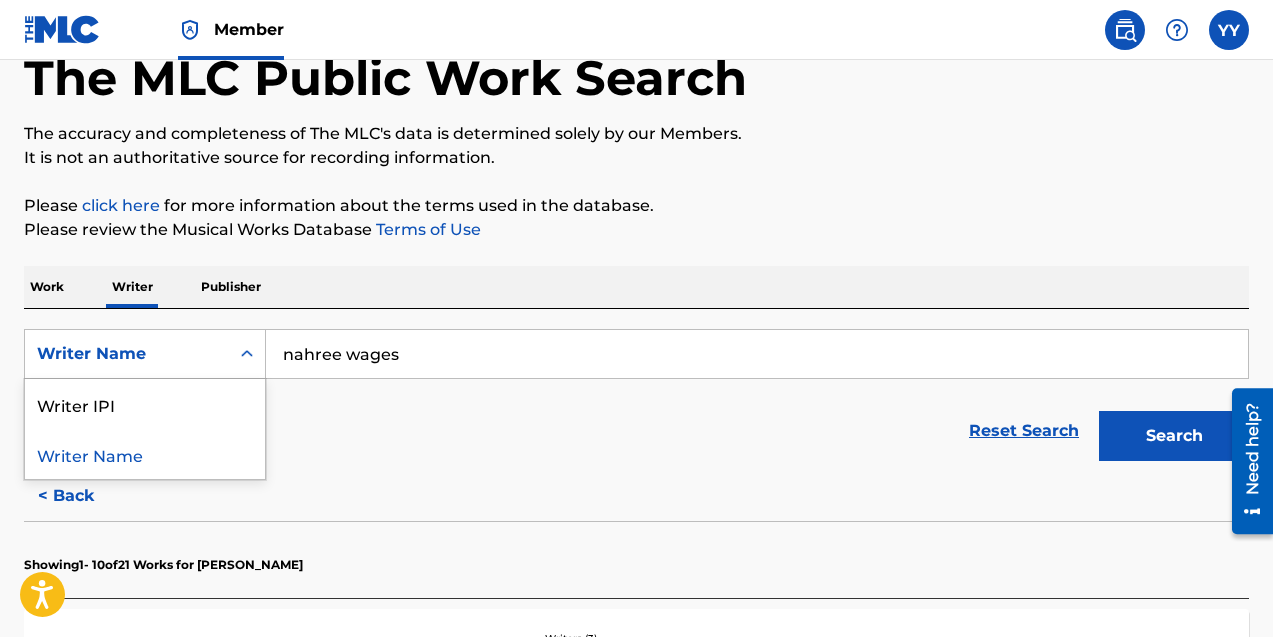 click on "Writer Name" at bounding box center [145, 354] 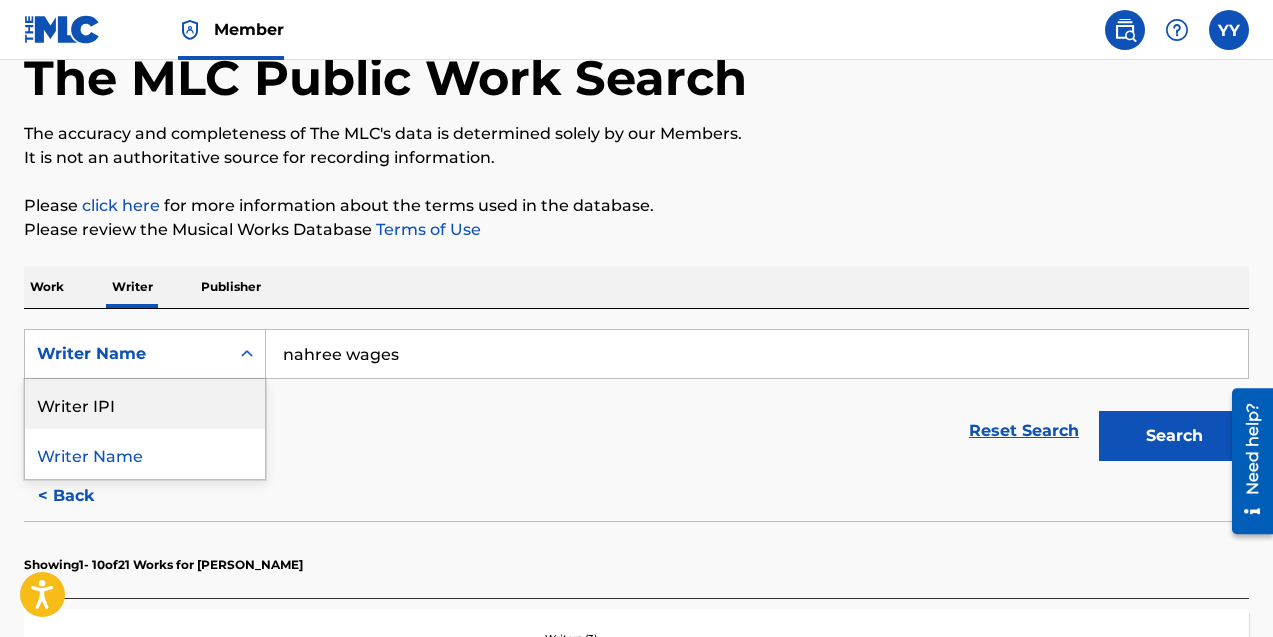 click on "Reset Search Search" at bounding box center (636, 431) 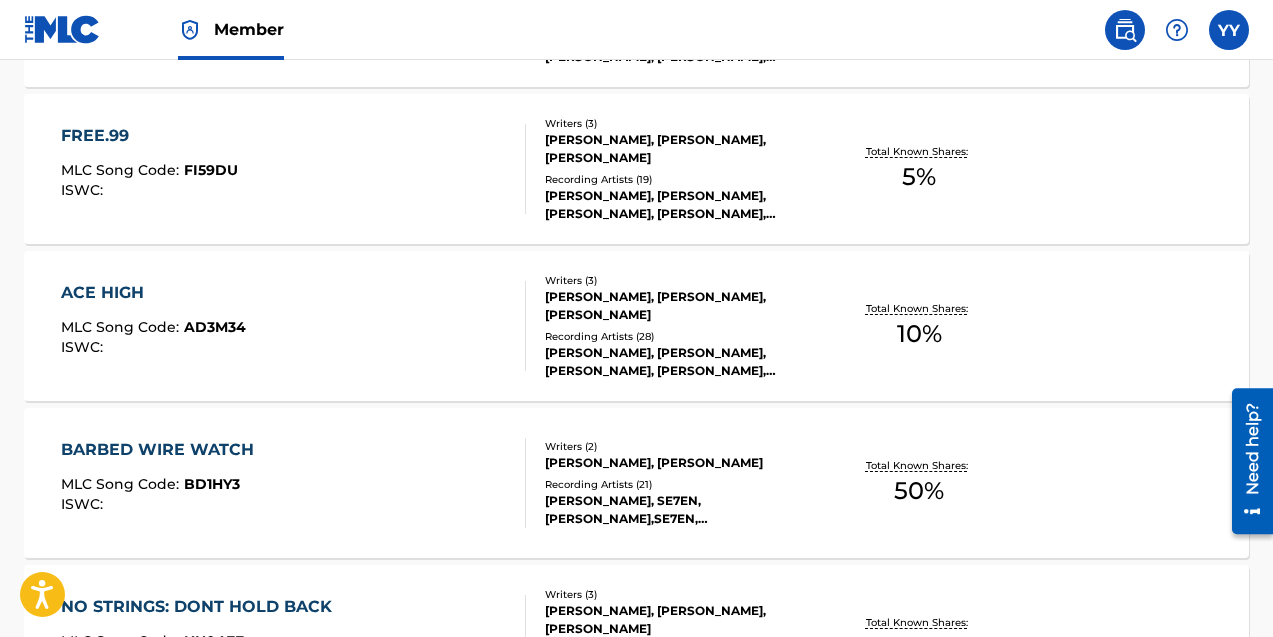 scroll, scrollTop: 1892, scrollLeft: 0, axis: vertical 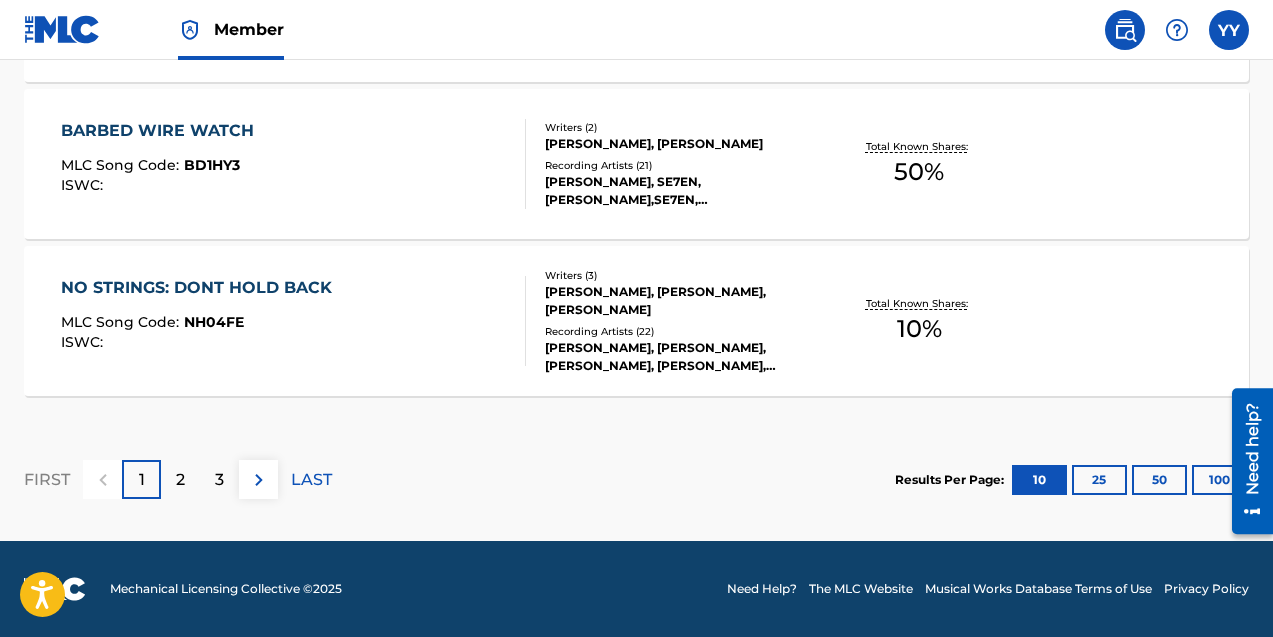 click on "2" at bounding box center [180, 480] 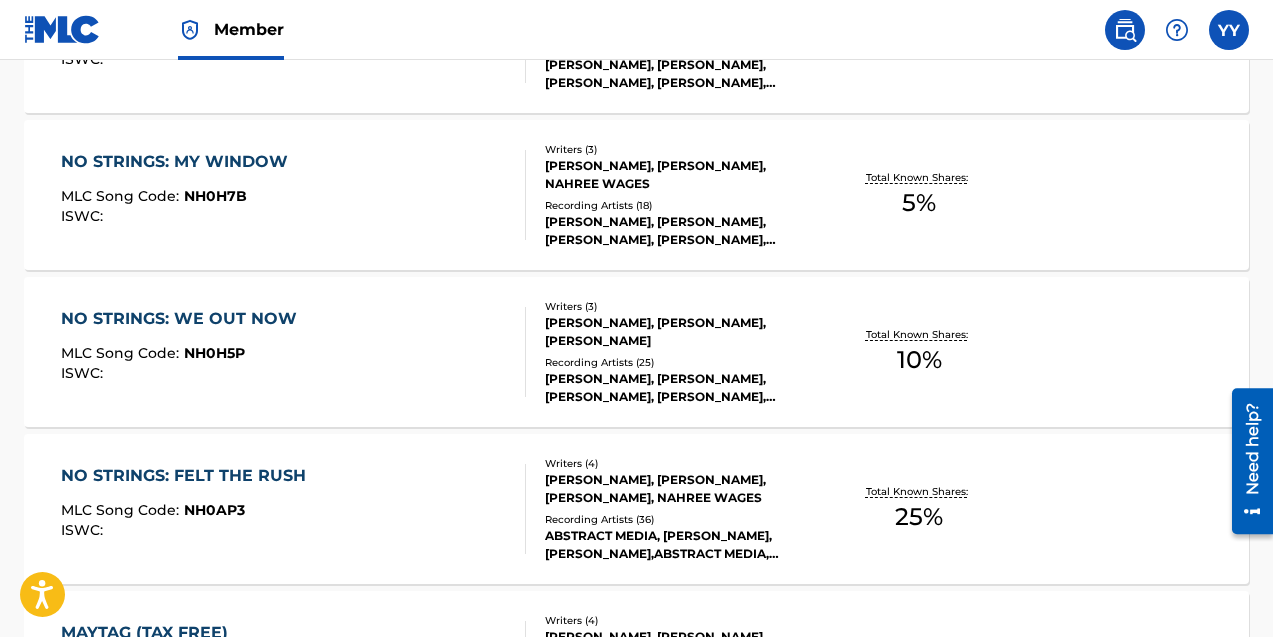 scroll, scrollTop: 1892, scrollLeft: 0, axis: vertical 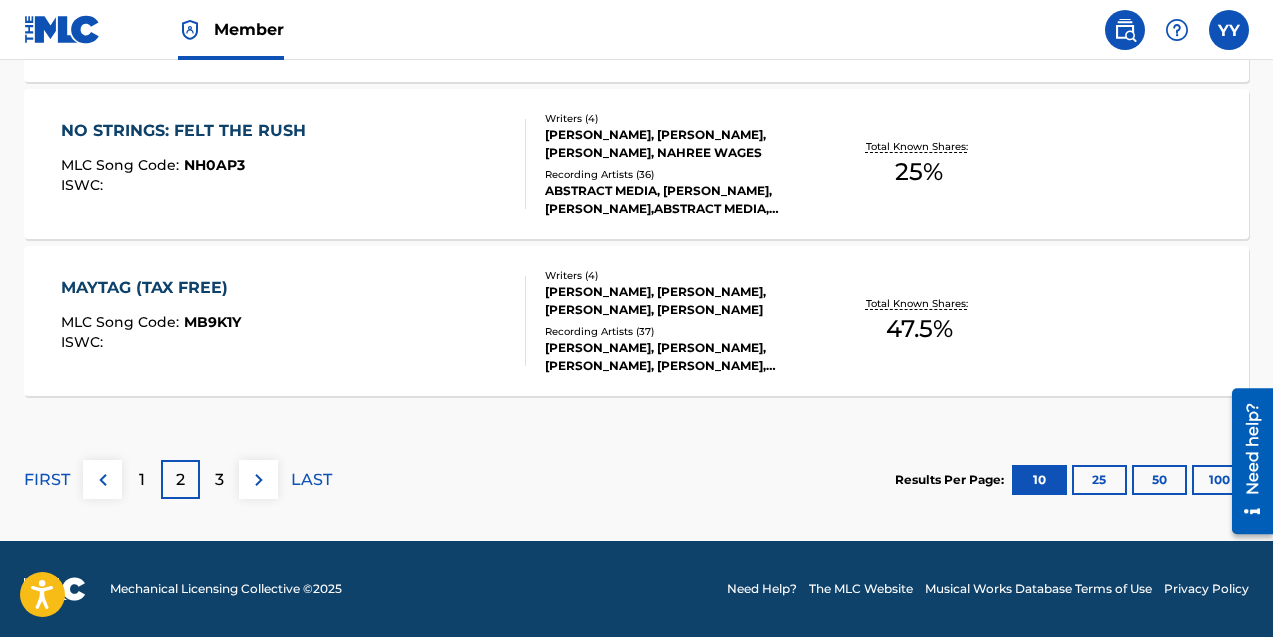 click on "3" at bounding box center [219, 480] 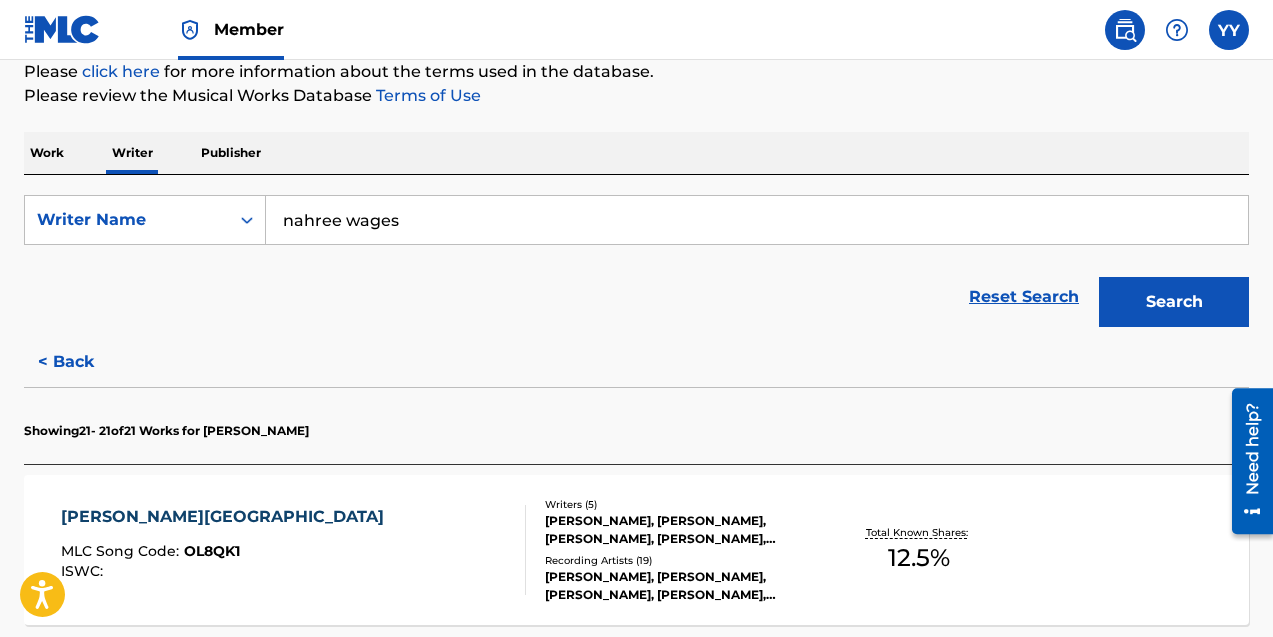 scroll, scrollTop: 479, scrollLeft: 0, axis: vertical 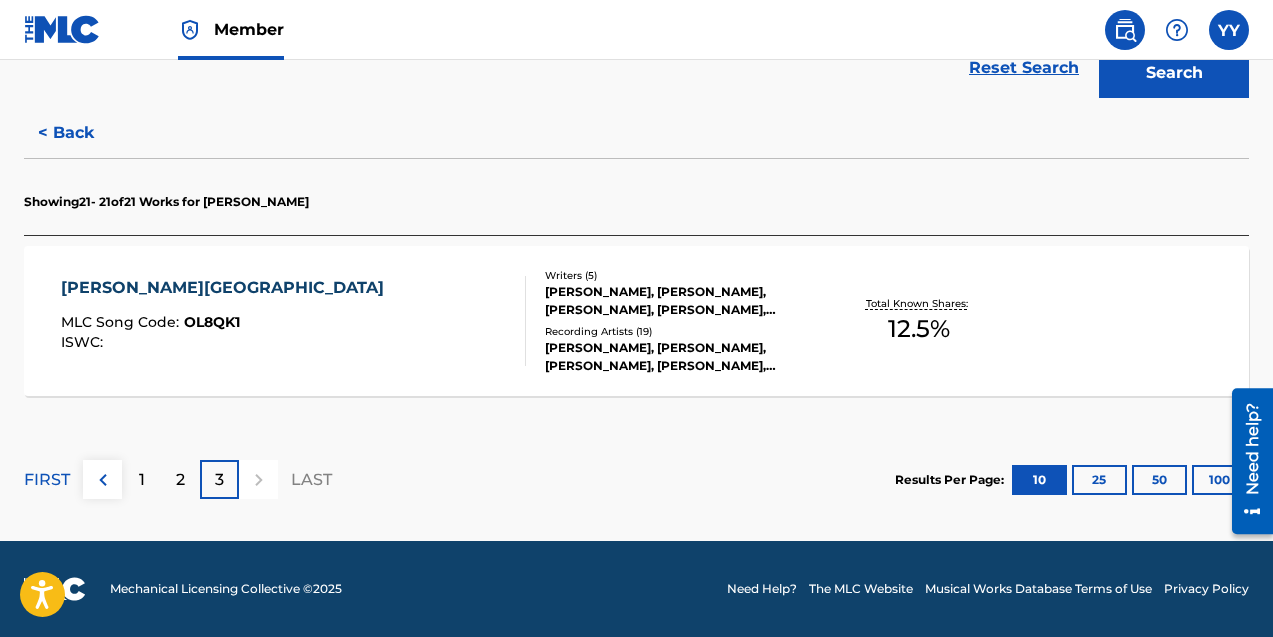 click on "1" at bounding box center [141, 479] 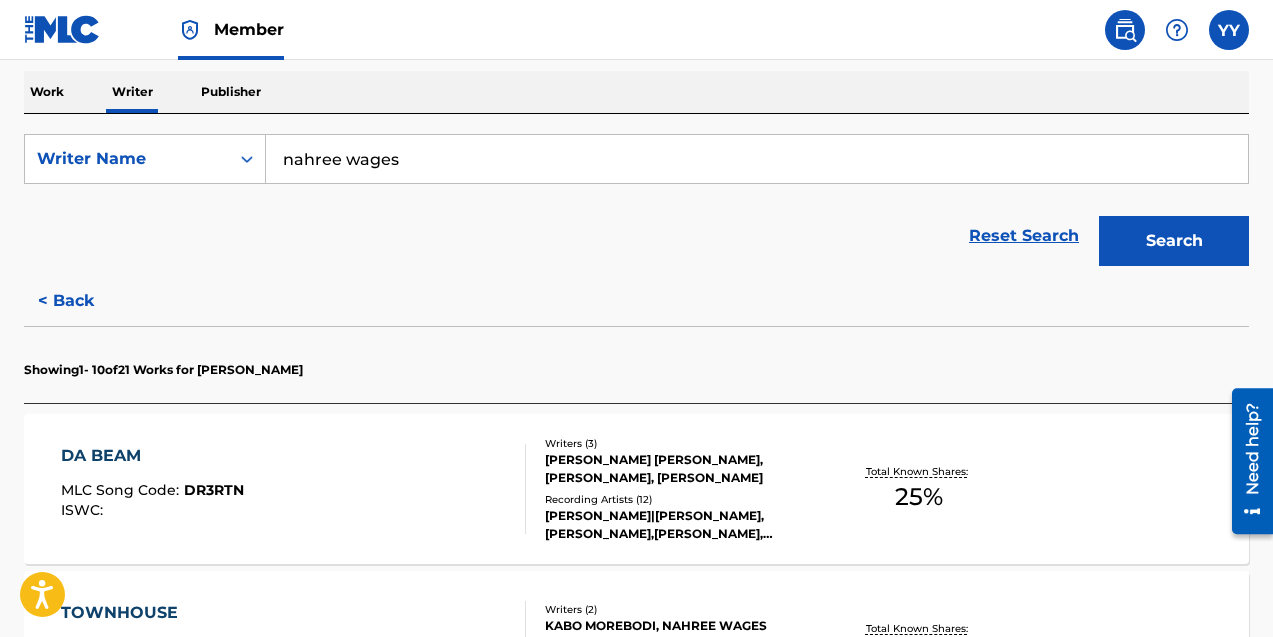 scroll, scrollTop: 377, scrollLeft: 0, axis: vertical 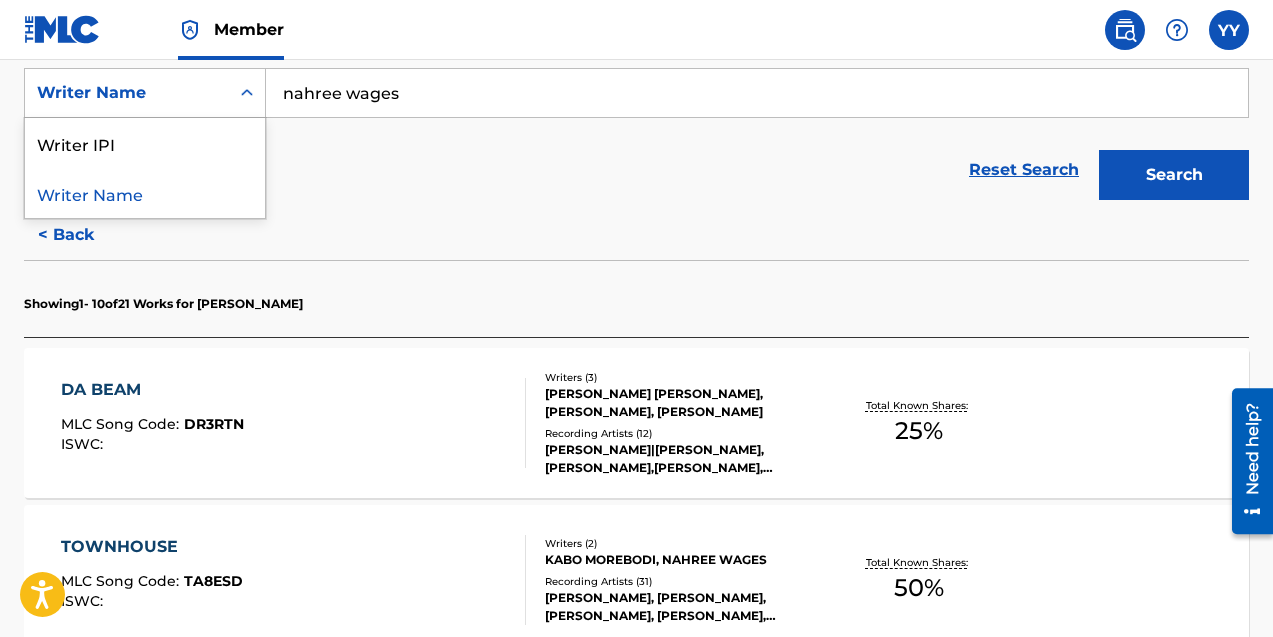 click on "Writer Name" at bounding box center [127, 93] 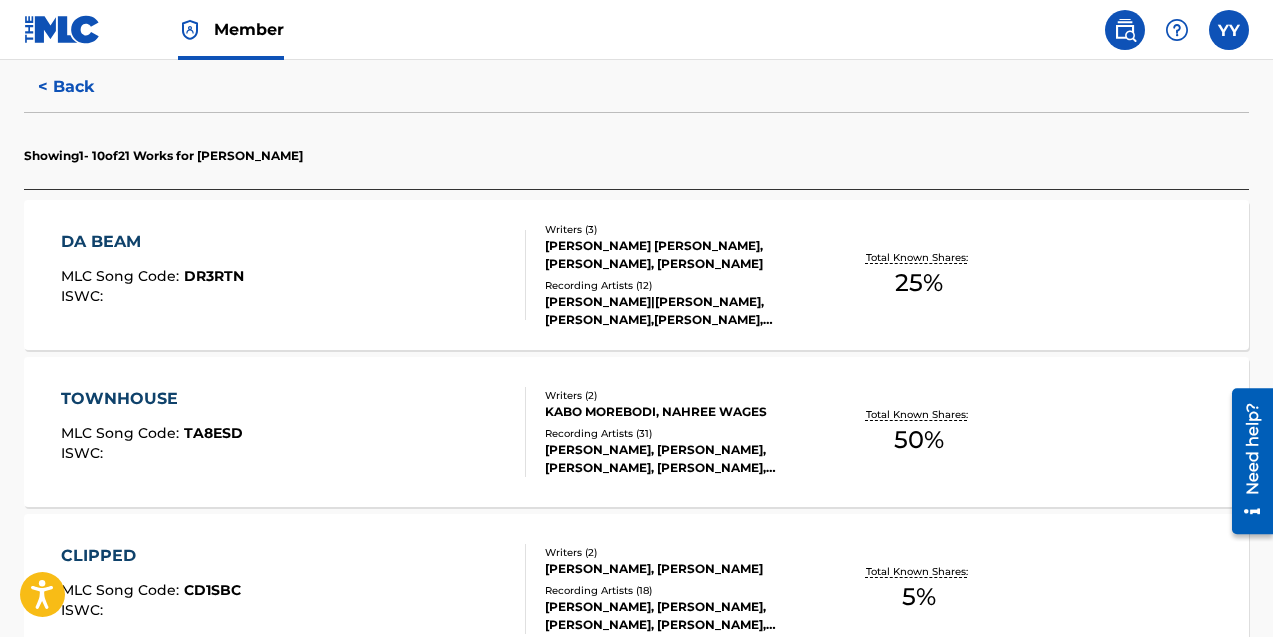scroll, scrollTop: 602, scrollLeft: 0, axis: vertical 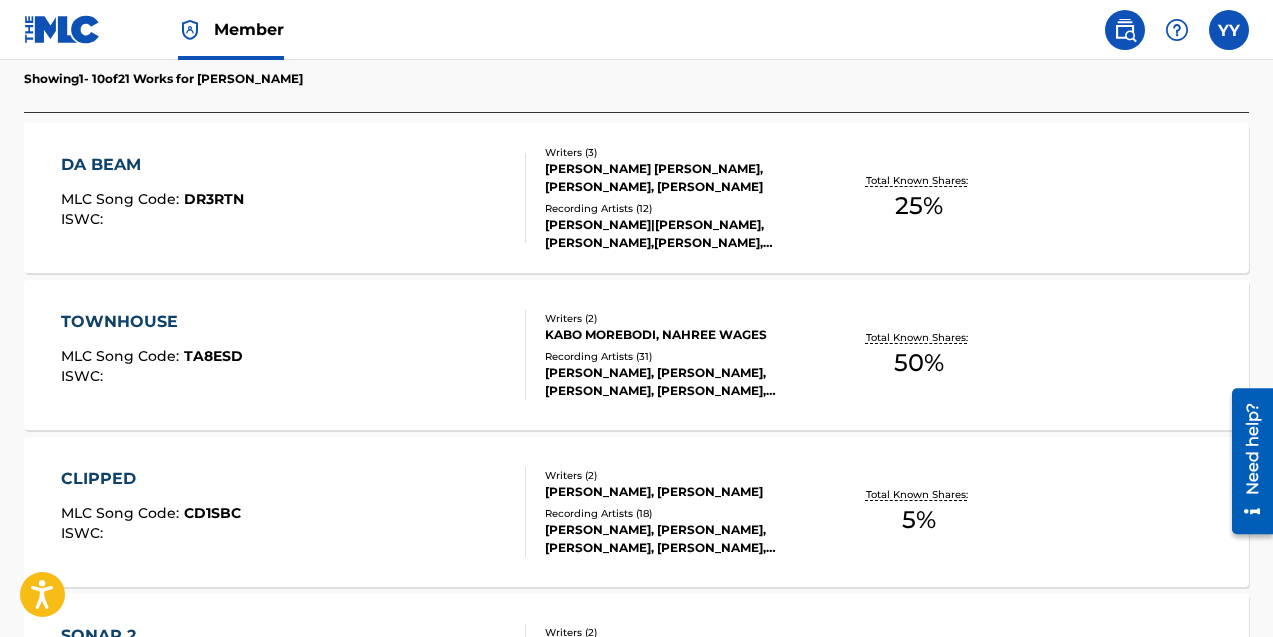 click on "MLC Song Code : TA8ESD" at bounding box center (152, 359) 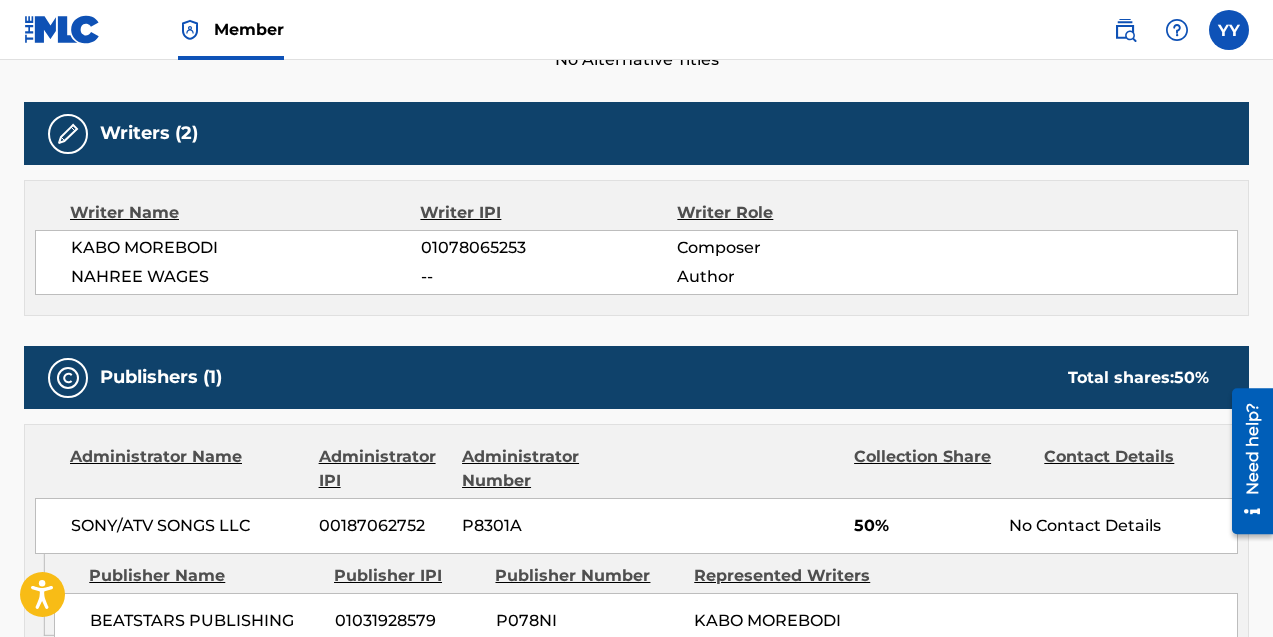 scroll, scrollTop: 0, scrollLeft: 0, axis: both 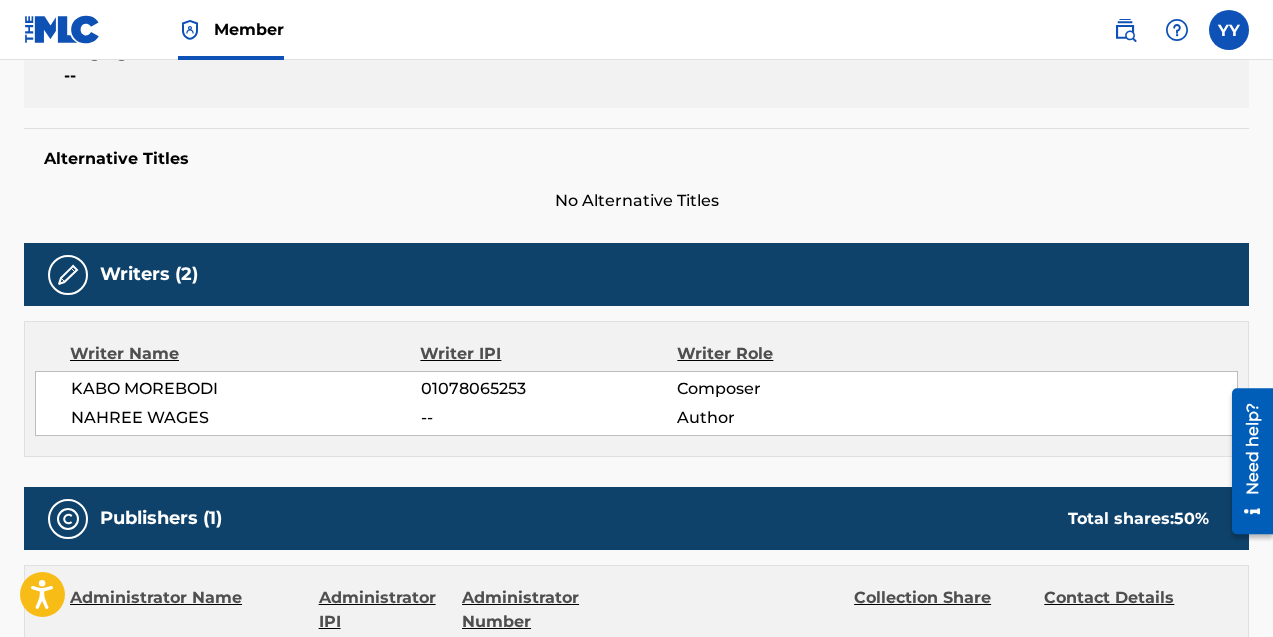 click on "KABO MOREBODI" at bounding box center (246, 389) 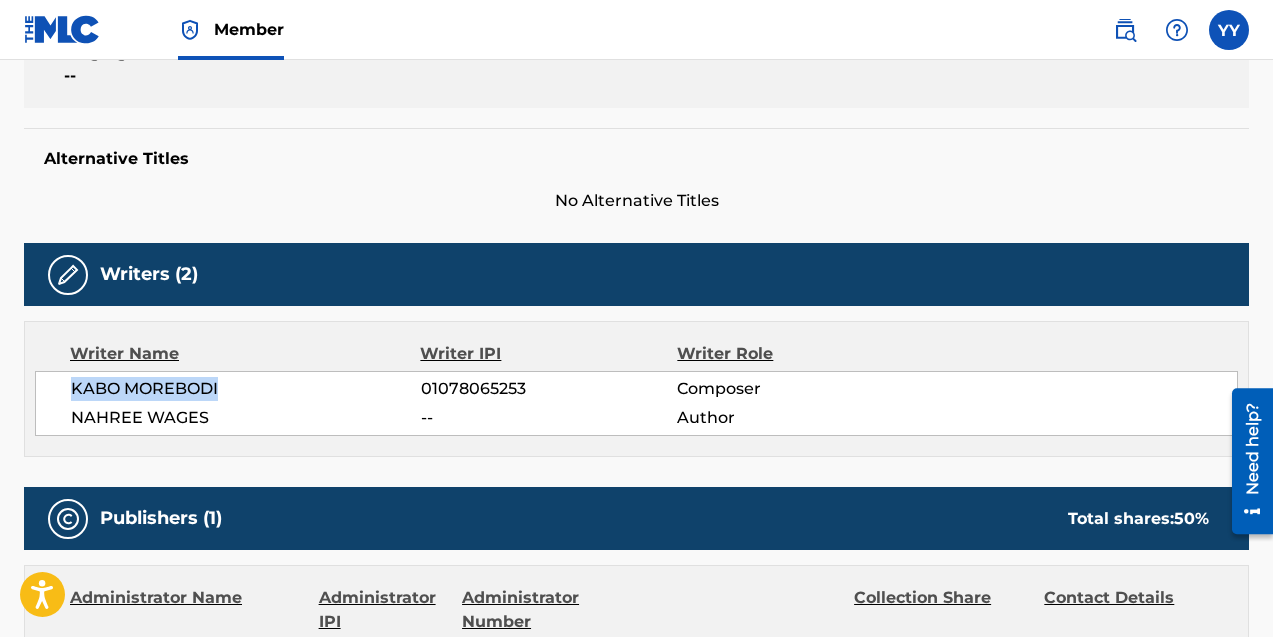 drag, startPoint x: 72, startPoint y: 390, endPoint x: 247, endPoint y: 385, distance: 175.07141 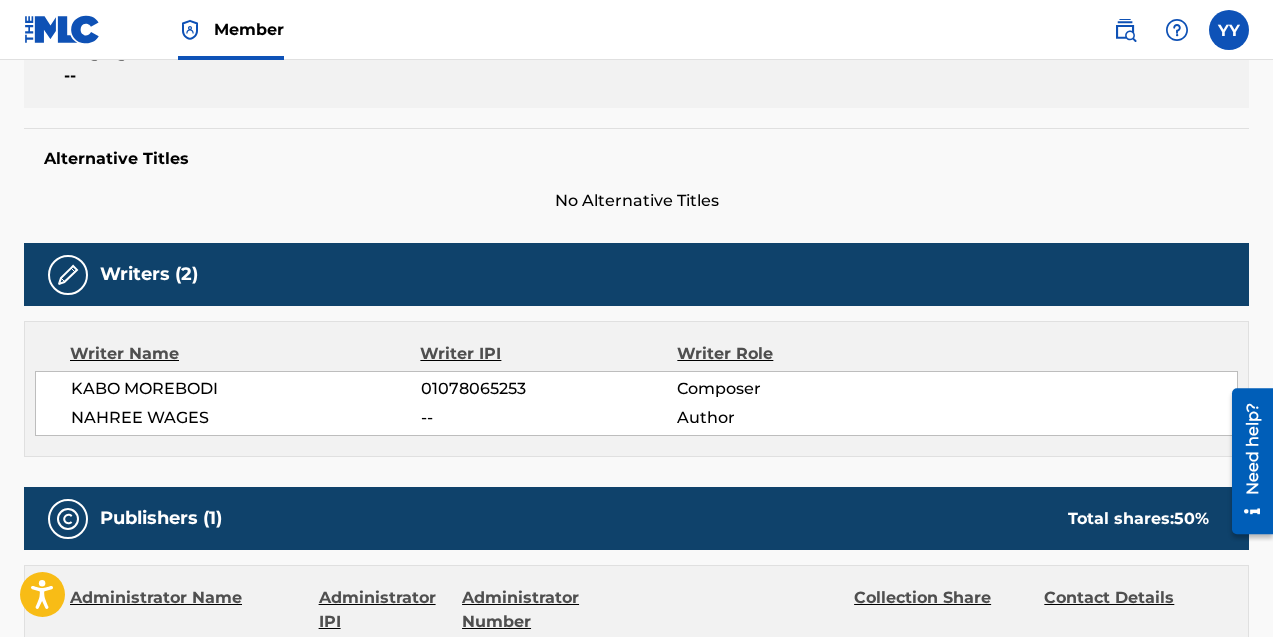 click on "NAHREE WAGES" at bounding box center (246, 418) 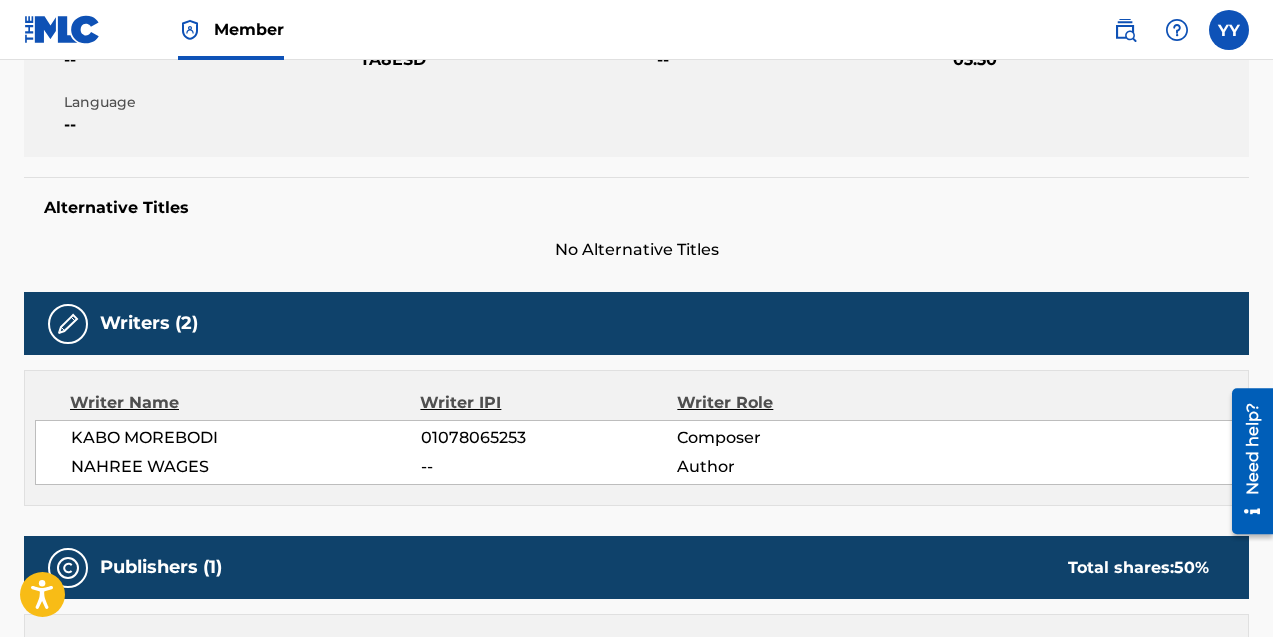 scroll, scrollTop: 0, scrollLeft: 0, axis: both 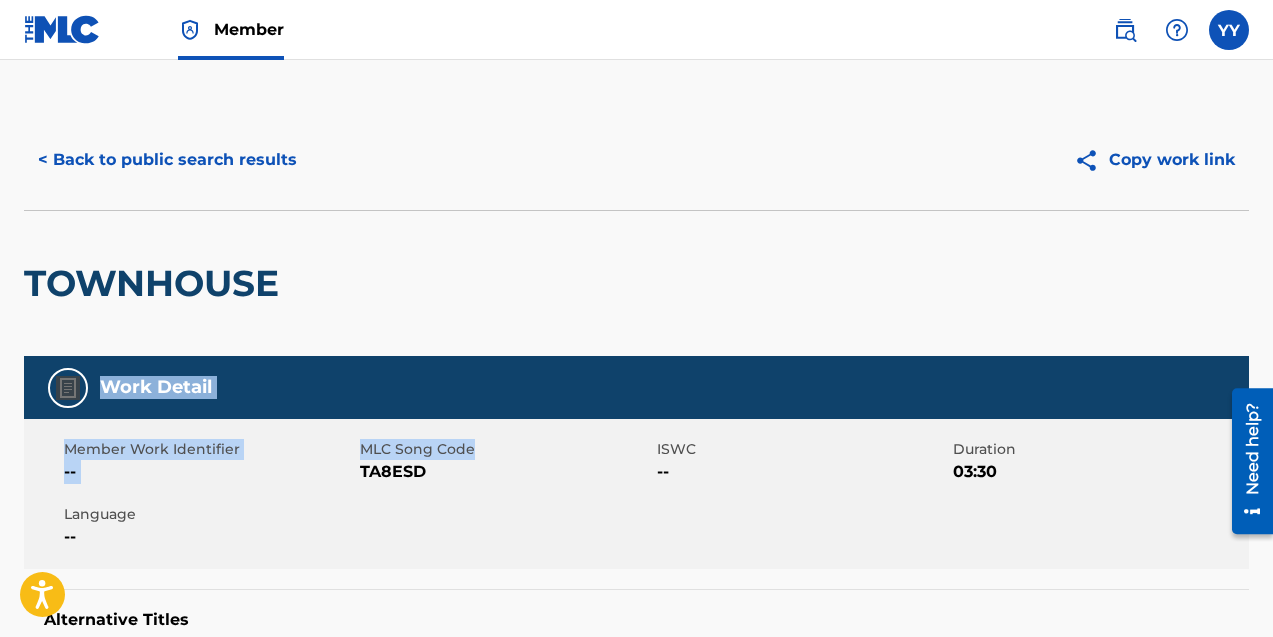 drag, startPoint x: 602, startPoint y: 454, endPoint x: 493, endPoint y: 318, distance: 174.29 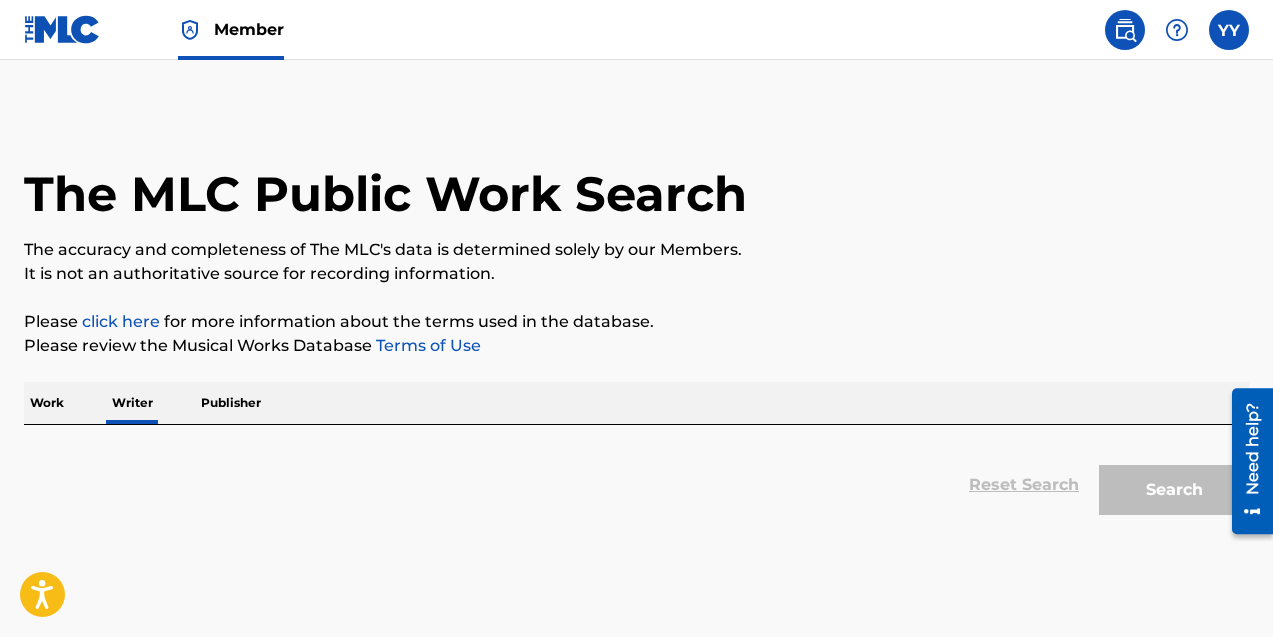 scroll, scrollTop: 117, scrollLeft: 0, axis: vertical 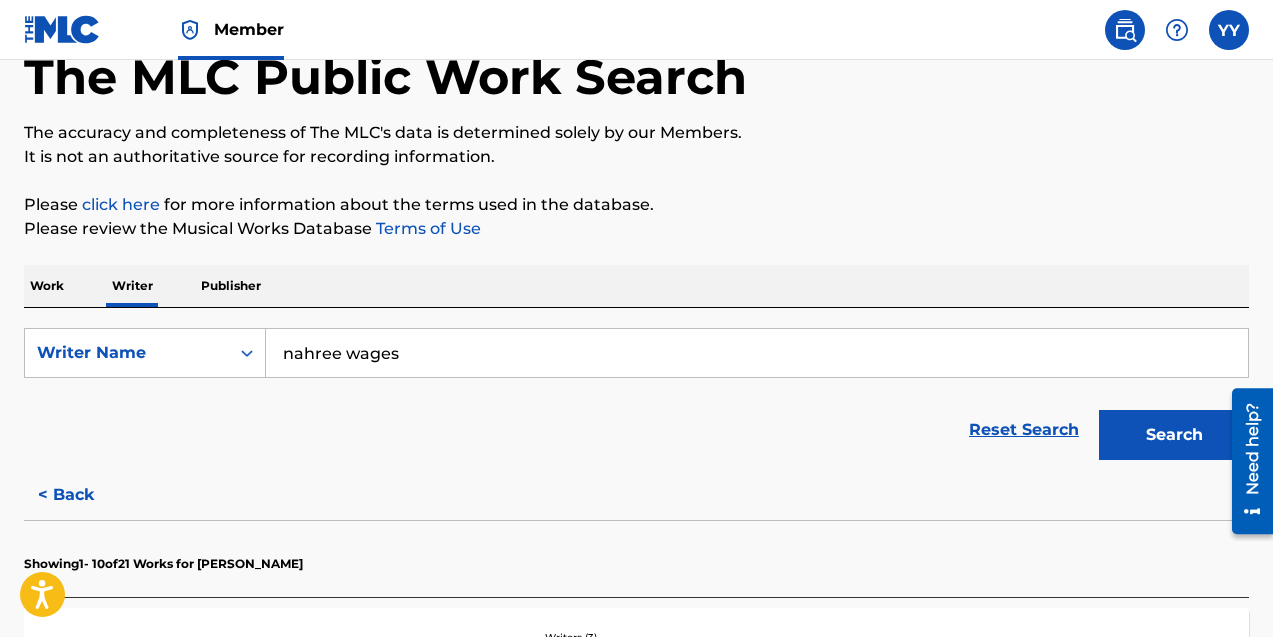 click on "Work" at bounding box center (47, 286) 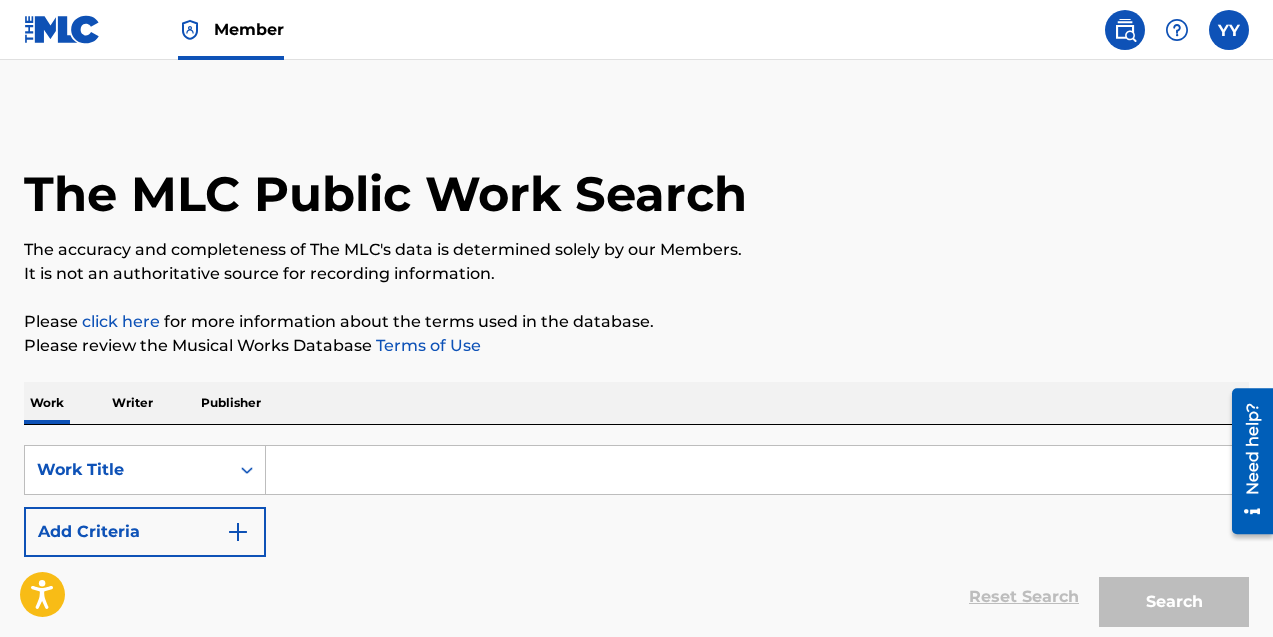 click at bounding box center [62, 29] 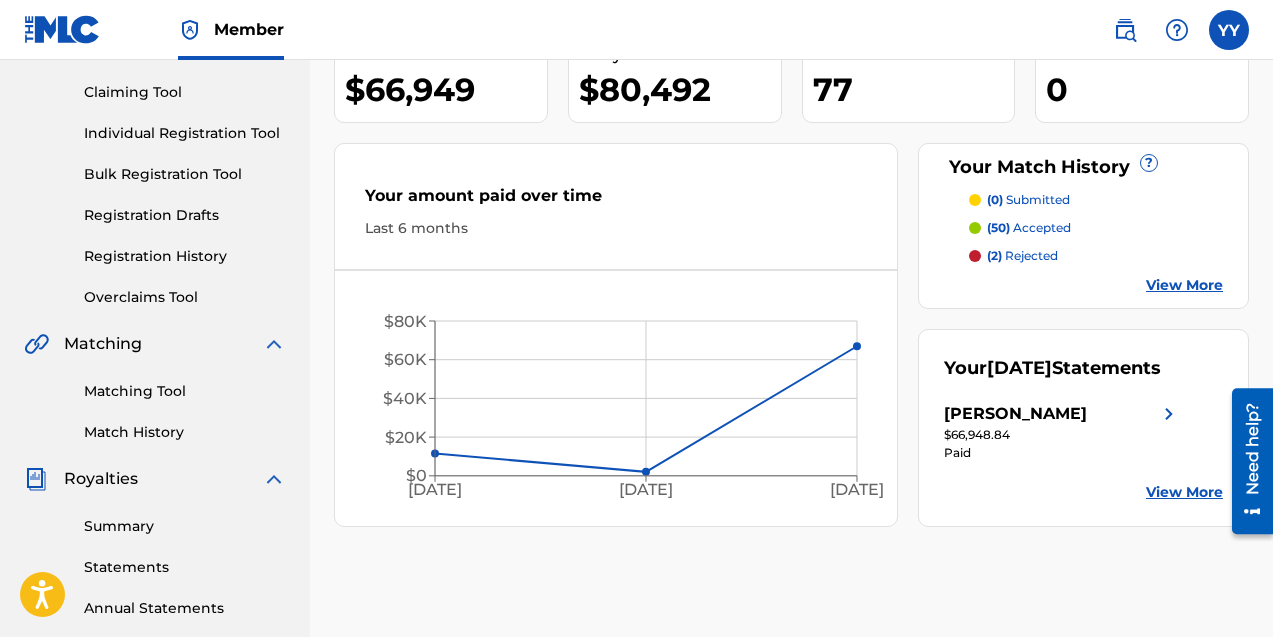 scroll, scrollTop: 204, scrollLeft: 0, axis: vertical 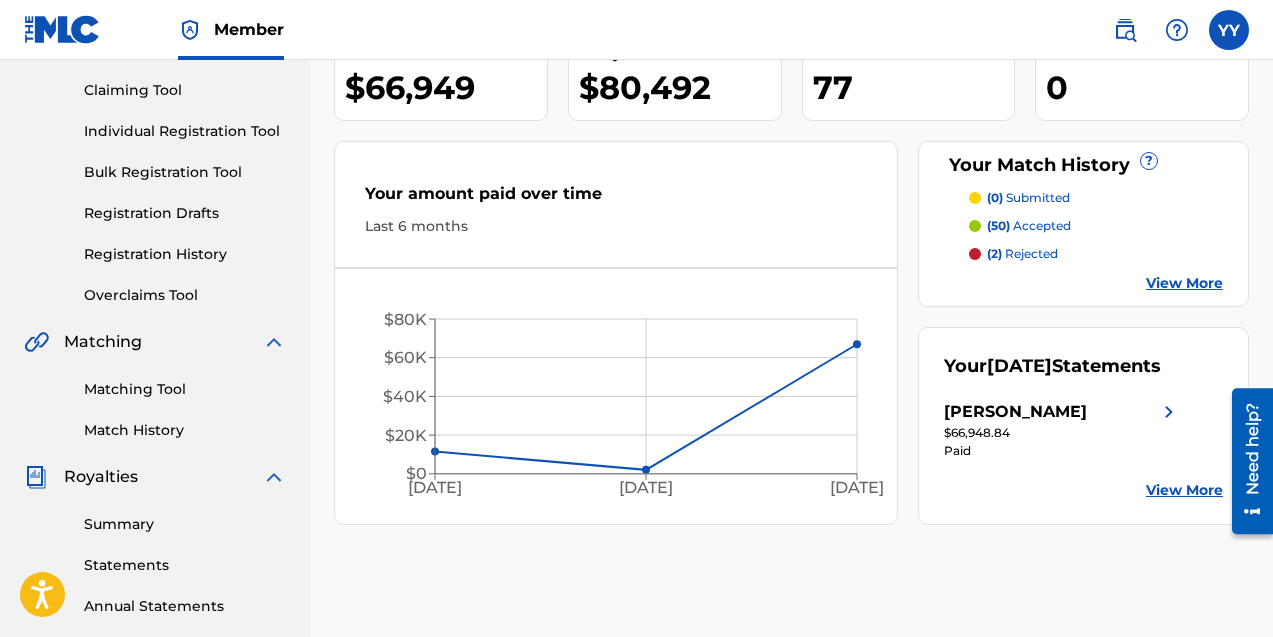 click at bounding box center [274, 342] 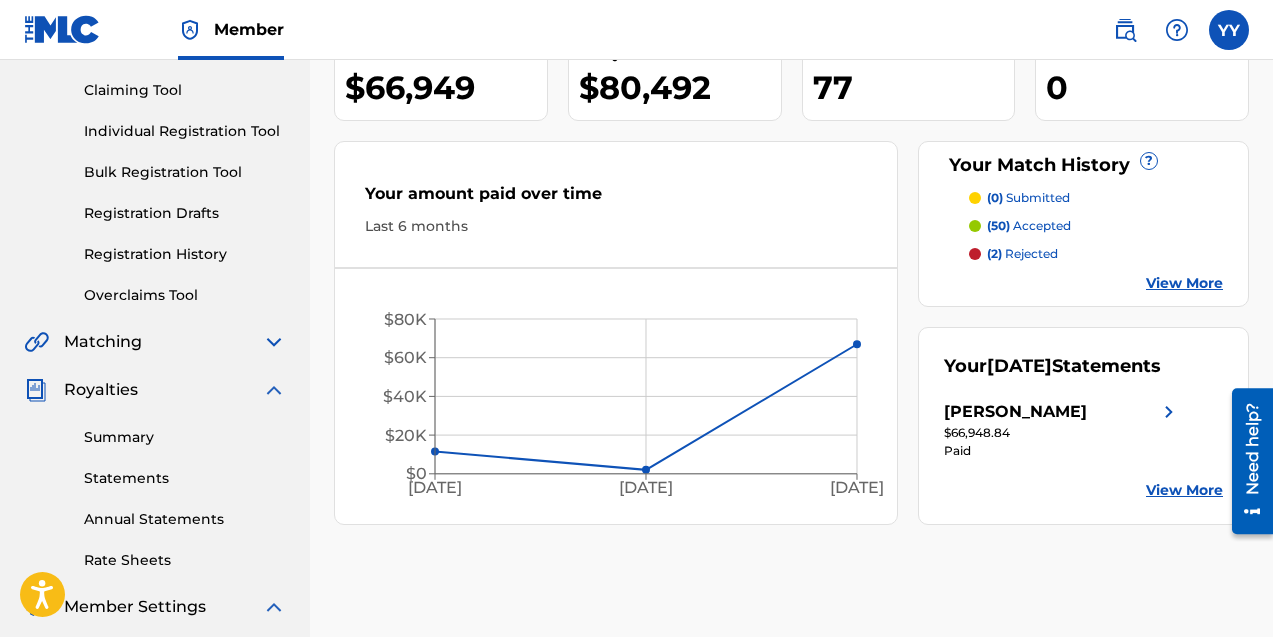 click at bounding box center [274, 342] 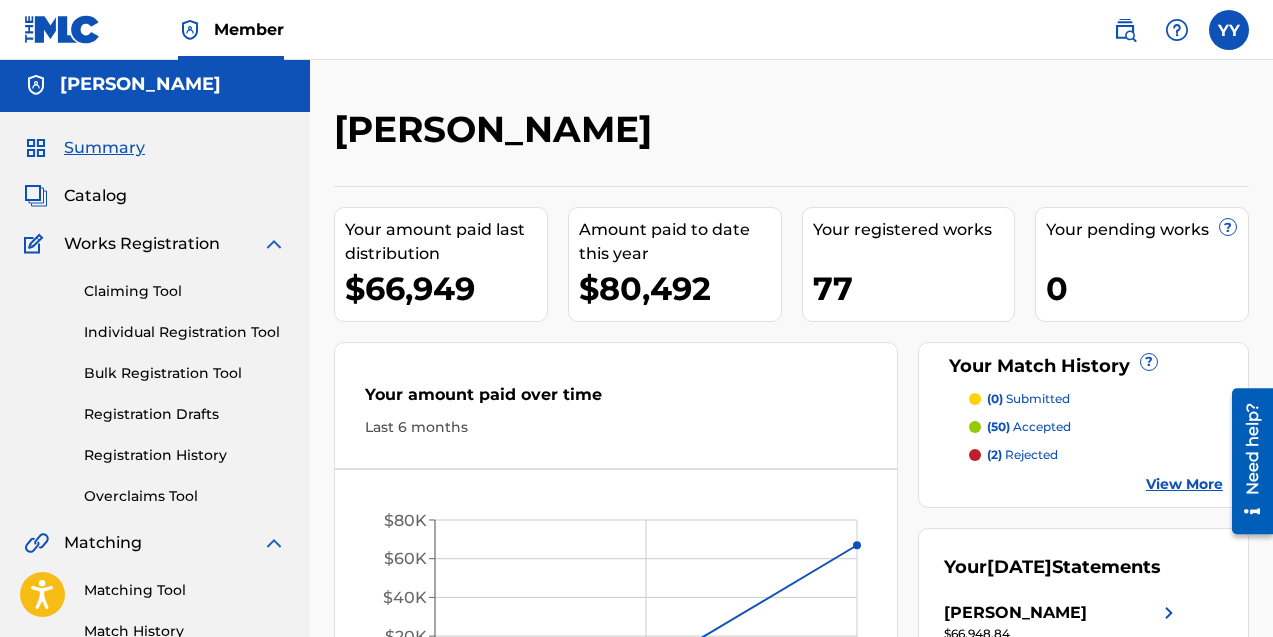 scroll, scrollTop: 0, scrollLeft: 0, axis: both 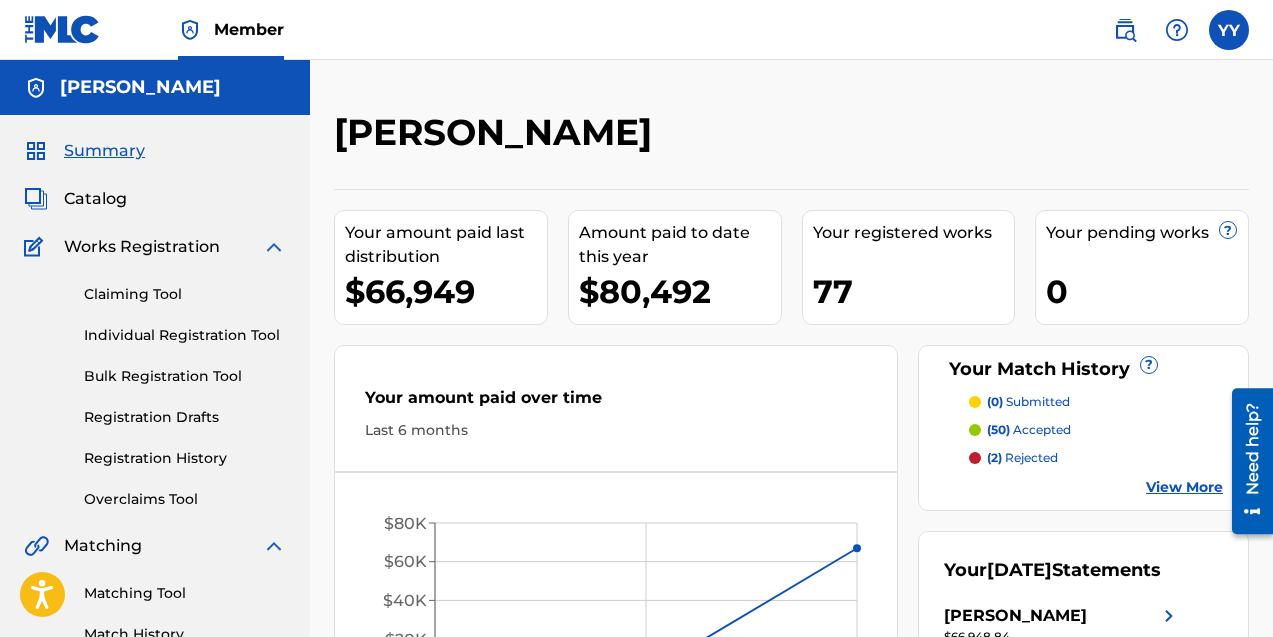 click on "Claiming Tool" at bounding box center [185, 294] 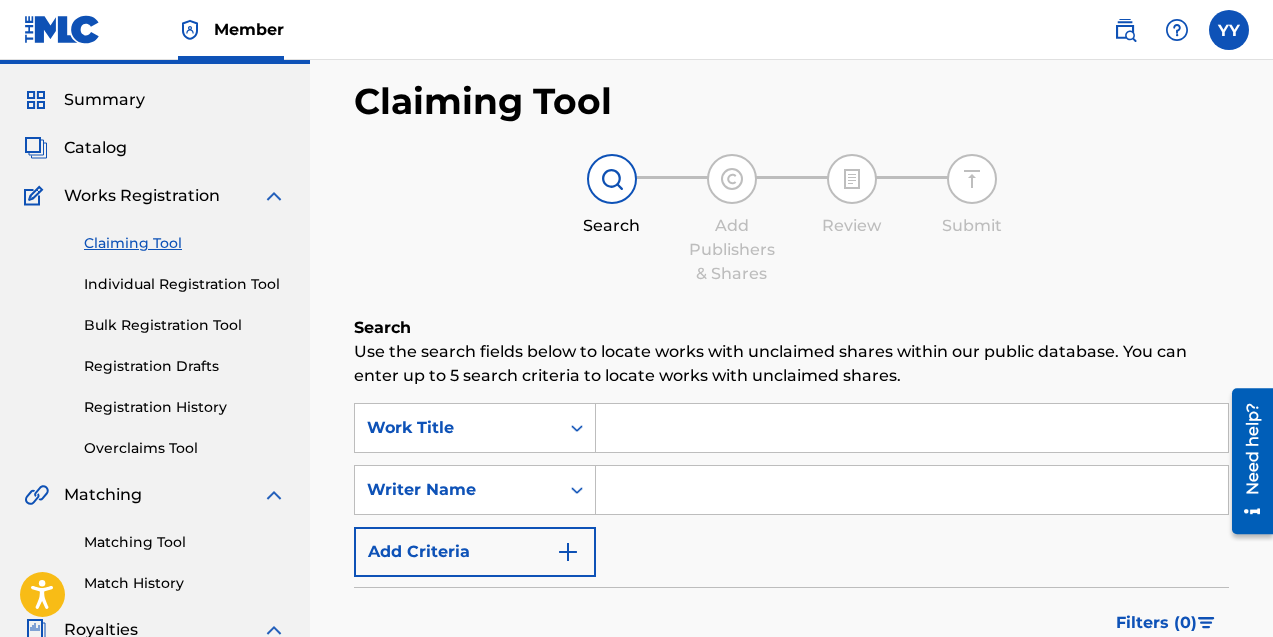 scroll, scrollTop: 0, scrollLeft: 0, axis: both 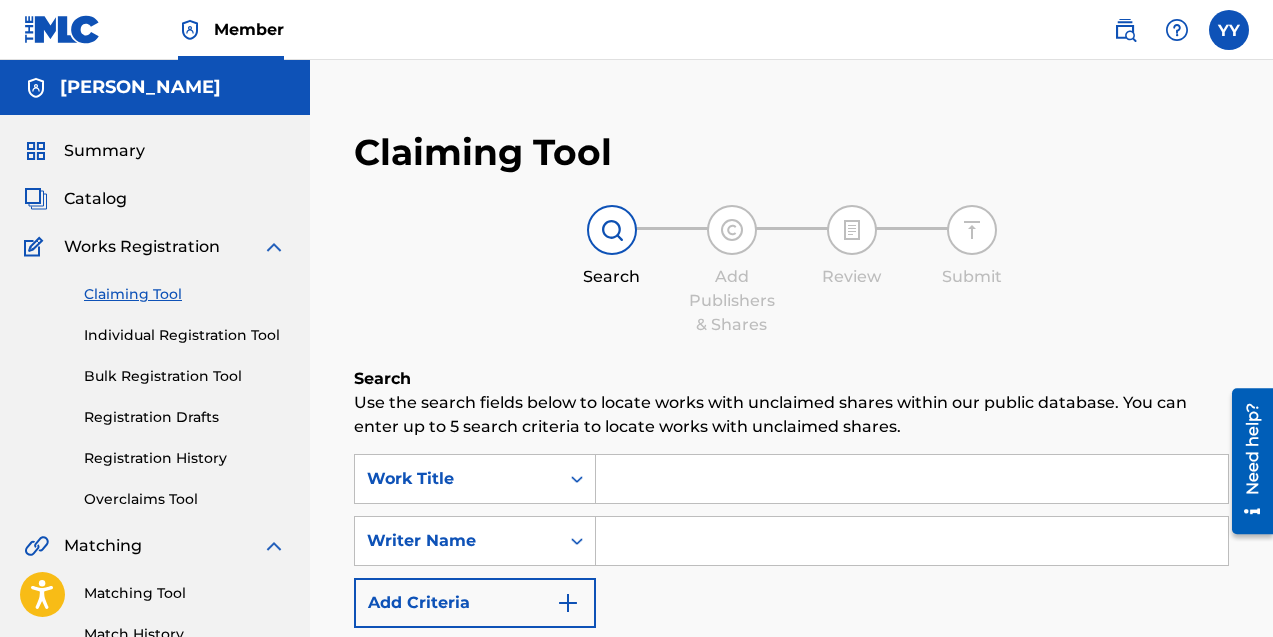 click at bounding box center (274, 247) 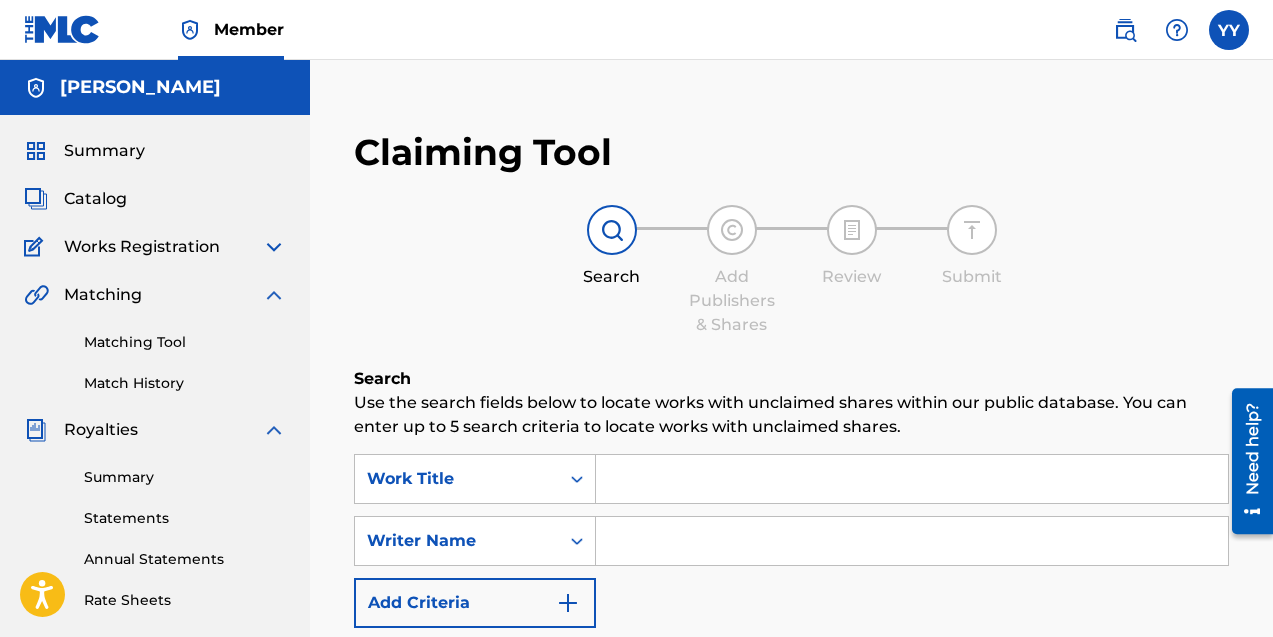 click at bounding box center (274, 247) 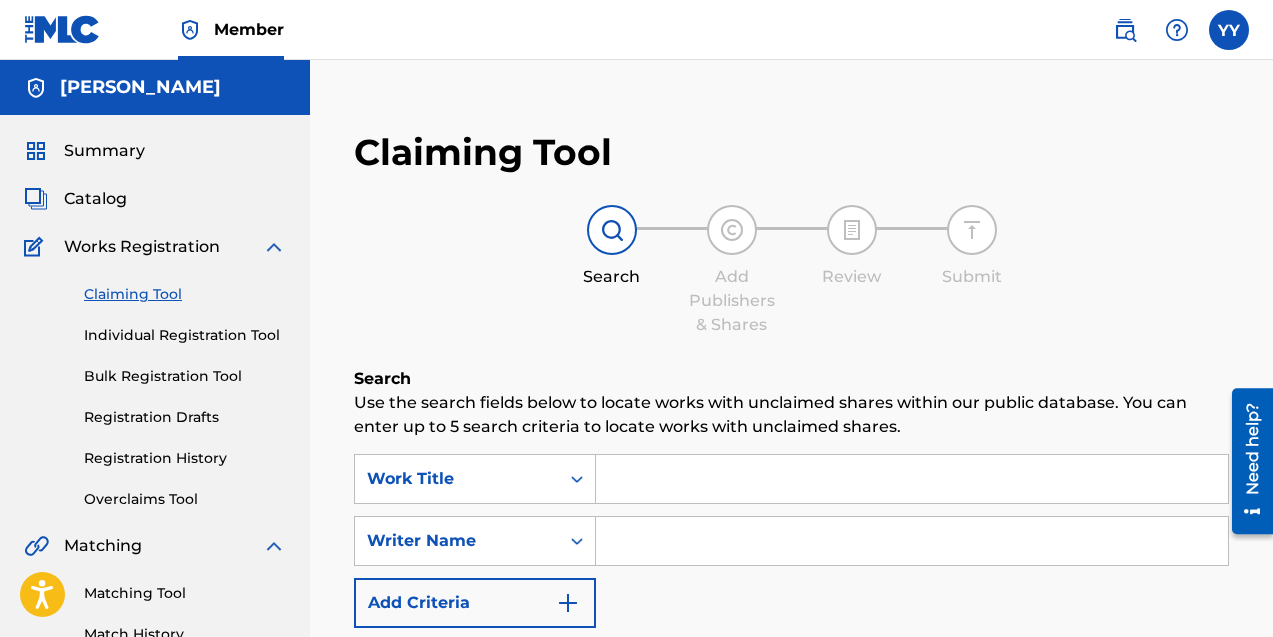 click at bounding box center (912, 541) 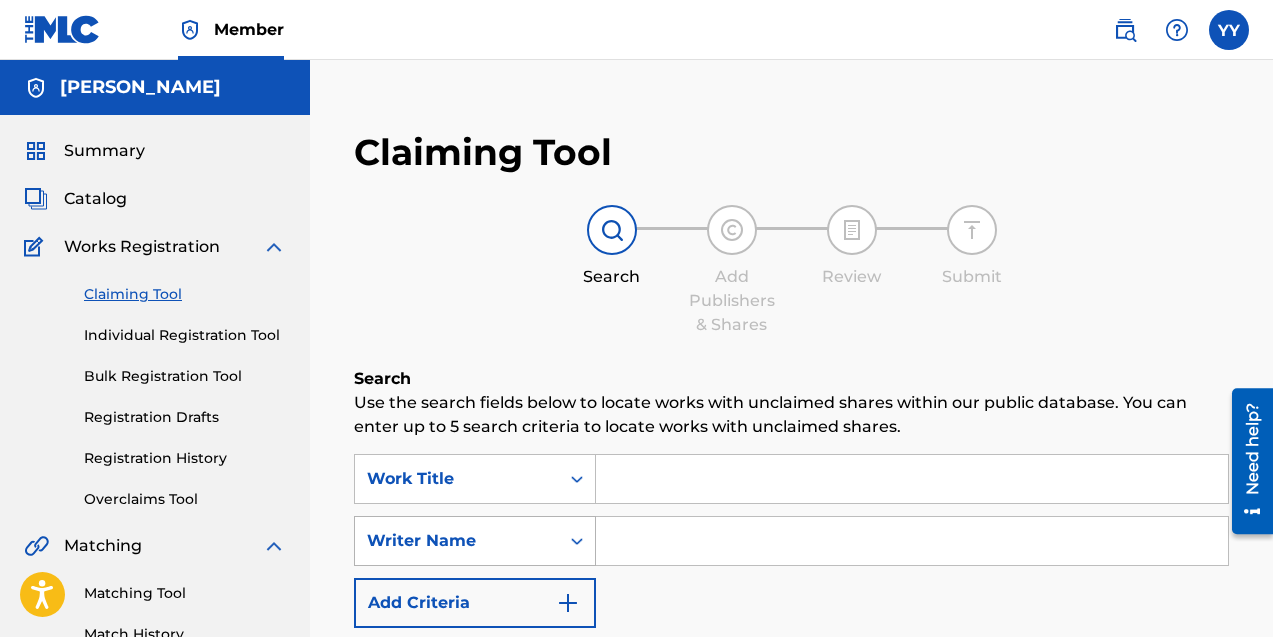 click on "Writer Name" at bounding box center (457, 541) 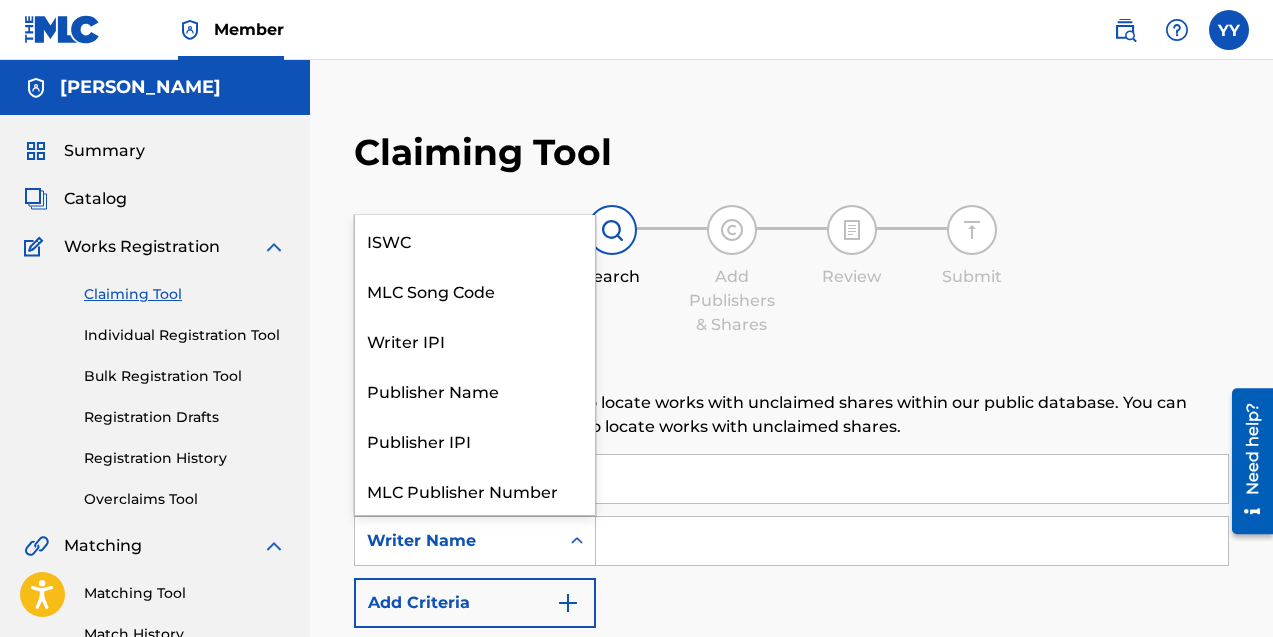 scroll, scrollTop: 50, scrollLeft: 0, axis: vertical 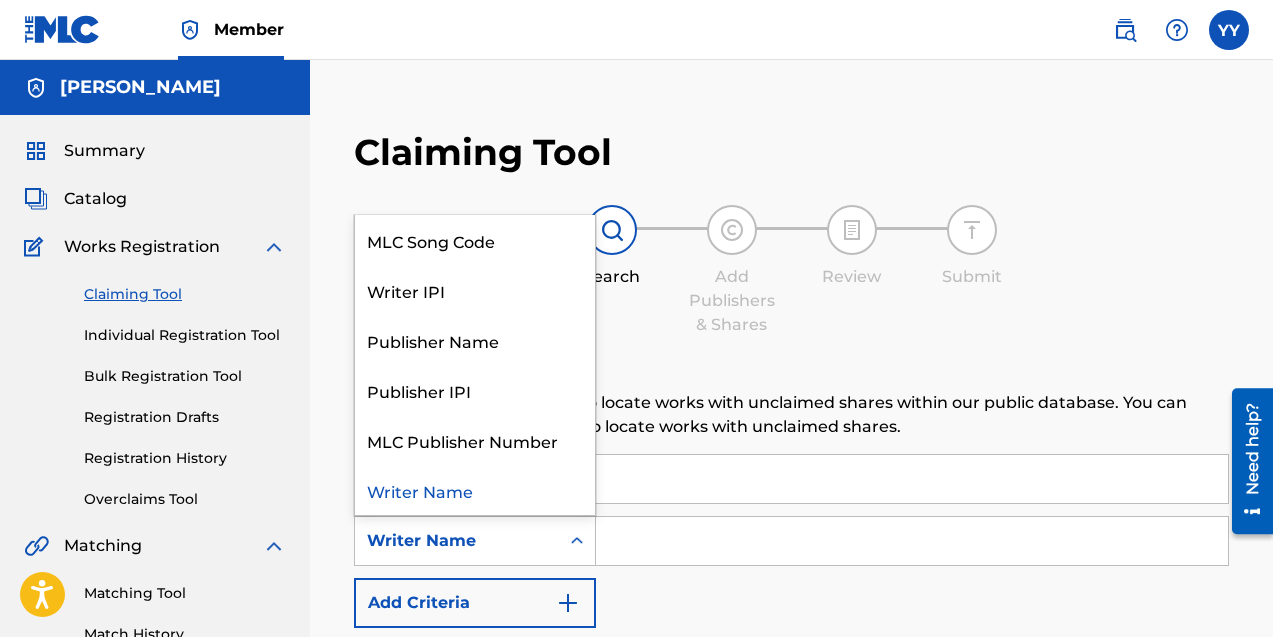 click at bounding box center [912, 541] 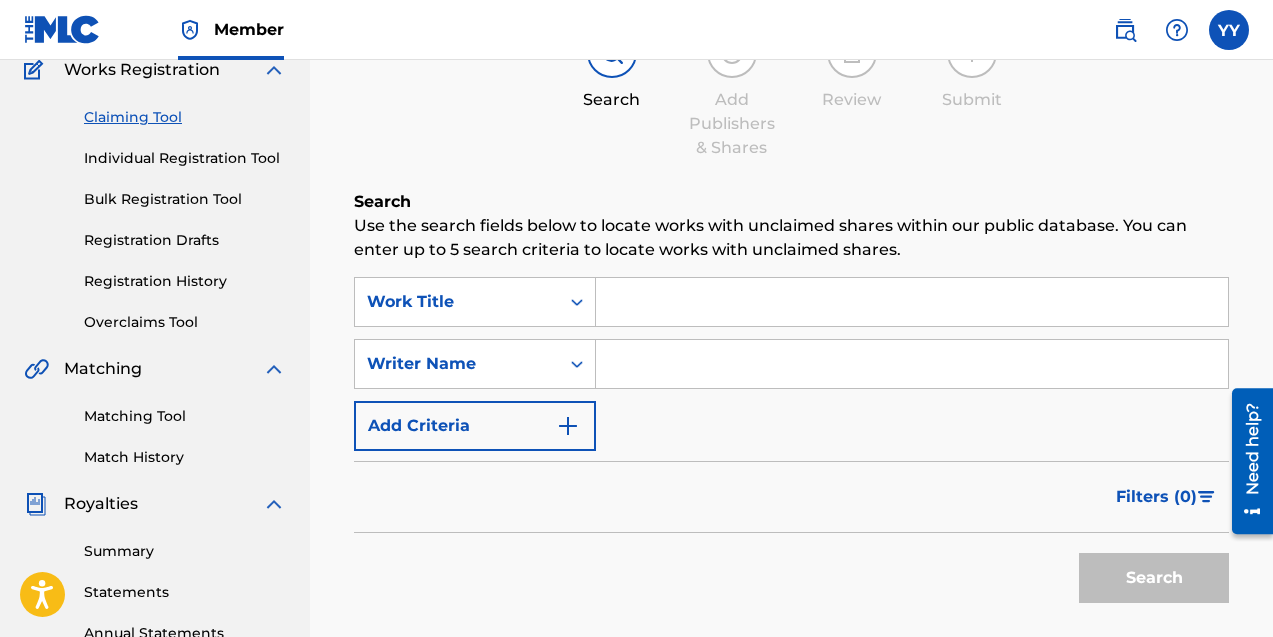 scroll, scrollTop: 351, scrollLeft: 0, axis: vertical 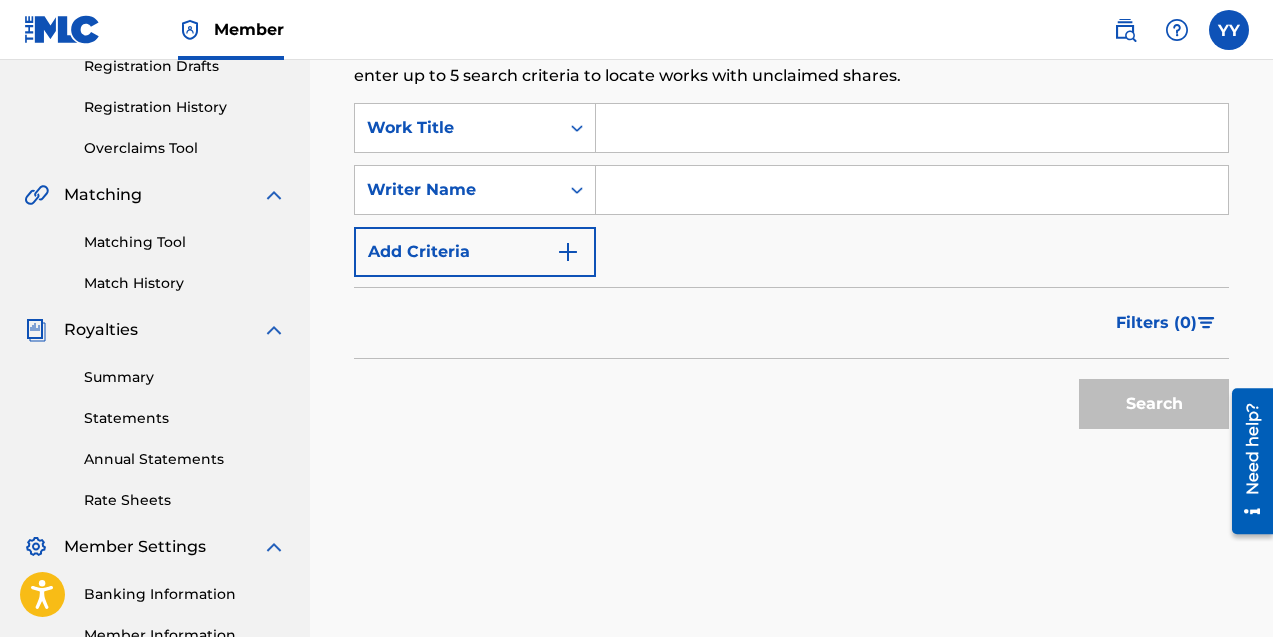 click at bounding box center [568, 252] 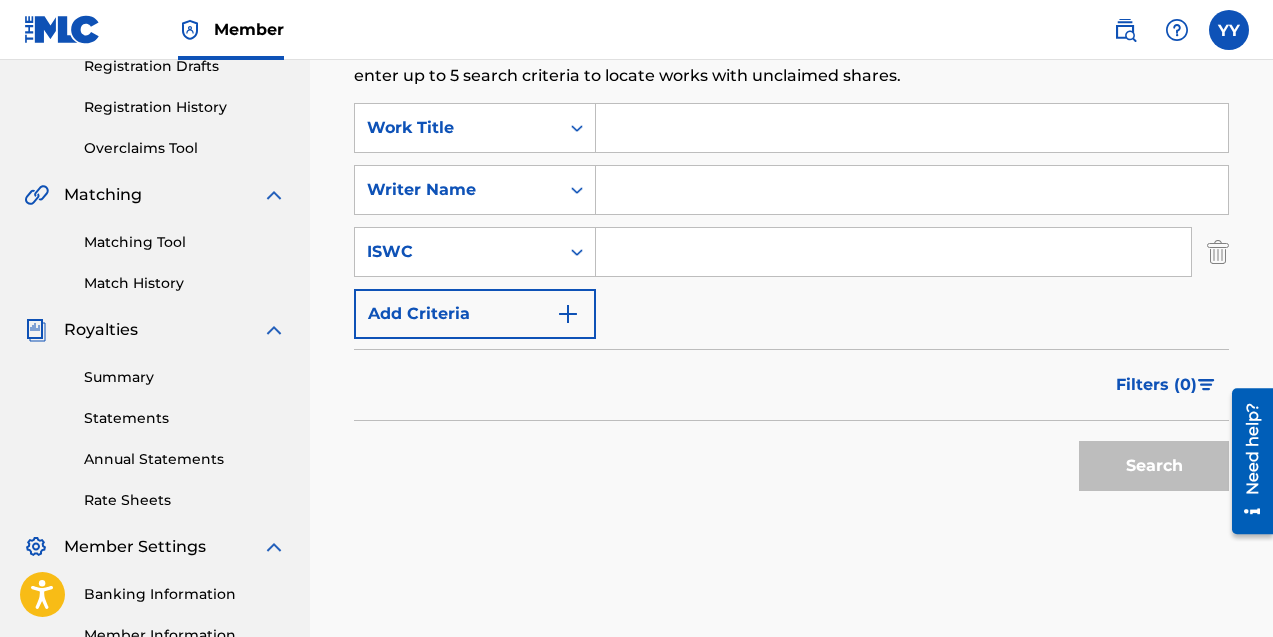 click on "ISWC" at bounding box center (457, 252) 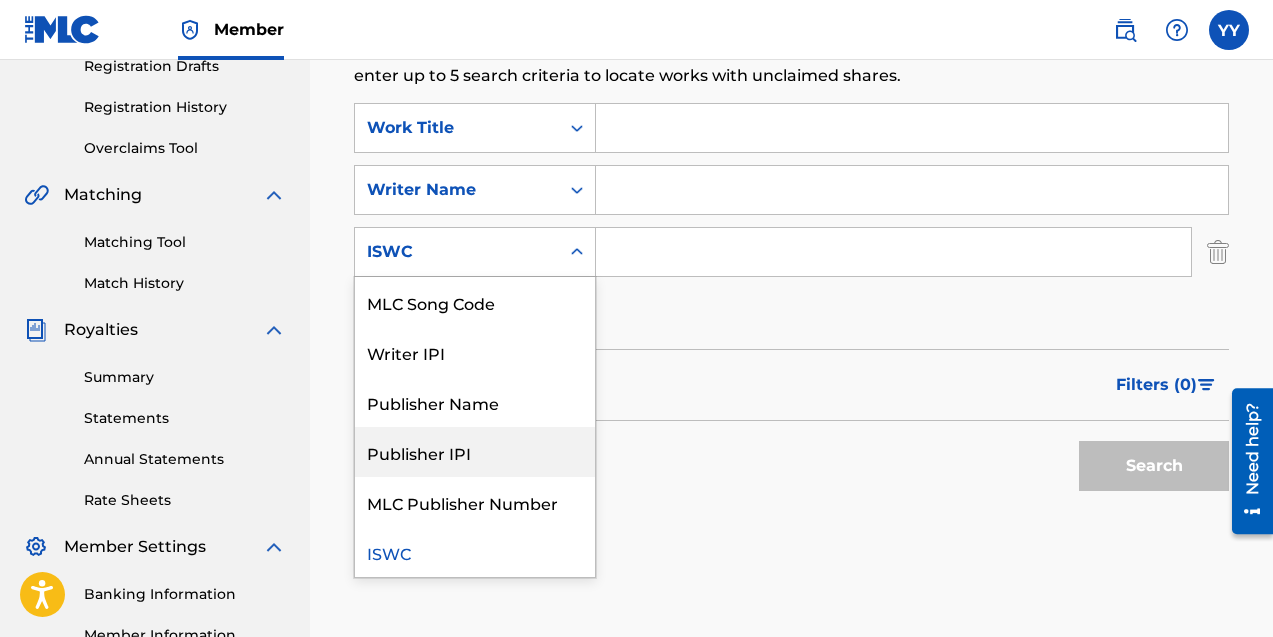 click on "Publisher IPI" at bounding box center (475, 452) 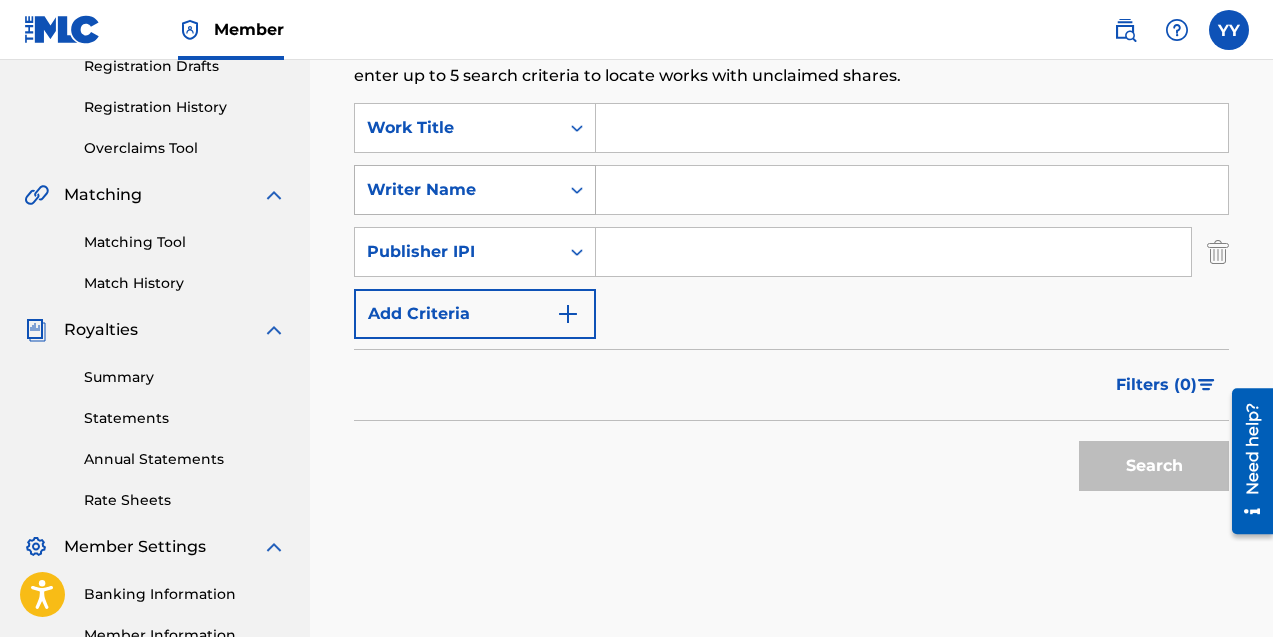click at bounding box center (577, 190) 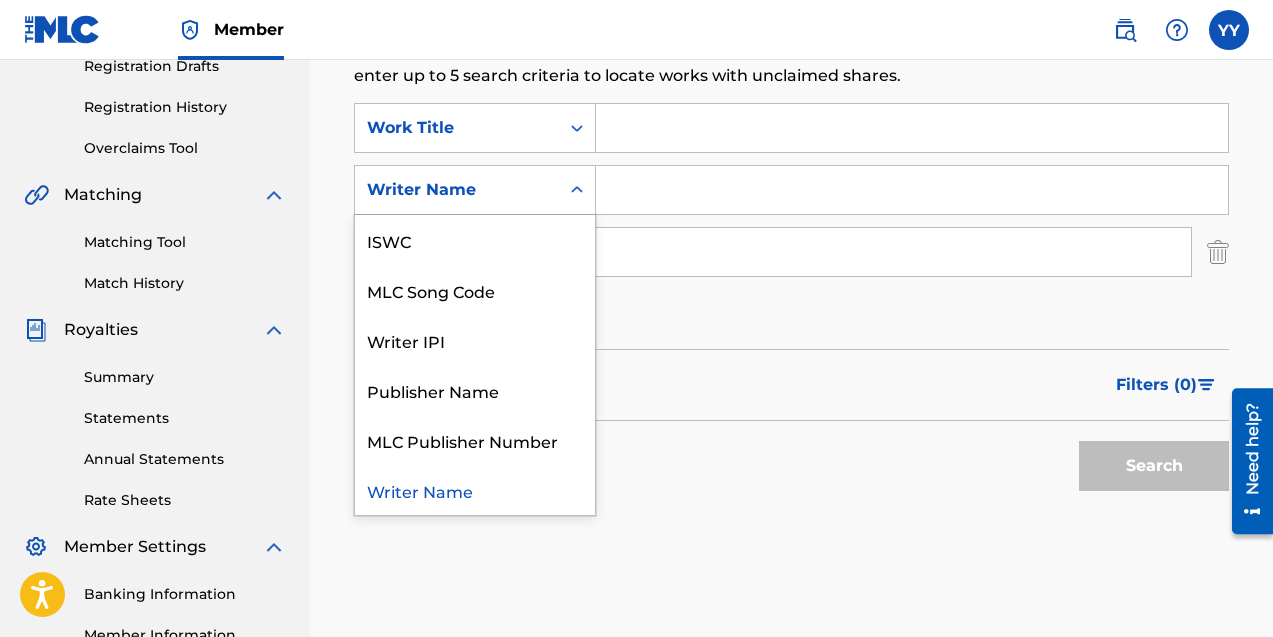 click at bounding box center [577, 190] 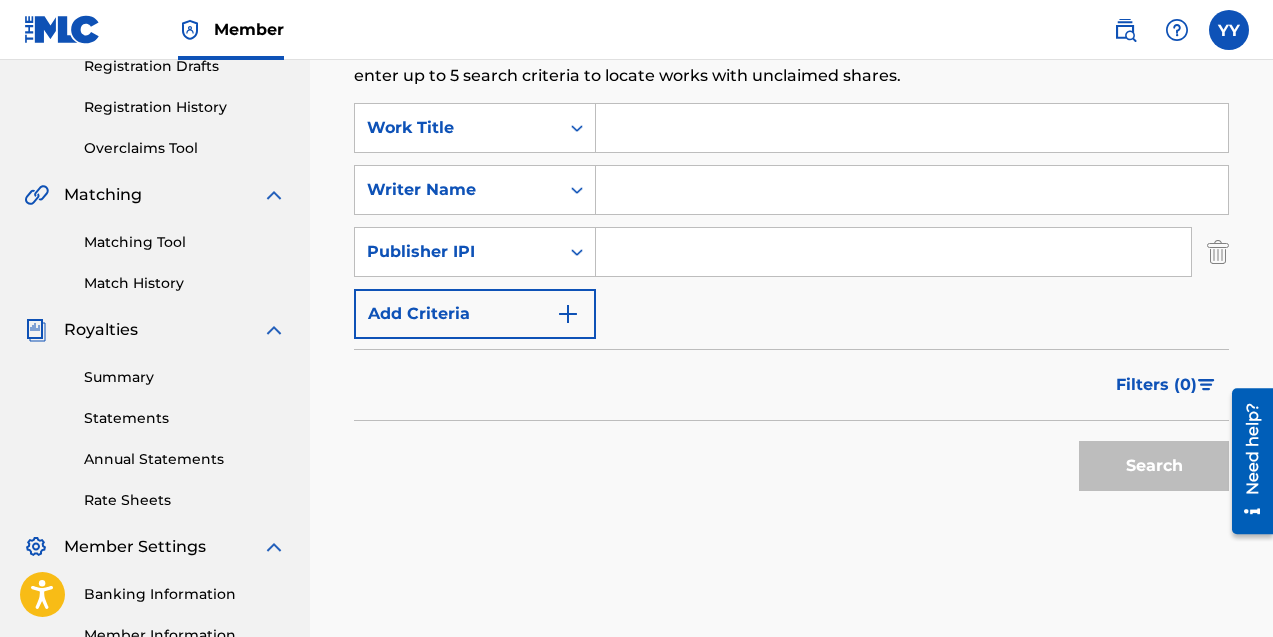 click at bounding box center (577, 190) 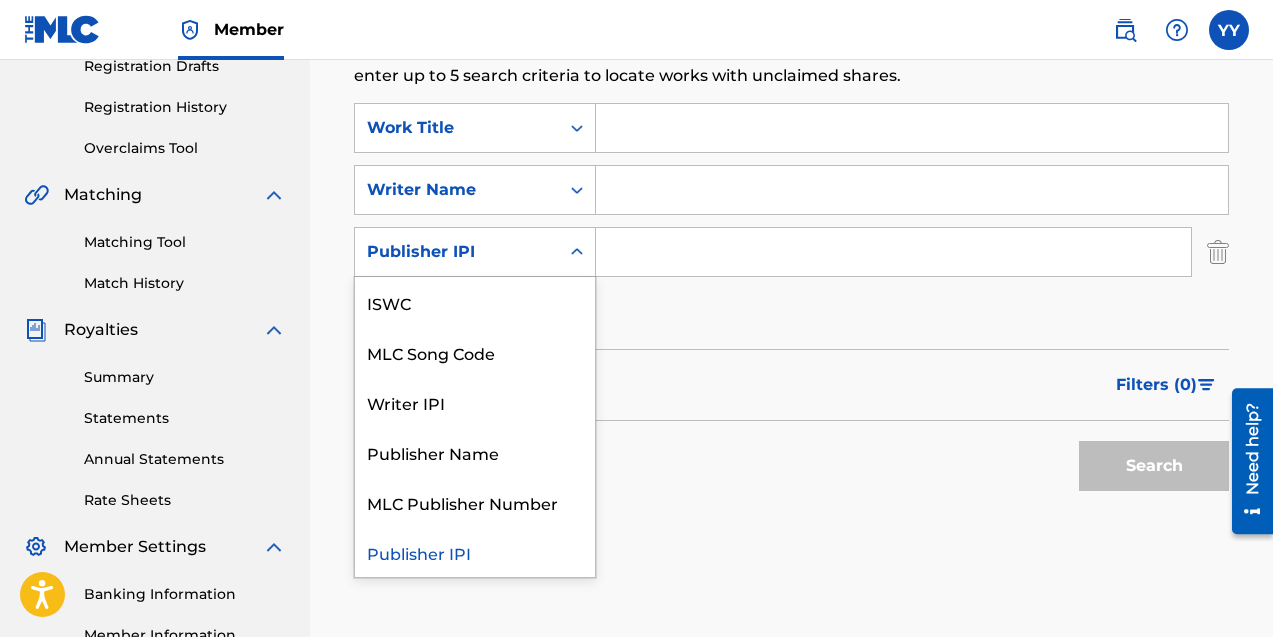 click on "Publisher IPI" at bounding box center [457, 252] 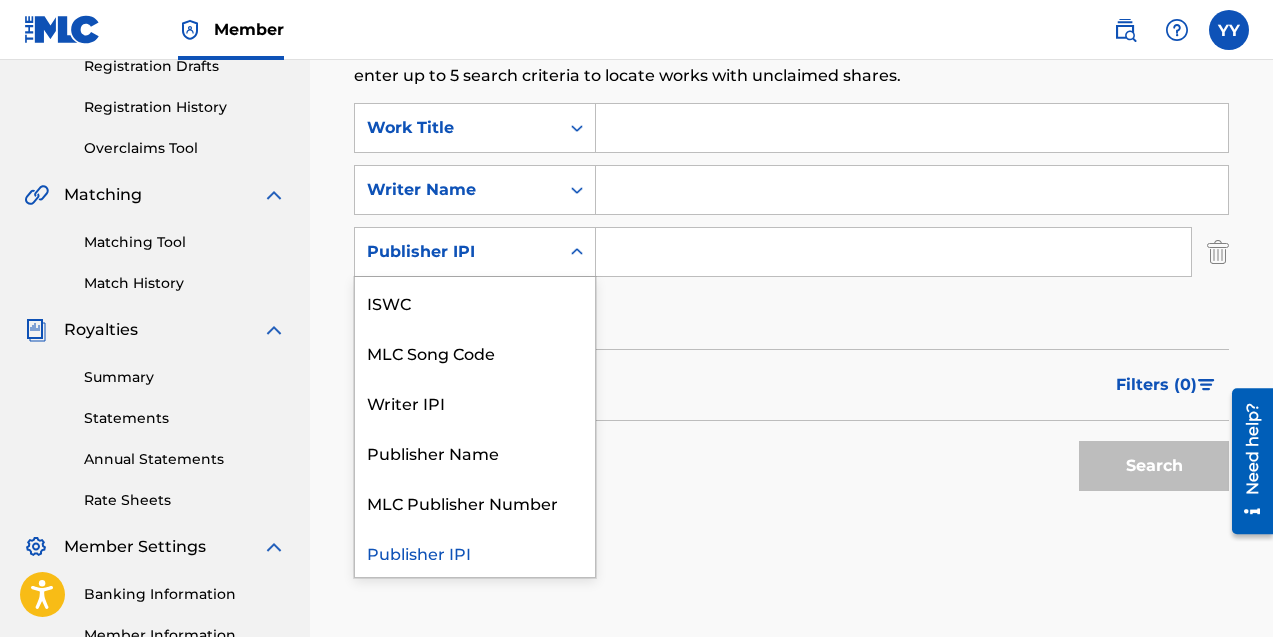 click on "SearchWithCriteriaf9306fe7-7054-49ca-9788-791ffcc5bc0f Work Title SearchWithCriteria27c24bce-a9a6-48da-ae2f-c72a21027985 Writer Name SearchWithCriteria623acdf8-863e-4bb3-8ee2-c3a1093e026d Publisher IPI selected, 6 of 6. 6 results available. Use Up and Down to choose options, press Enter to select the currently focused option, press Escape to exit the menu, press Tab to select the option and exit the menu. Publisher IPI ISWC MLC Song Code Writer IPI Publisher Name MLC Publisher Number Publisher IPI Add Criteria" at bounding box center (791, 221) 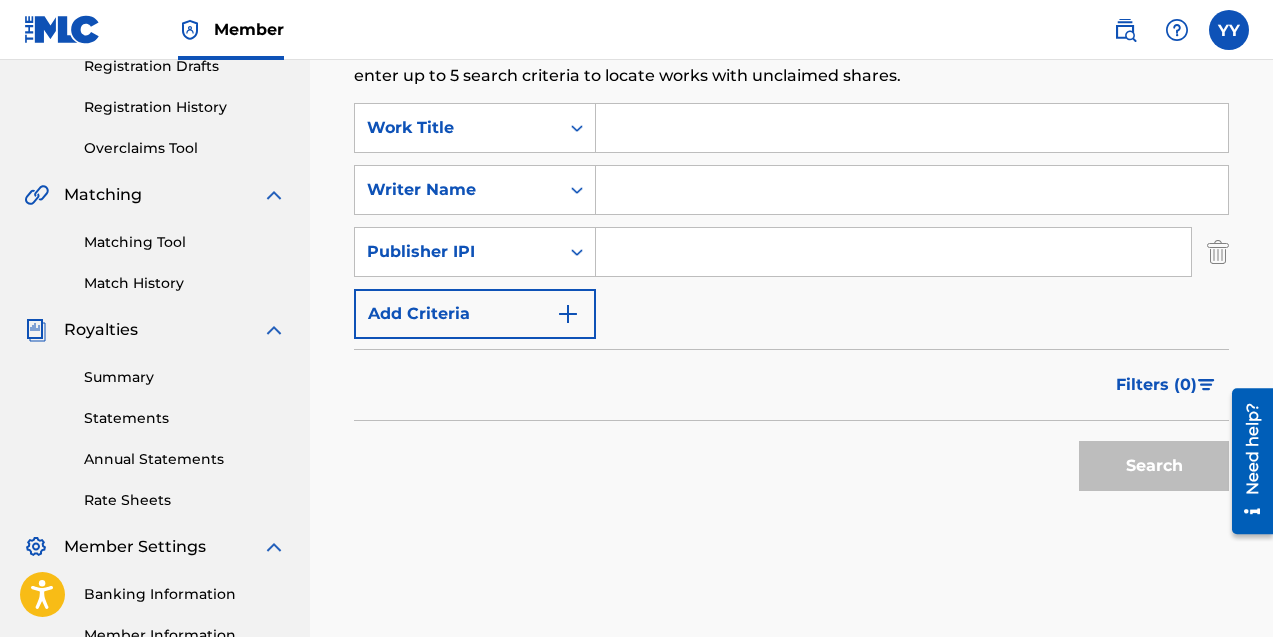 click on "SearchWithCriteriaf9306fe7-7054-49ca-9788-791ffcc5bc0f Work Title SearchWithCriteria27c24bce-a9a6-48da-ae2f-c72a21027985 Writer Name SearchWithCriteria623acdf8-863e-4bb3-8ee2-c3a1093e026d Publisher IPI Add Criteria" at bounding box center [791, 221] 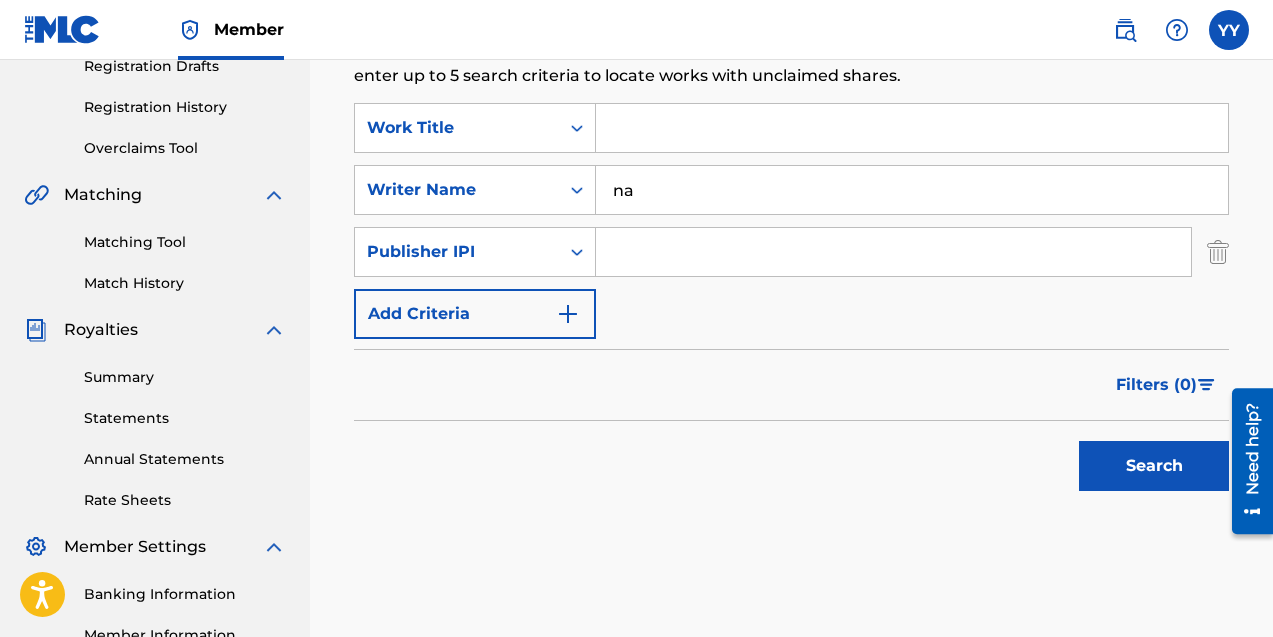 type on "n" 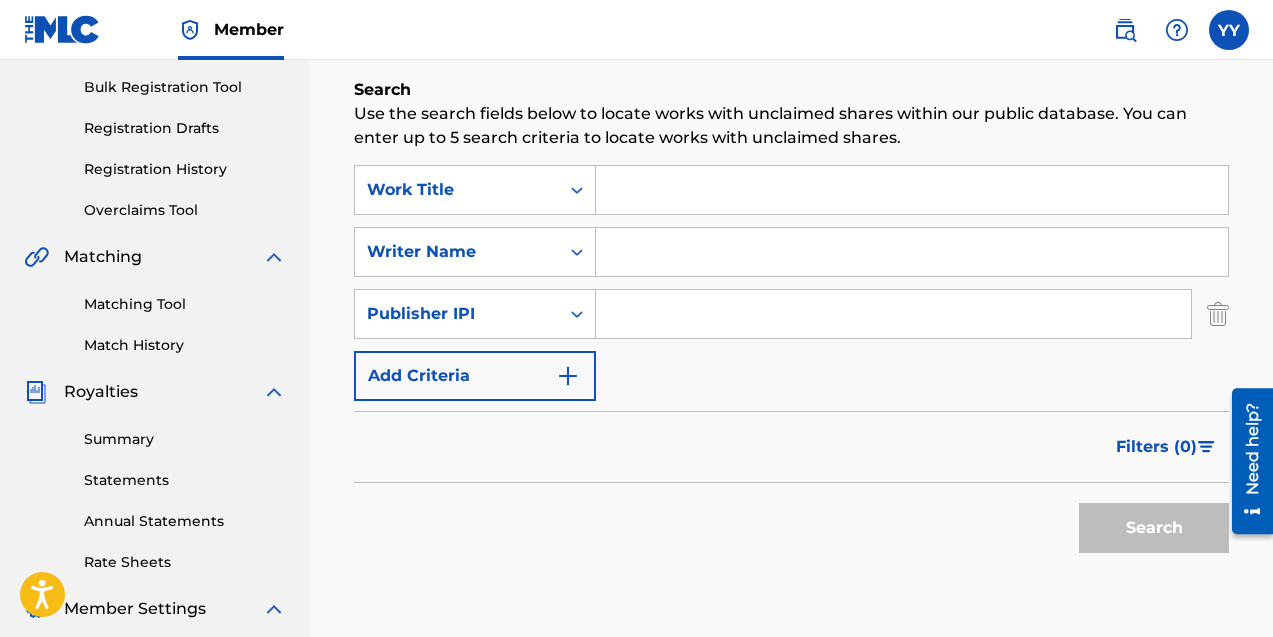 scroll, scrollTop: 272, scrollLeft: 0, axis: vertical 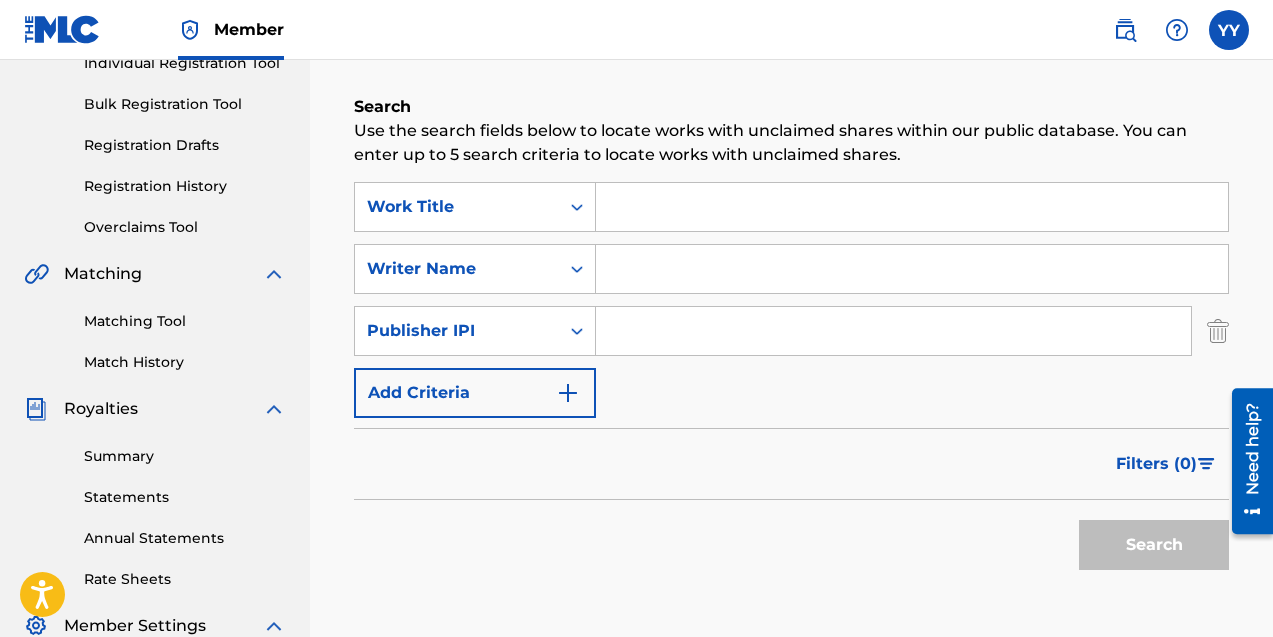 click at bounding box center [912, 269] 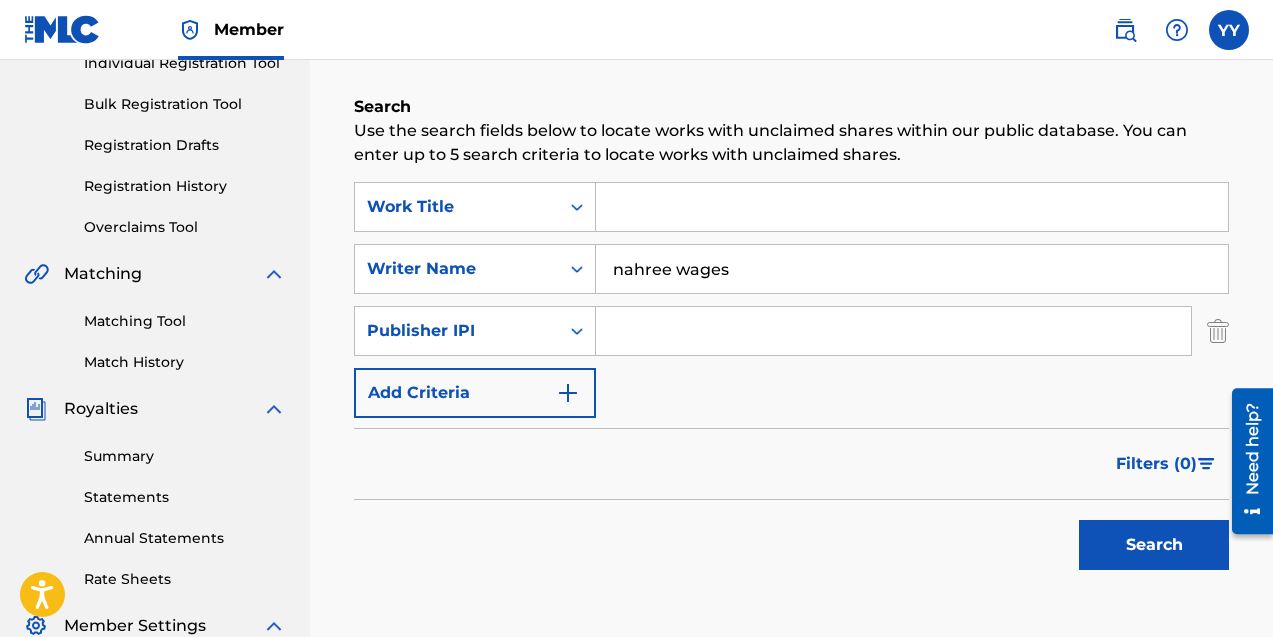 type on "nahree wages" 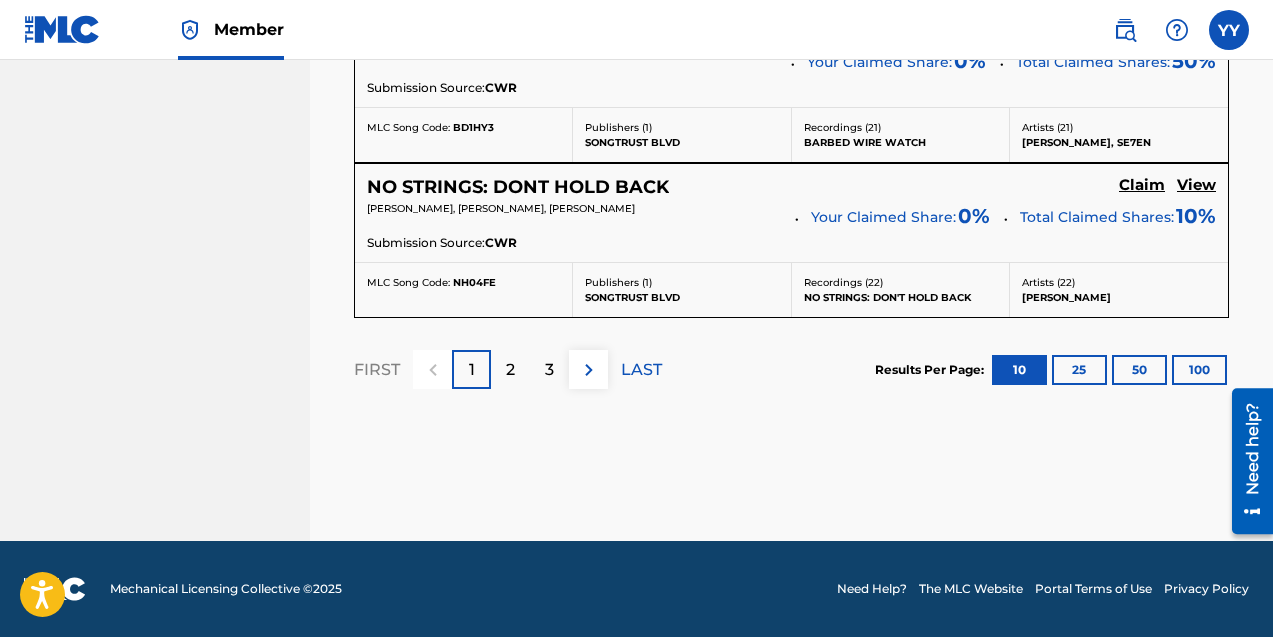 scroll, scrollTop: 2109, scrollLeft: 0, axis: vertical 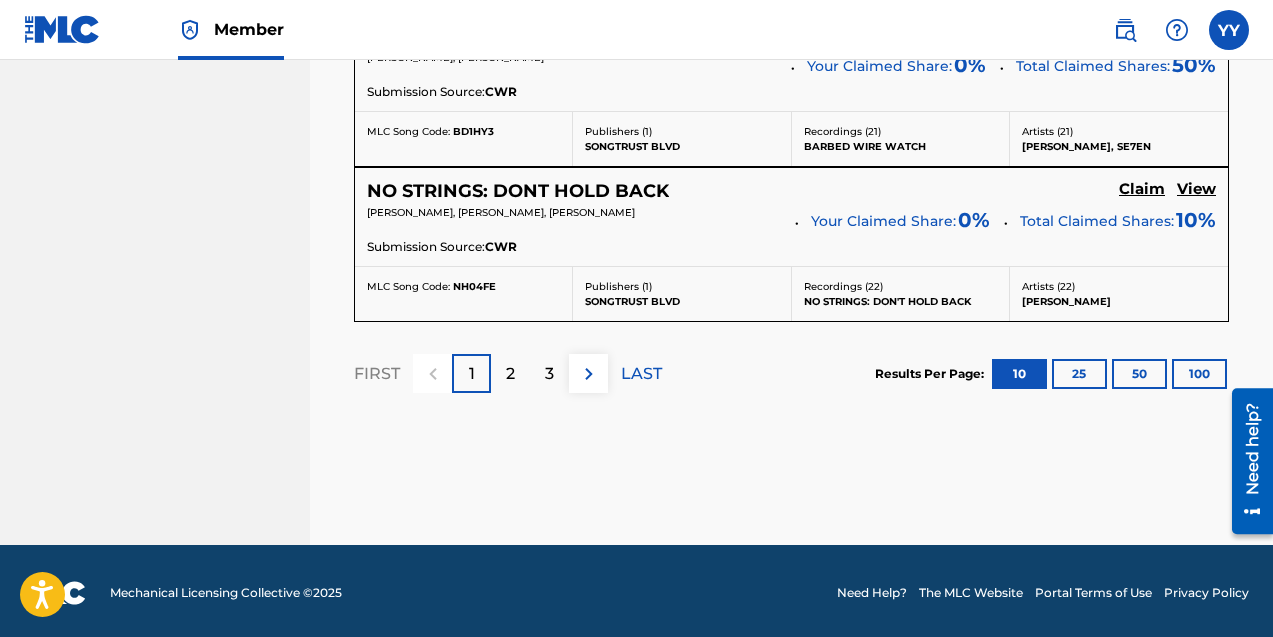 click on "2" at bounding box center [510, 373] 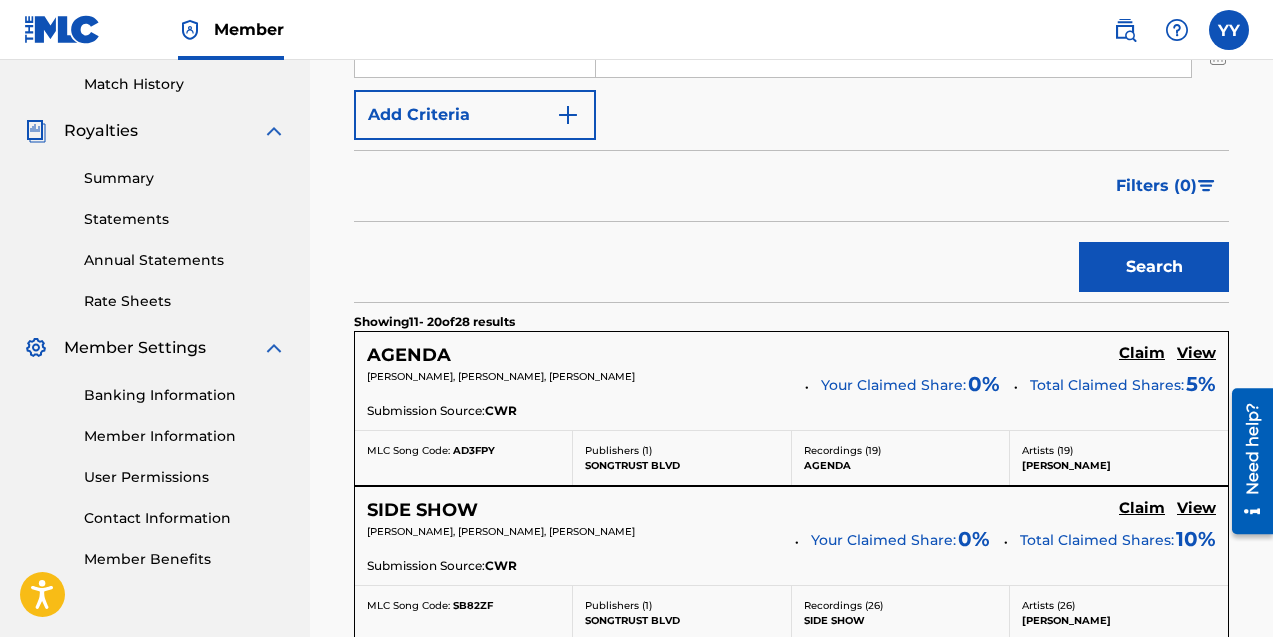 scroll, scrollTop: 549, scrollLeft: 0, axis: vertical 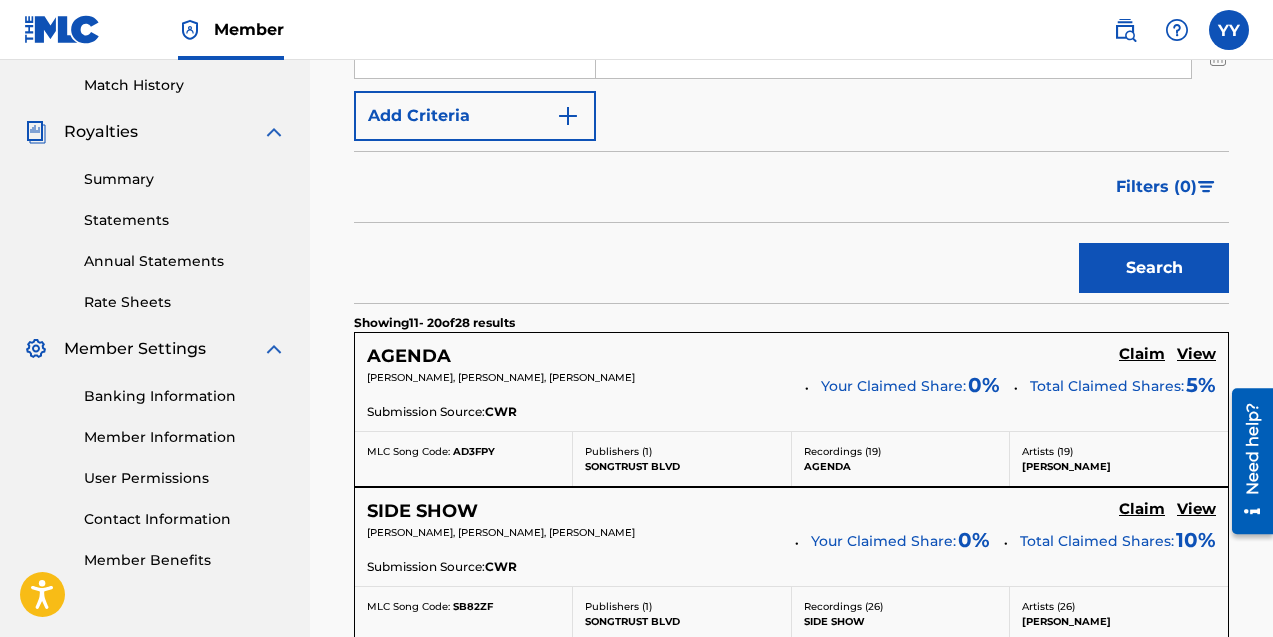click on "Claim" at bounding box center (1142, 354) 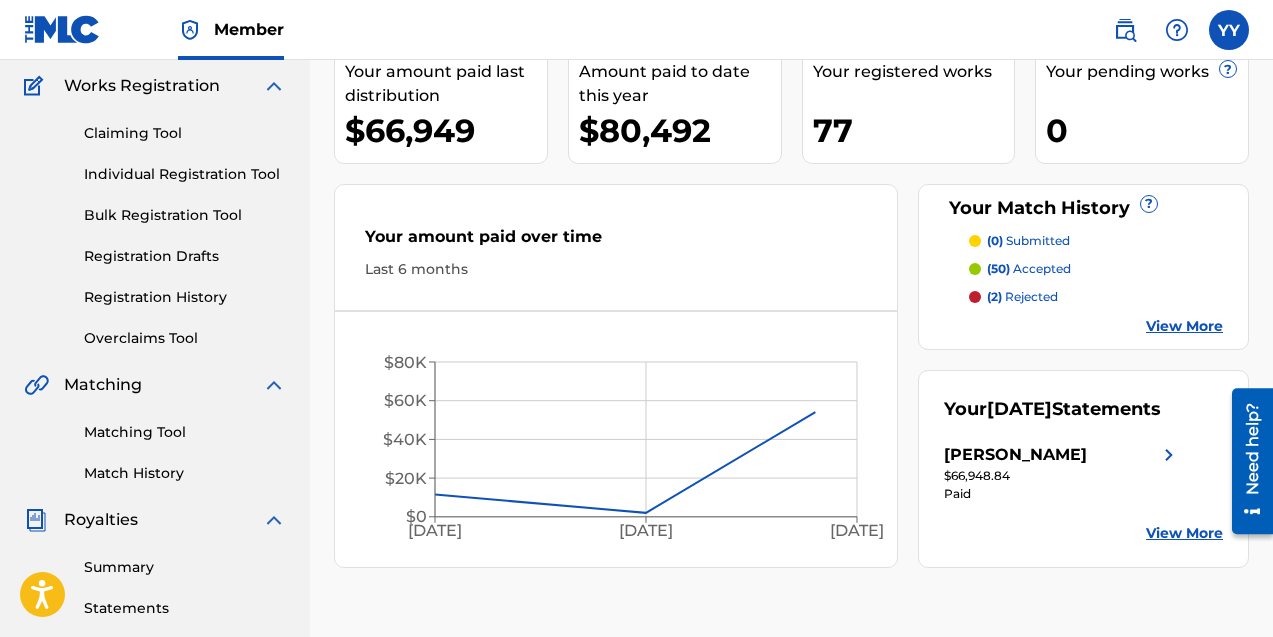 scroll, scrollTop: 205, scrollLeft: 0, axis: vertical 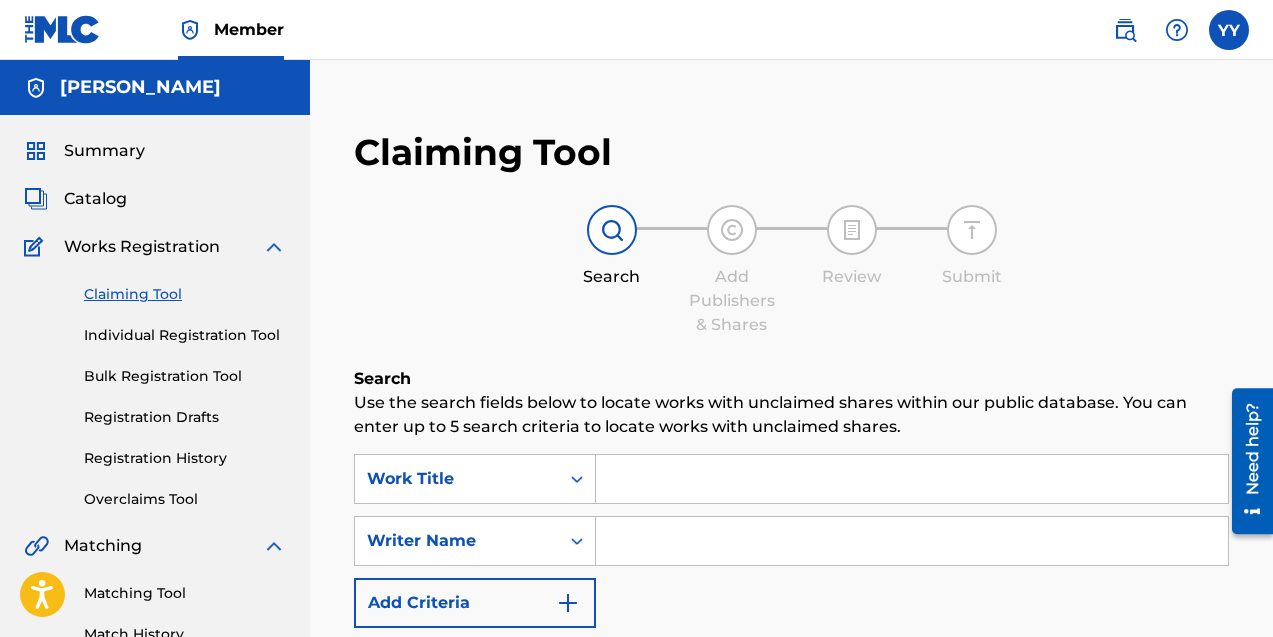 click at bounding box center [912, 479] 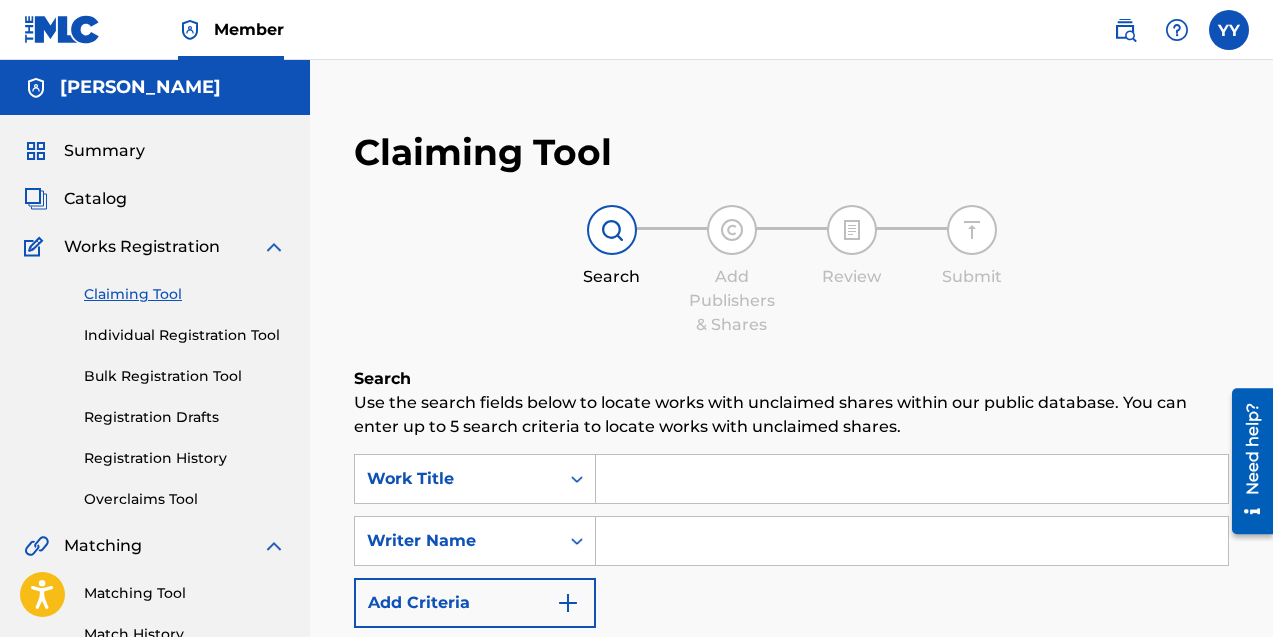 click at bounding box center [912, 479] 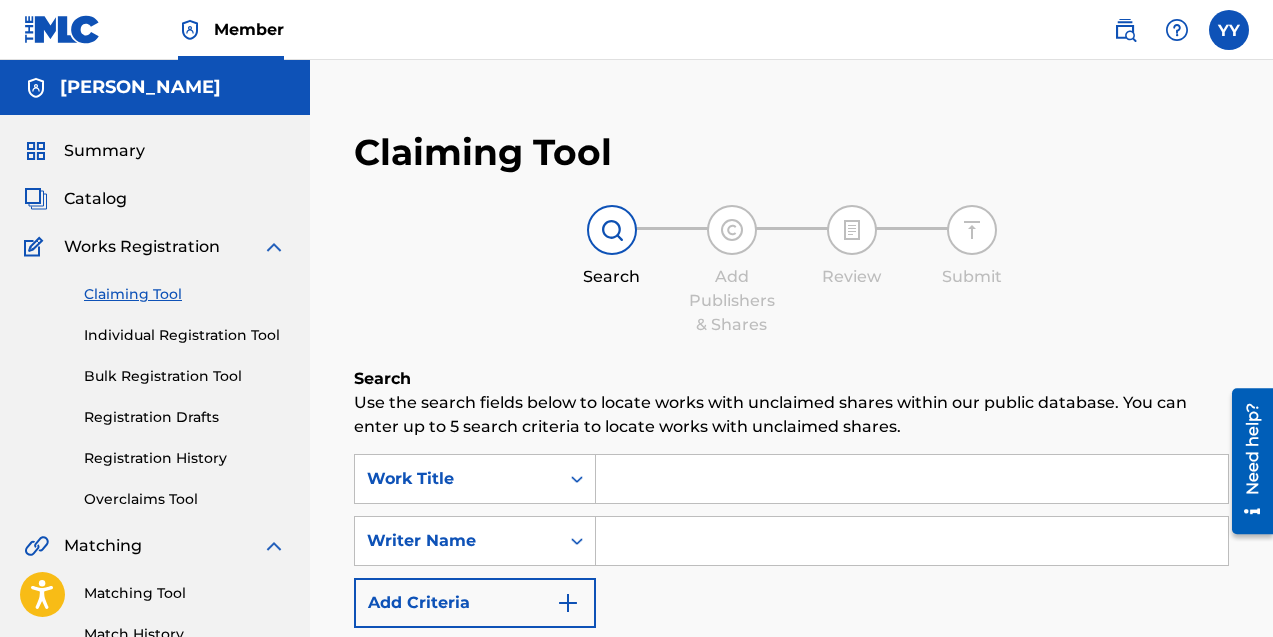 type on "nahree wages" 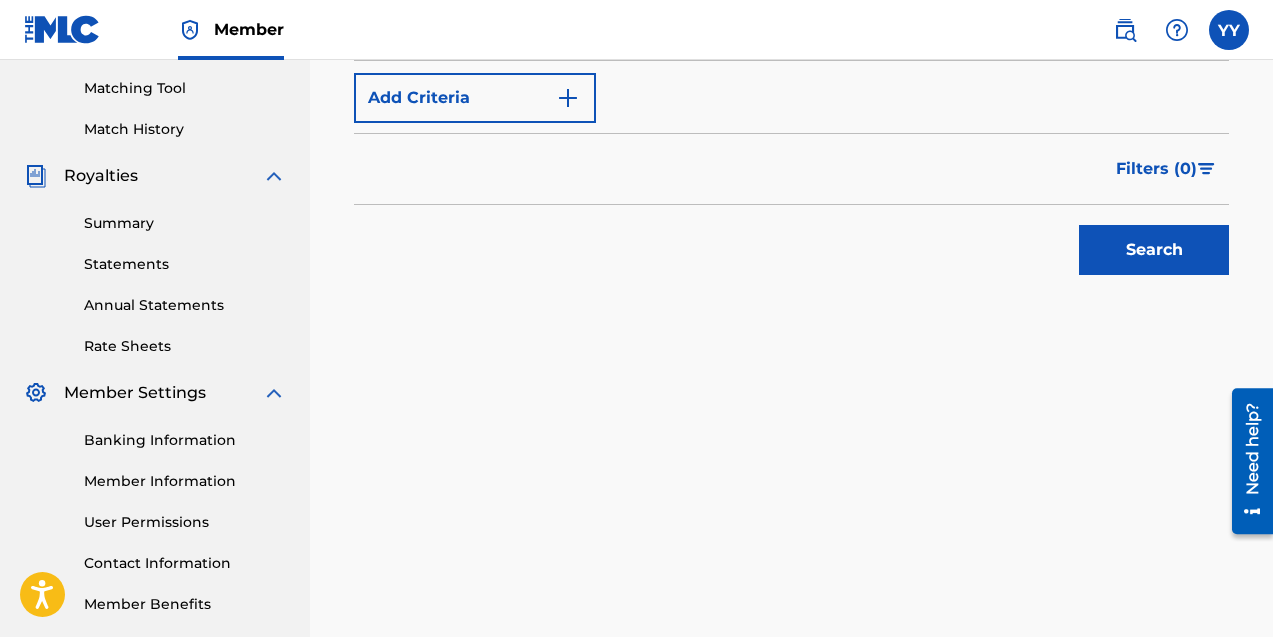 scroll, scrollTop: 603, scrollLeft: 0, axis: vertical 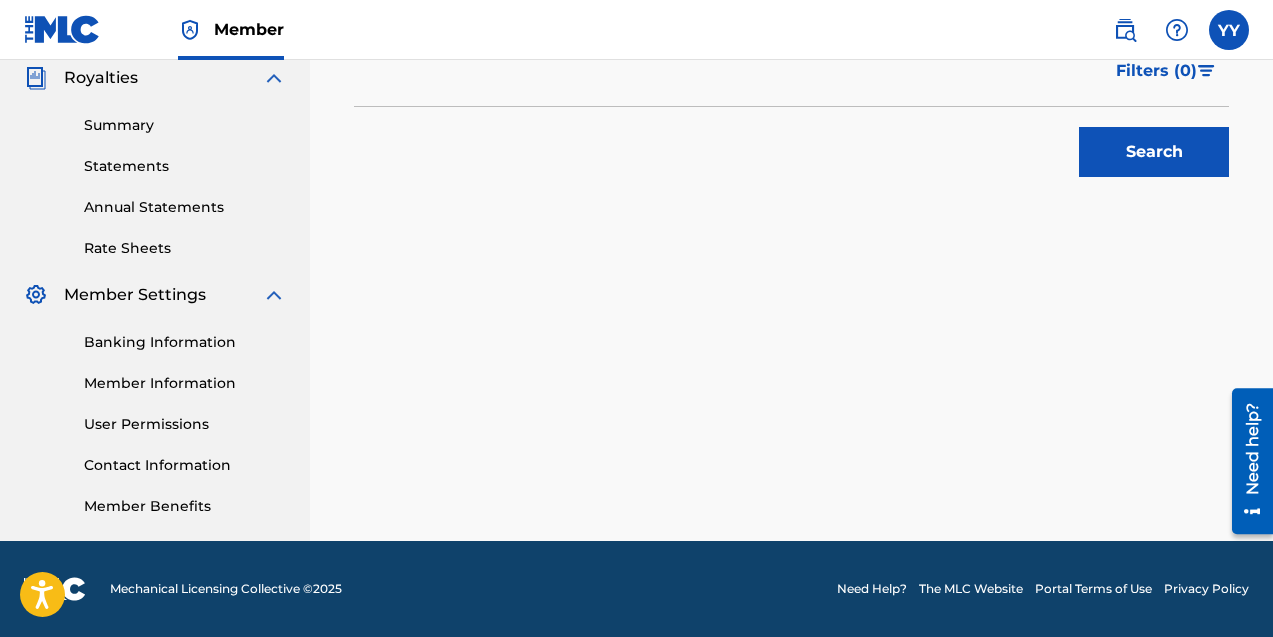 click on "Search" at bounding box center [1154, 152] 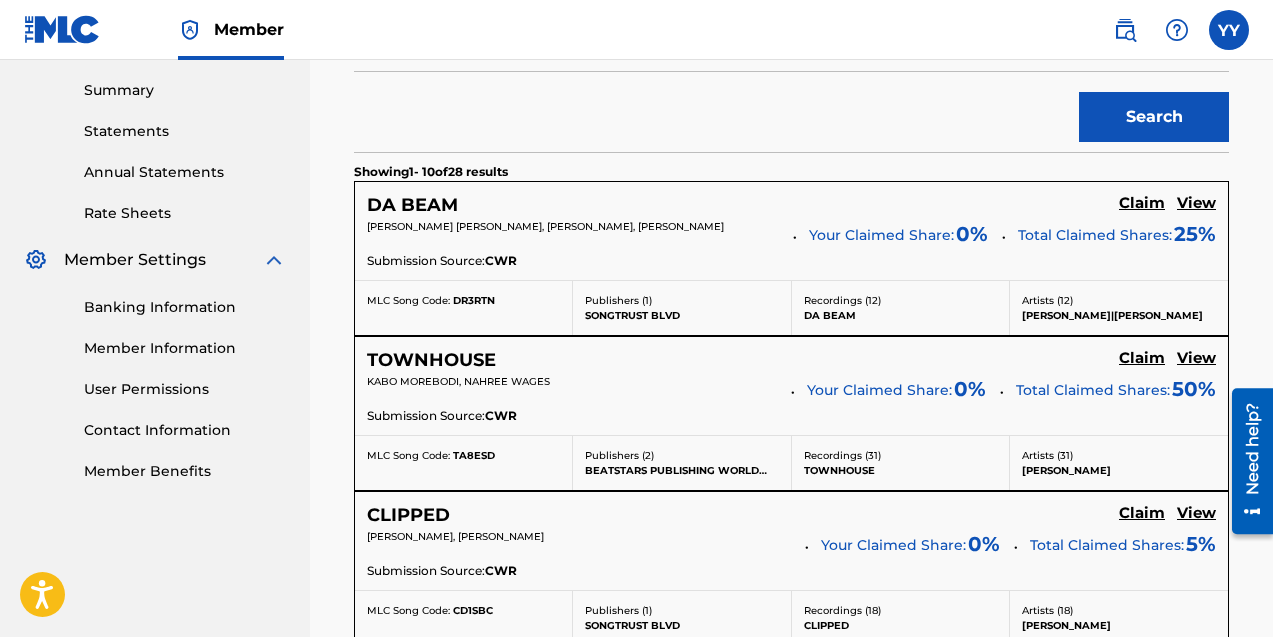 scroll, scrollTop: 637, scrollLeft: 0, axis: vertical 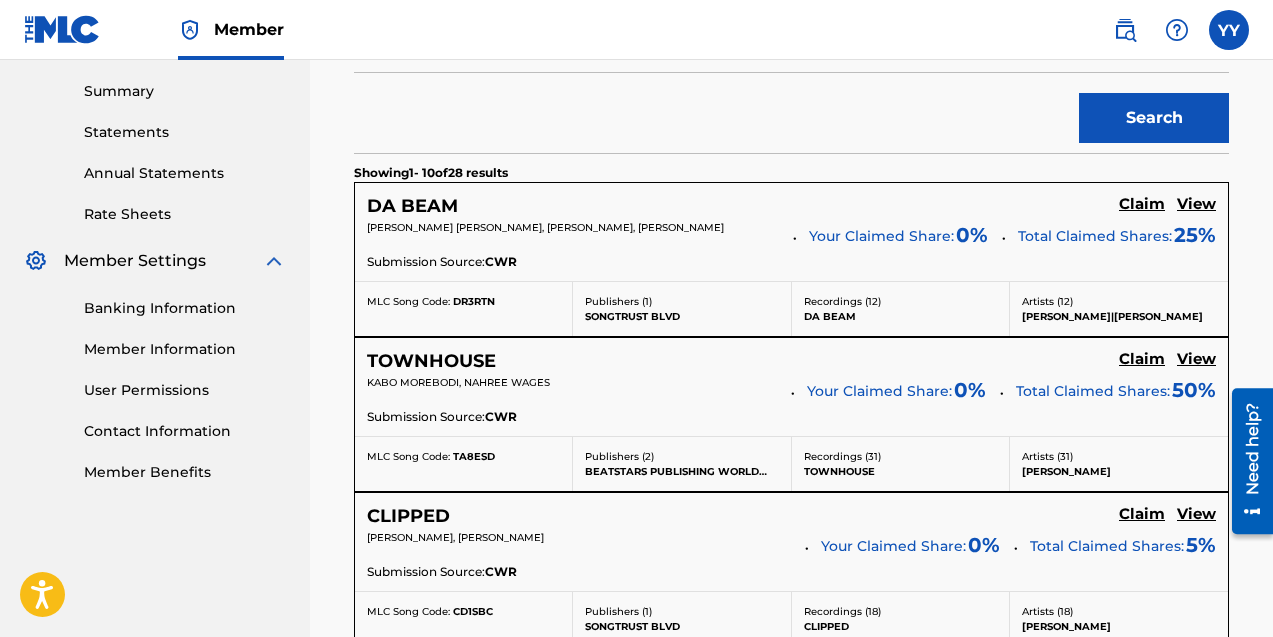 click on "Claim" at bounding box center (1142, 204) 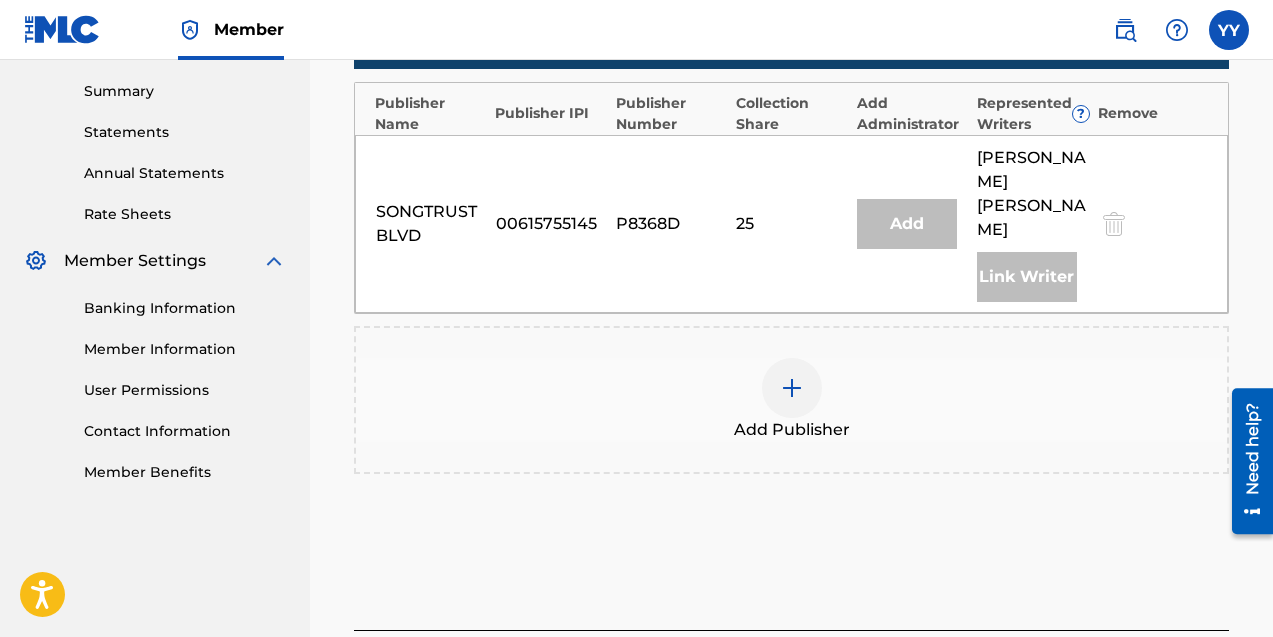 click at bounding box center (792, 388) 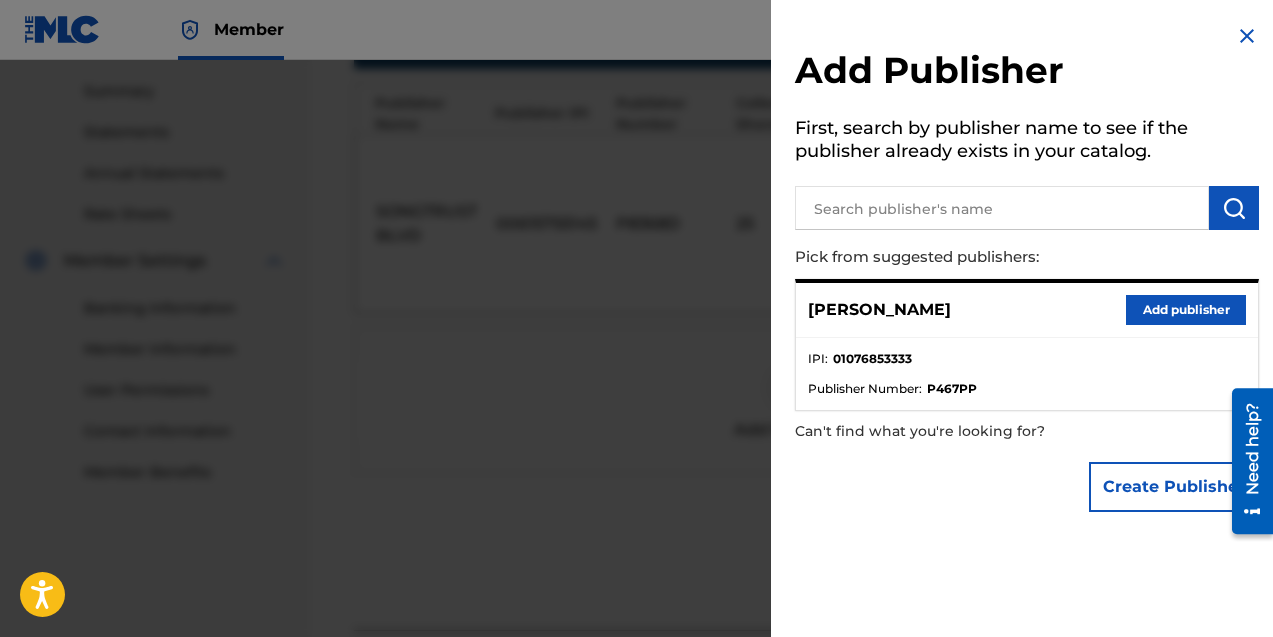 click at bounding box center (1247, 36) 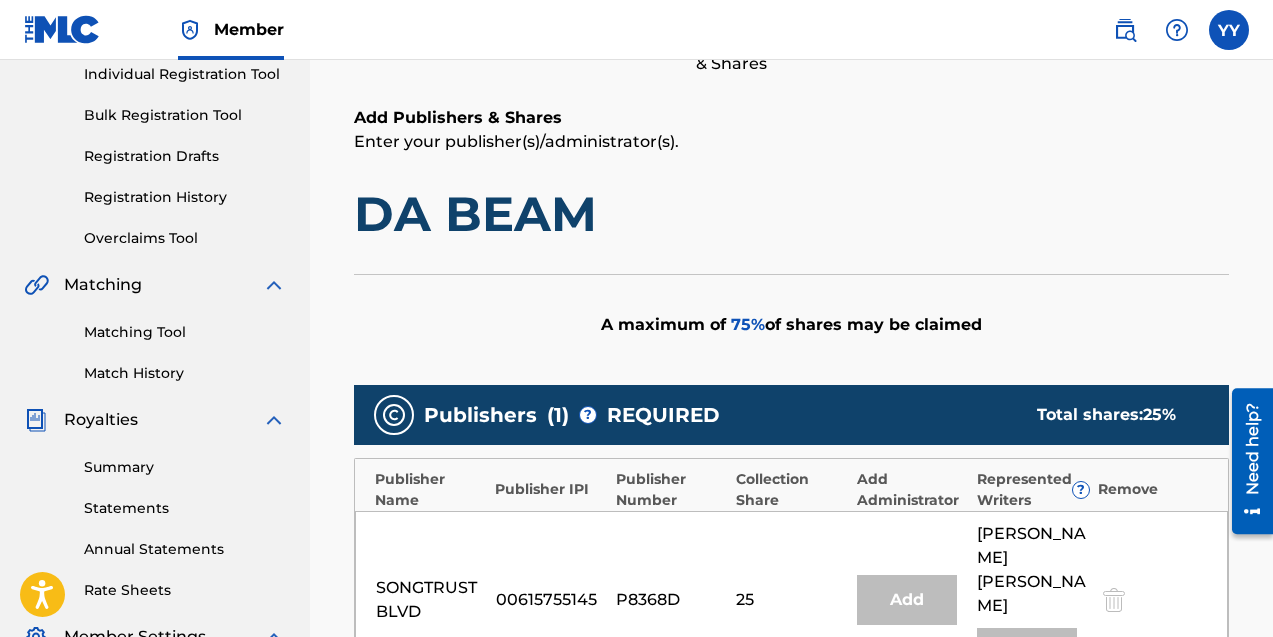 scroll, scrollTop: 0, scrollLeft: 0, axis: both 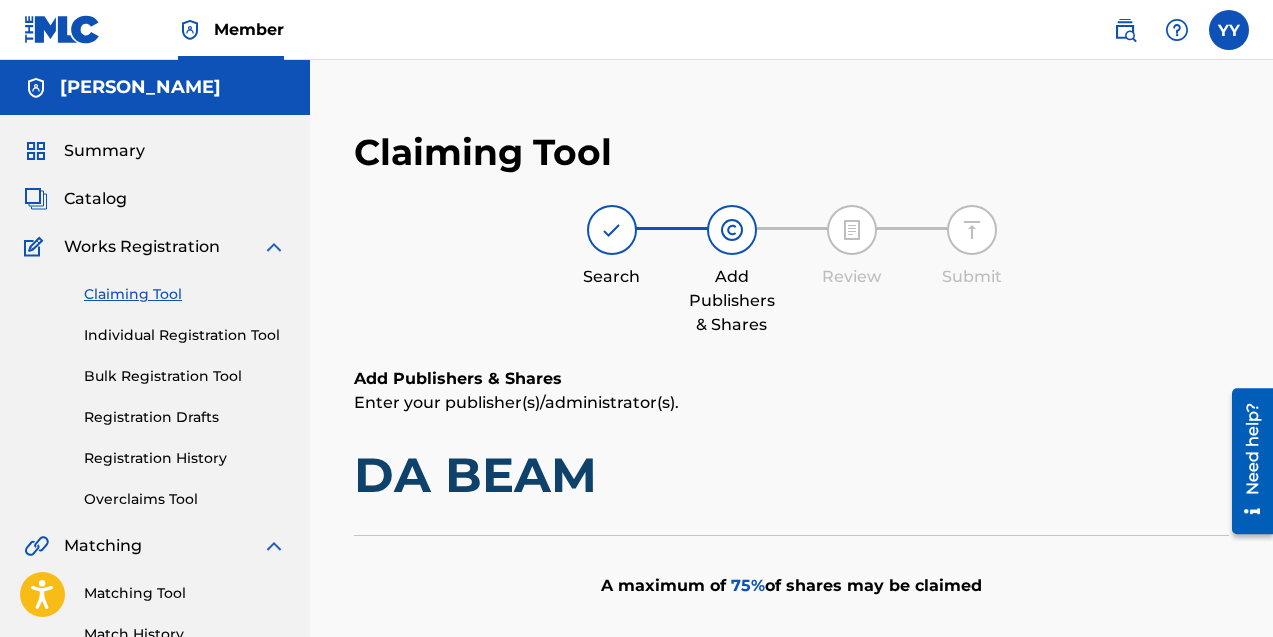 click on "Catalog" at bounding box center (95, 199) 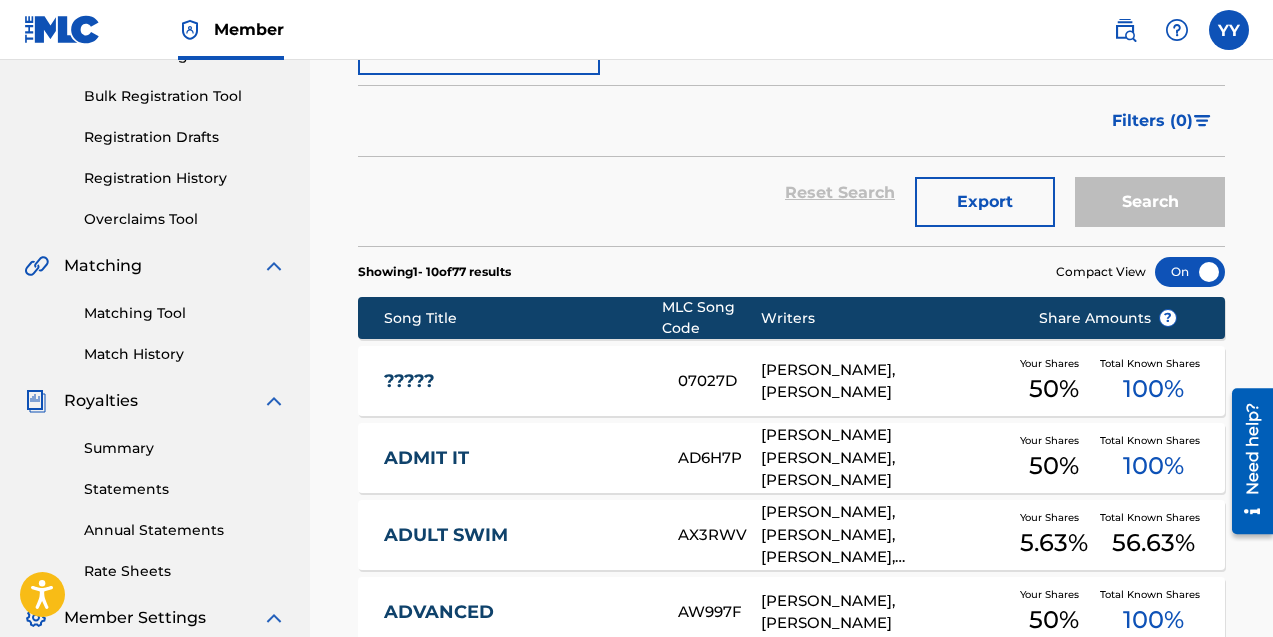 scroll, scrollTop: 317, scrollLeft: 0, axis: vertical 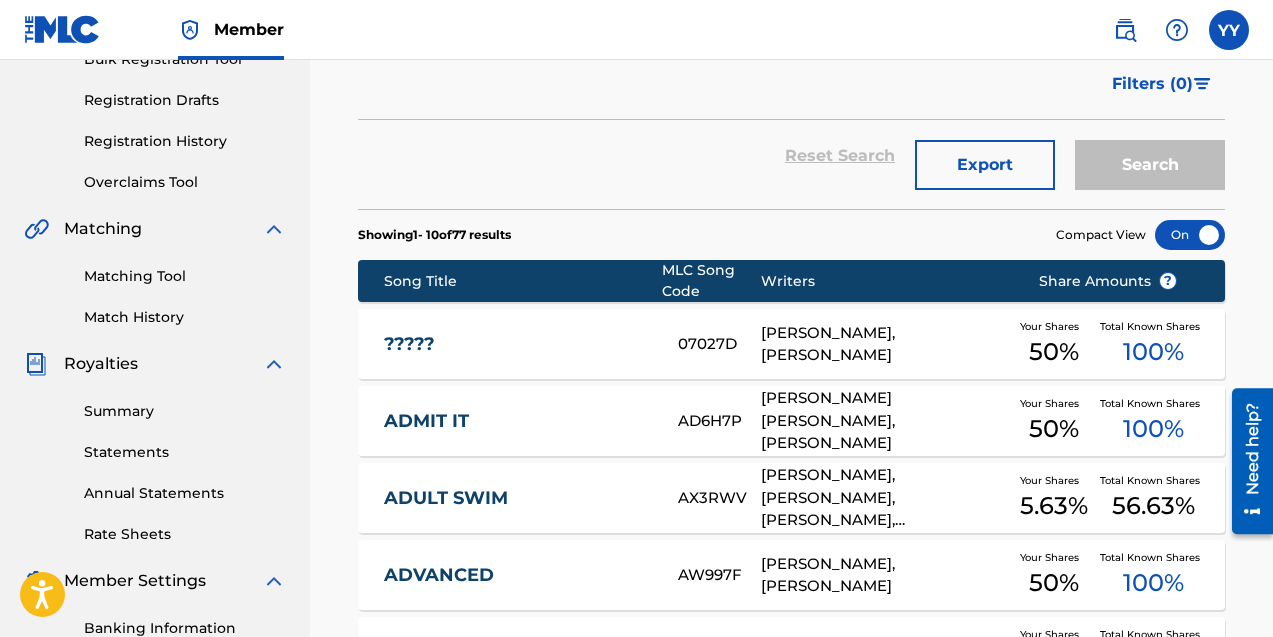 click on "????? 07027D [PERSON_NAME], [PERSON_NAME] Your Shares 50 % Total Known Shares 100 %" at bounding box center (791, 344) 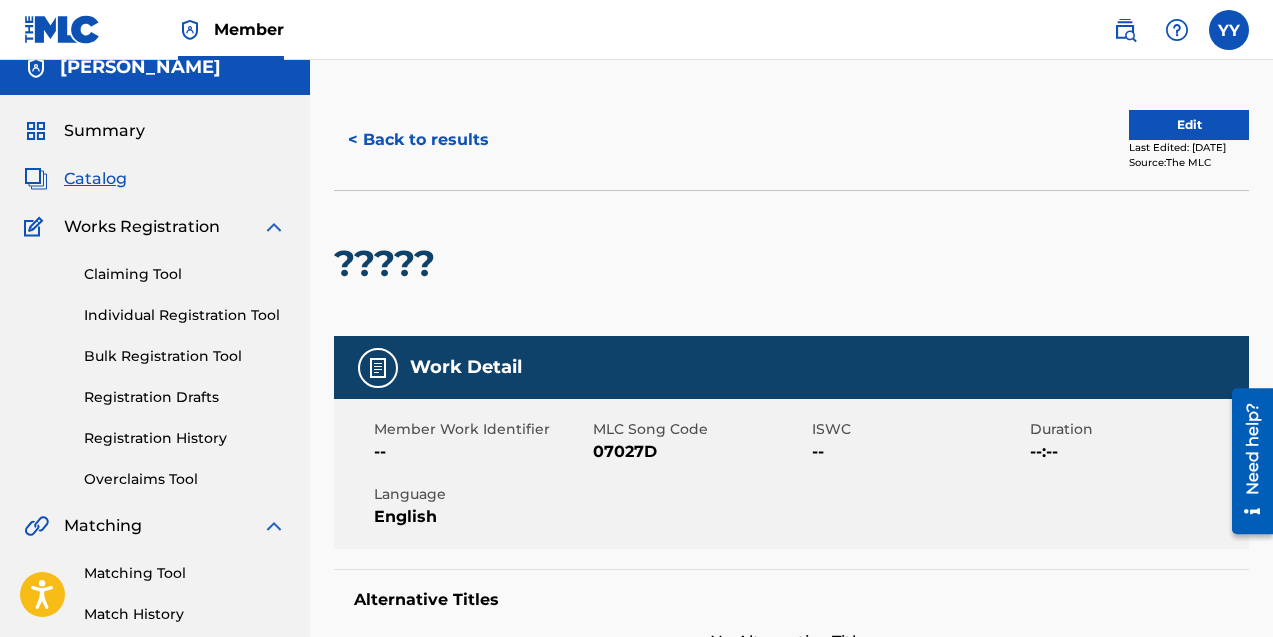 scroll, scrollTop: 0, scrollLeft: 0, axis: both 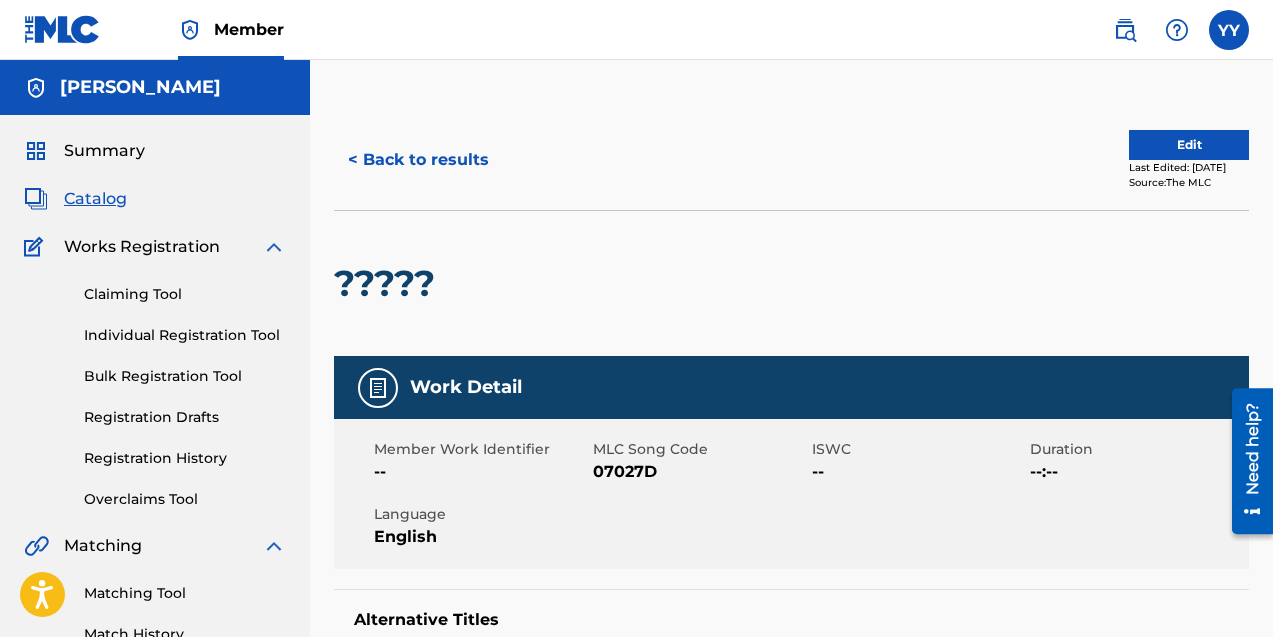 click on "< Back to results" at bounding box center (418, 160) 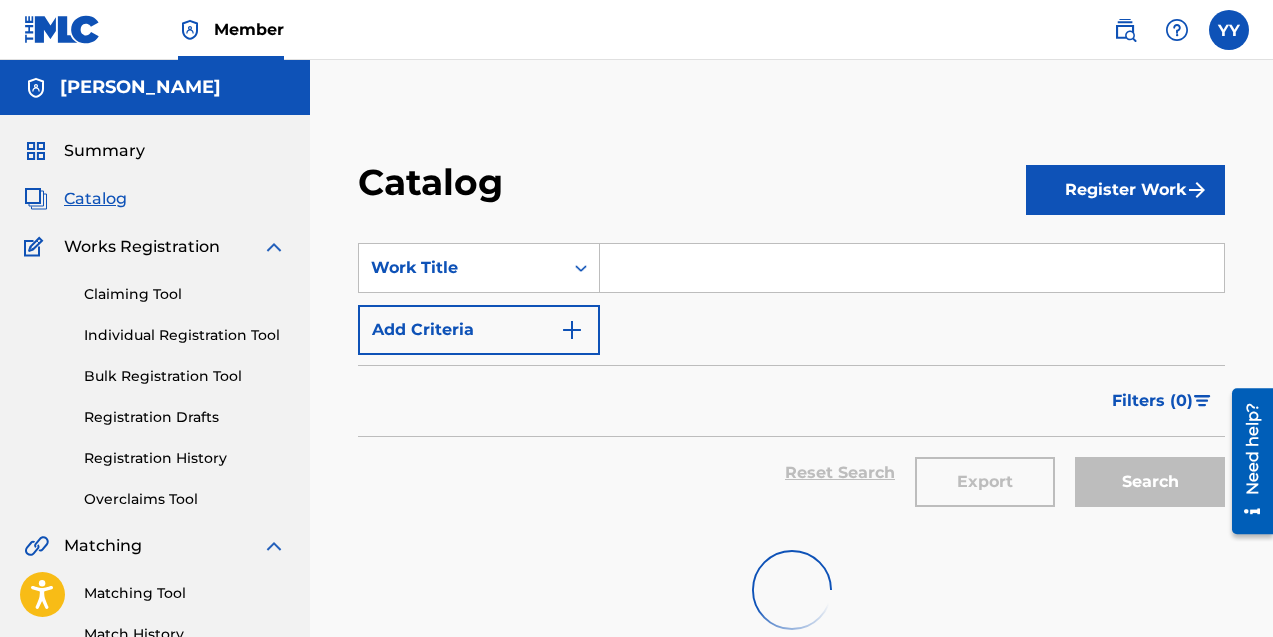 scroll, scrollTop: 317, scrollLeft: 0, axis: vertical 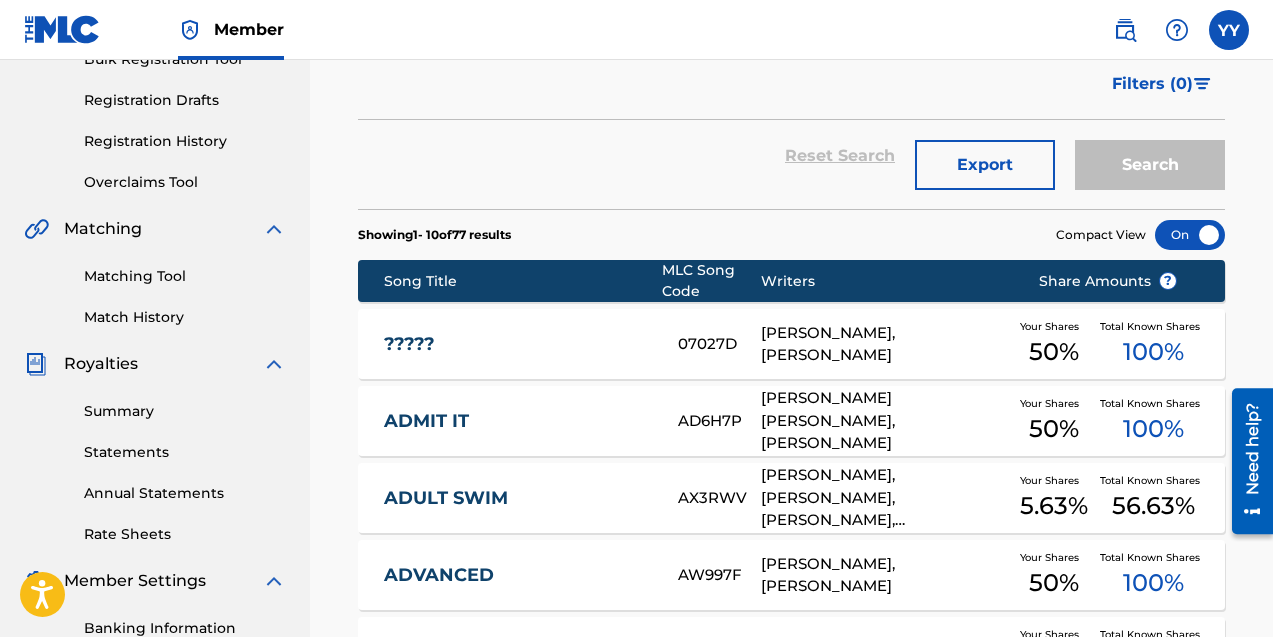 click on "ADMIT IT AD6H7P [PERSON_NAME] [PERSON_NAME], [PERSON_NAME] Your Shares 50 % Total Known Shares 100 %" at bounding box center [791, 421] 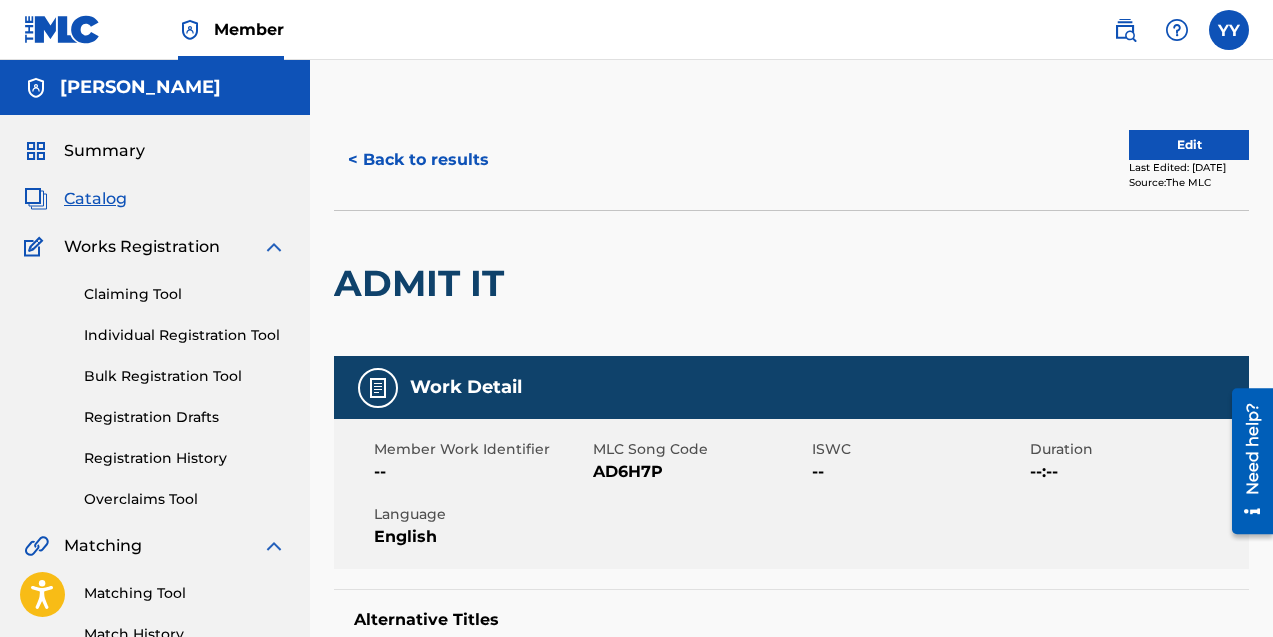 click on "Claiming Tool" at bounding box center (185, 294) 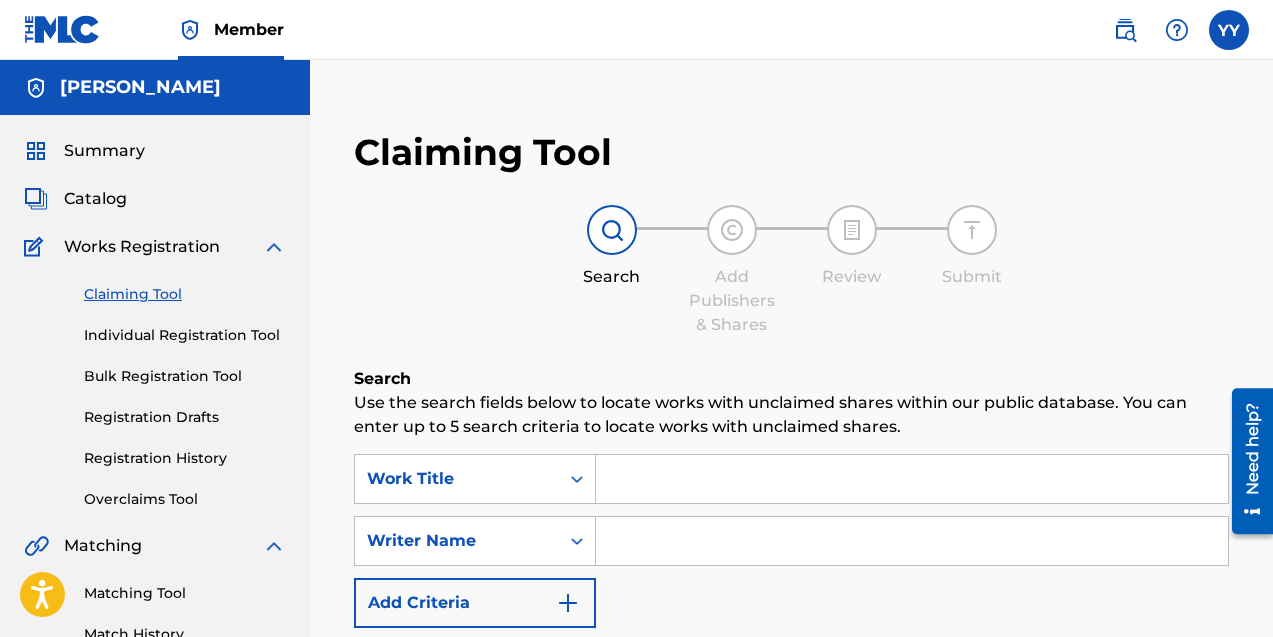 click at bounding box center (912, 479) 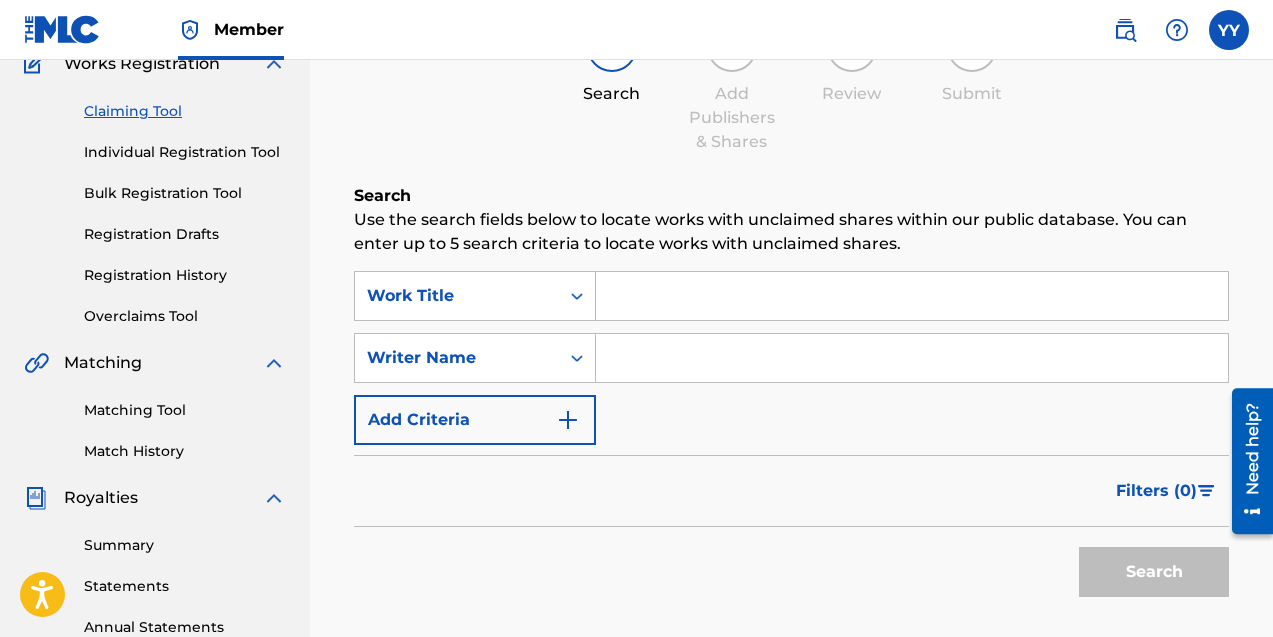 scroll, scrollTop: 166, scrollLeft: 0, axis: vertical 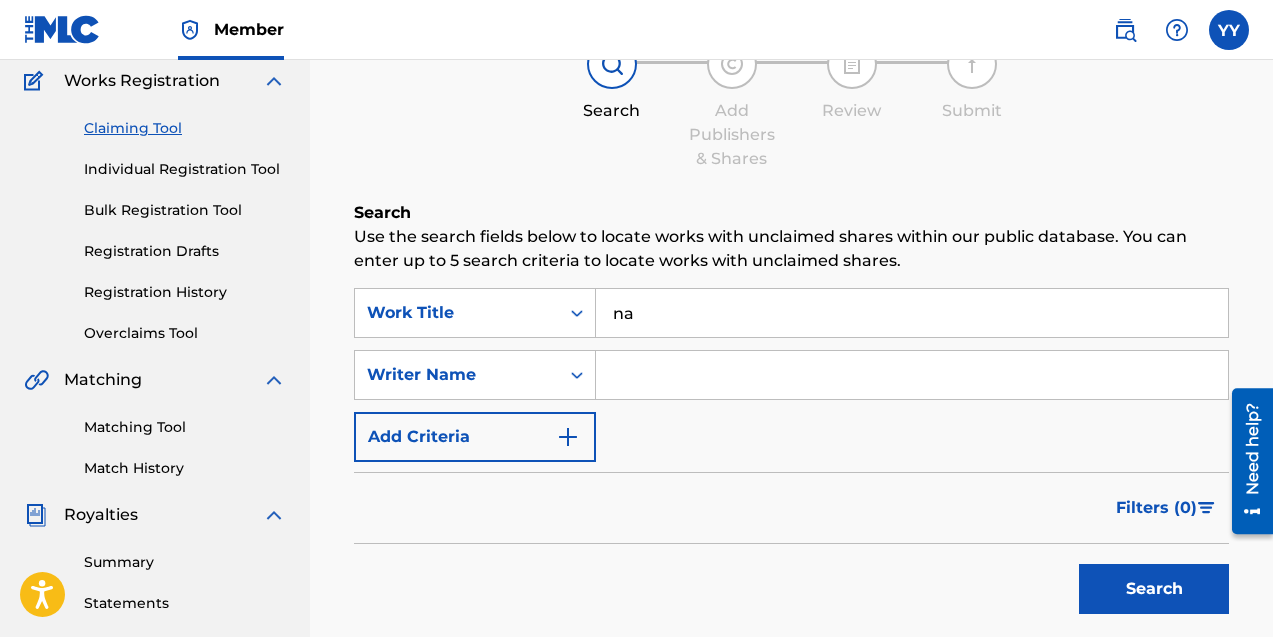 type on "n" 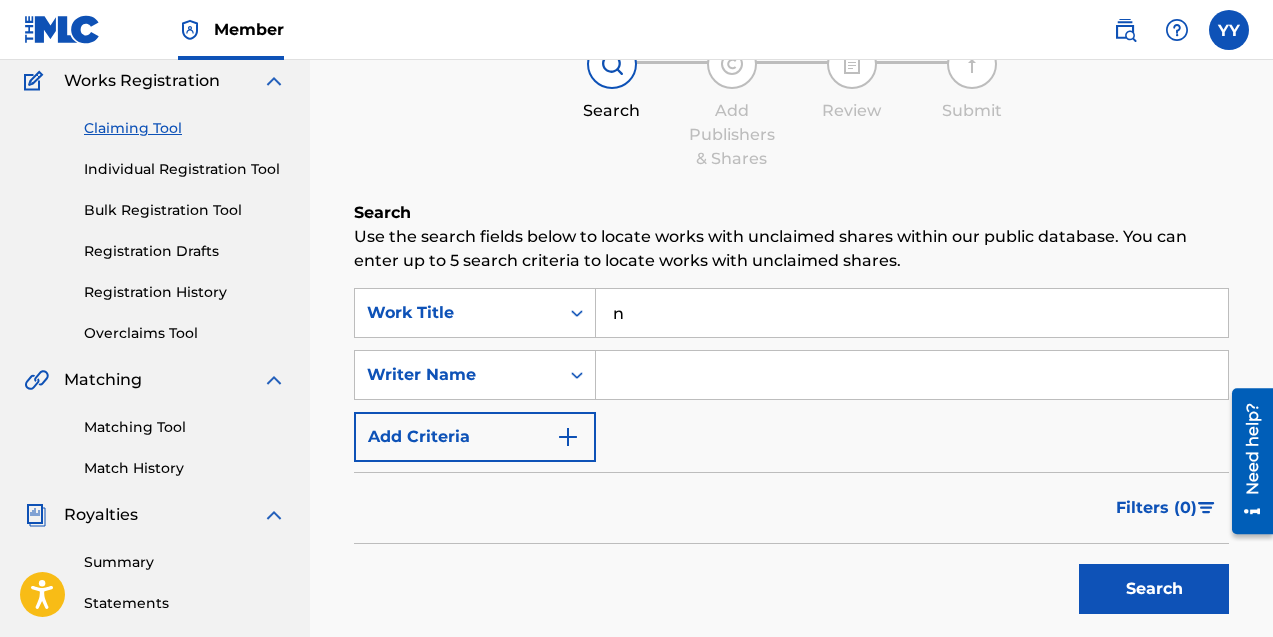 type 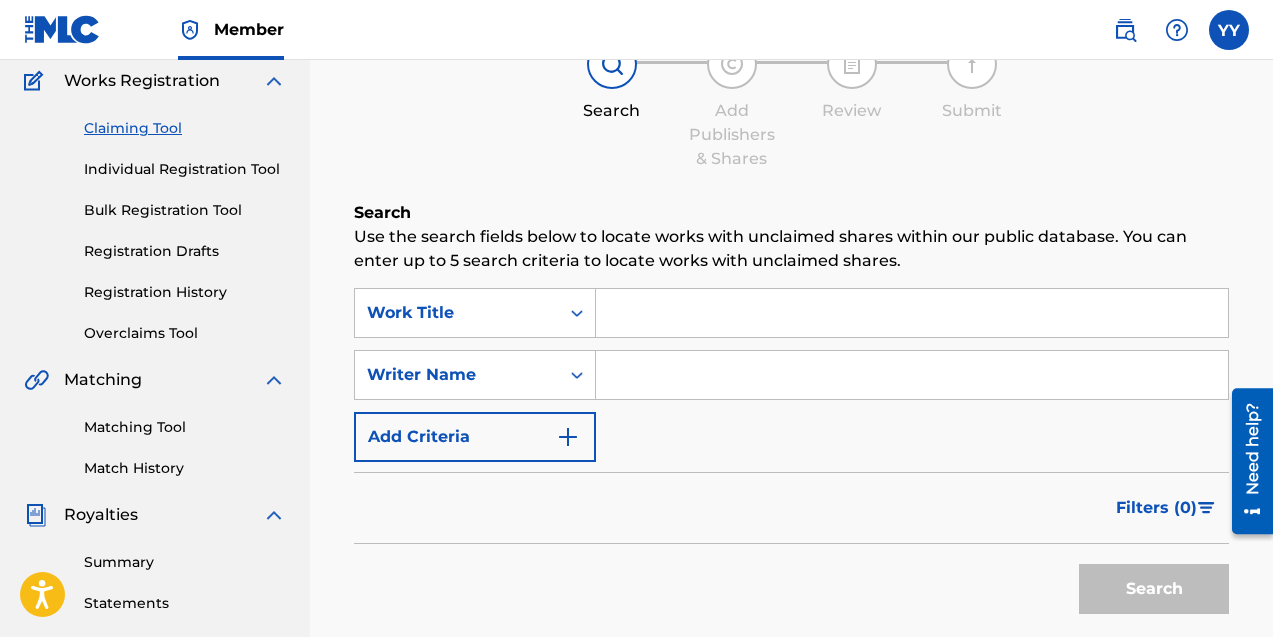 click at bounding box center (912, 375) 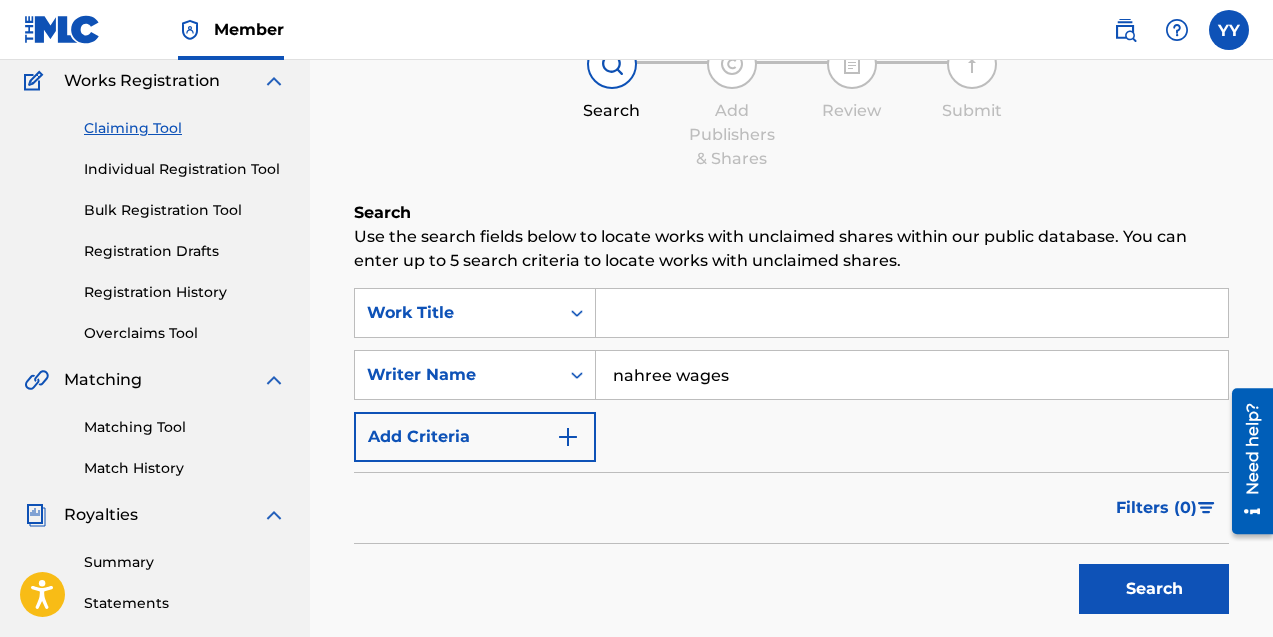 click on "Search" at bounding box center (1154, 589) 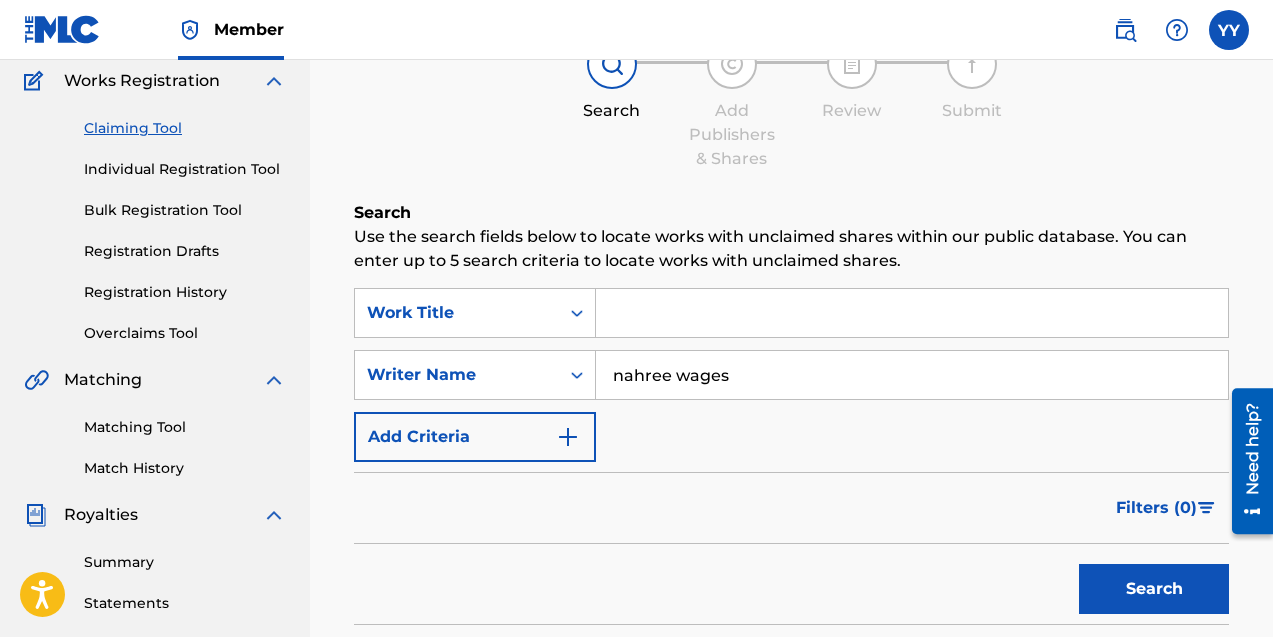 scroll, scrollTop: 793, scrollLeft: 0, axis: vertical 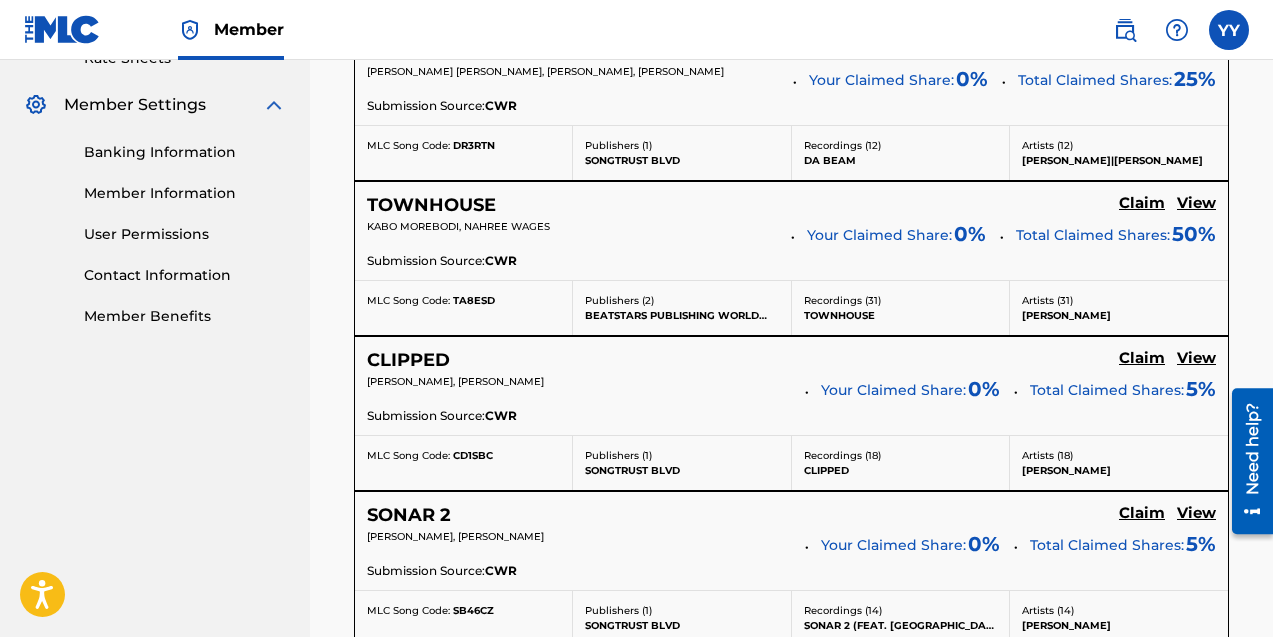 click on "Claim" at bounding box center (1142, 48) 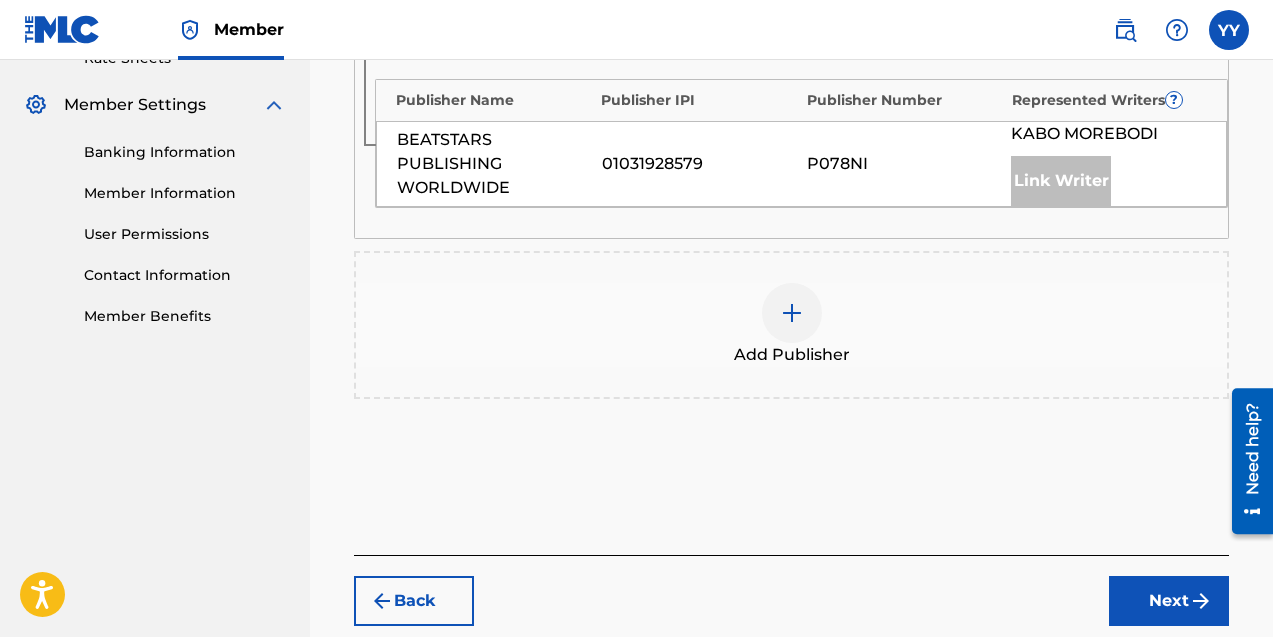 click at bounding box center (792, 313) 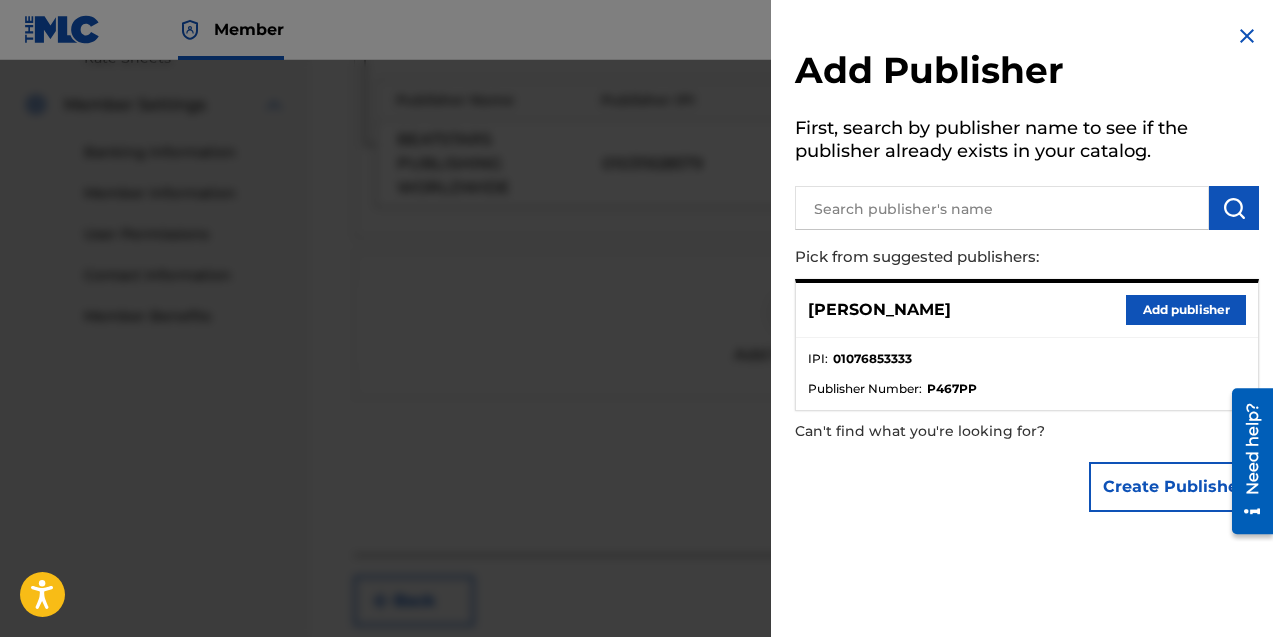 click on "Add publisher" at bounding box center [1186, 310] 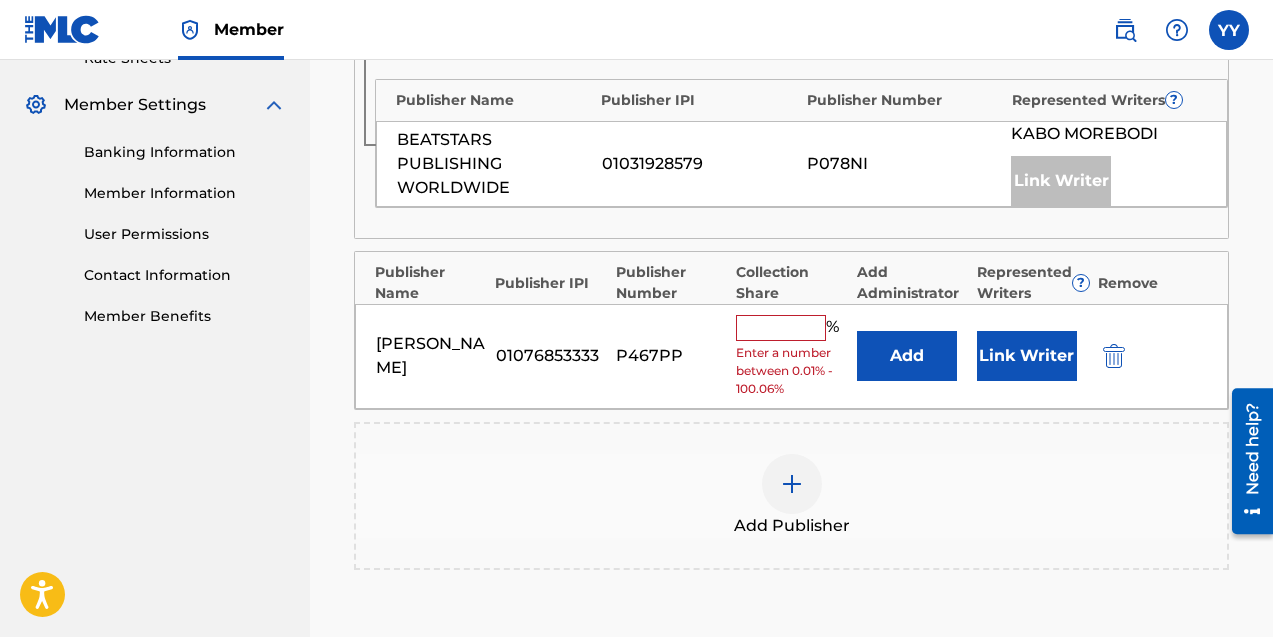 click on "Link Writer" at bounding box center (1027, 356) 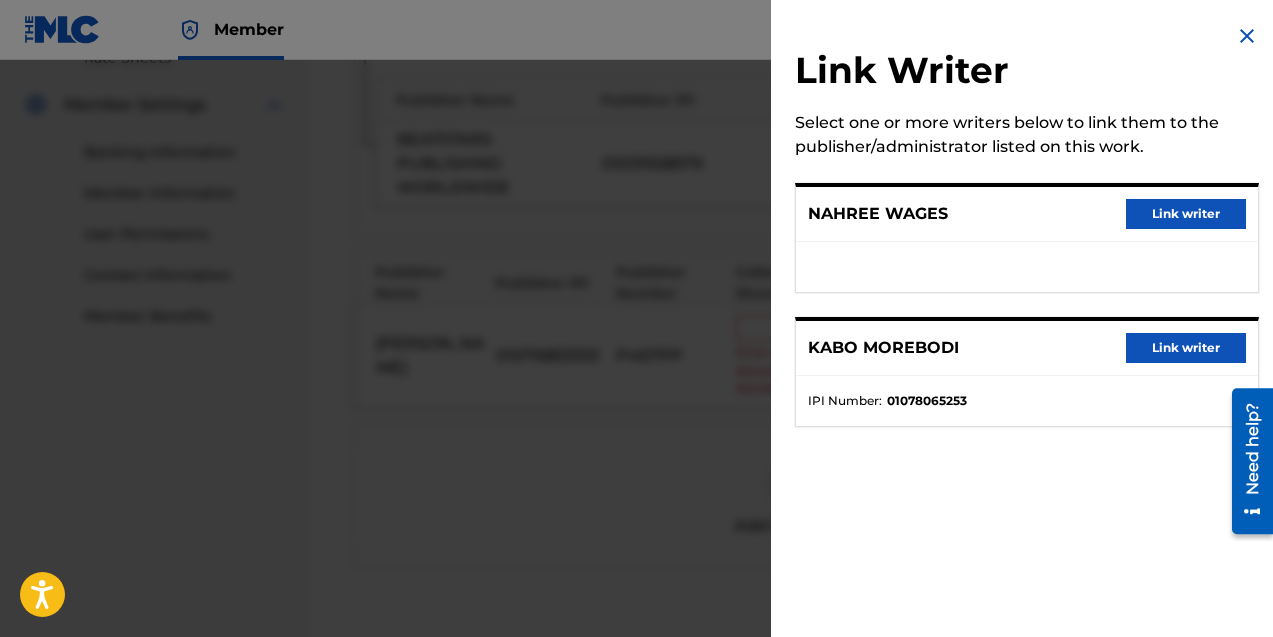 click at bounding box center (1247, 36) 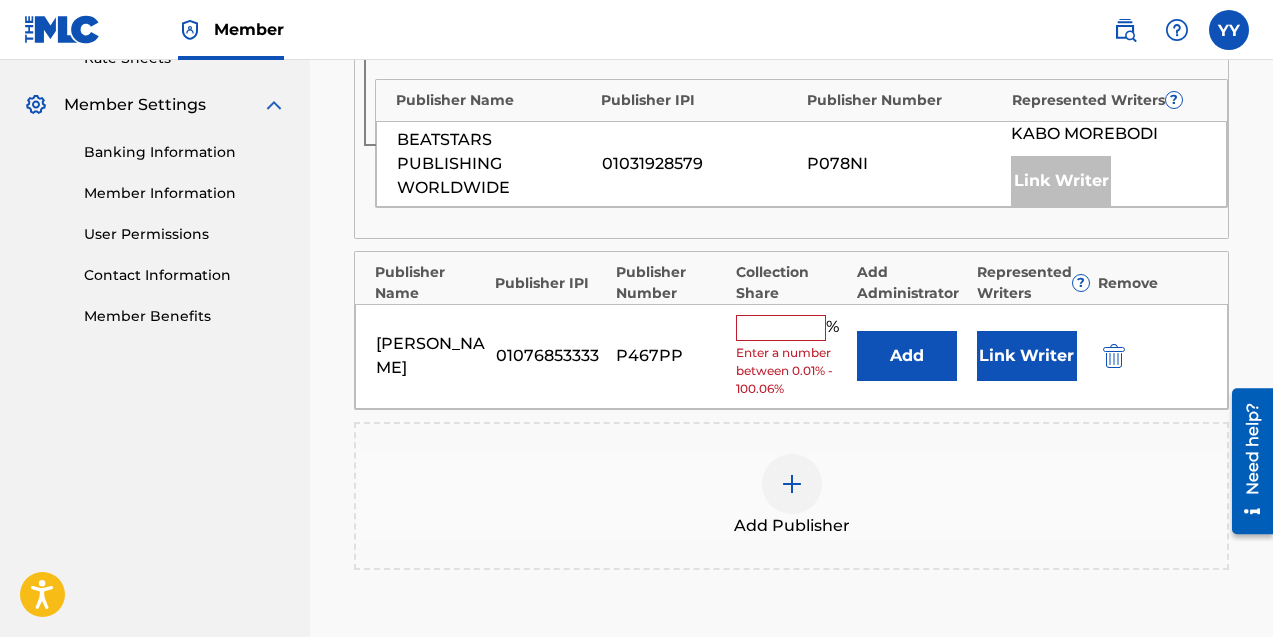 click at bounding box center (1114, 356) 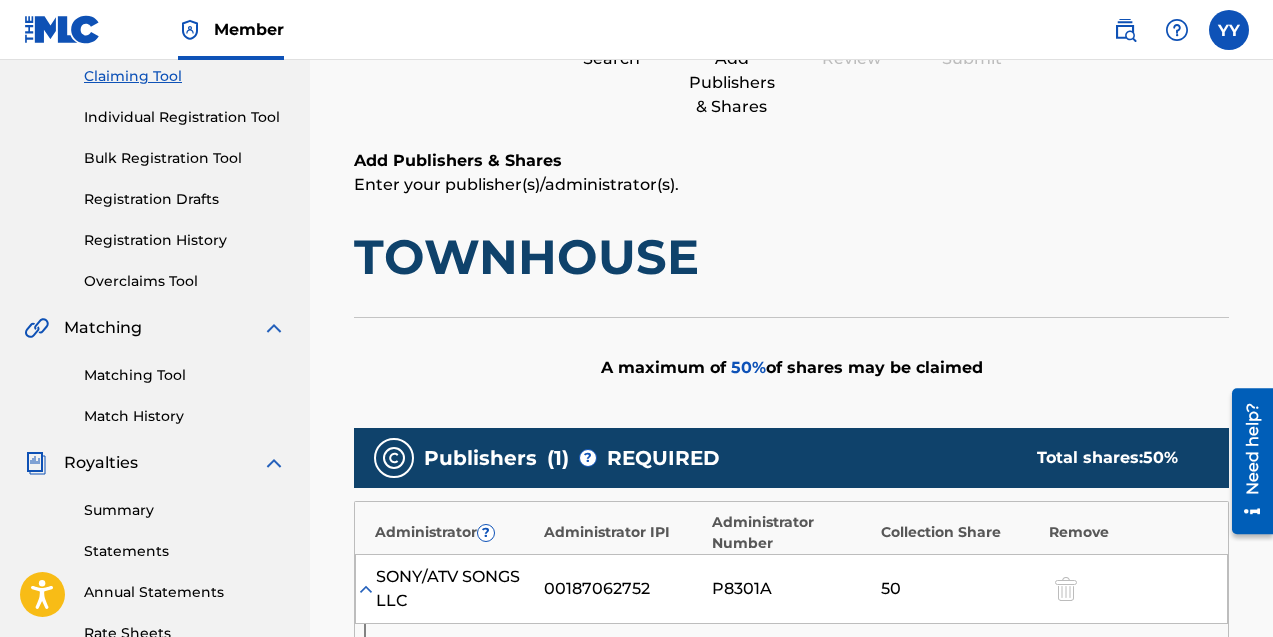 scroll, scrollTop: 0, scrollLeft: 0, axis: both 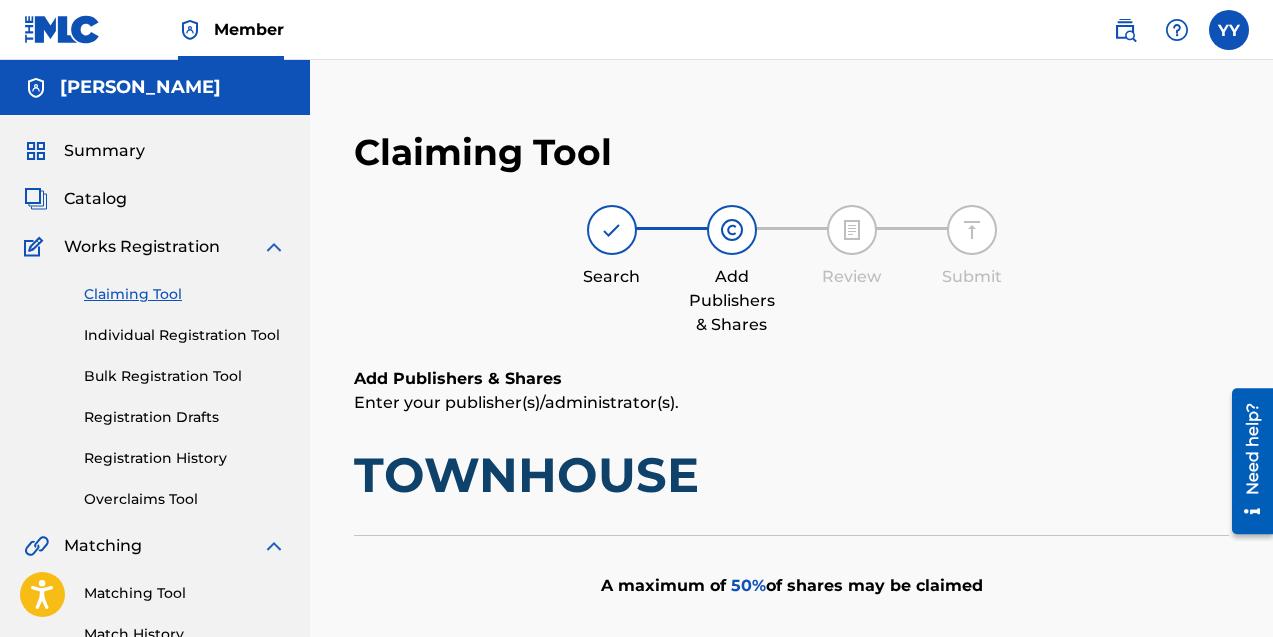 click on "Claiming Tool" at bounding box center (185, 294) 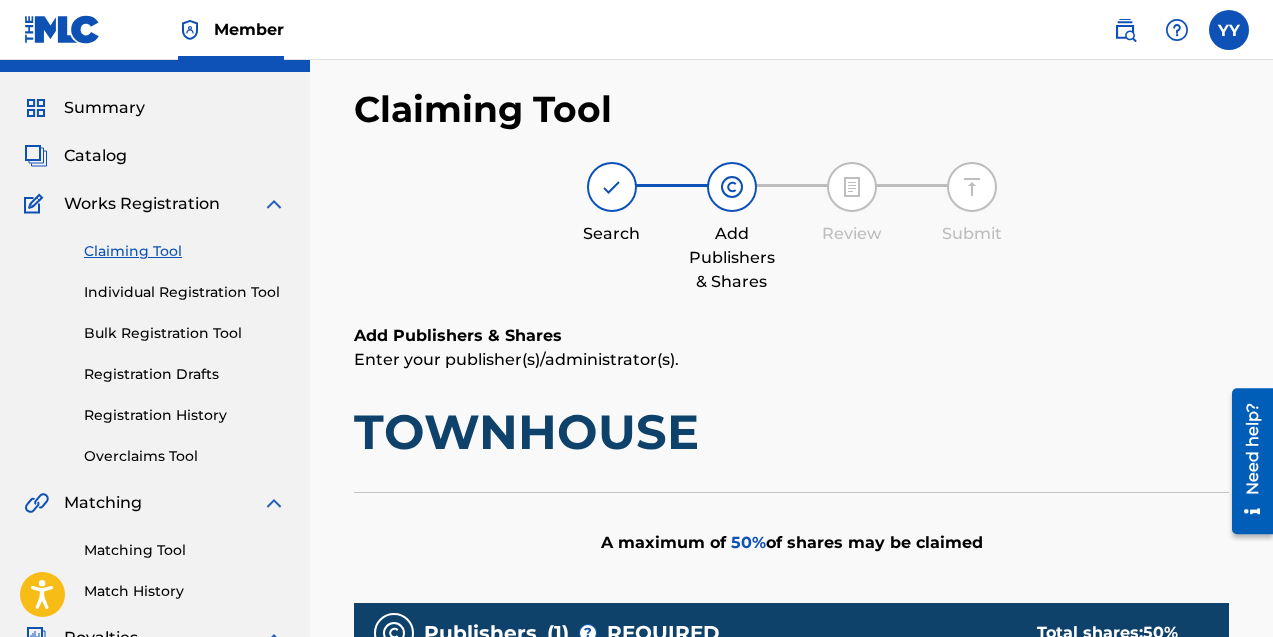 scroll, scrollTop: 7, scrollLeft: 0, axis: vertical 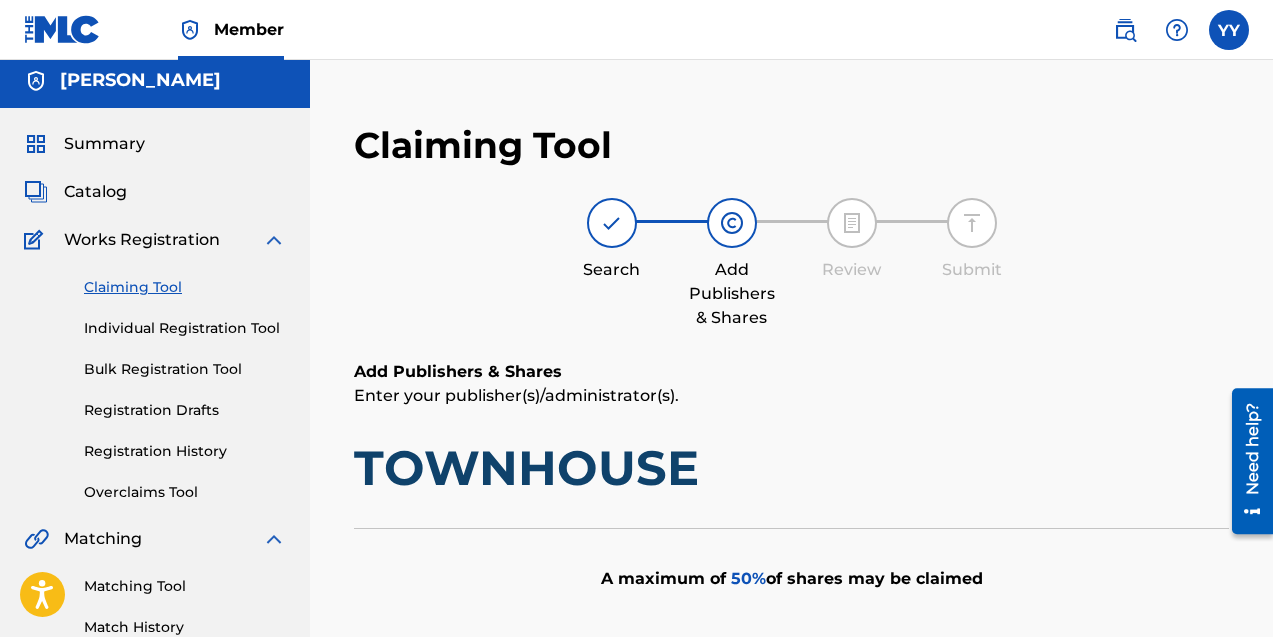 click on "Claiming Tool" at bounding box center (185, 287) 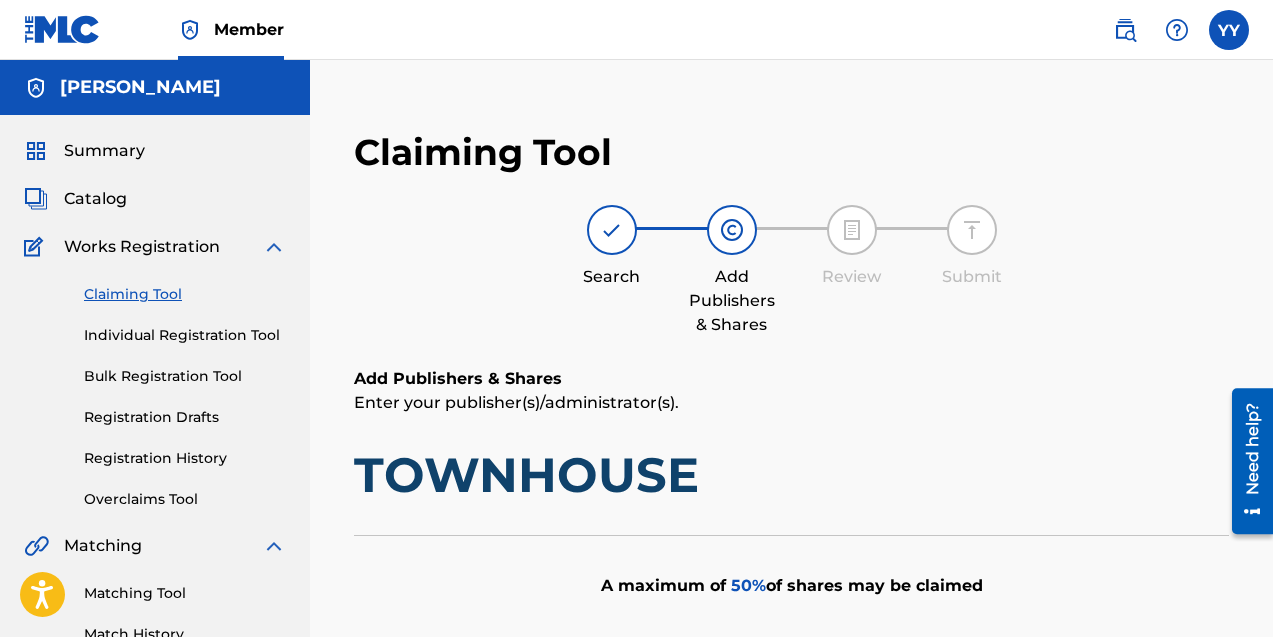 click on "Claiming Tool" at bounding box center (185, 294) 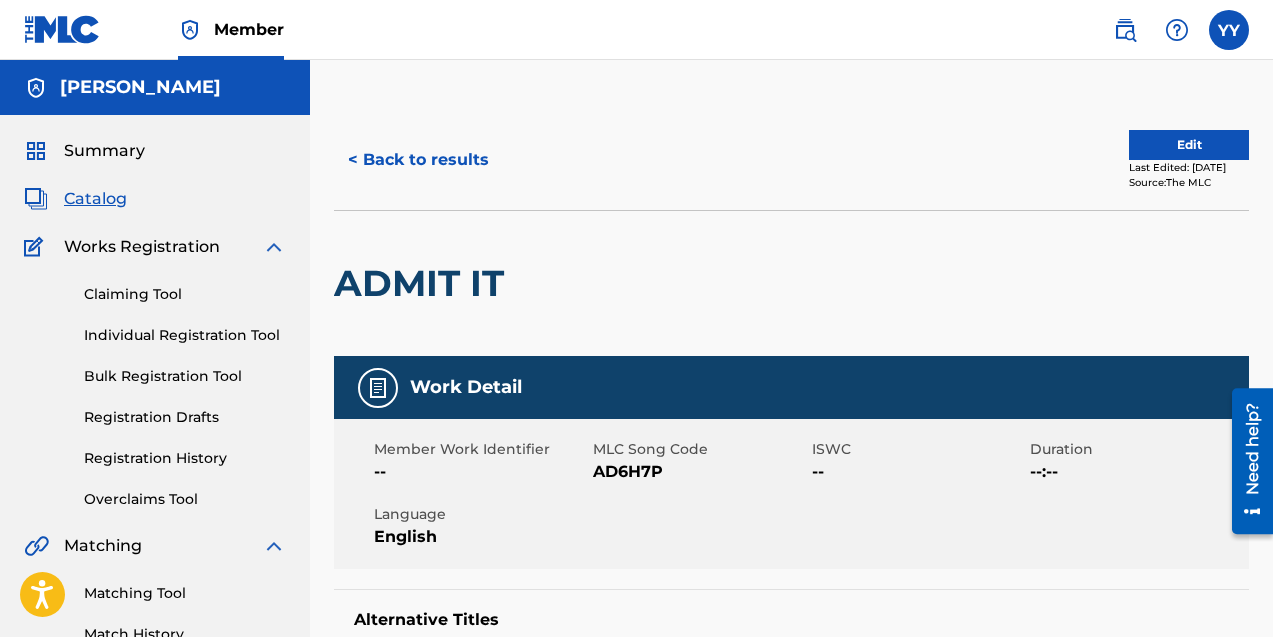 click on "Claiming Tool" at bounding box center [185, 294] 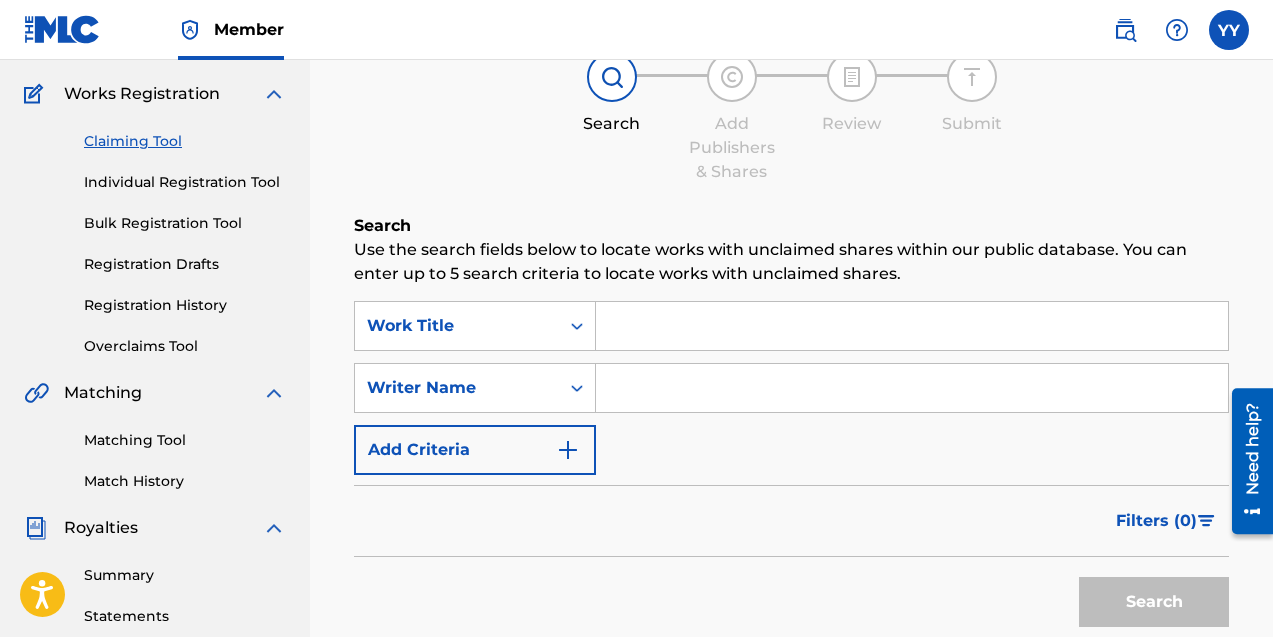 scroll, scrollTop: 329, scrollLeft: 0, axis: vertical 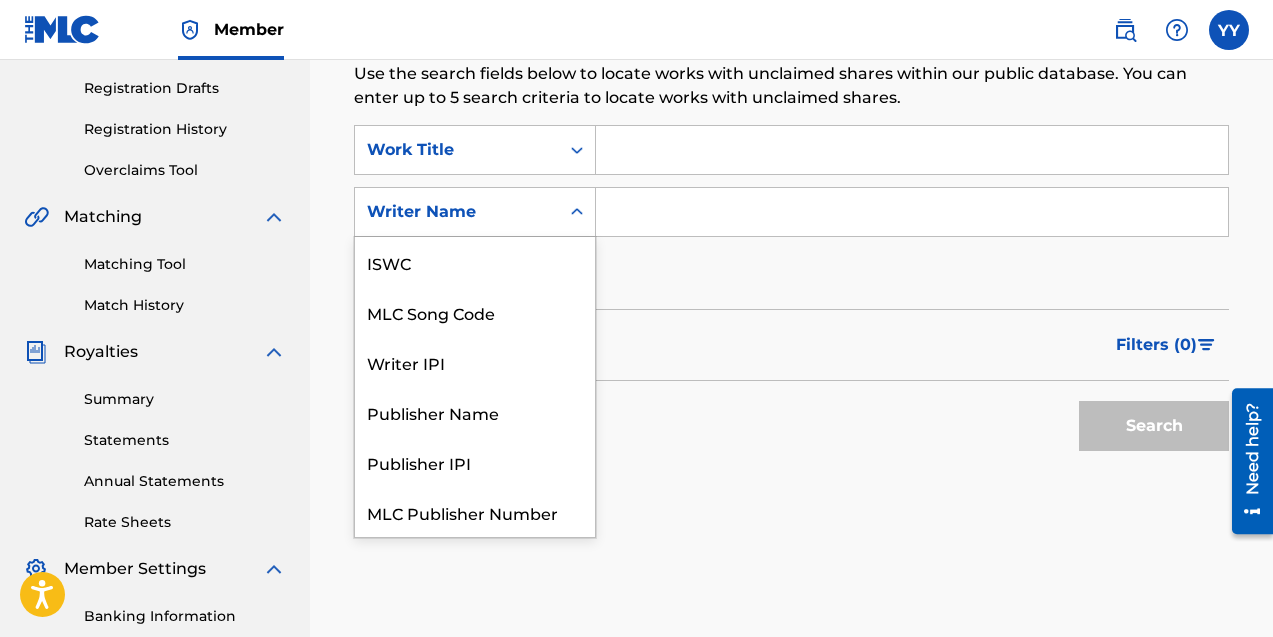 click at bounding box center (577, 212) 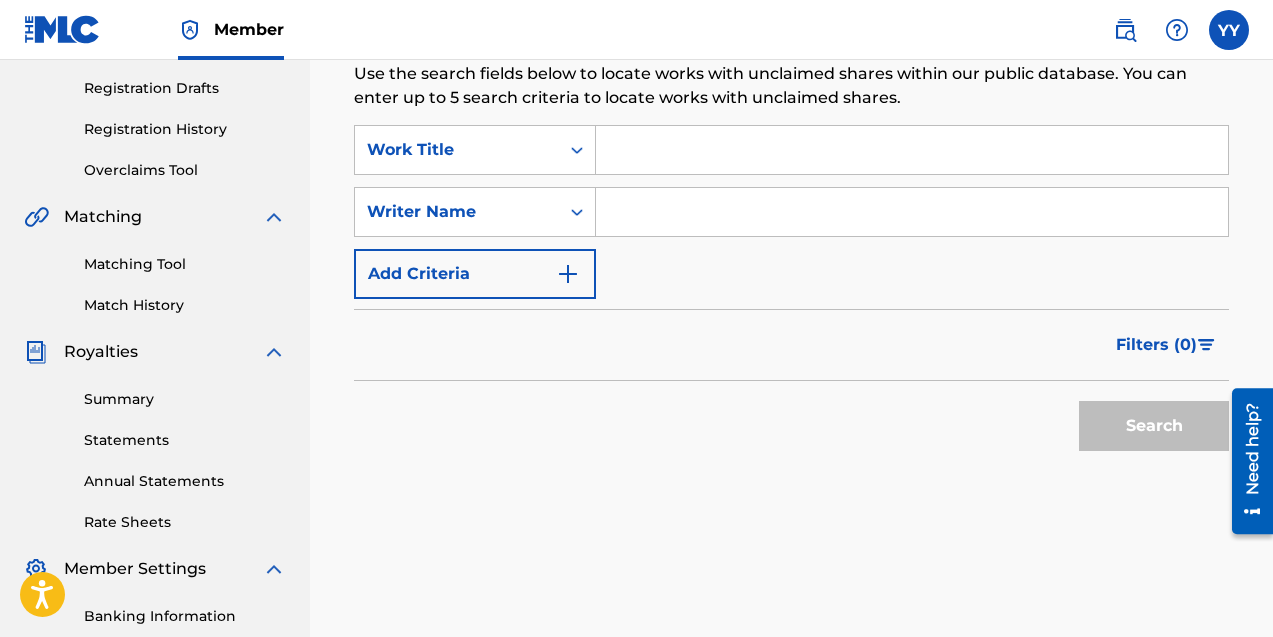 click on "SearchWithCriteriaf9306fe7-7054-49ca-9788-791ffcc5bc0f Work Title SearchWithCriteria27c24bce-a9a6-48da-ae2f-c72a21027985 Writer Name Add Criteria" at bounding box center [791, 212] 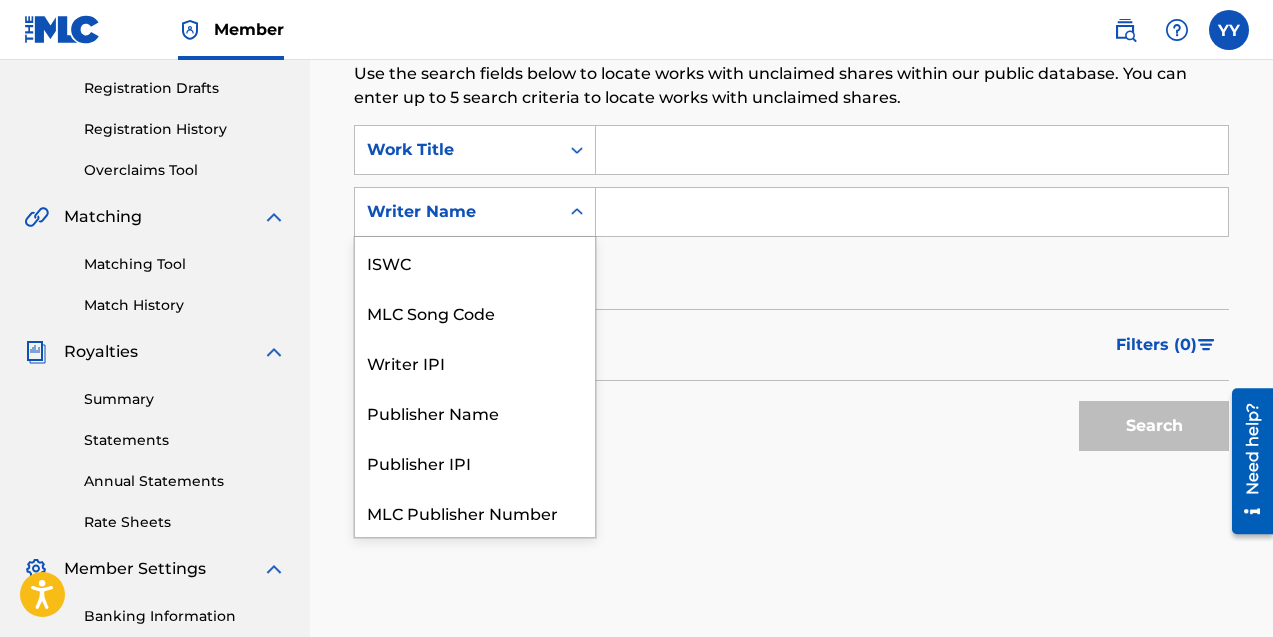 click 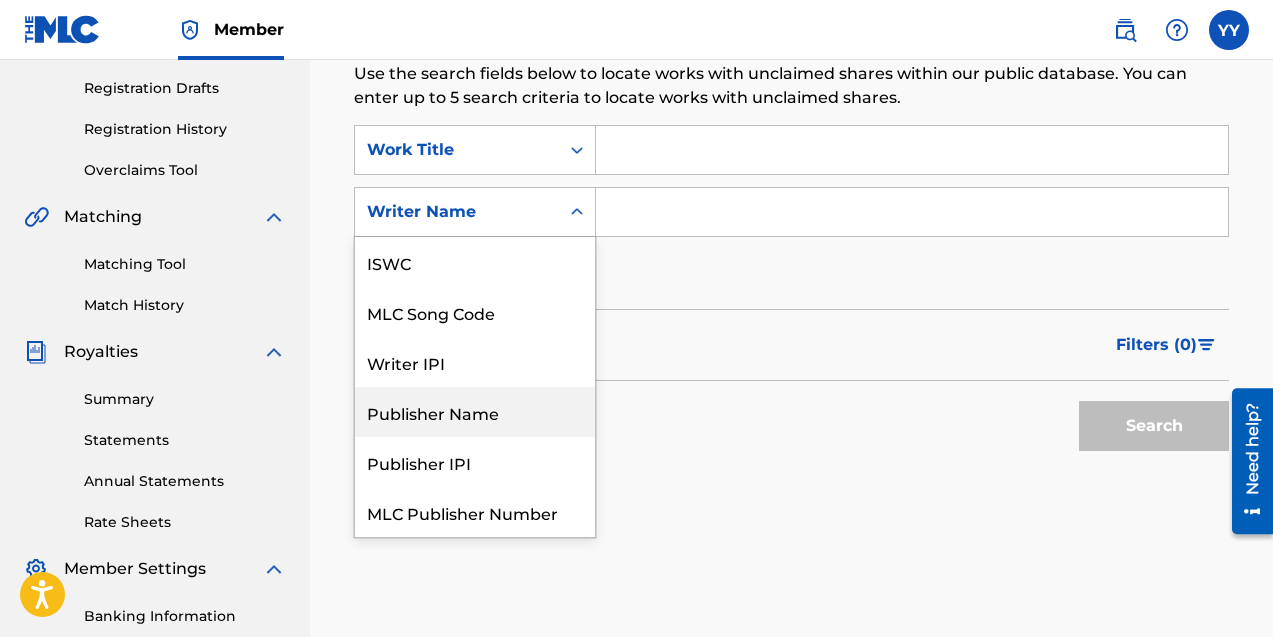 scroll, scrollTop: 50, scrollLeft: 0, axis: vertical 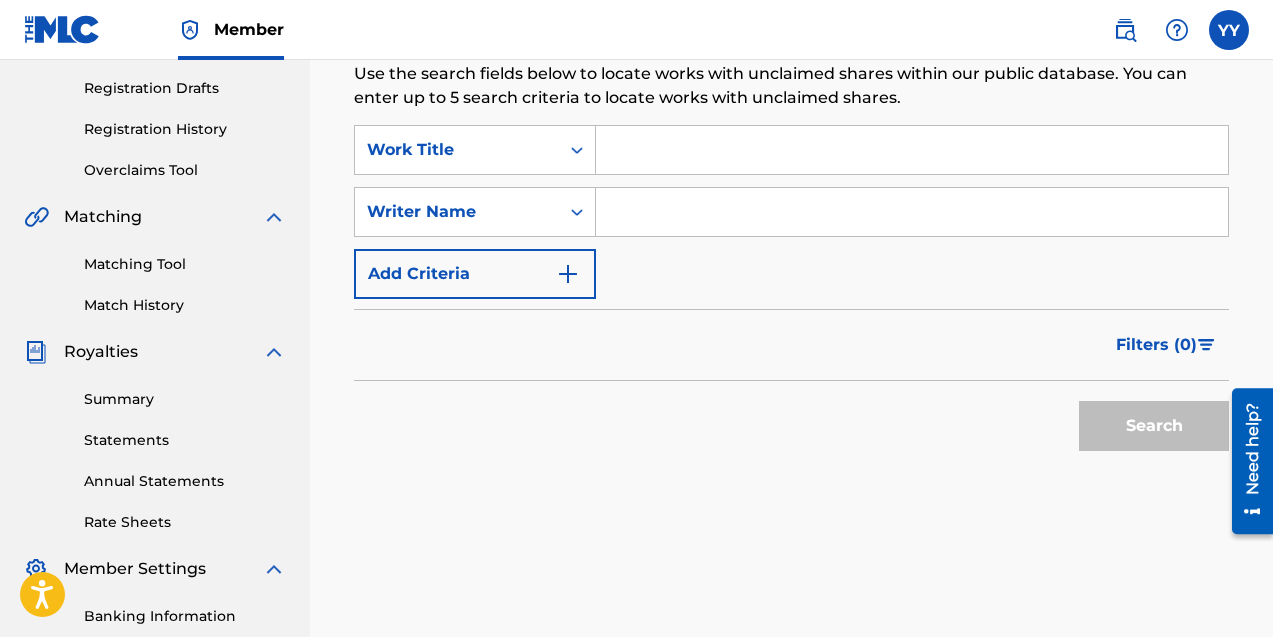 click on "Writer Name" at bounding box center [457, 212] 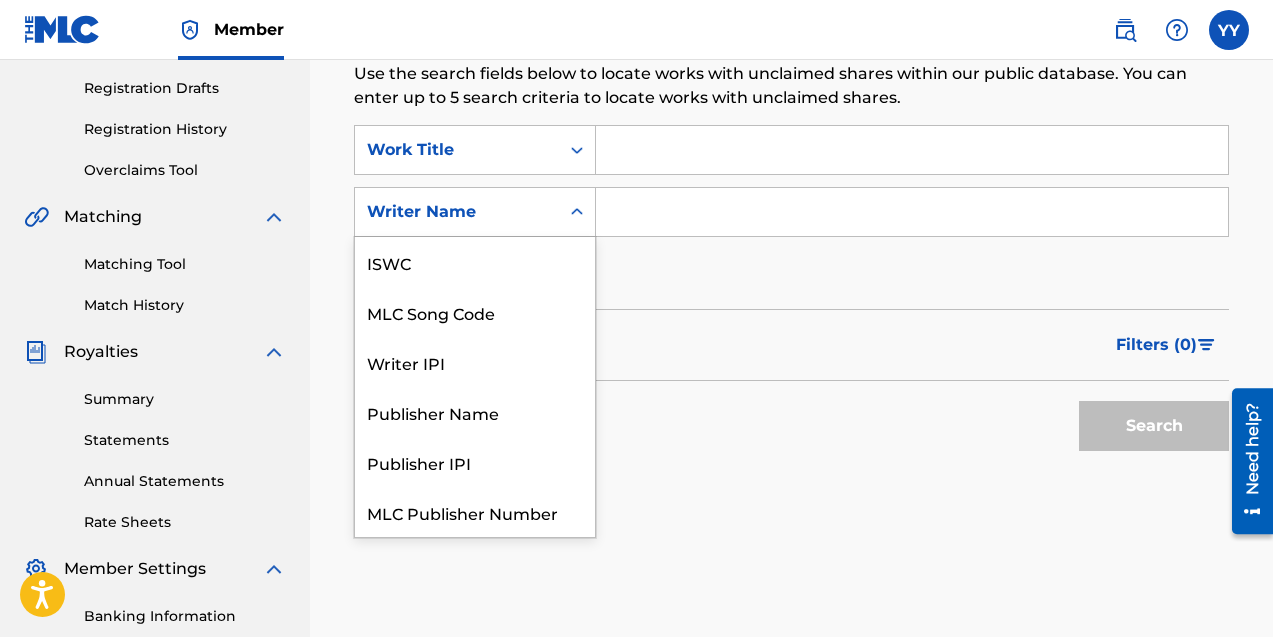 scroll, scrollTop: 50, scrollLeft: 0, axis: vertical 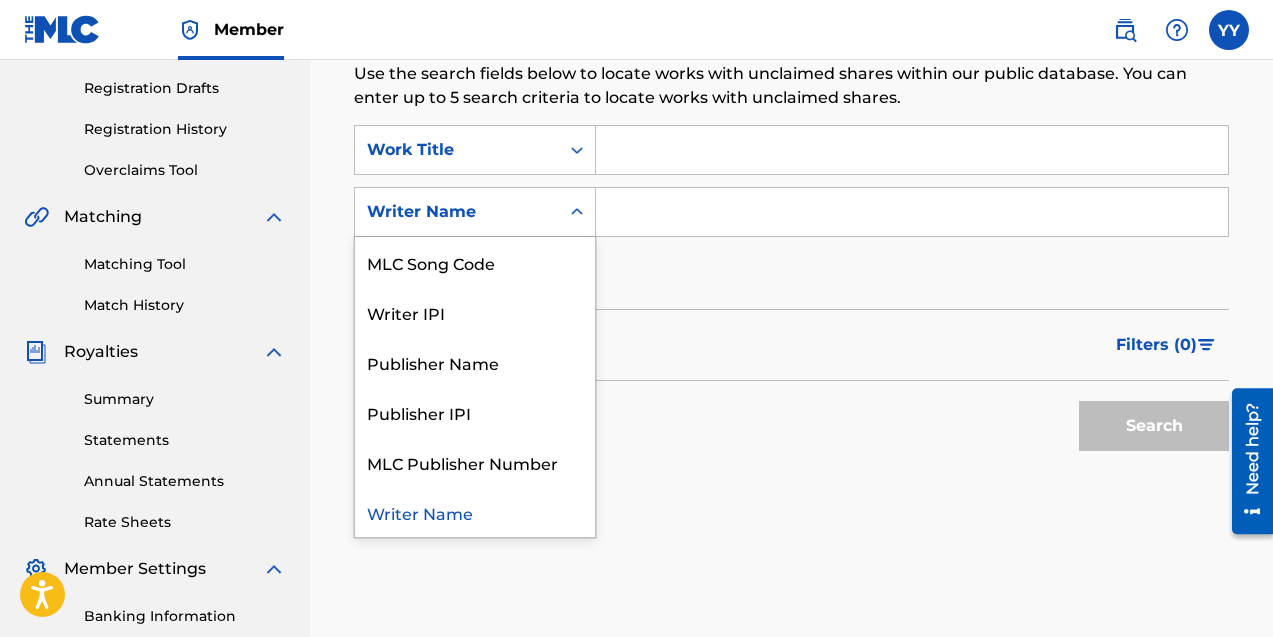 click 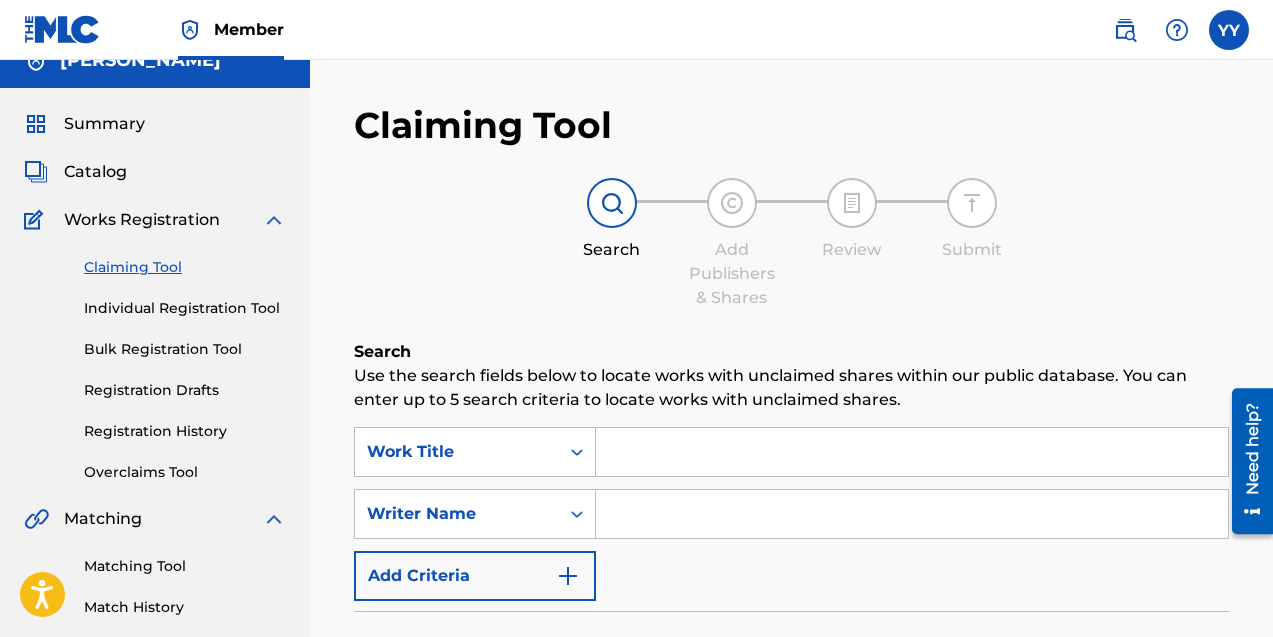 scroll, scrollTop: 0, scrollLeft: 0, axis: both 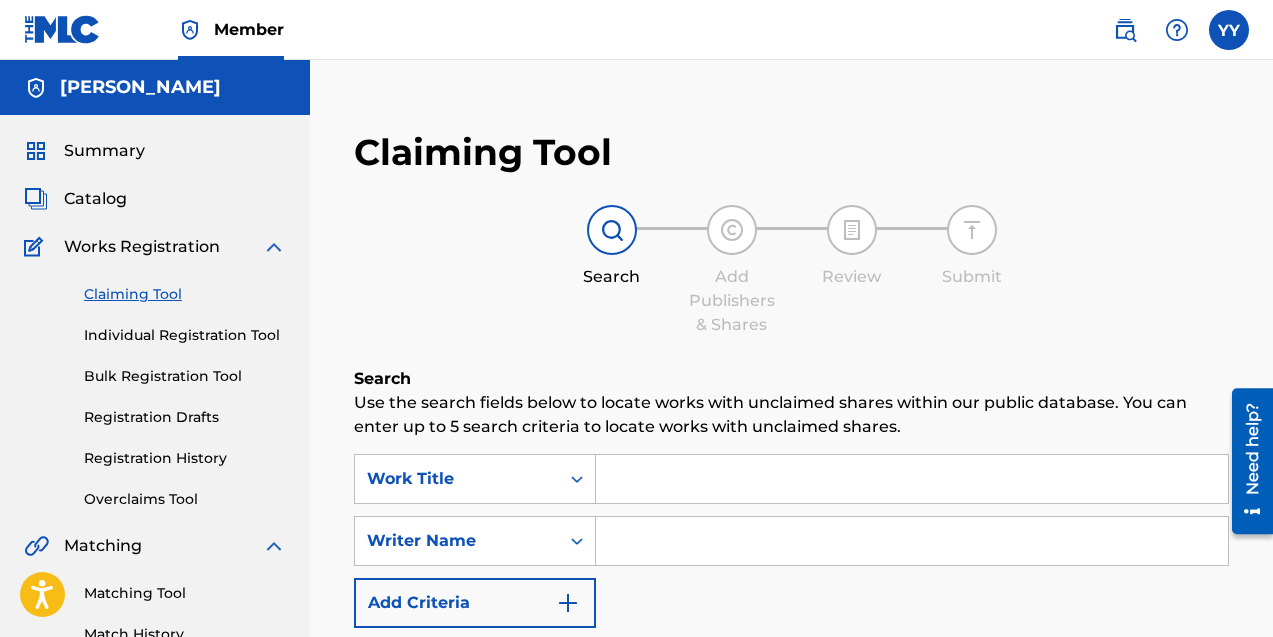 click at bounding box center (912, 541) 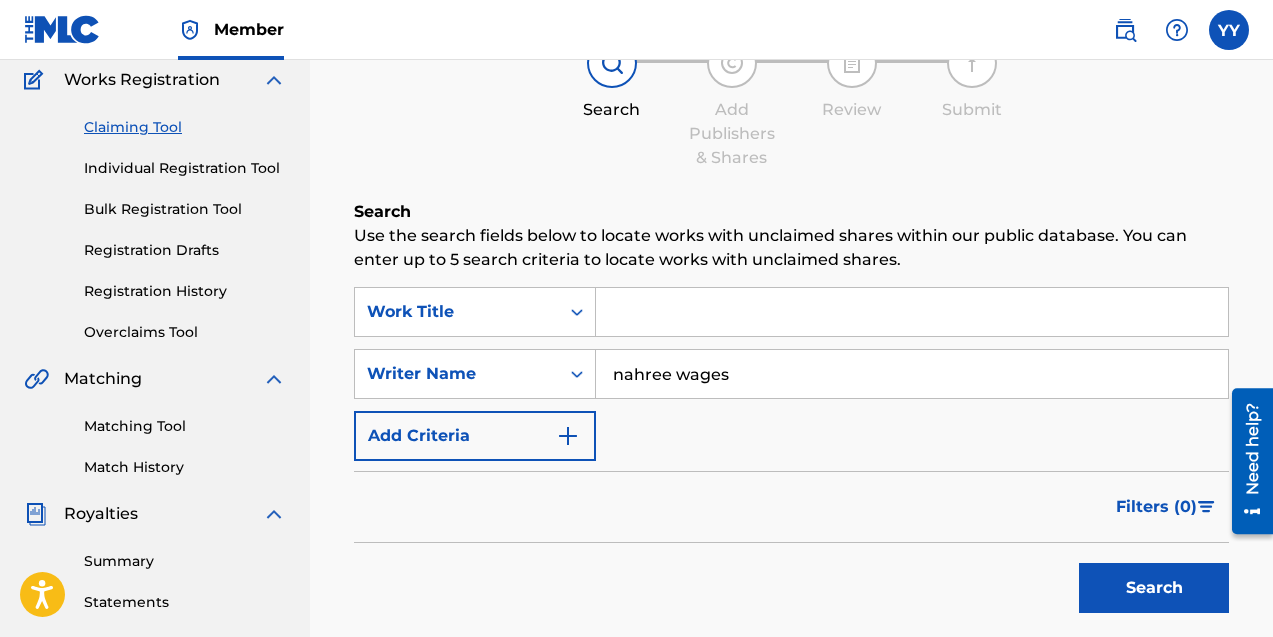 scroll, scrollTop: 234, scrollLeft: 0, axis: vertical 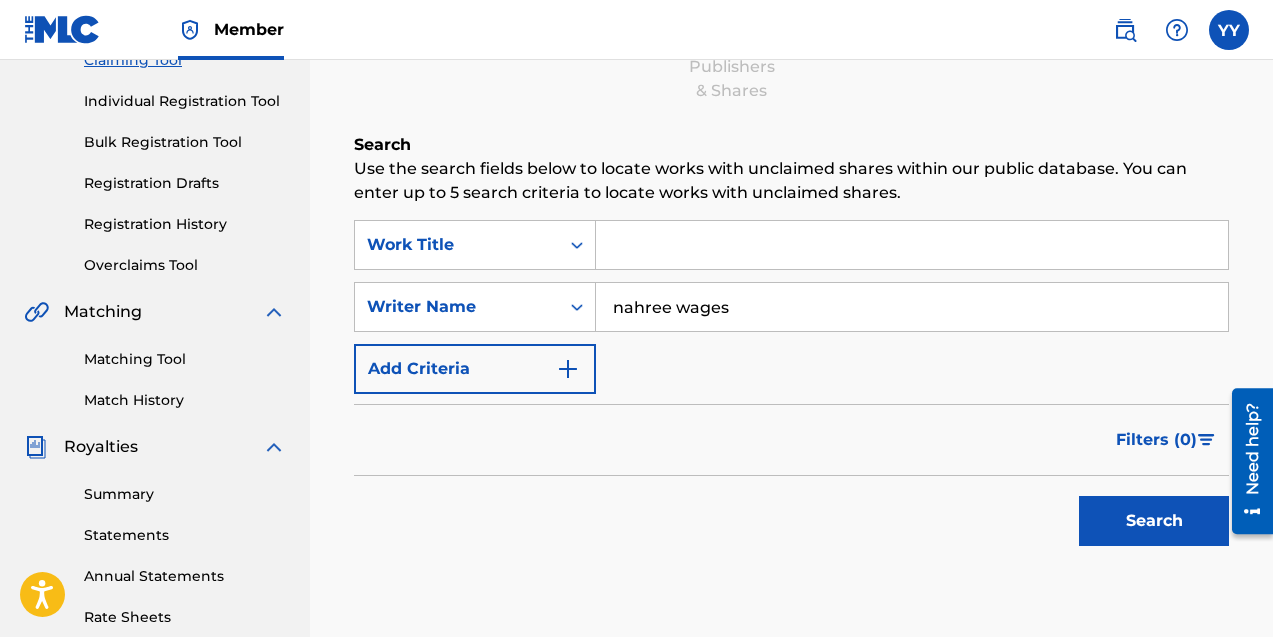 click on "Search" at bounding box center [1154, 521] 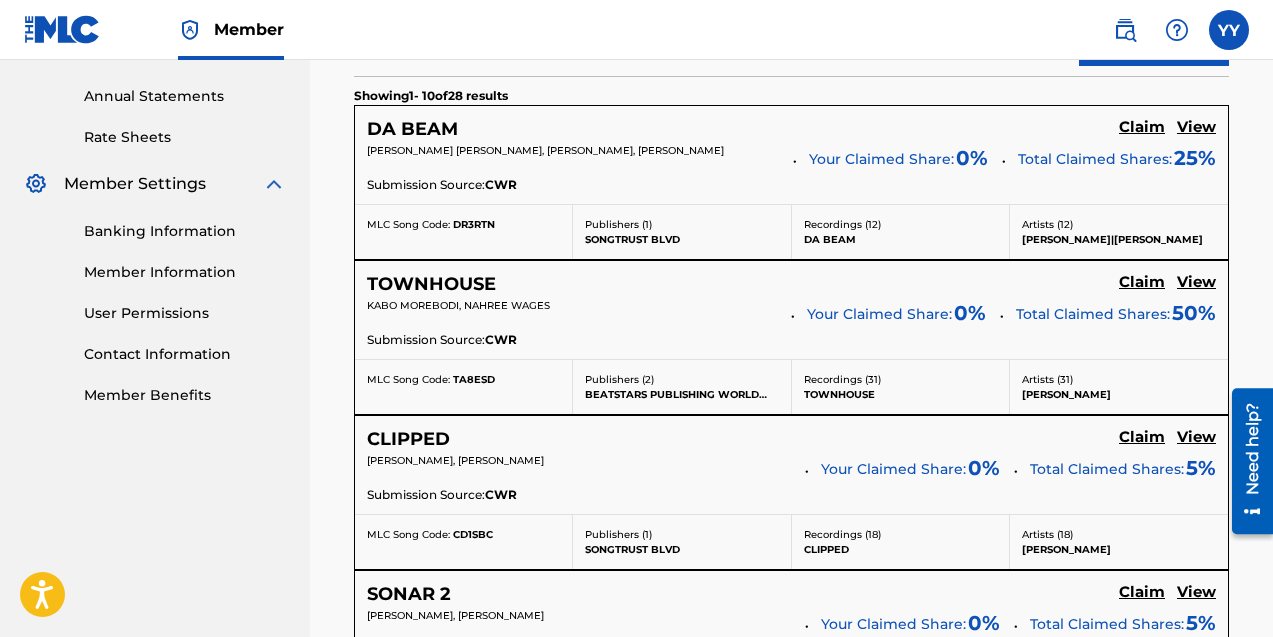 scroll, scrollTop: 466, scrollLeft: 0, axis: vertical 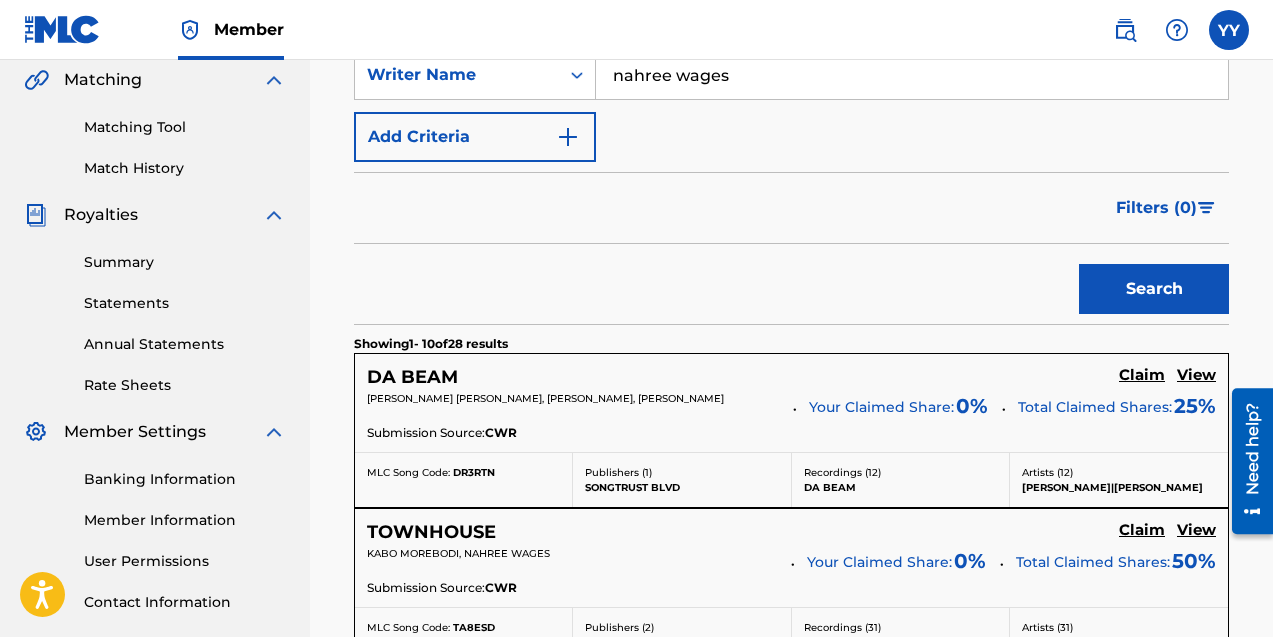 click on "Claim" at bounding box center [1142, 375] 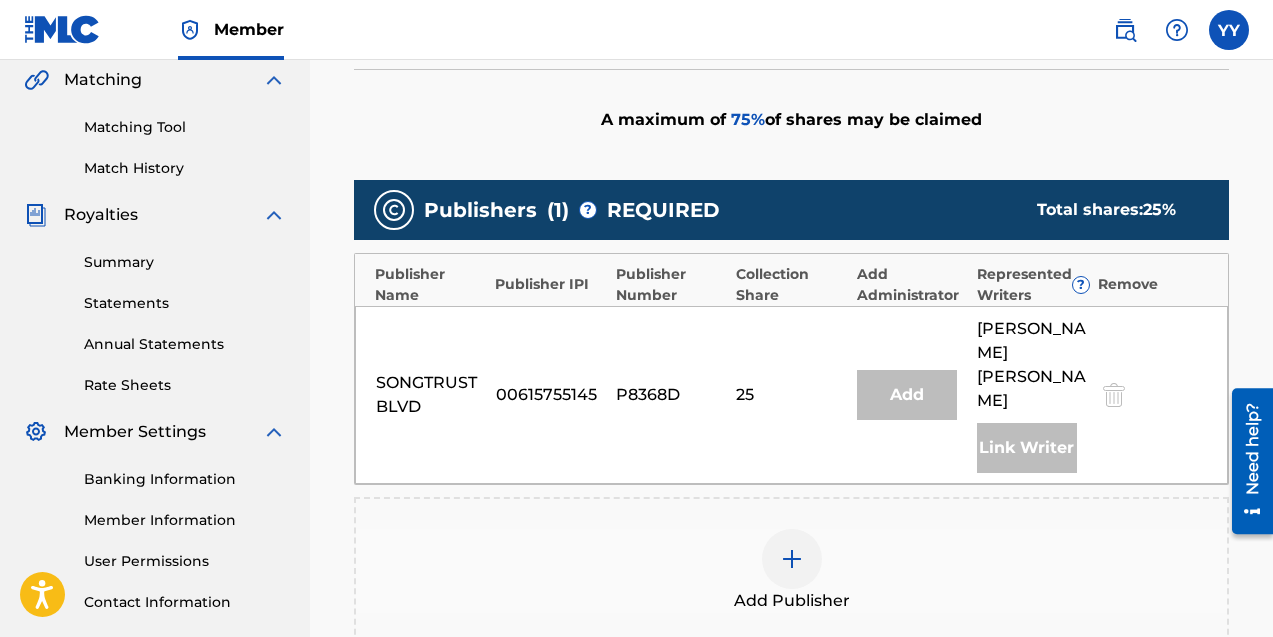 click at bounding box center [792, 559] 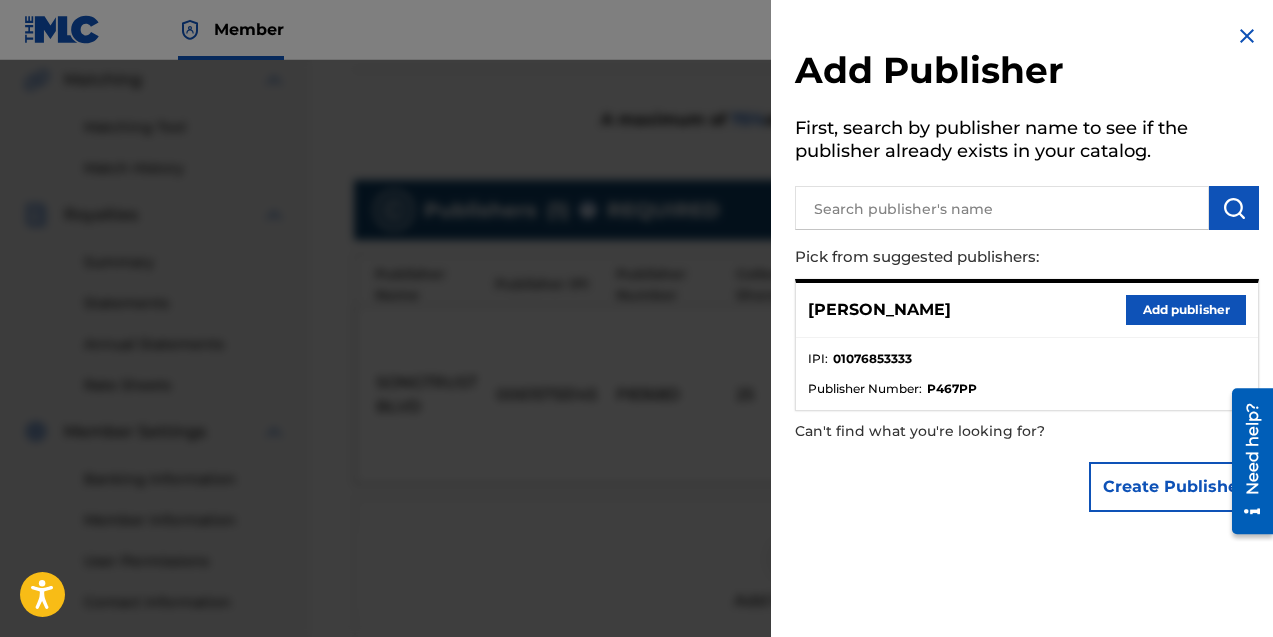 click on "Add publisher" at bounding box center [1186, 310] 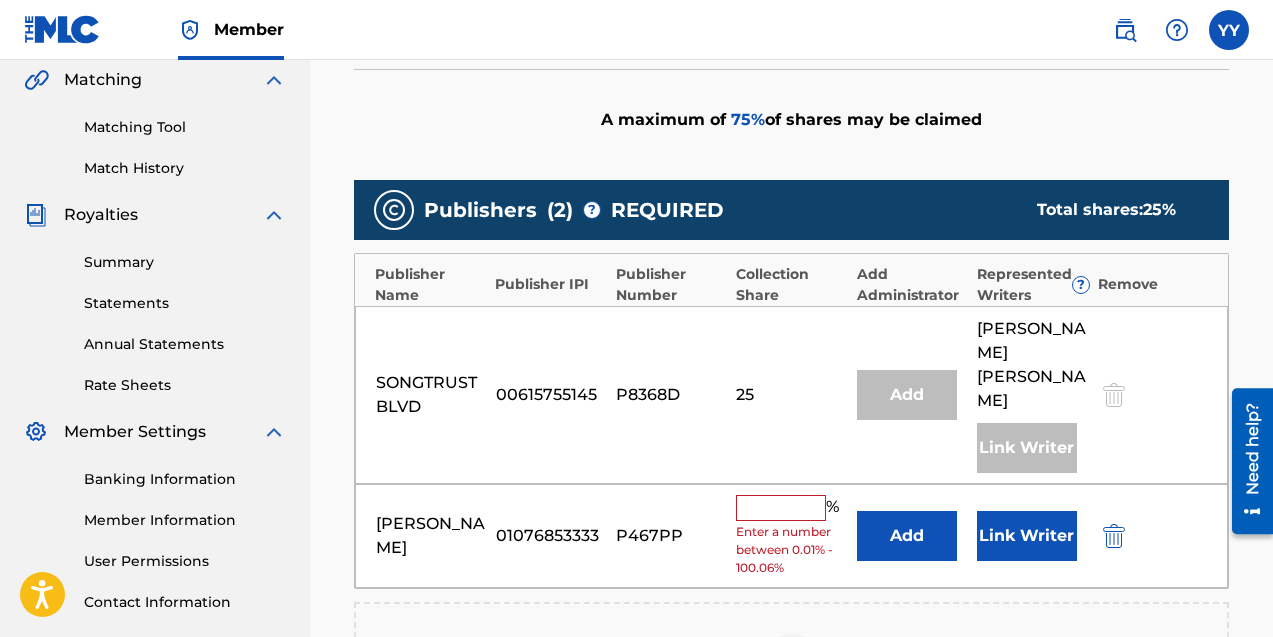 click on "Link Writer" at bounding box center (1027, 536) 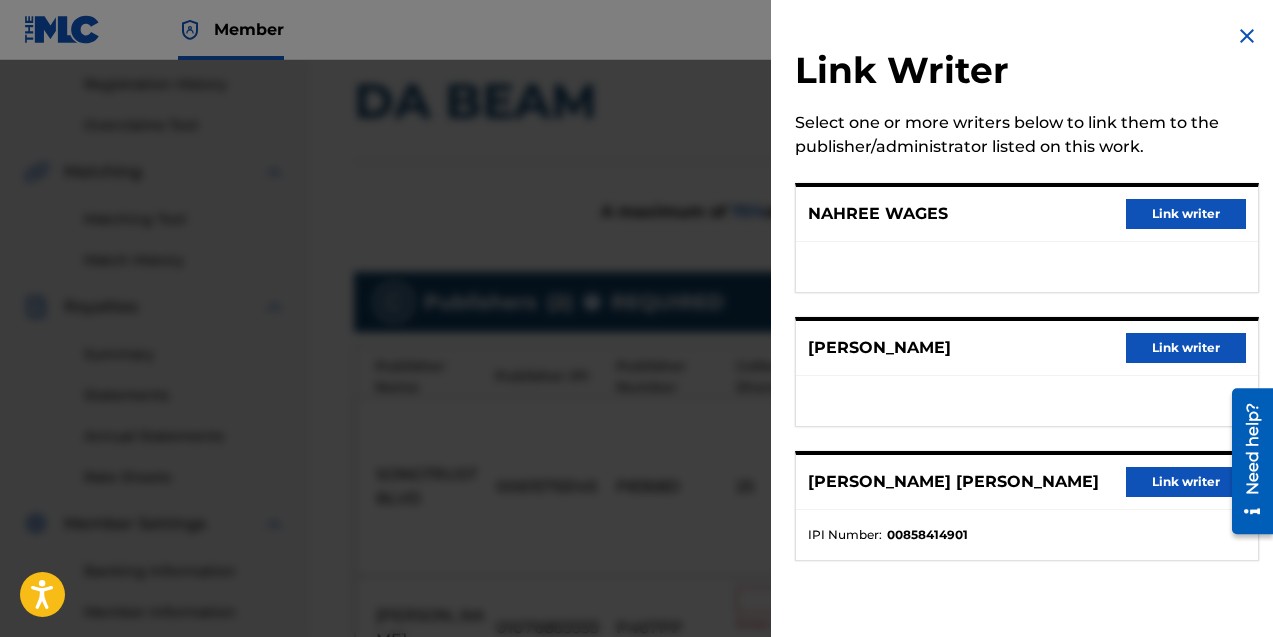 scroll, scrollTop: 448, scrollLeft: 0, axis: vertical 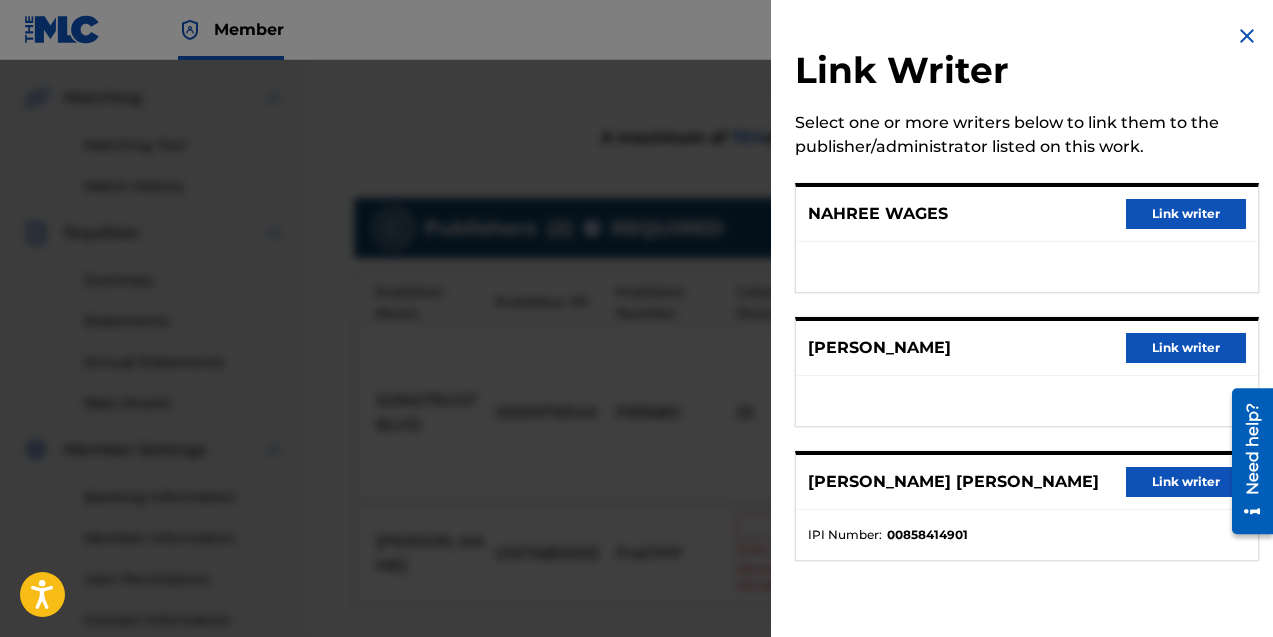 click at bounding box center (1247, 36) 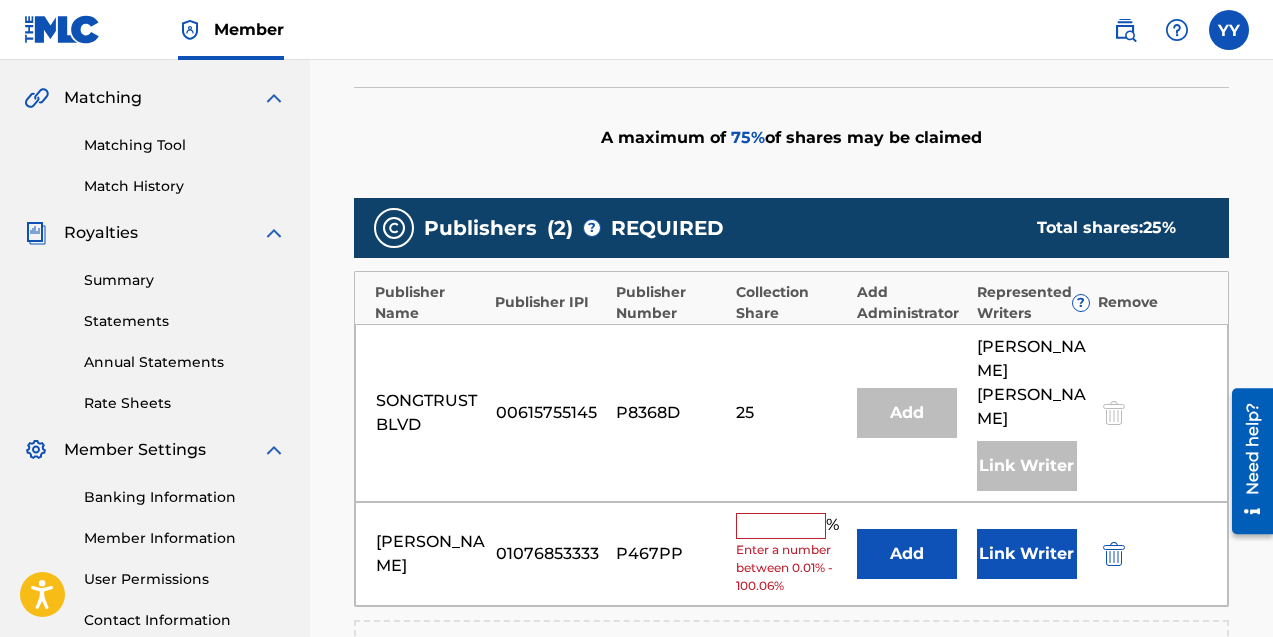 click at bounding box center [1114, 554] 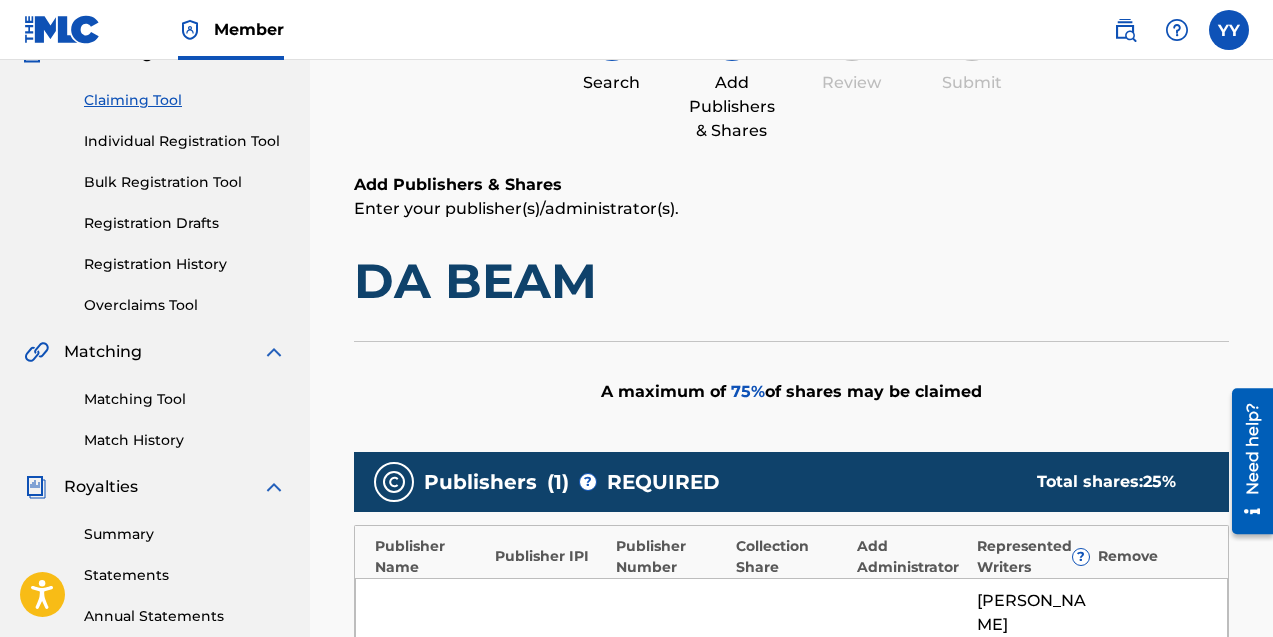 scroll, scrollTop: 0, scrollLeft: 0, axis: both 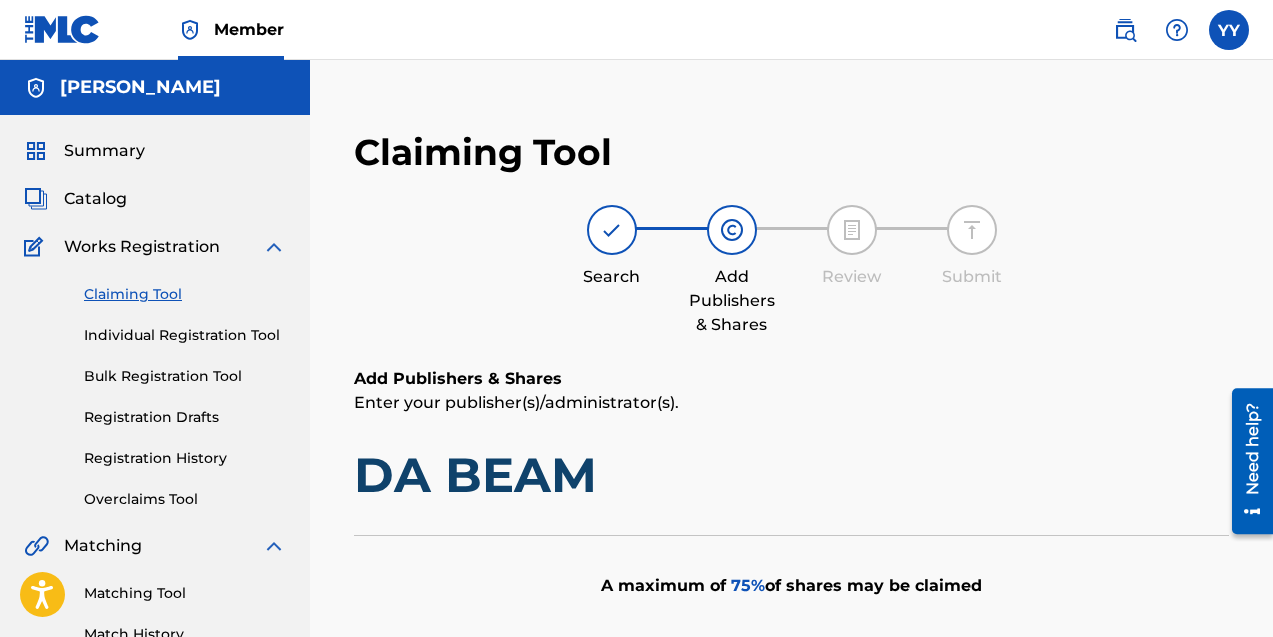 click on "Claiming Tool" at bounding box center [185, 294] 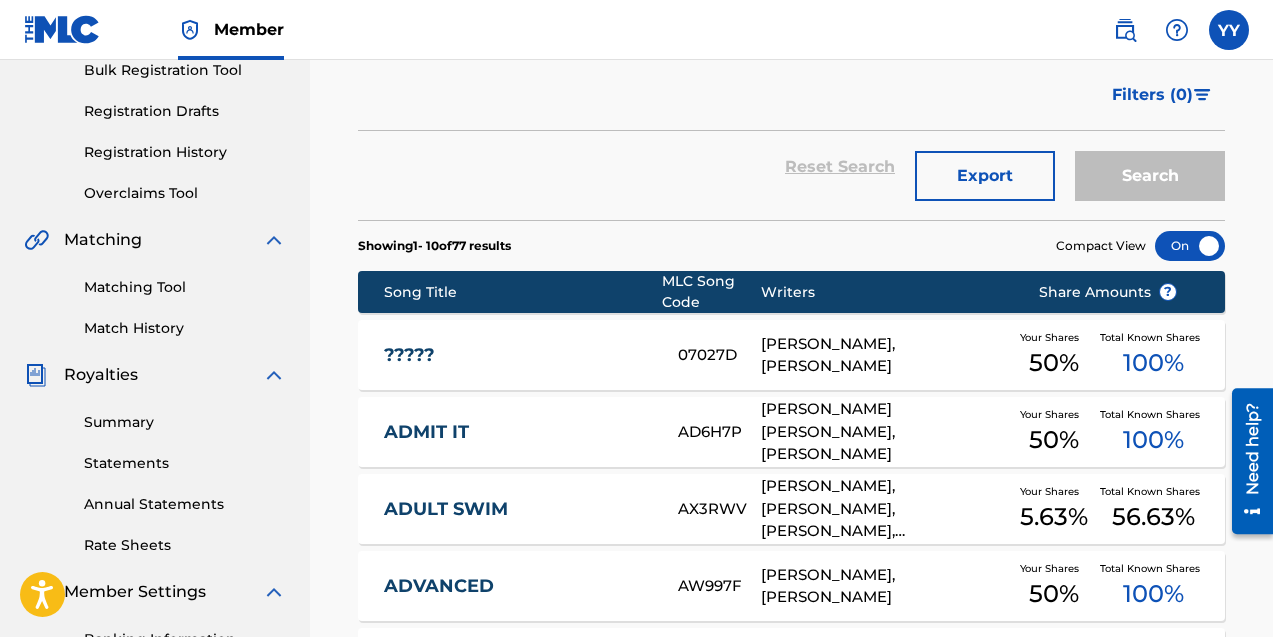 scroll, scrollTop: 281, scrollLeft: 0, axis: vertical 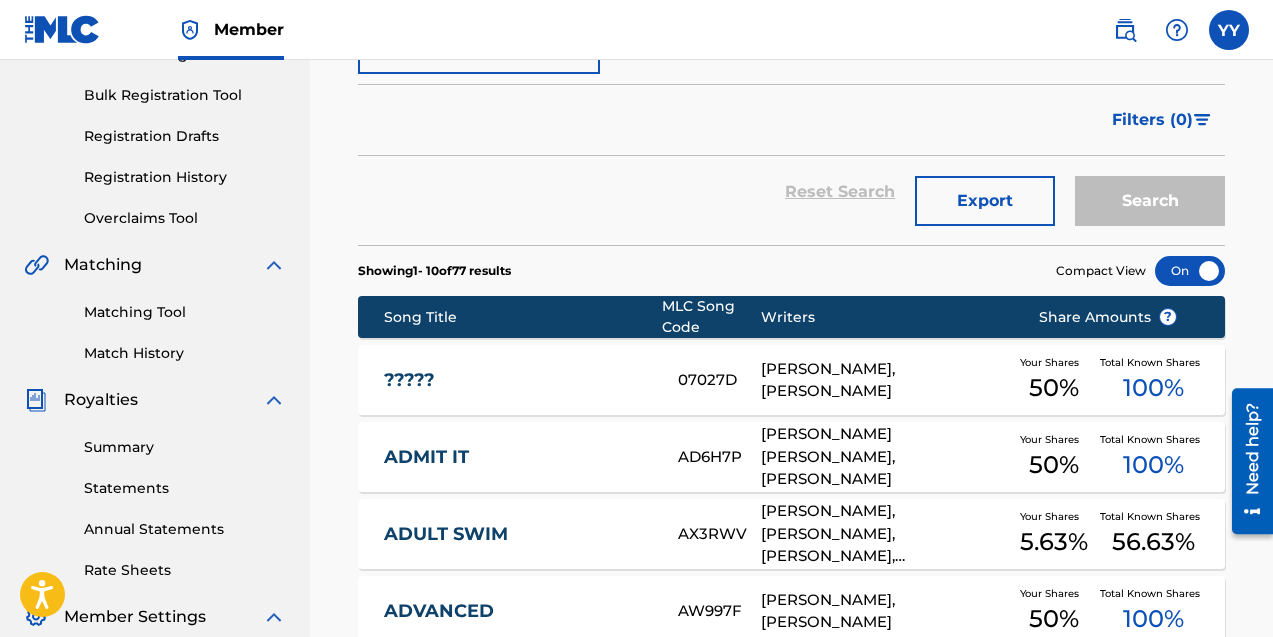 click on "?????" at bounding box center (517, 380) 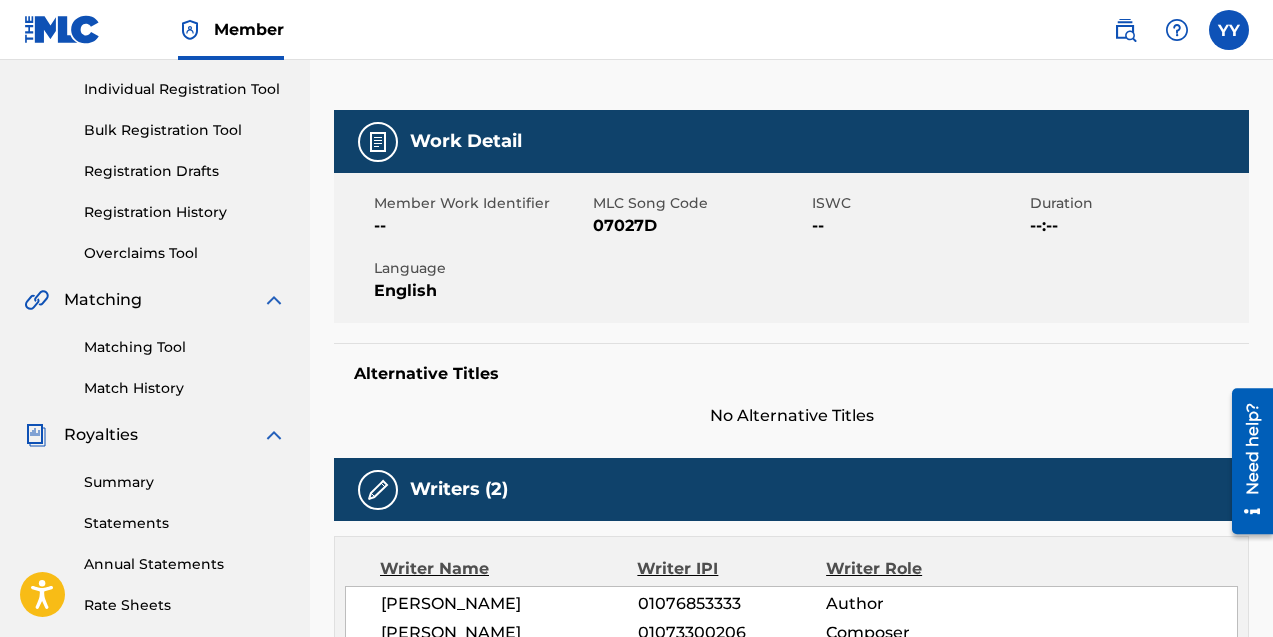 scroll, scrollTop: 0, scrollLeft: 0, axis: both 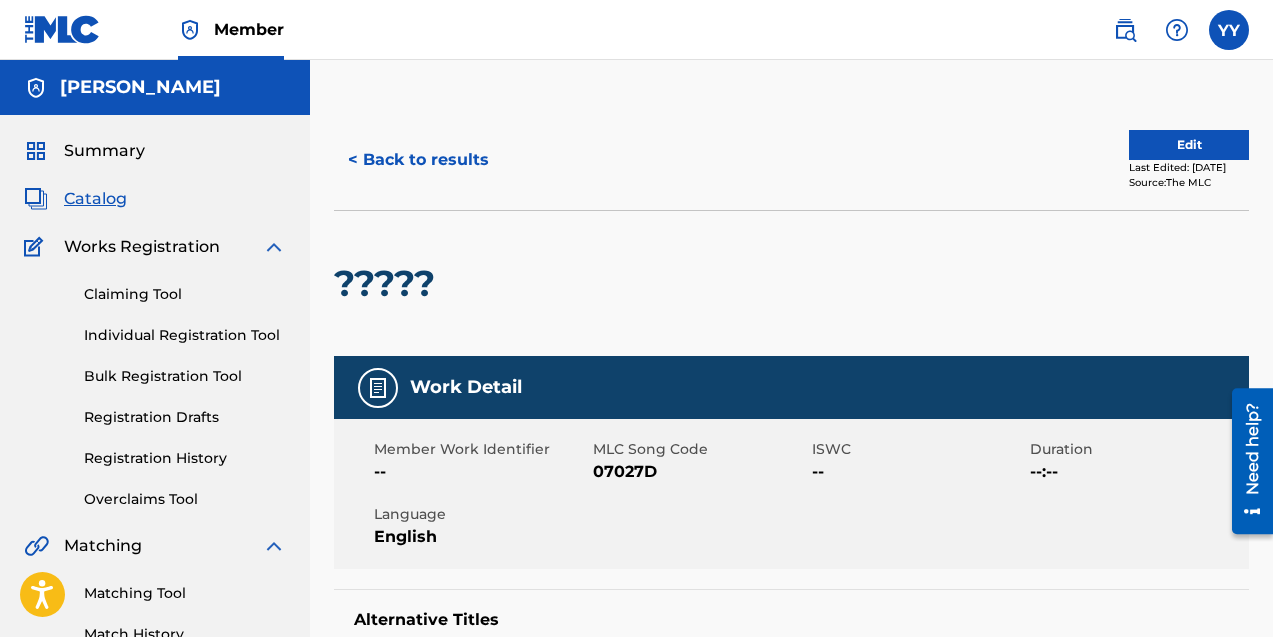 click on "Catalog" at bounding box center [95, 199] 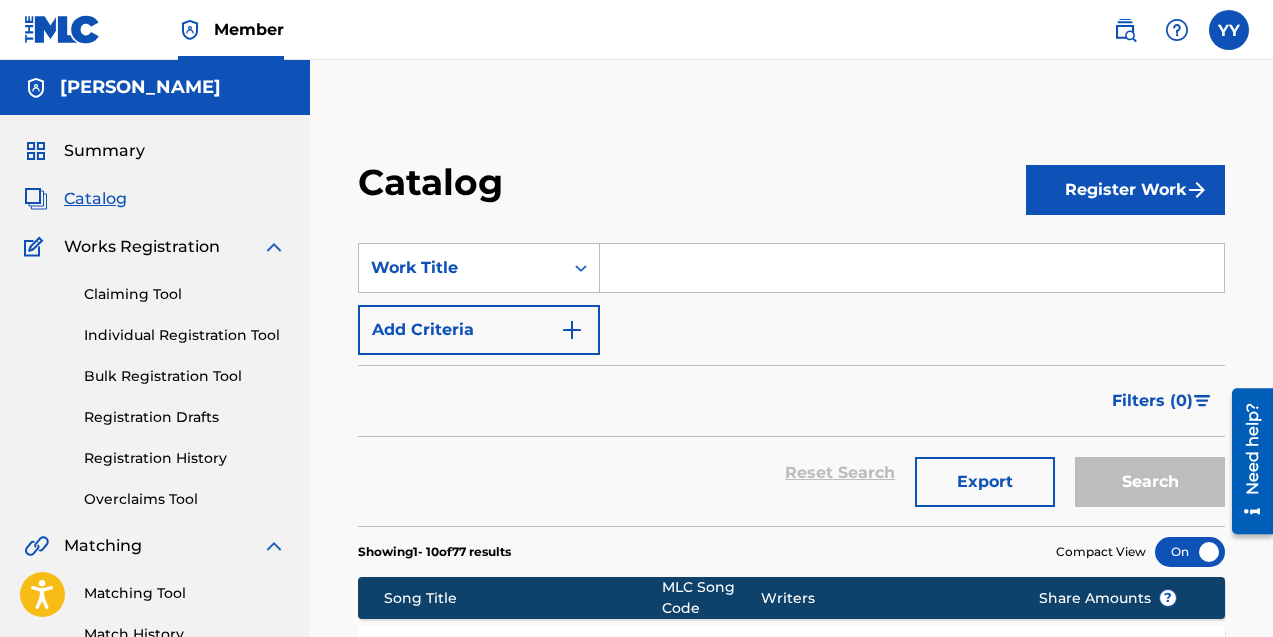 click at bounding box center [912, 268] 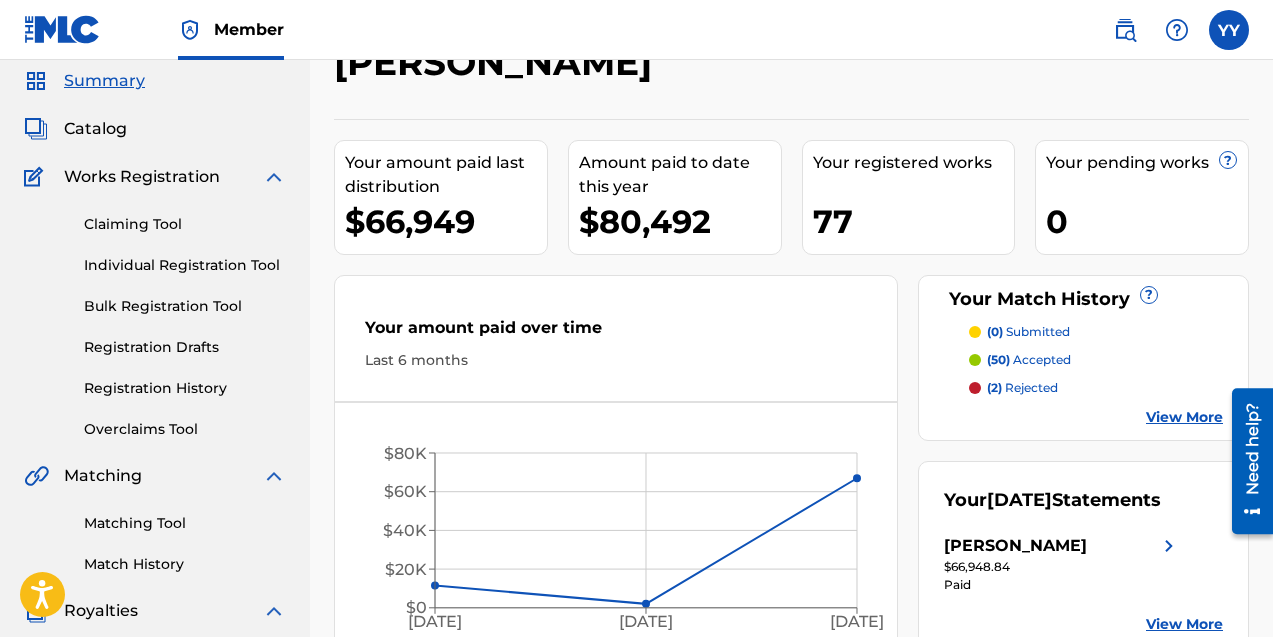scroll, scrollTop: 0, scrollLeft: 0, axis: both 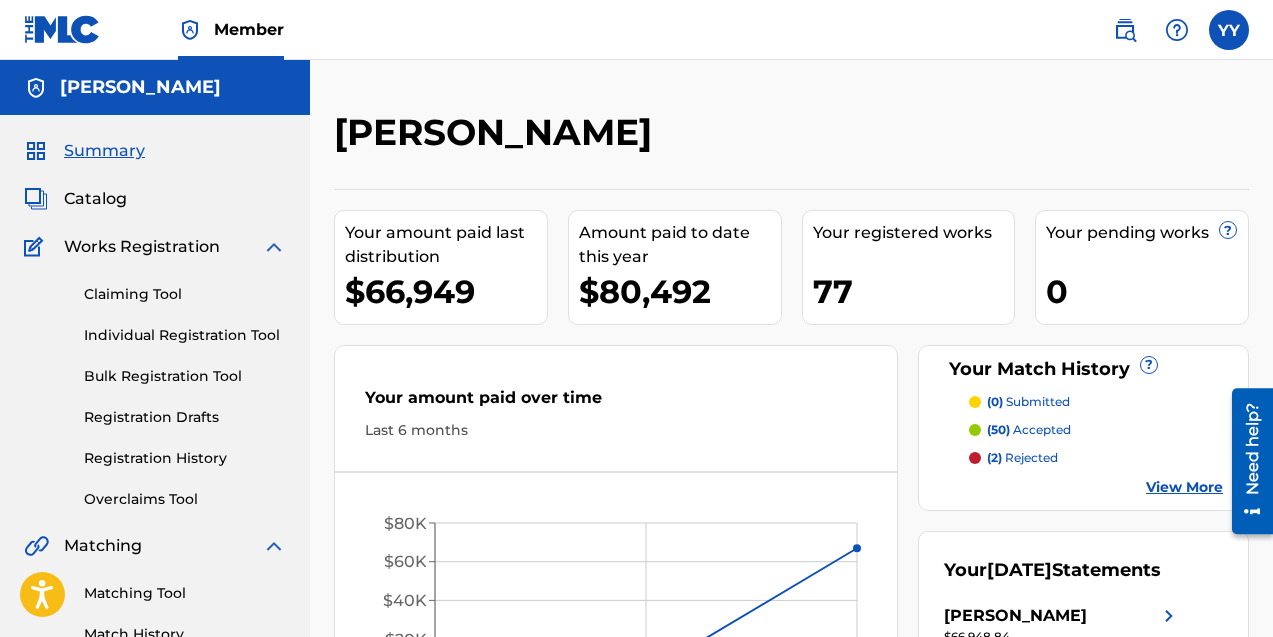 click on "Bulk Registration Tool" at bounding box center (185, 376) 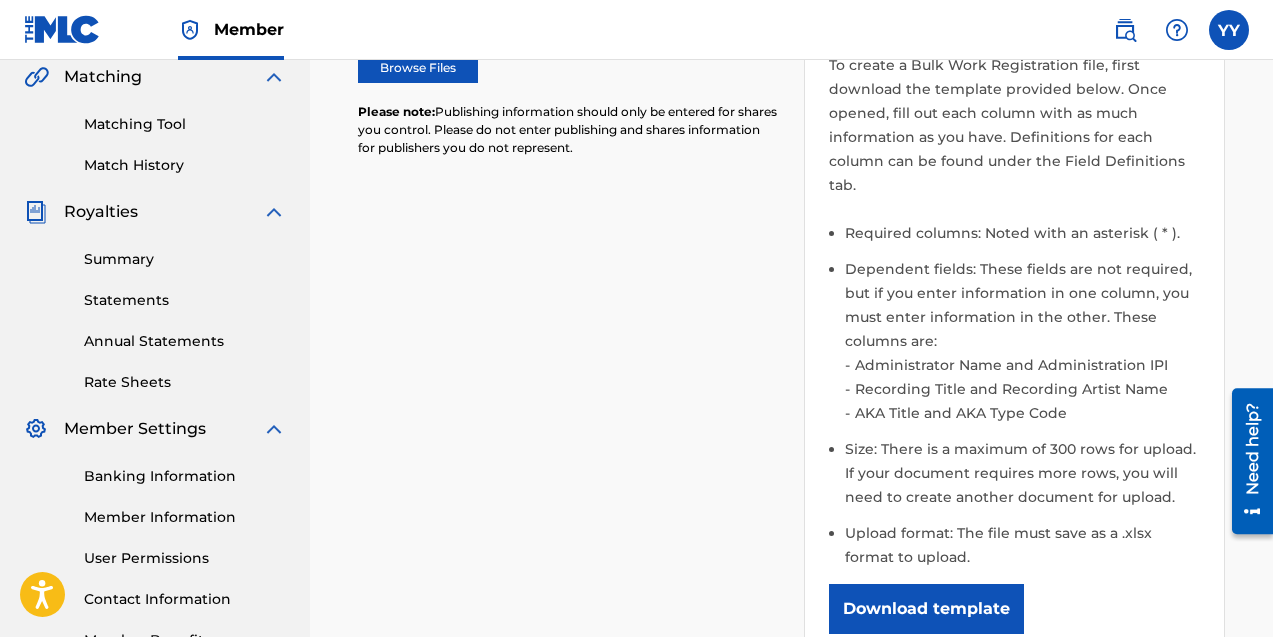 scroll, scrollTop: 542, scrollLeft: 0, axis: vertical 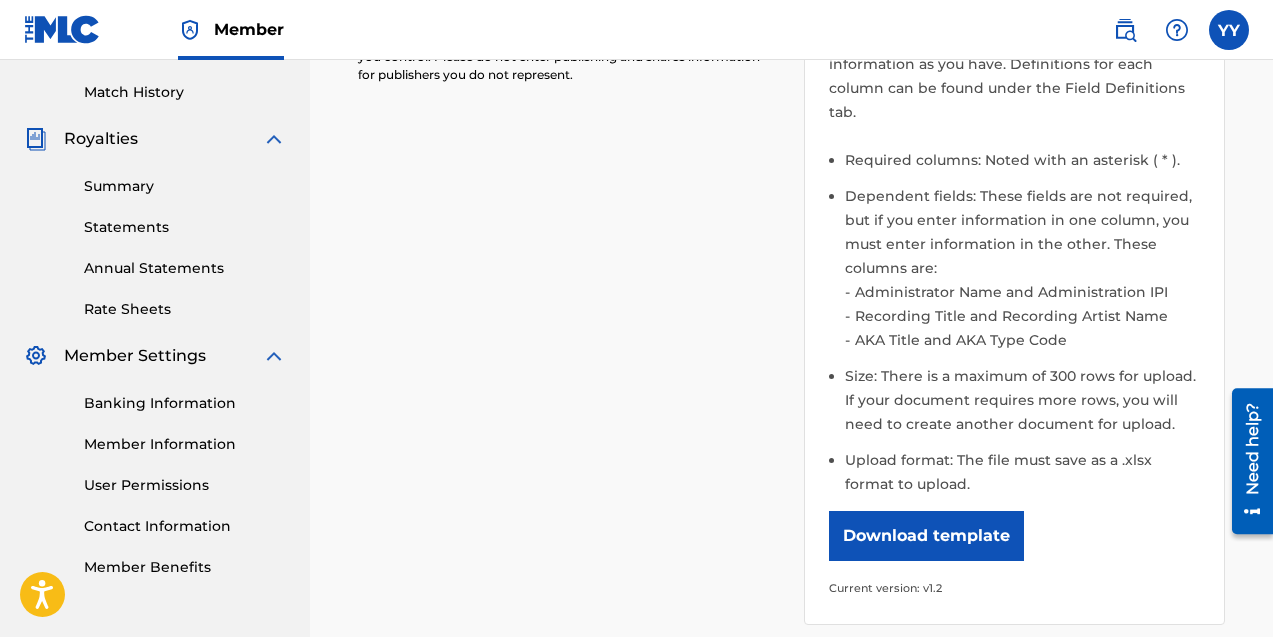 click on "Download template" at bounding box center (926, 536) 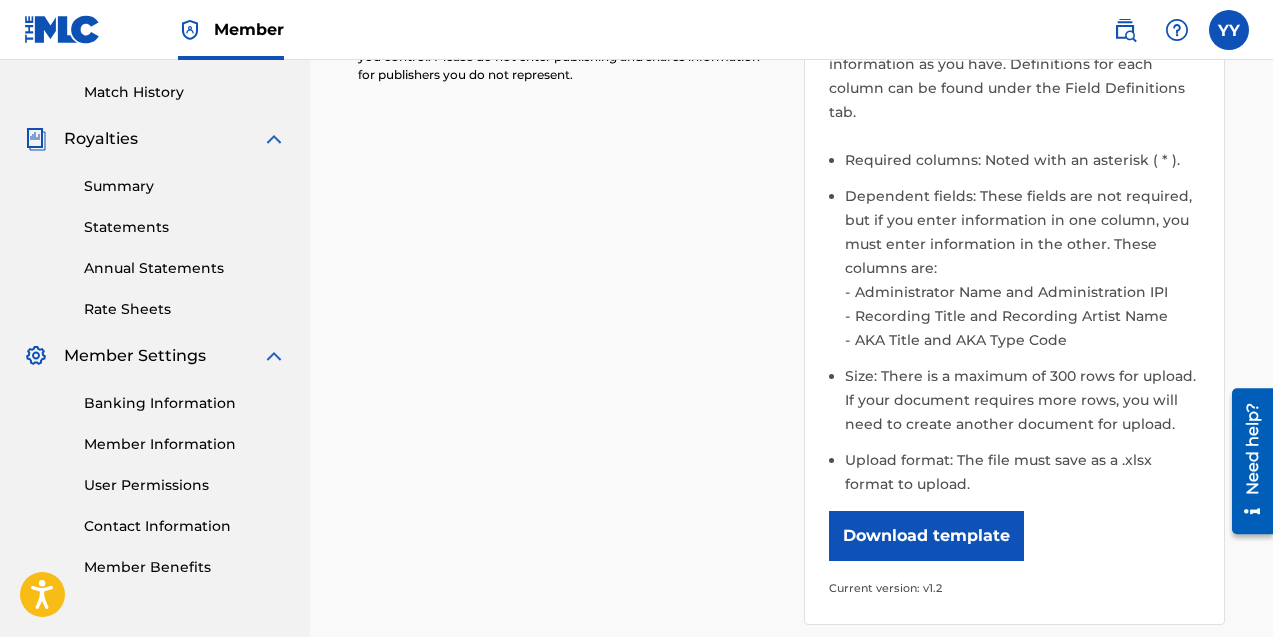 click on "Please select the file you want to upload. Browse Files Please note:  Publishing information should only be entered for shares you control. Please do not enter publishing and shares information for publishers you do not represent. Help content Hide   How do I format the file? To create a Bulk Work Registration file, first download the template provided below. Once opened, fill out each column with as much information as you have. Definitions for each column can be found under the Field Definitions tab. Required columns: Noted with an asterisk ( * ). Dependent fields: These fields are not required, but if you enter information in one column, you must enter information in the other. These columns are: Administrator Name and Administration IPI Recording Title and Recording Artist Name AKA Title and AKA Type Code Size: There is a maximum of 300 rows for upload. If your document requires more rows, you will need to create another document for upload. Upload format: The file must save as a .xlsx format to upload." at bounding box center (791, 233) 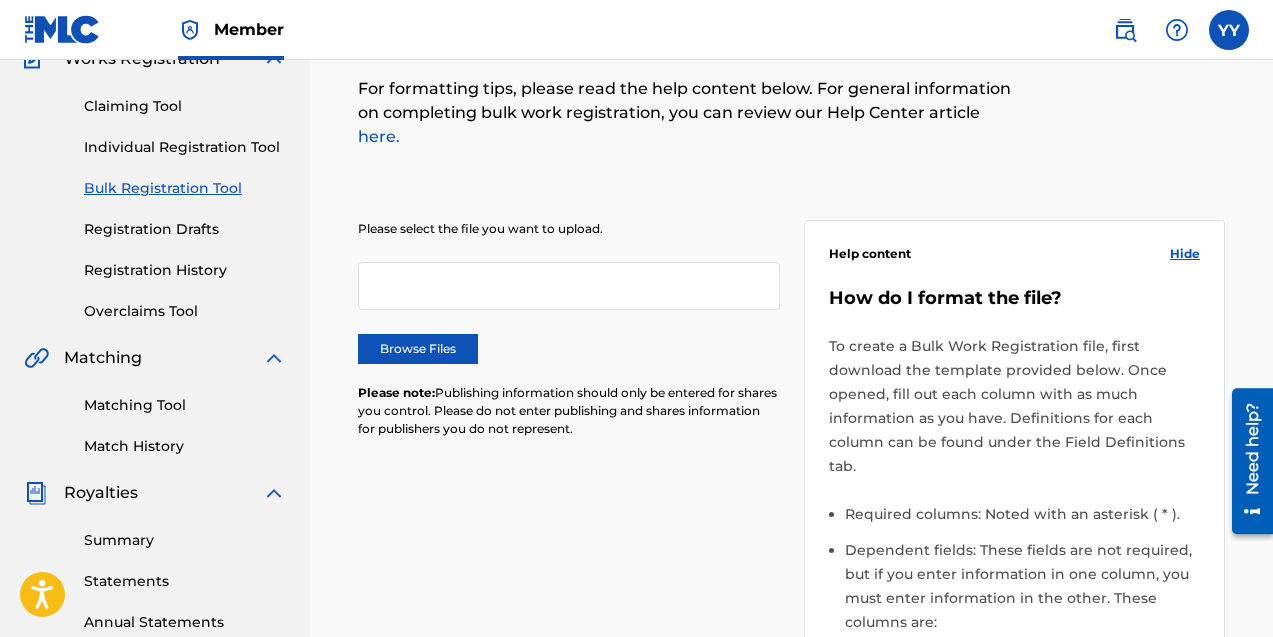 scroll, scrollTop: 0, scrollLeft: 0, axis: both 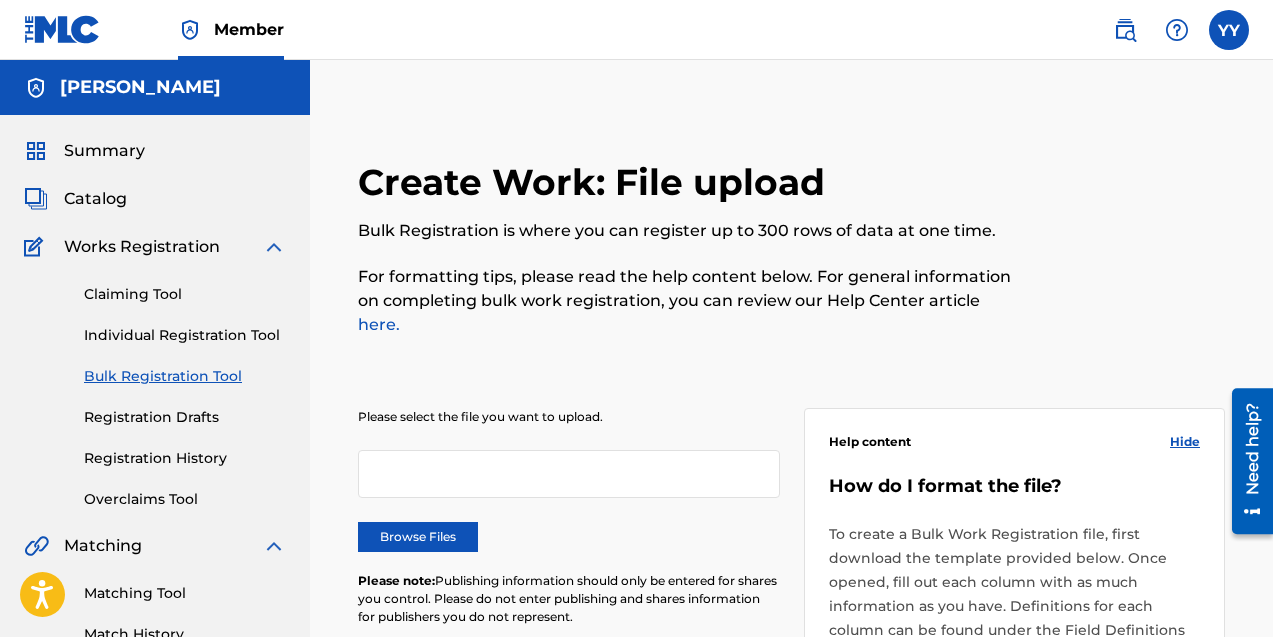 click on "Claiming Tool" at bounding box center (185, 294) 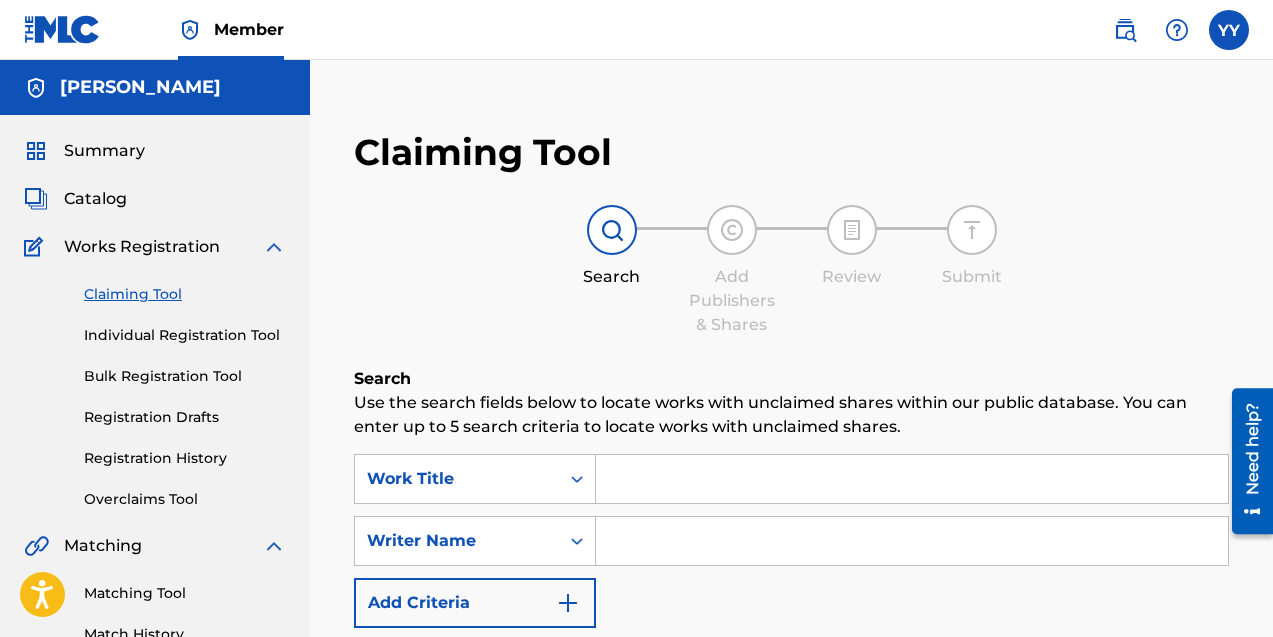 click on "Catalog" at bounding box center (95, 199) 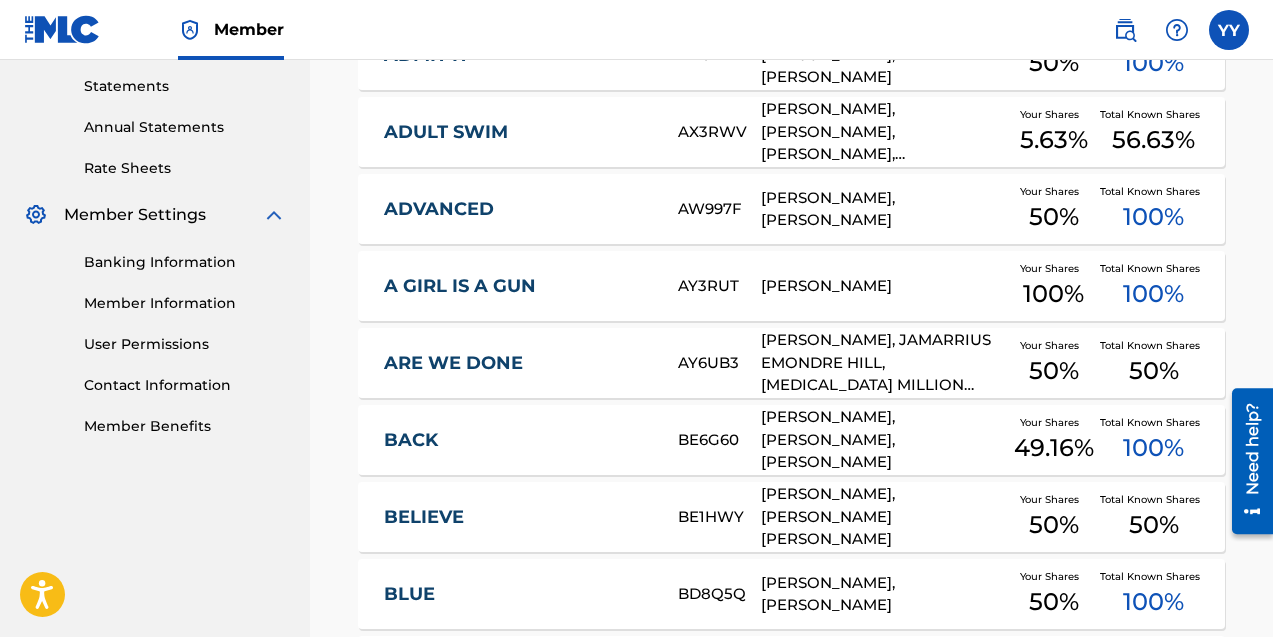 scroll, scrollTop: 951, scrollLeft: 0, axis: vertical 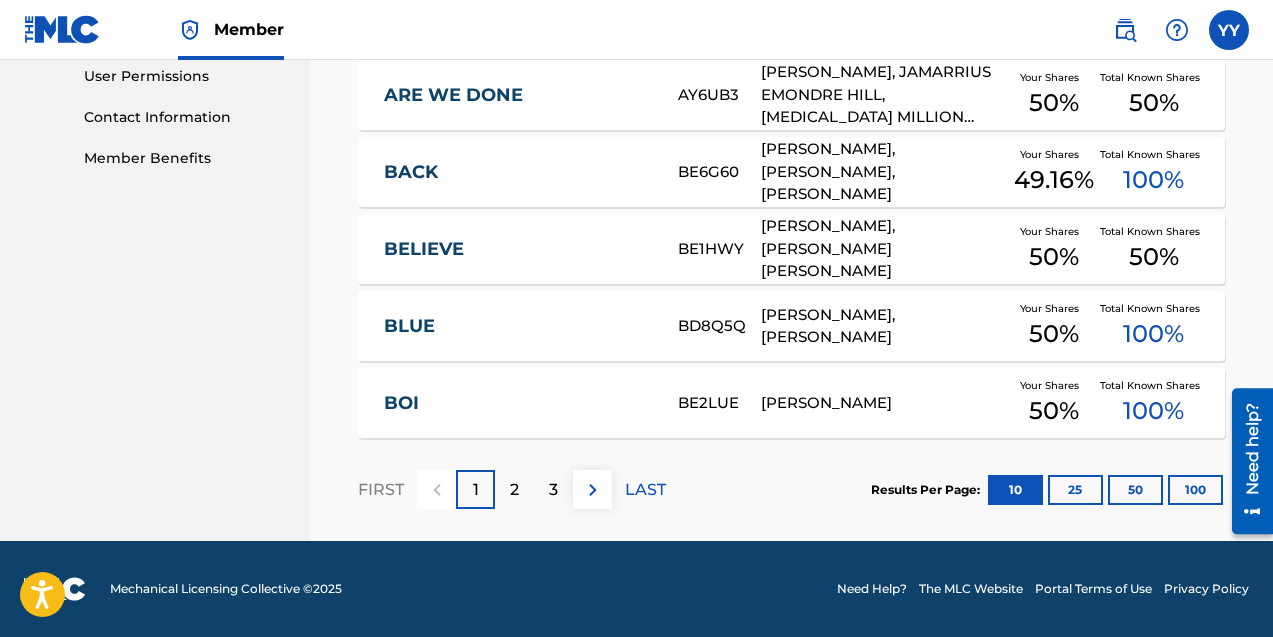 click on "3" at bounding box center (553, 489) 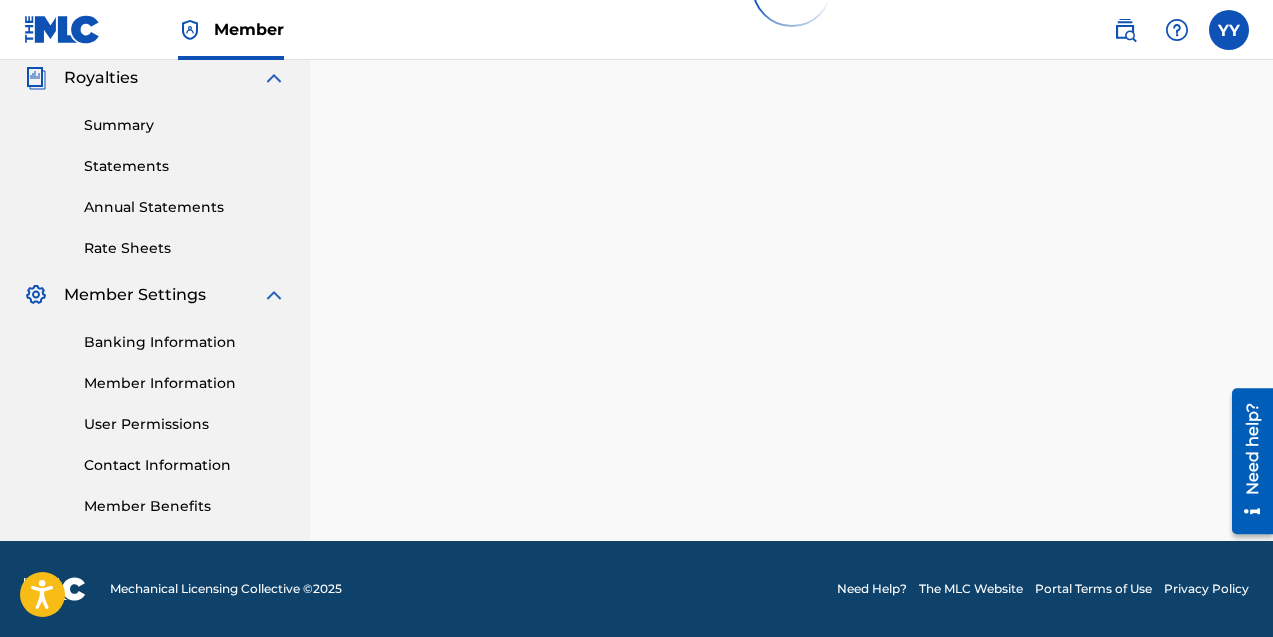 scroll, scrollTop: 951, scrollLeft: 0, axis: vertical 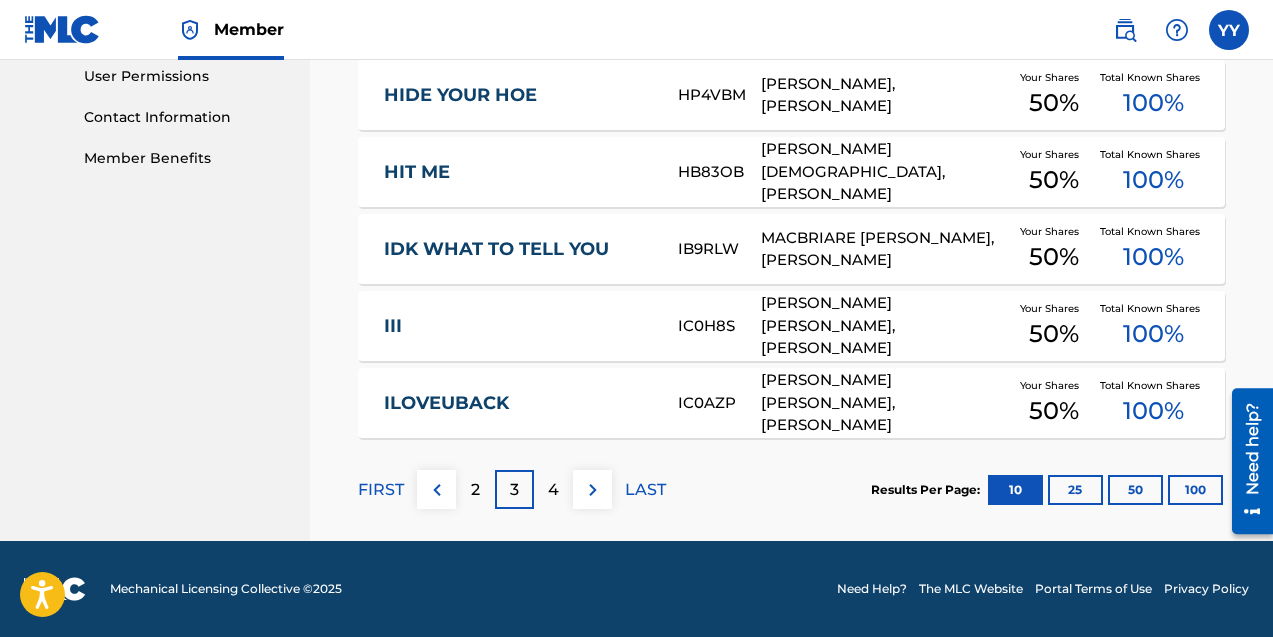 click on "4" at bounding box center [553, 489] 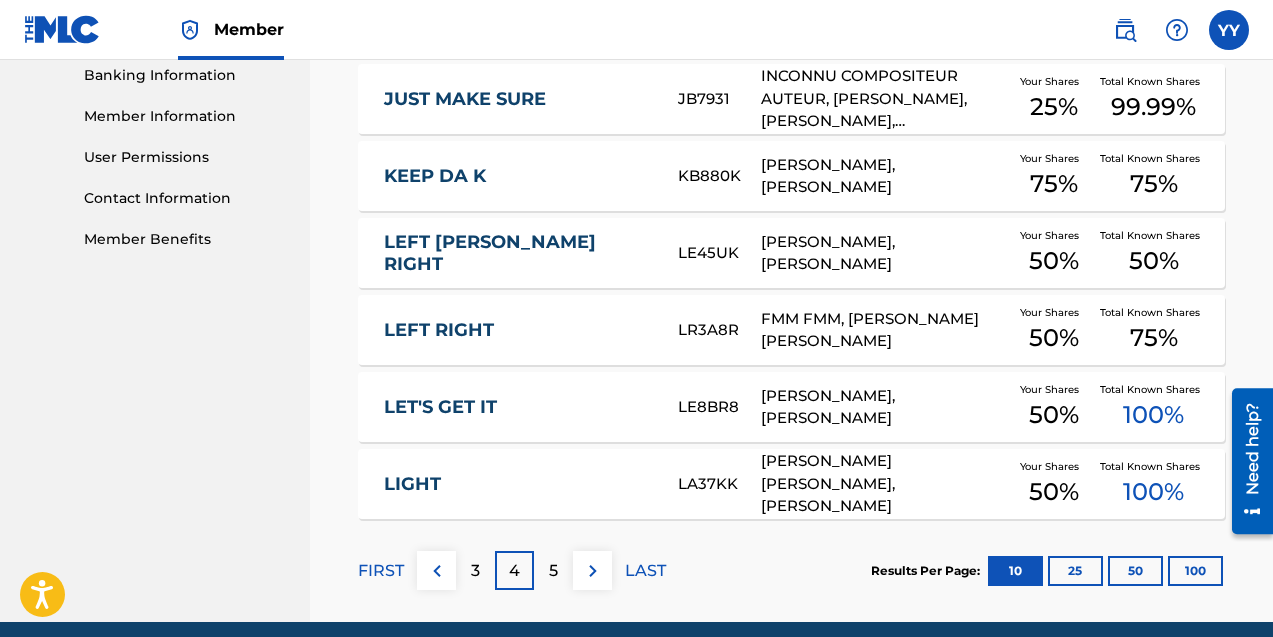 scroll, scrollTop: 951, scrollLeft: 0, axis: vertical 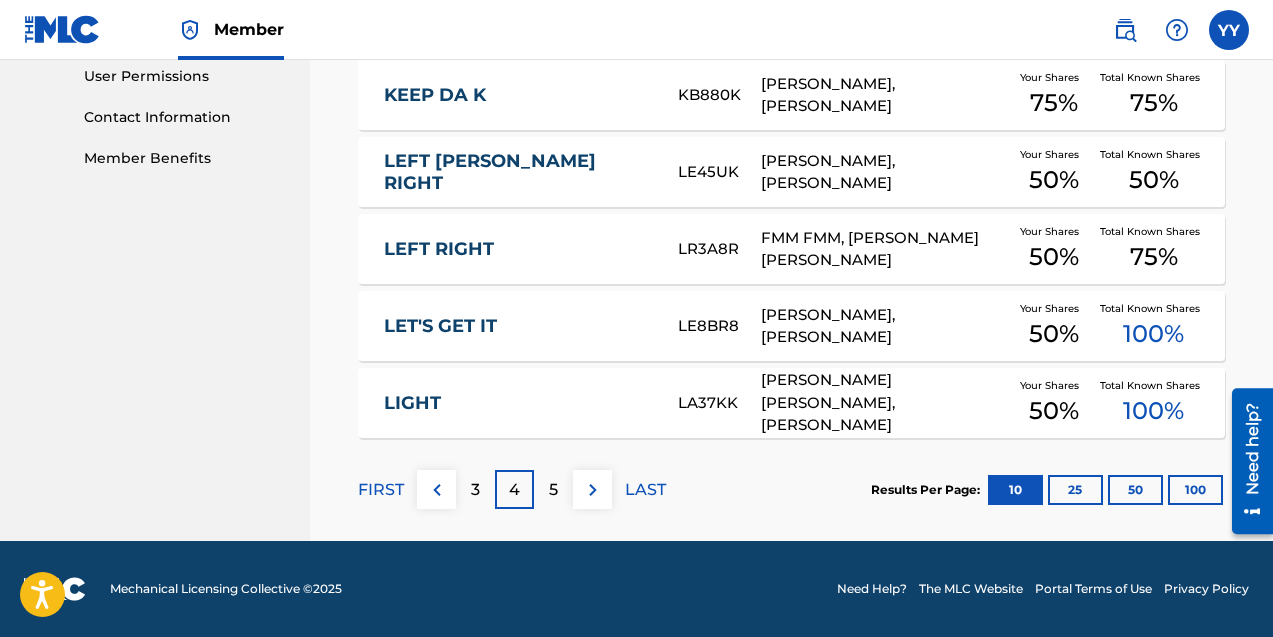 click on "5" at bounding box center (553, 489) 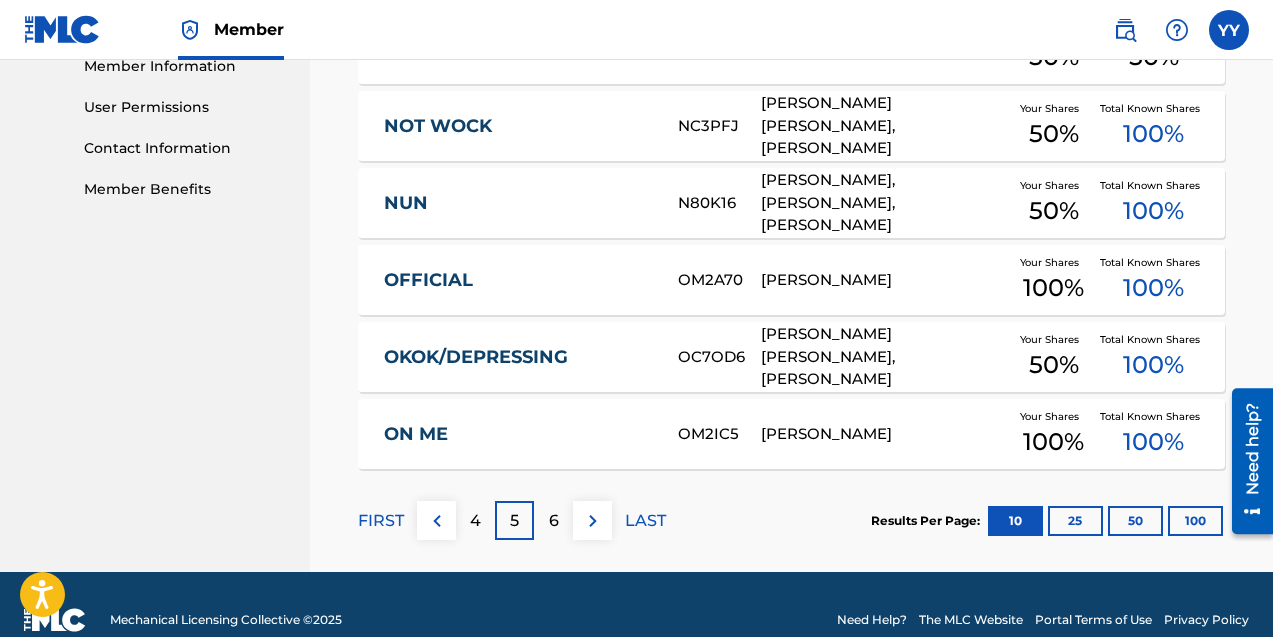scroll, scrollTop: 899, scrollLeft: 0, axis: vertical 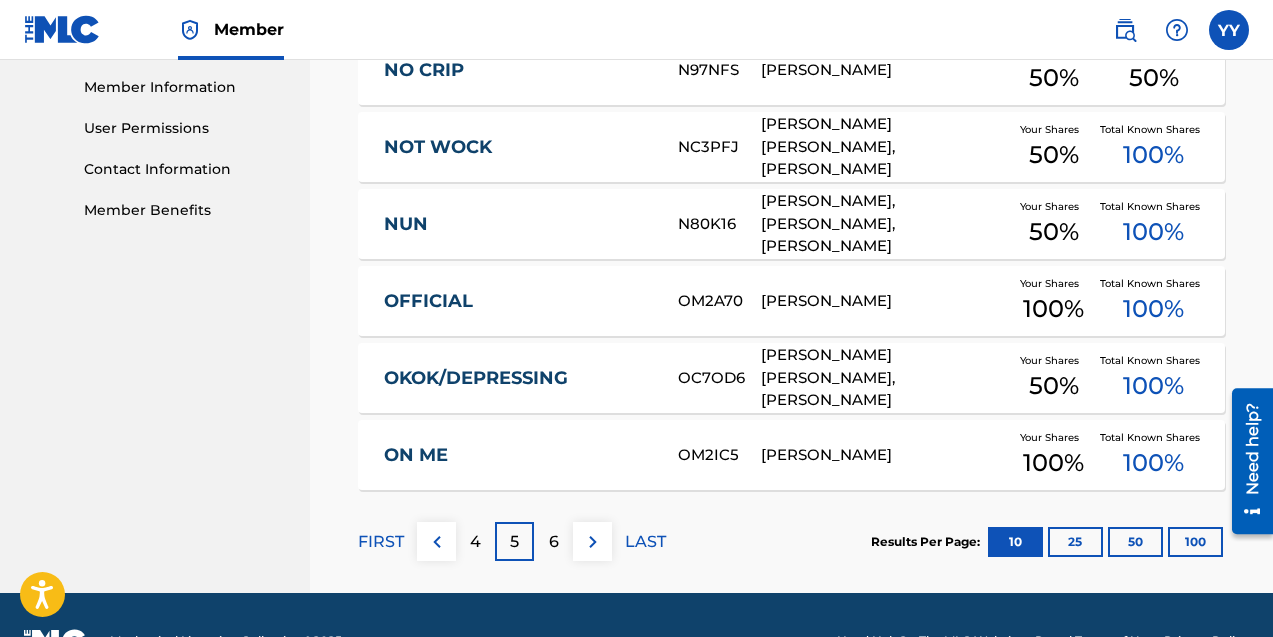 click on "6" at bounding box center [553, 541] 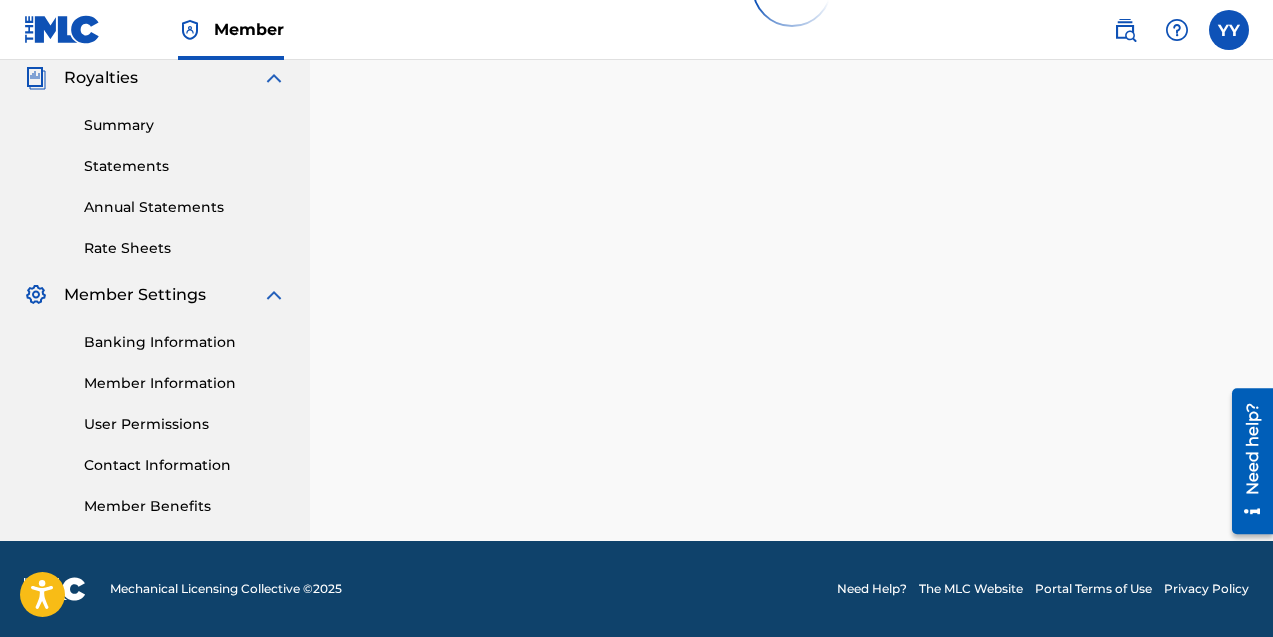 scroll, scrollTop: 899, scrollLeft: 0, axis: vertical 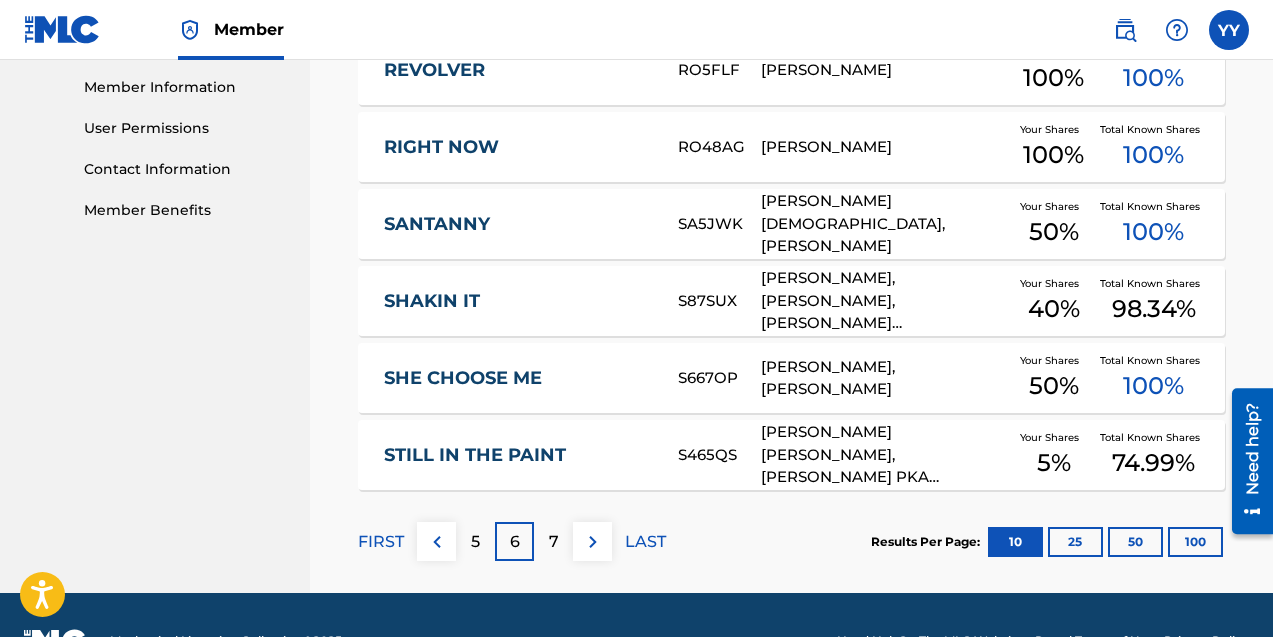 click on "5" at bounding box center (475, 542) 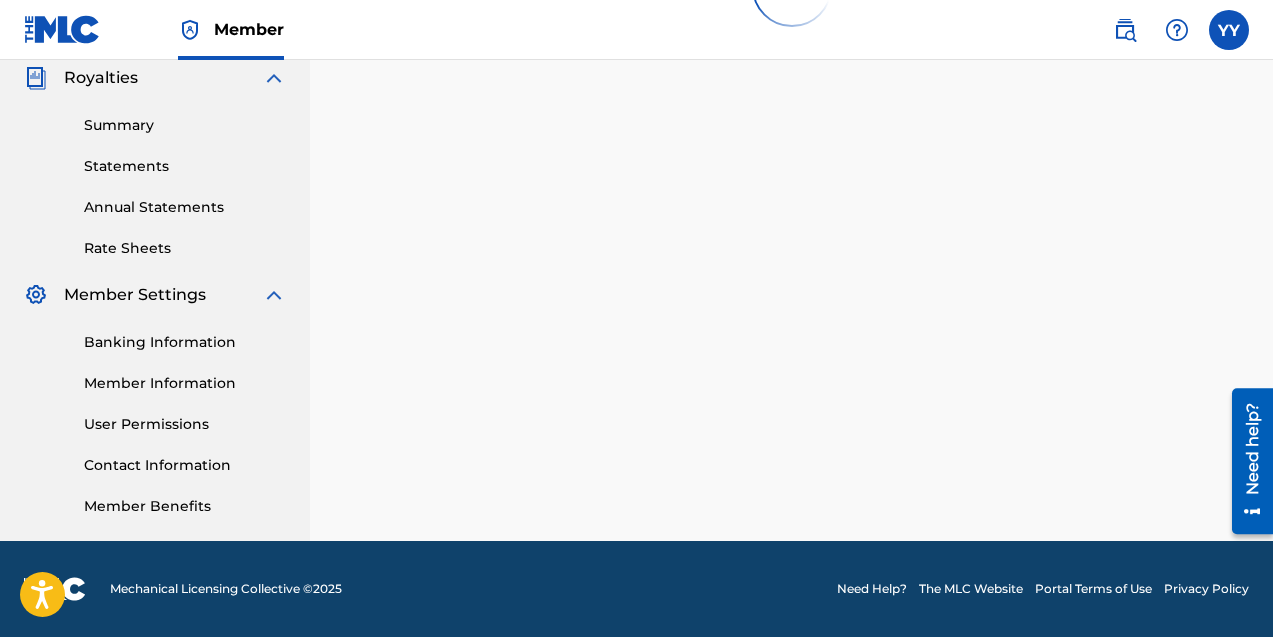scroll, scrollTop: 899, scrollLeft: 0, axis: vertical 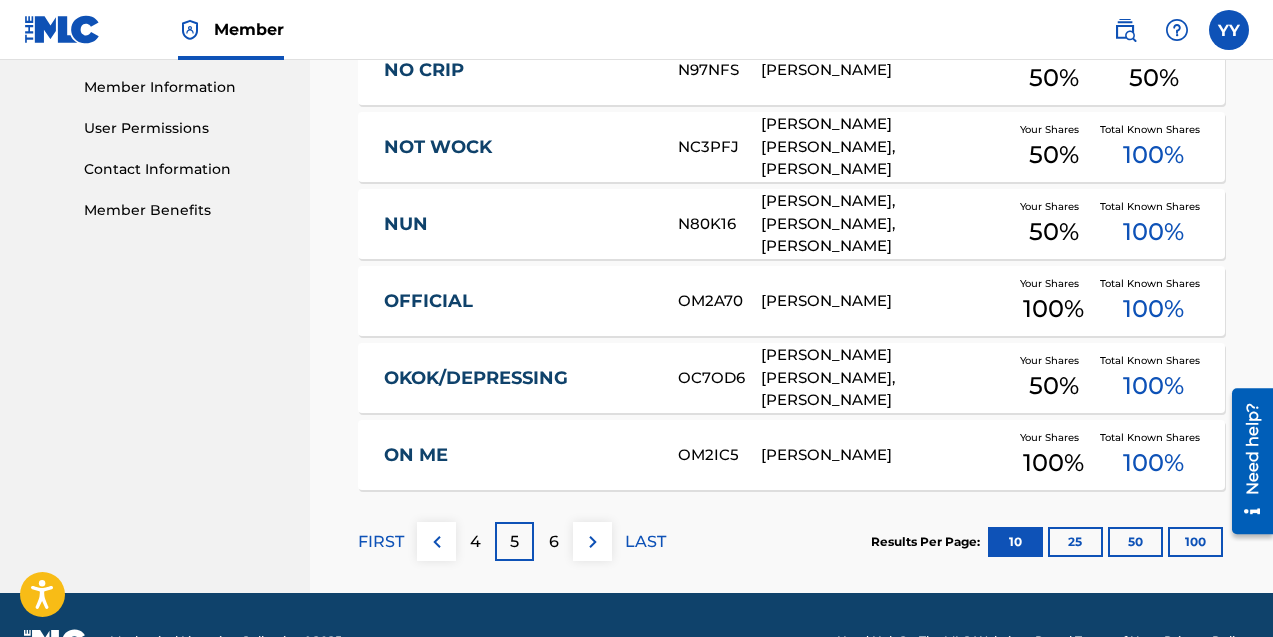click on "6" at bounding box center (553, 541) 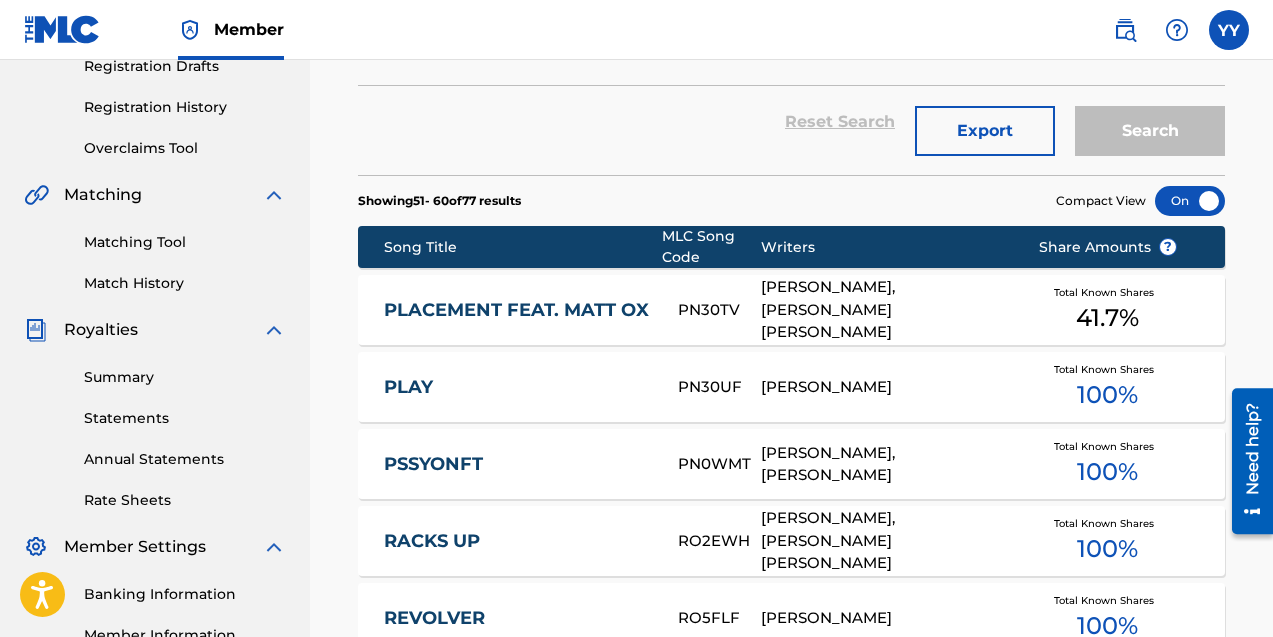 scroll, scrollTop: 0, scrollLeft: 0, axis: both 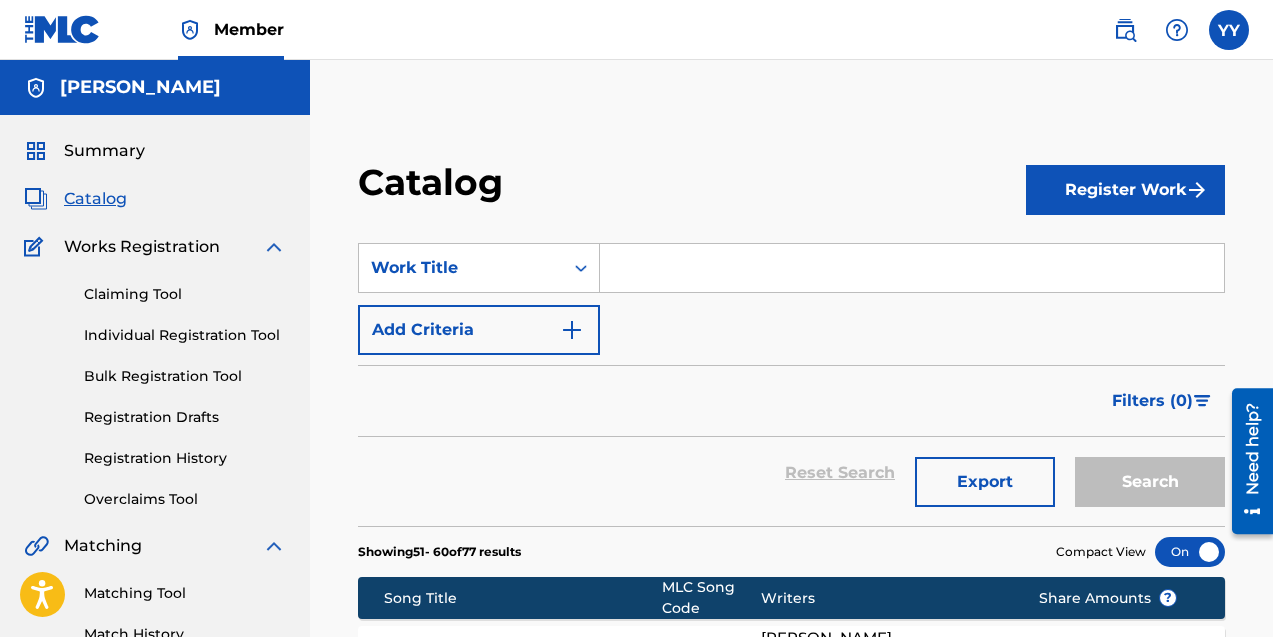 click on "Claiming Tool" at bounding box center (185, 294) 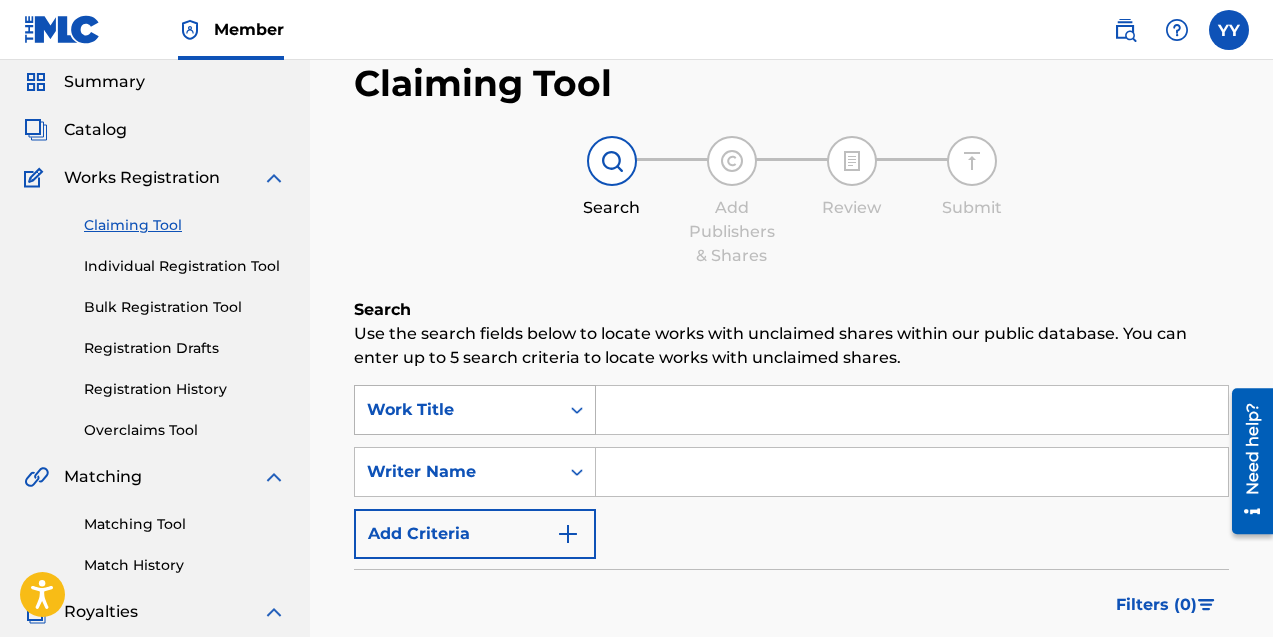 scroll, scrollTop: 64, scrollLeft: 0, axis: vertical 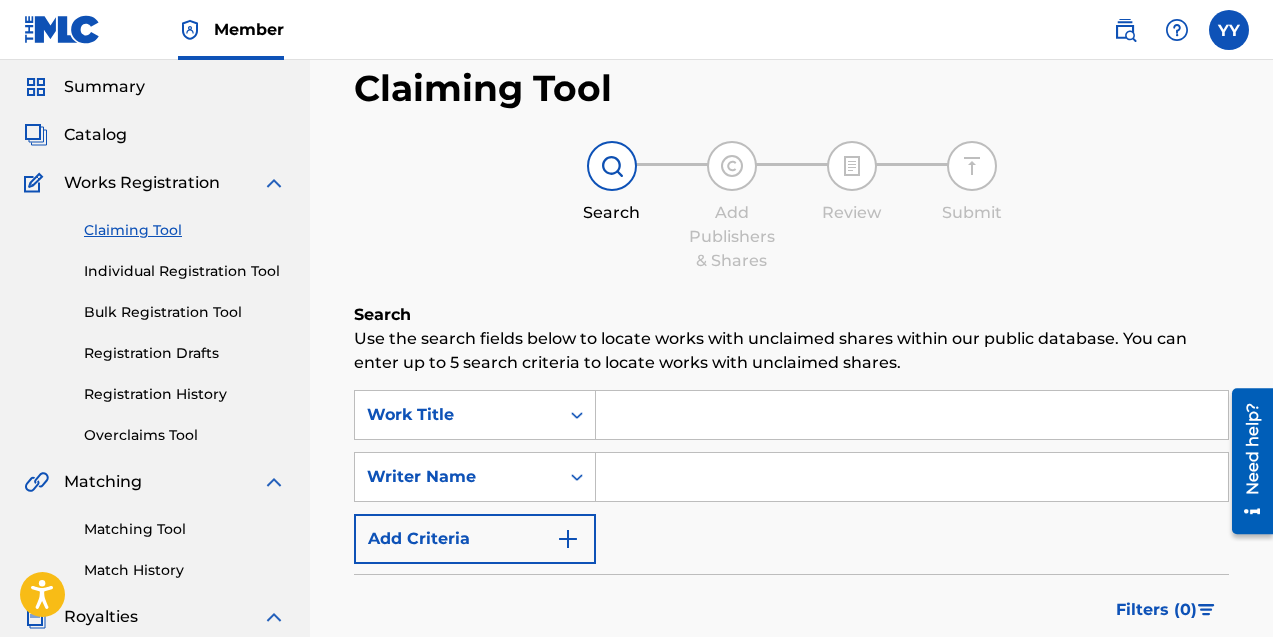 click at bounding box center [274, 183] 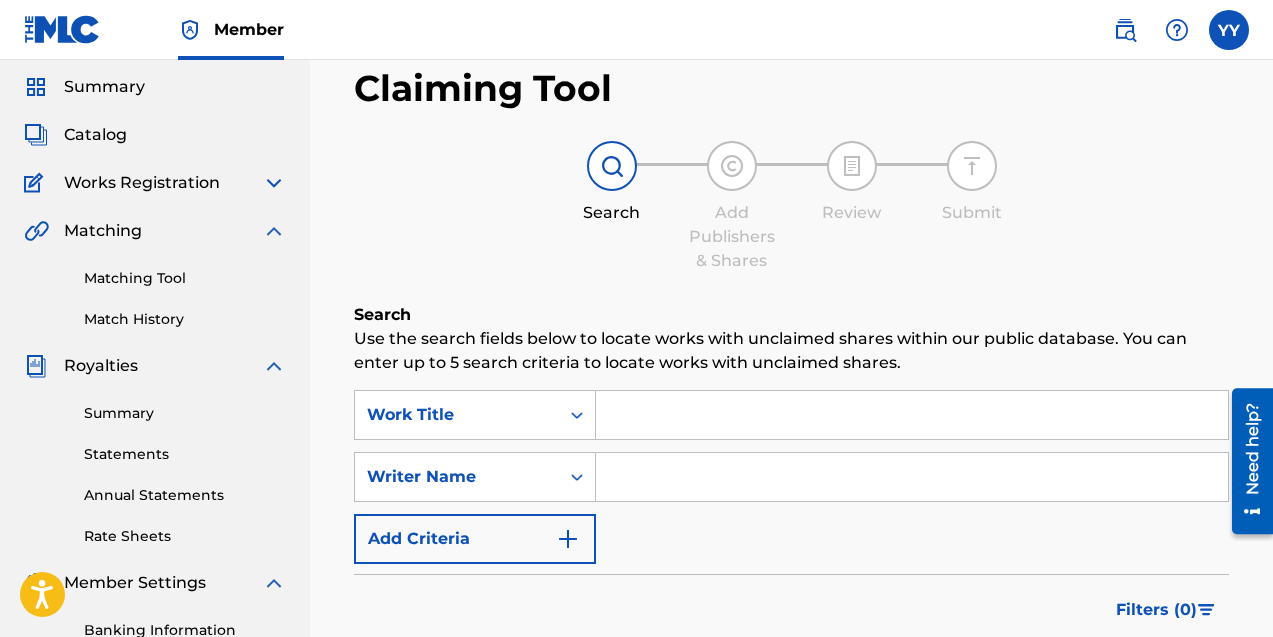 click at bounding box center [274, 183] 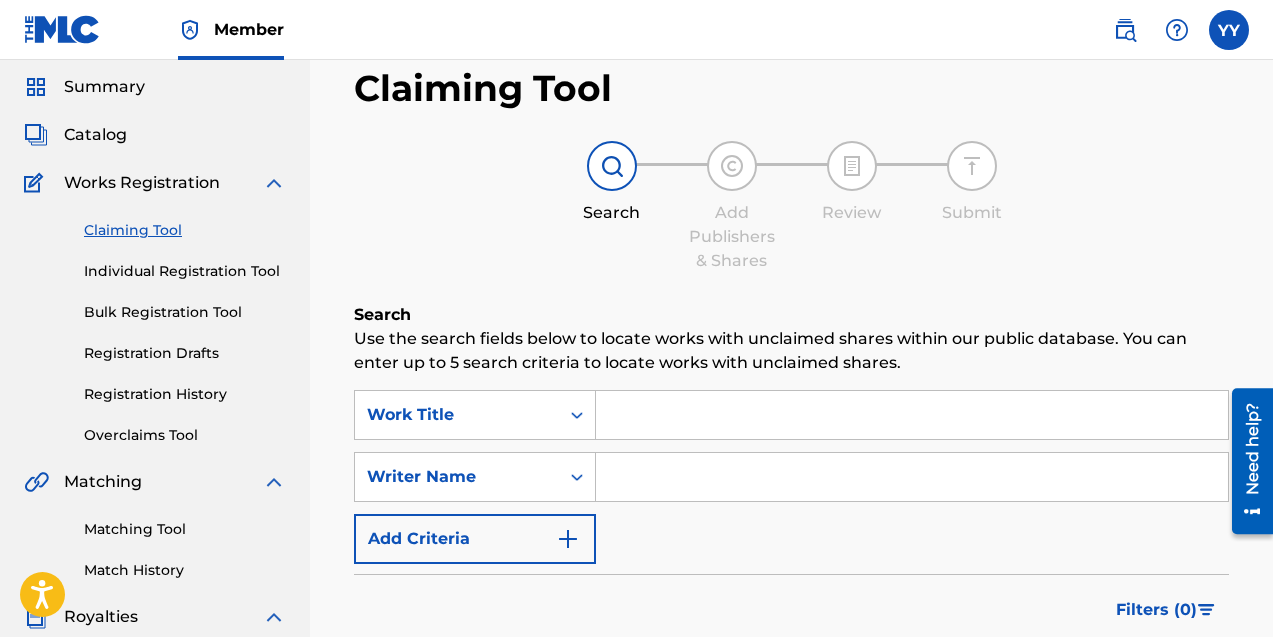 click on "Bulk Registration Tool" at bounding box center (185, 312) 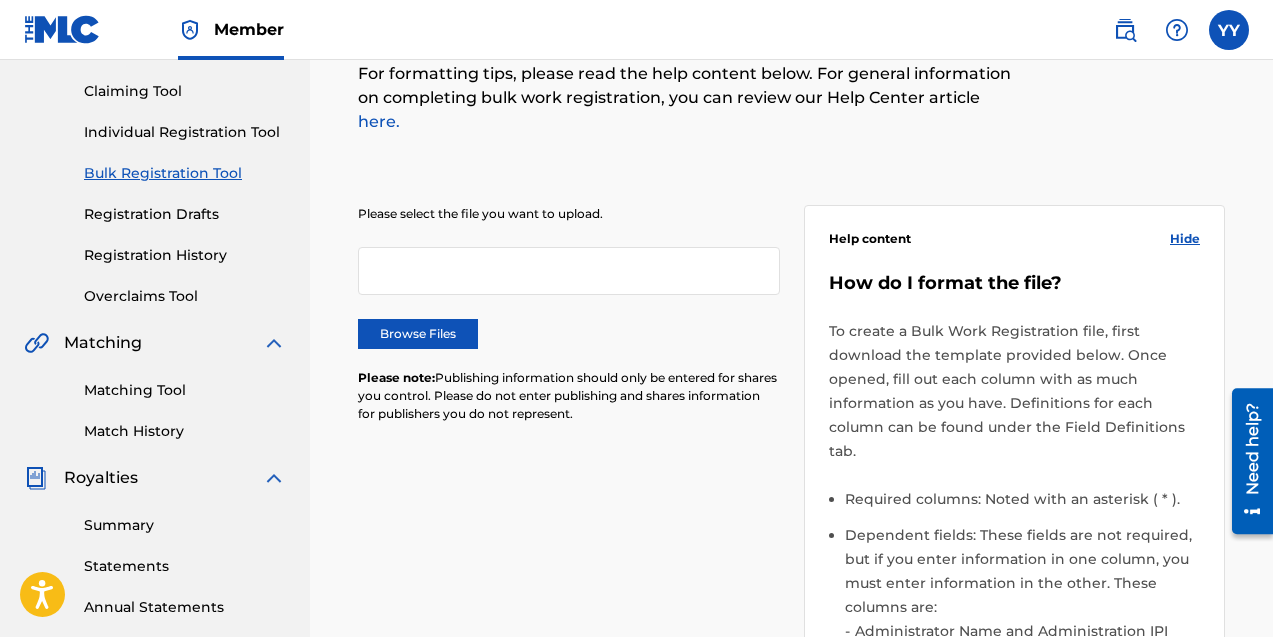scroll, scrollTop: 200, scrollLeft: 0, axis: vertical 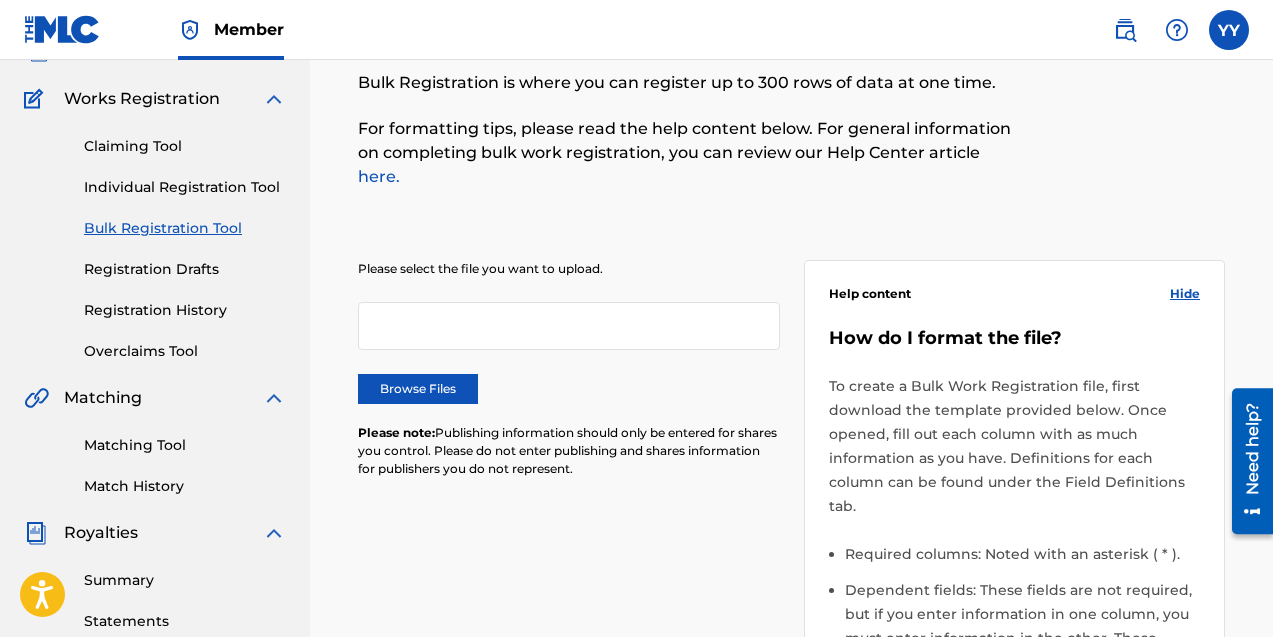click on "Matching Tool" at bounding box center [185, 445] 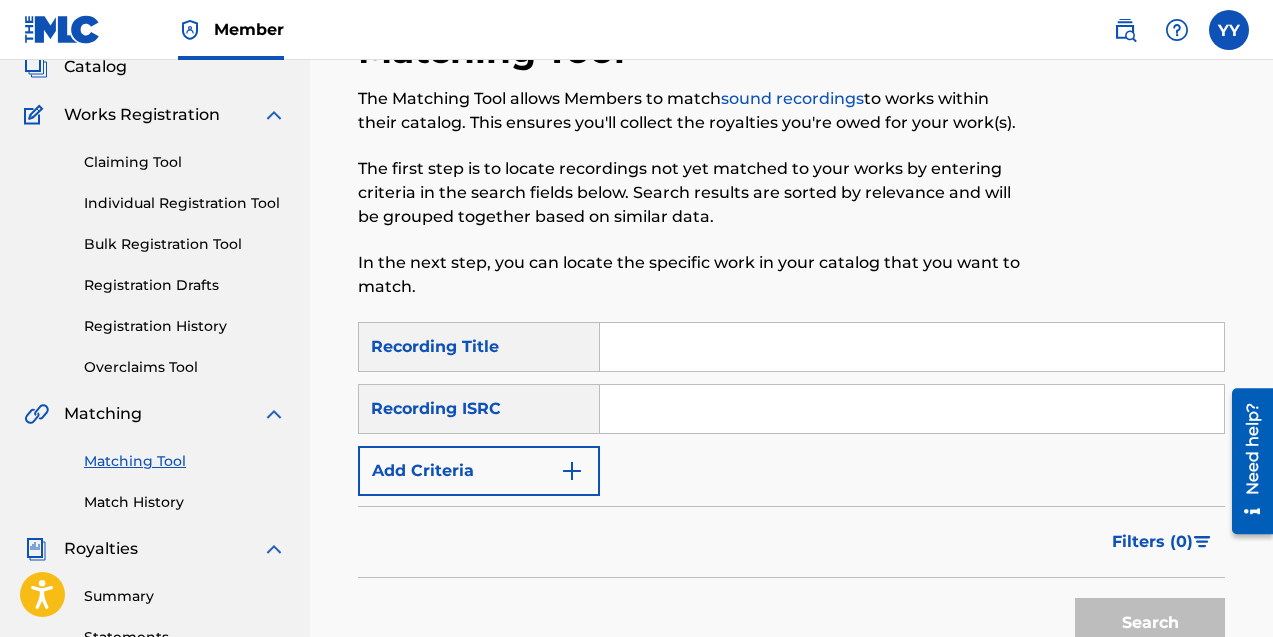 scroll, scrollTop: 92, scrollLeft: 0, axis: vertical 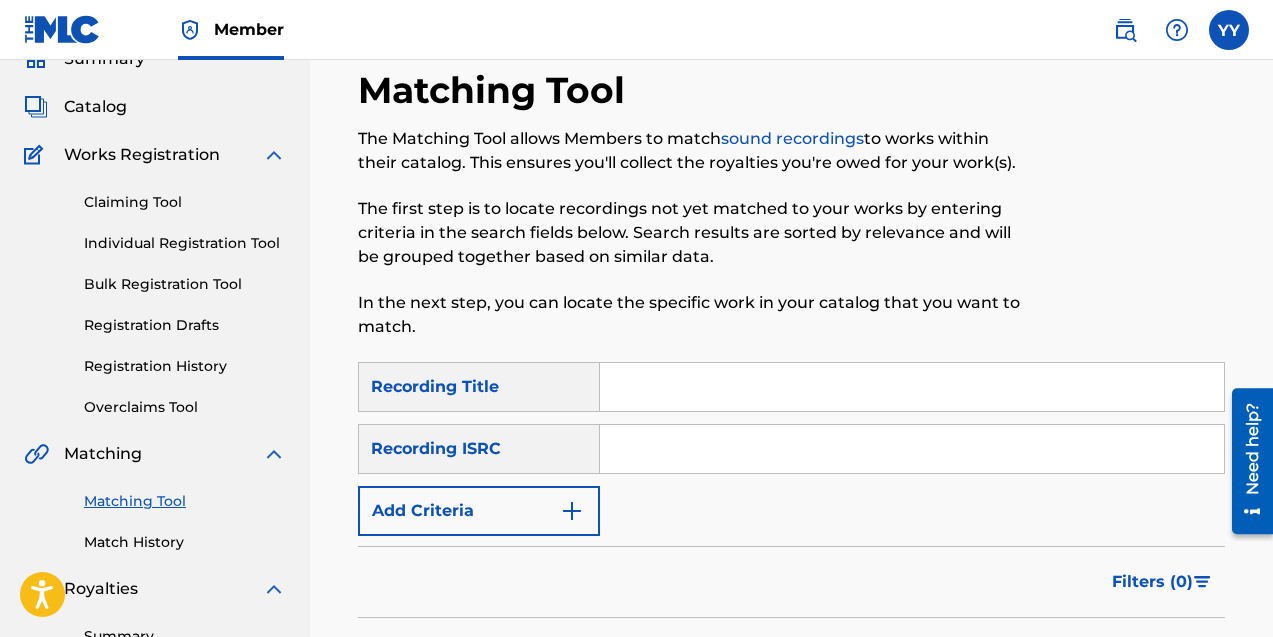 click on "Matching Tool" at bounding box center [185, 501] 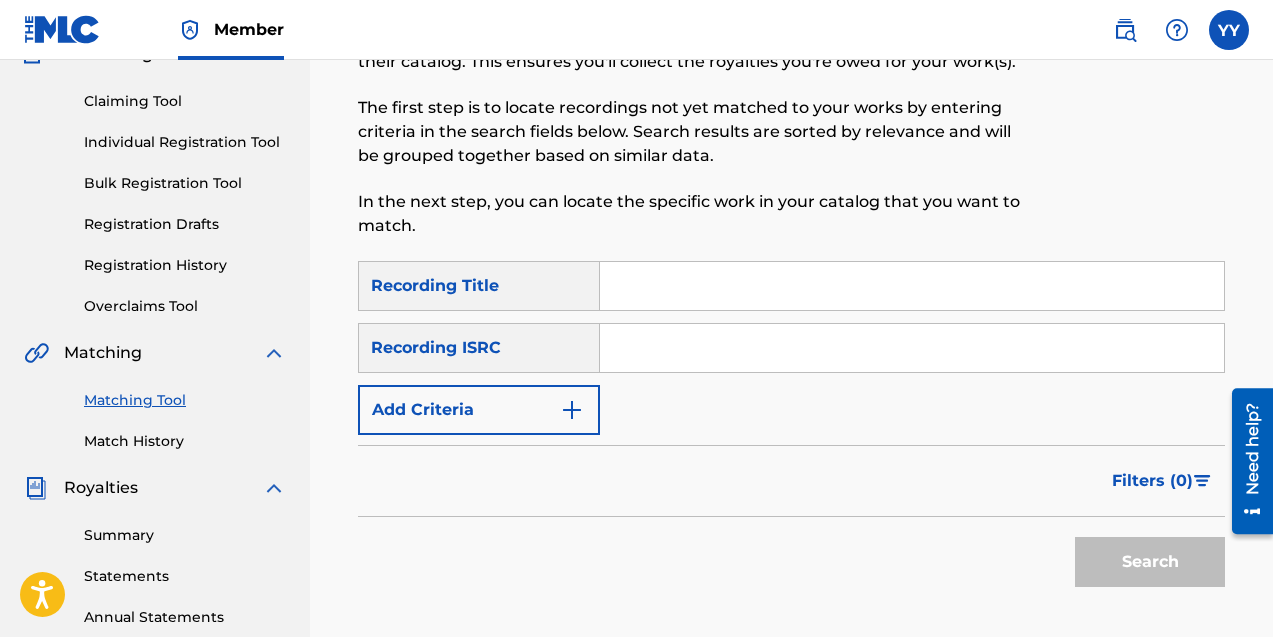 scroll, scrollTop: 192, scrollLeft: 0, axis: vertical 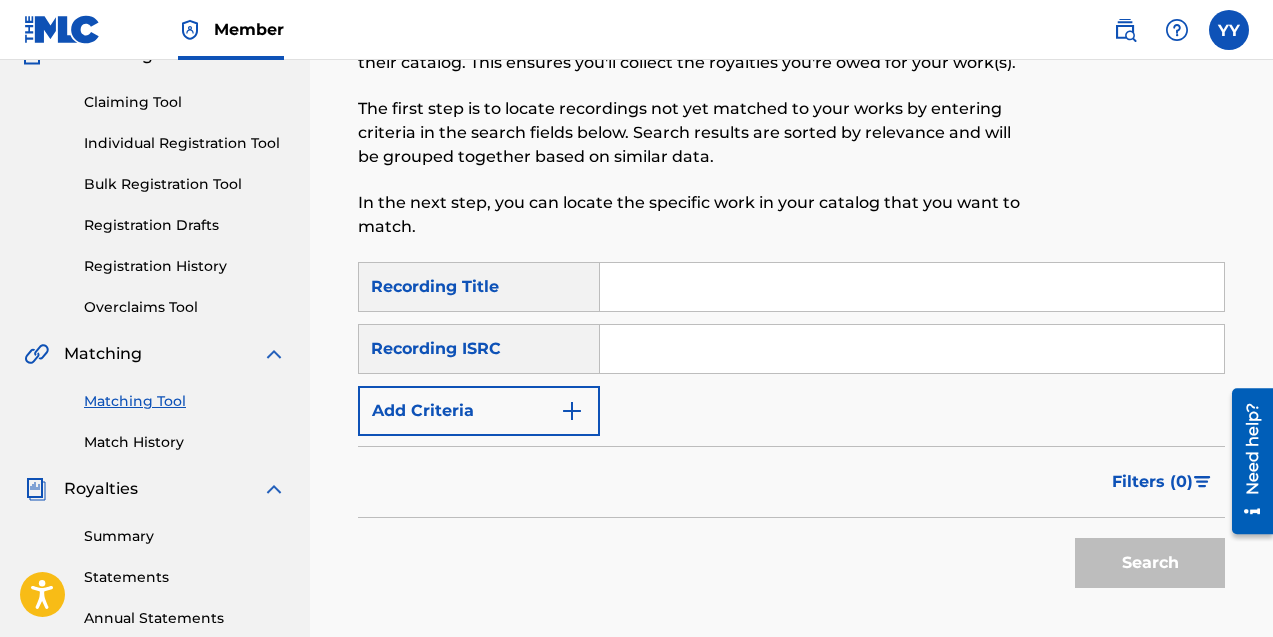 click at bounding box center [912, 287] 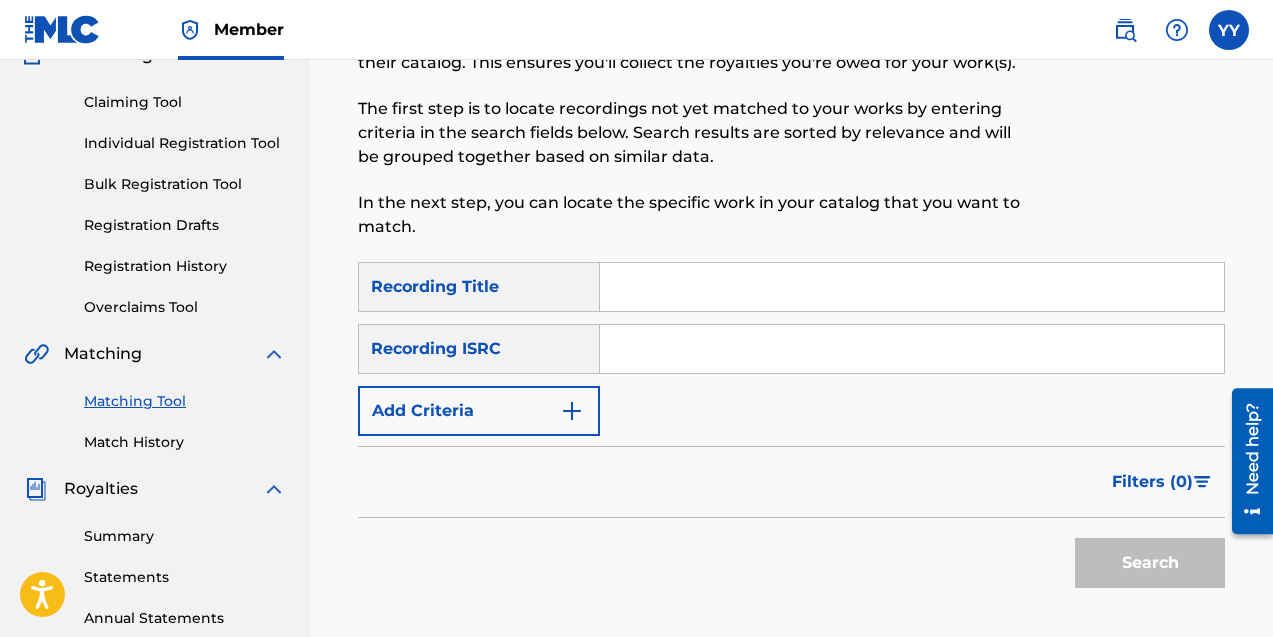 click at bounding box center [912, 349] 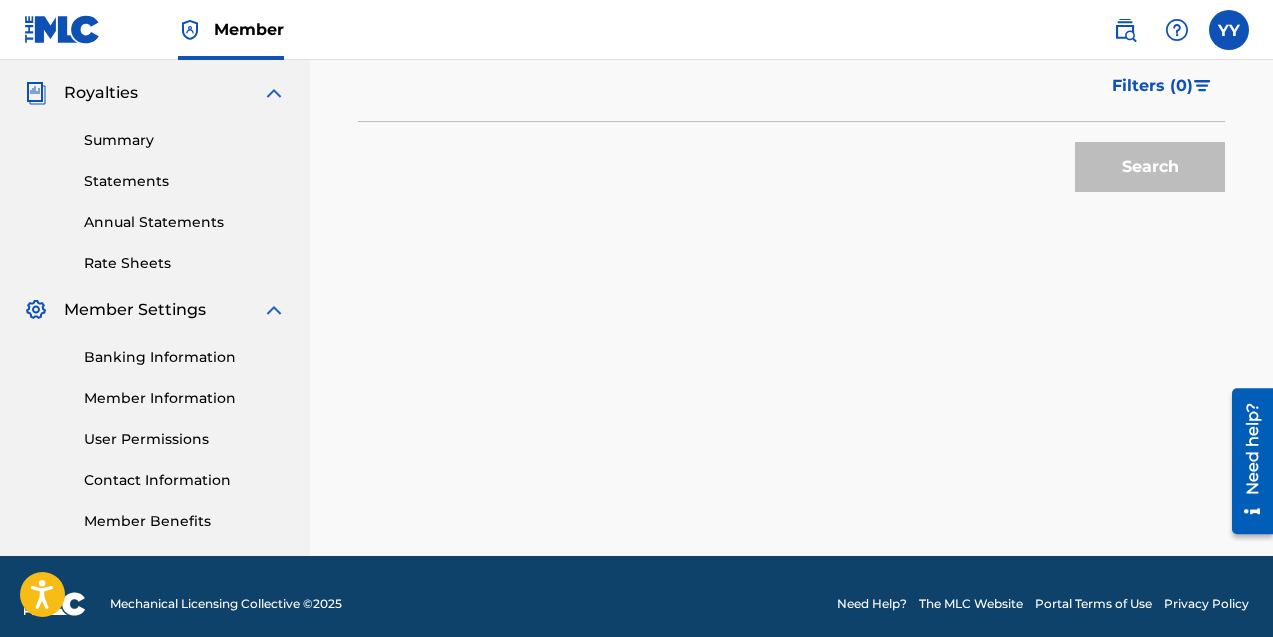 scroll, scrollTop: 603, scrollLeft: 0, axis: vertical 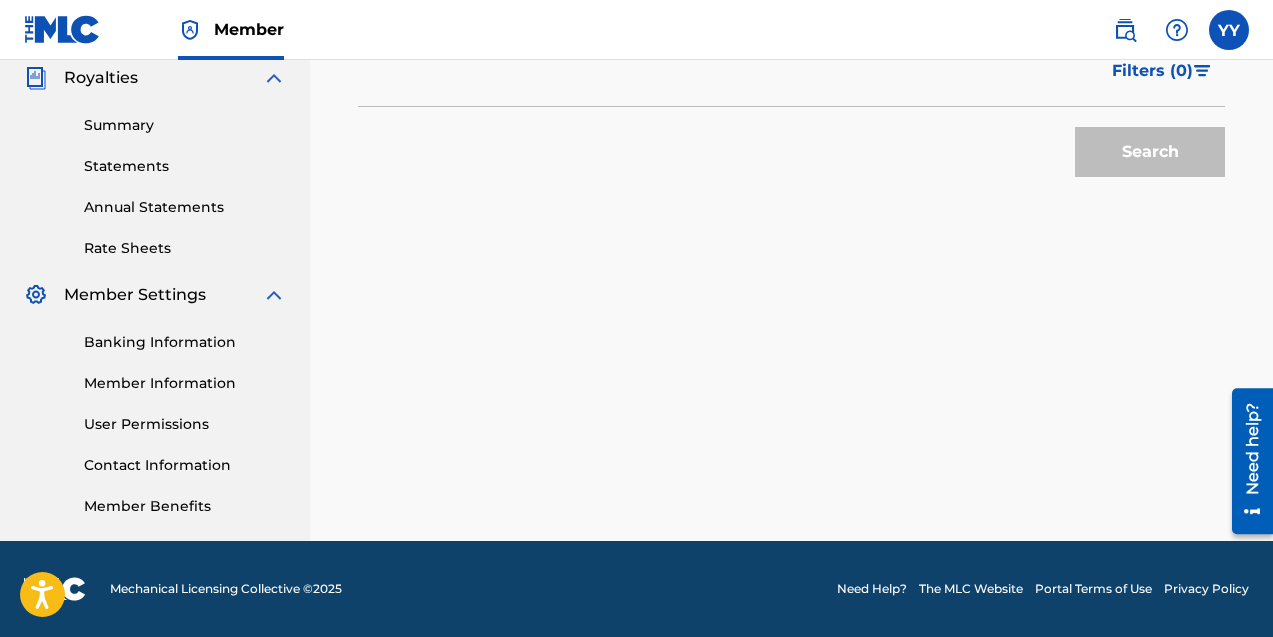 click on "Summary Statements Annual Statements Rate Sheets" at bounding box center [155, 174] 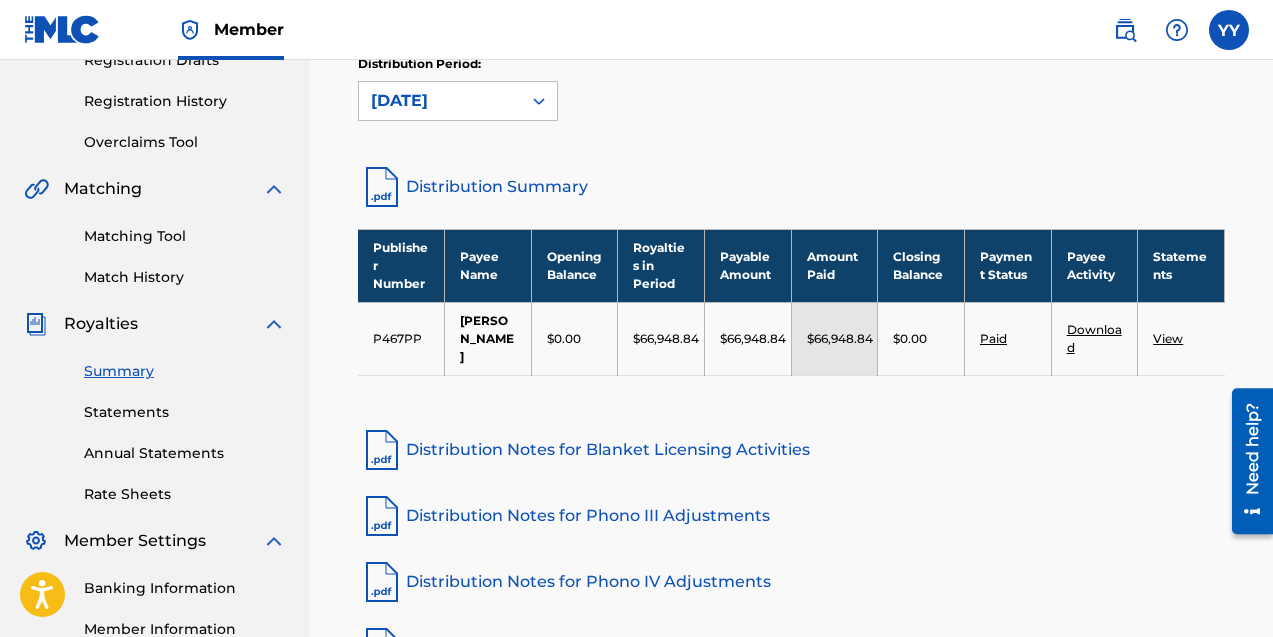 scroll, scrollTop: 346, scrollLeft: 0, axis: vertical 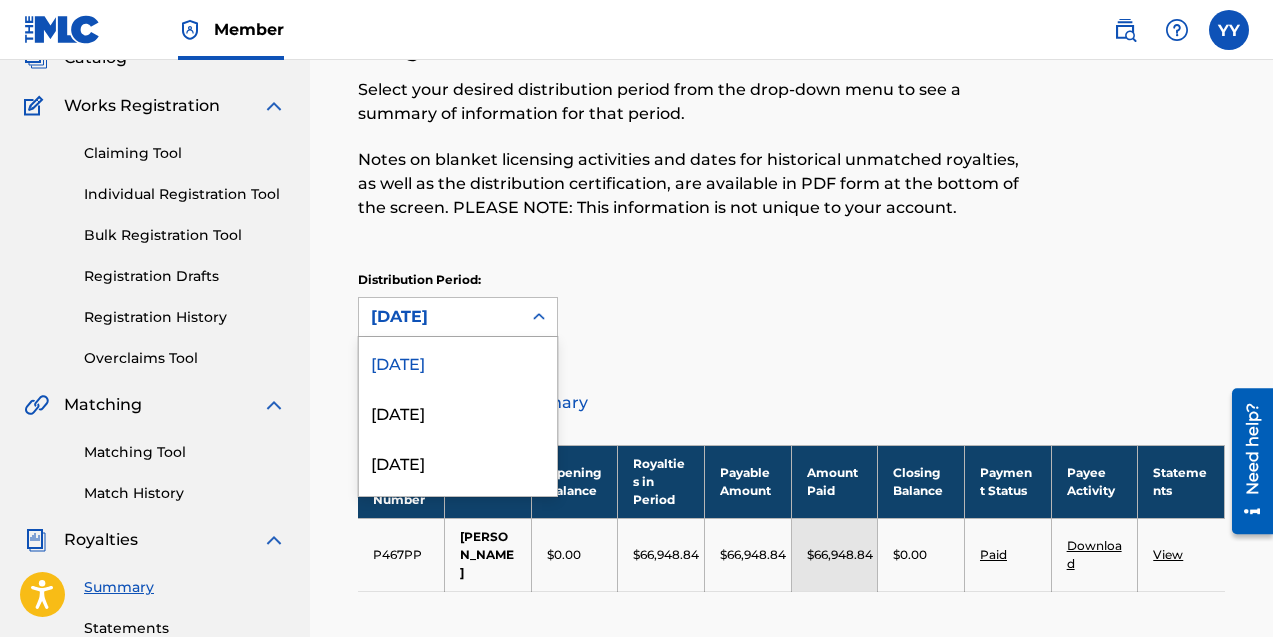 click at bounding box center (539, 317) 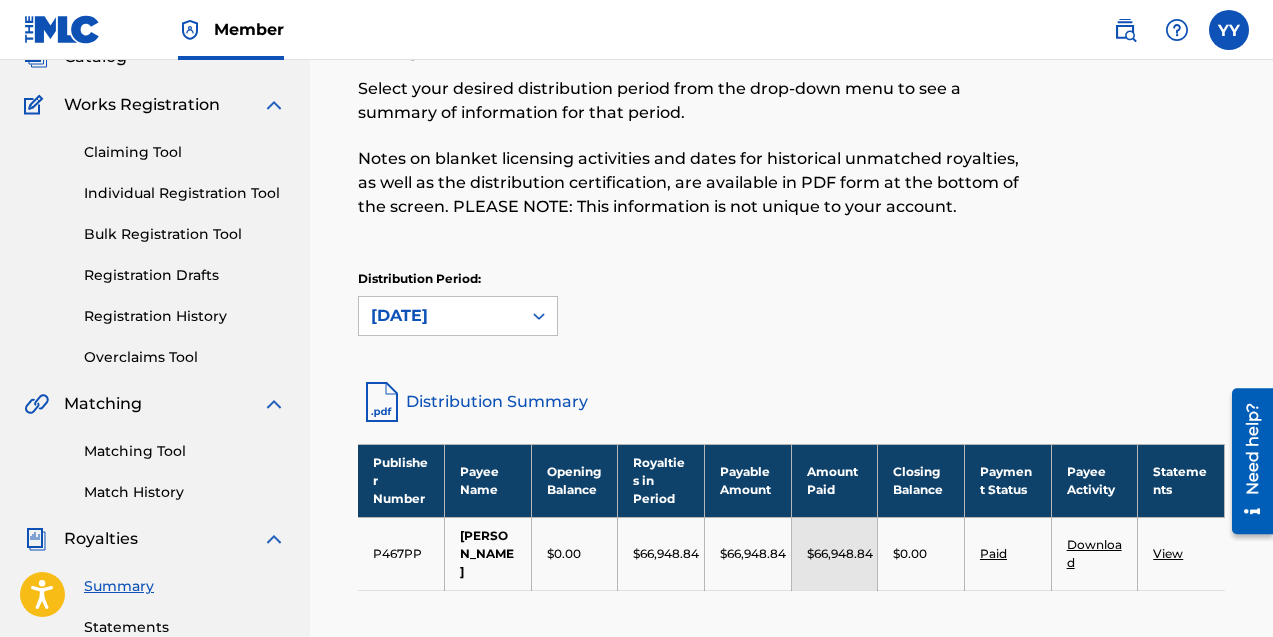 click at bounding box center (539, 316) 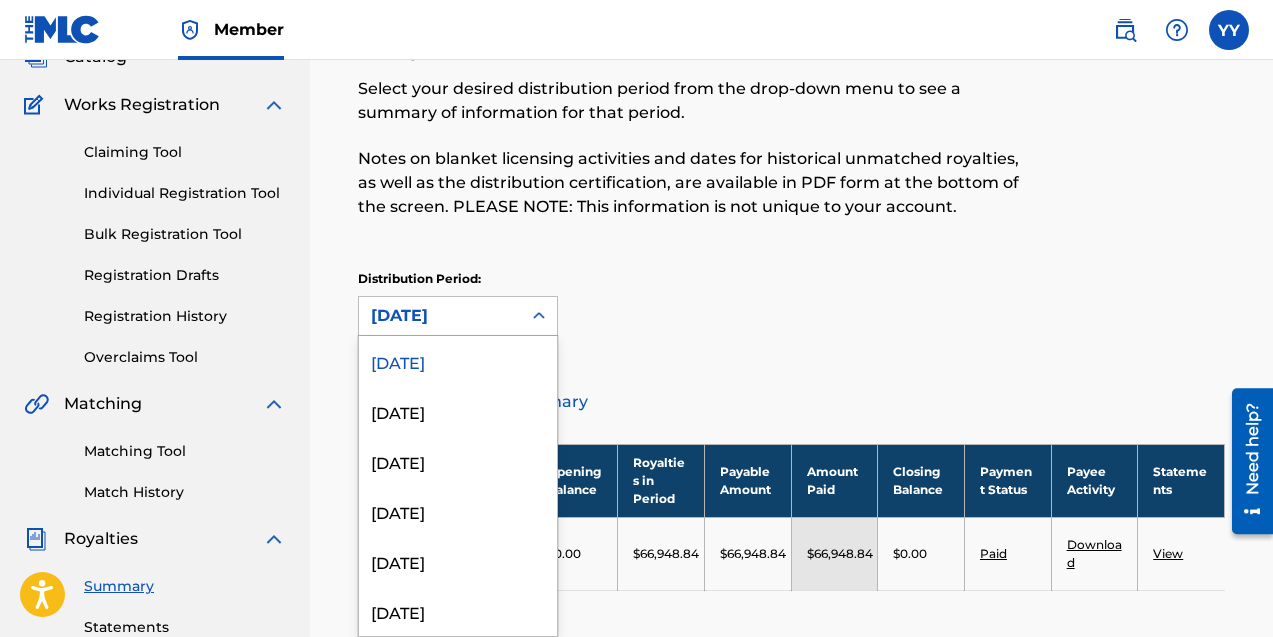 click at bounding box center [539, 316] 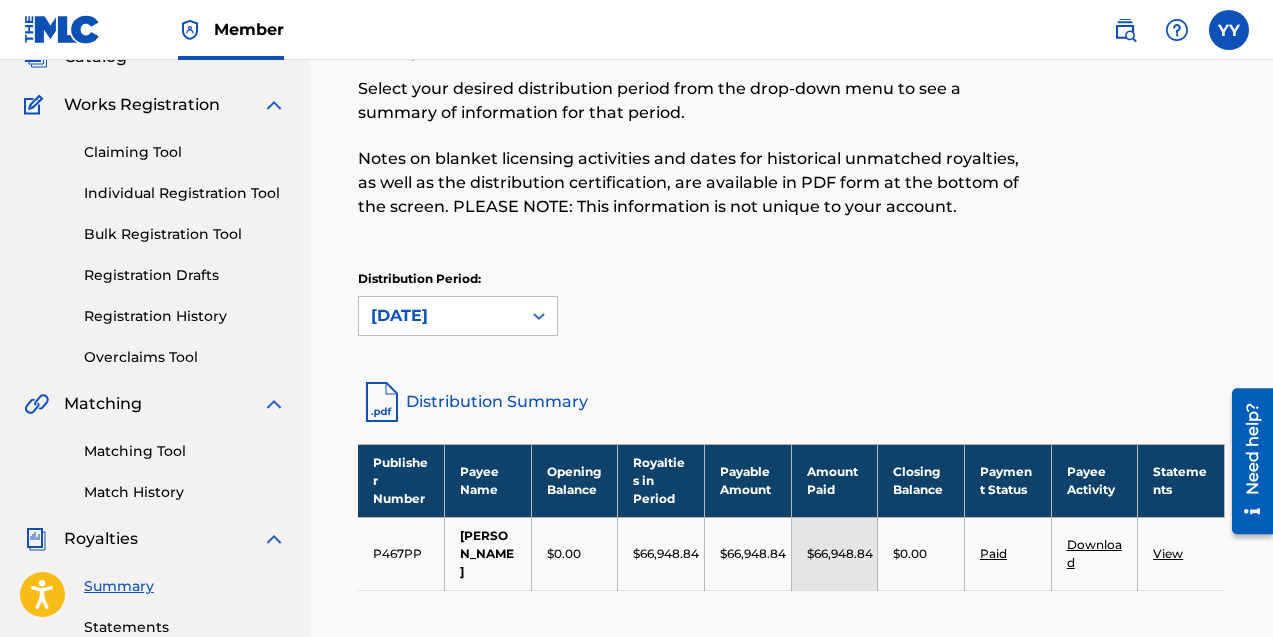 click at bounding box center [539, 316] 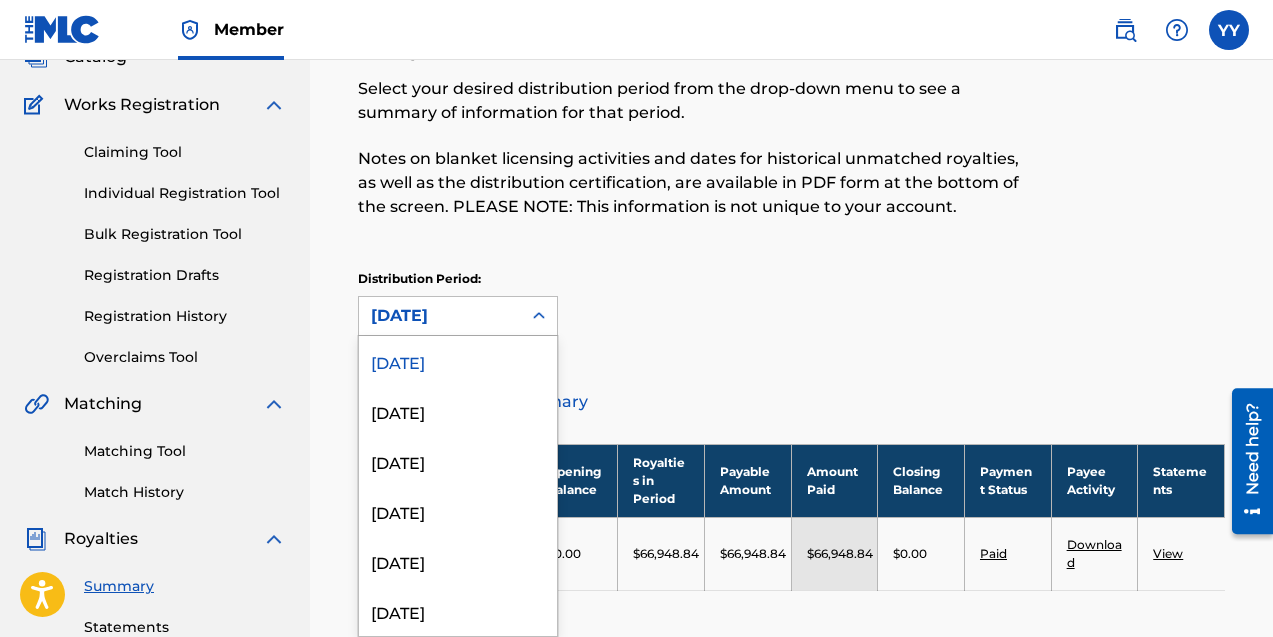 click at bounding box center (539, 316) 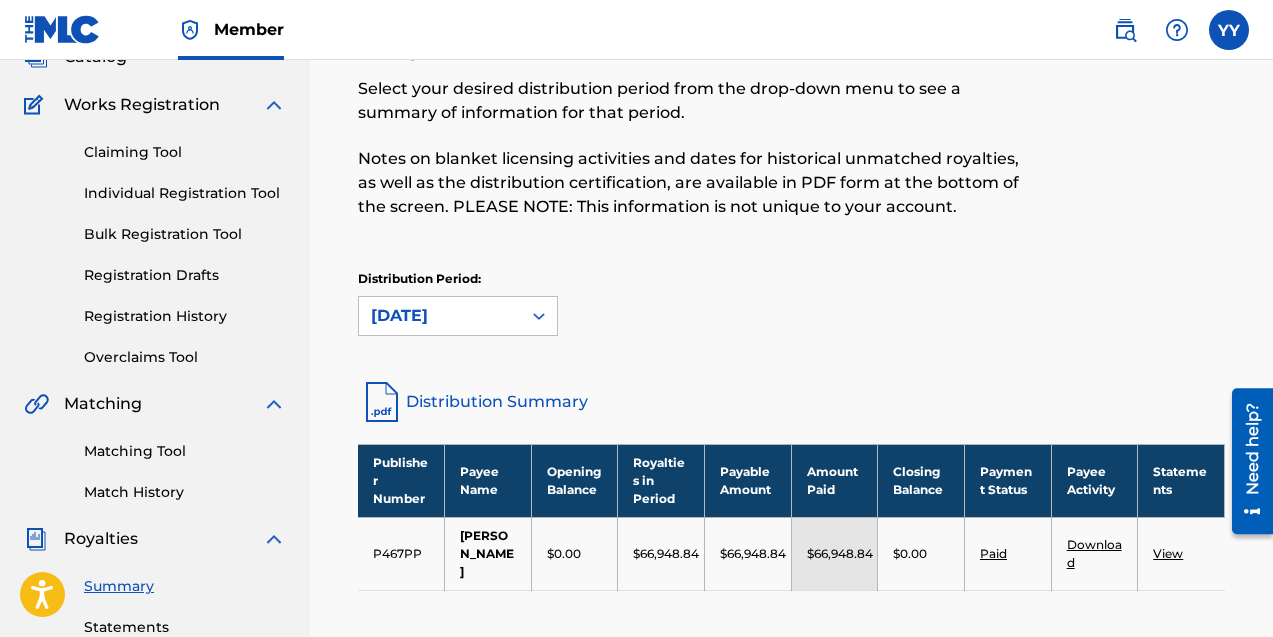click on "[DATE]" at bounding box center (440, 316) 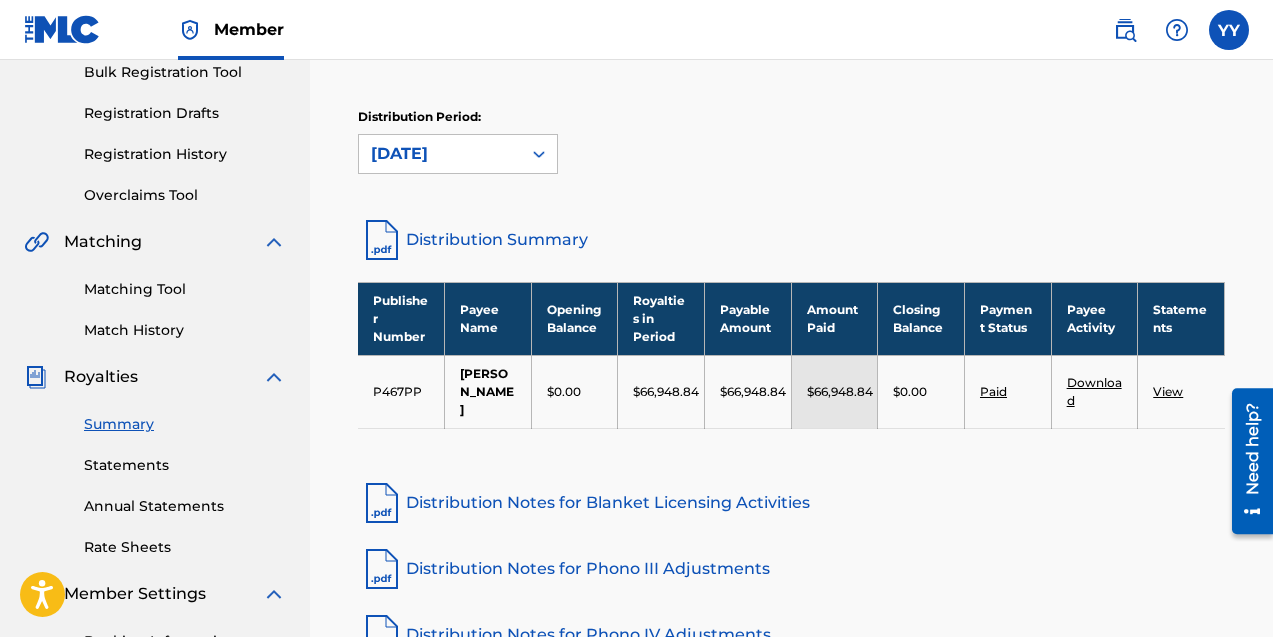 scroll, scrollTop: 291, scrollLeft: 0, axis: vertical 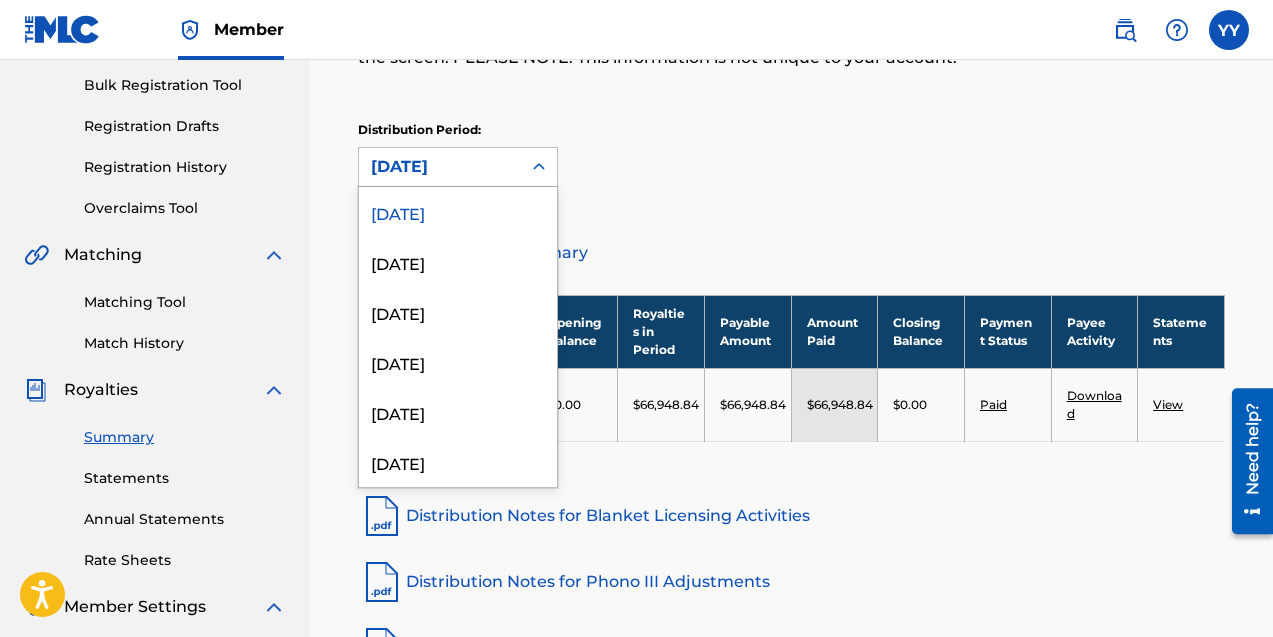 click on "[DATE]" at bounding box center [440, 167] 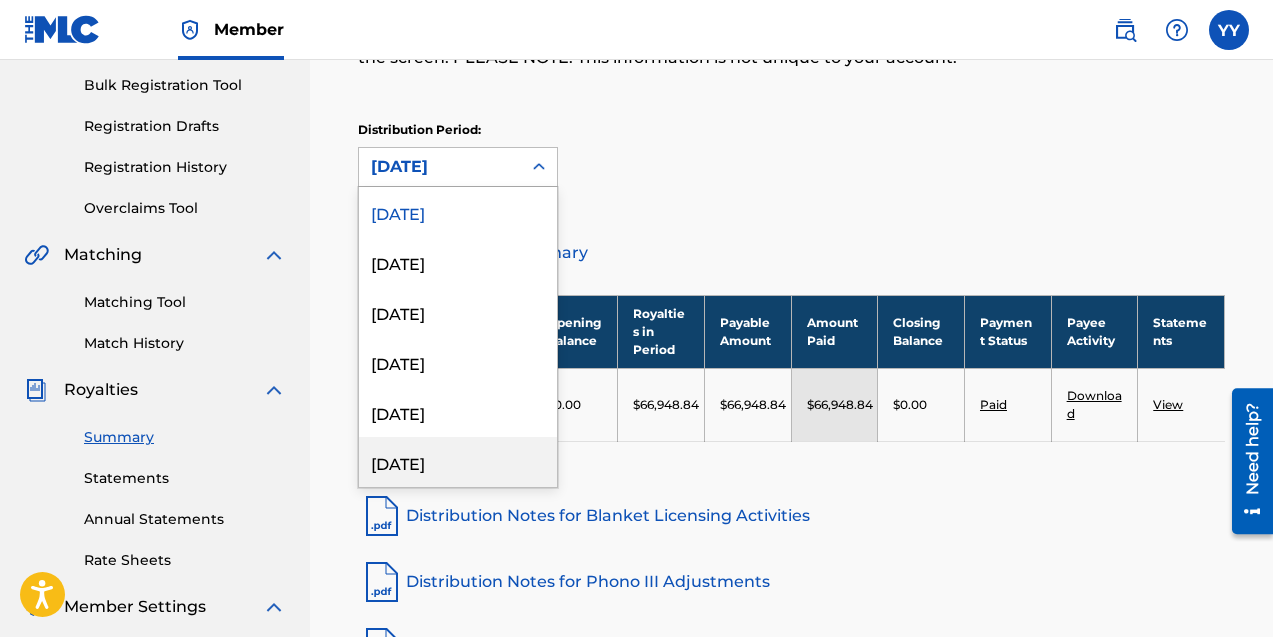 click on "[DATE]" at bounding box center (458, 462) 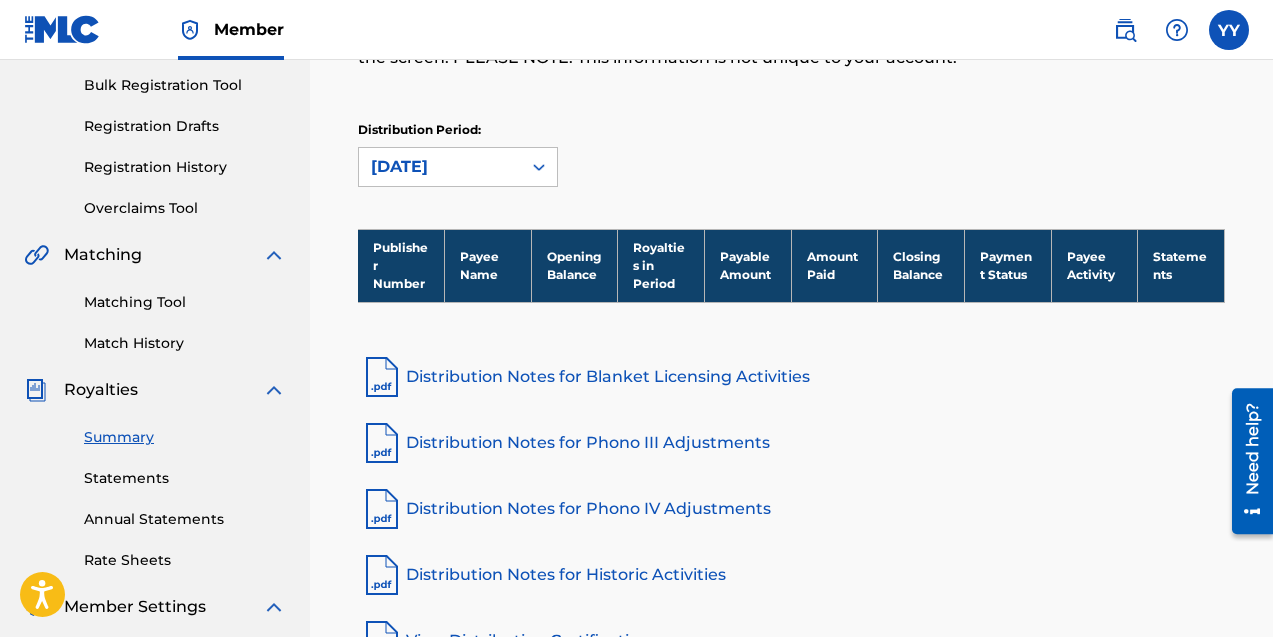 click on "[DATE]" at bounding box center (440, 167) 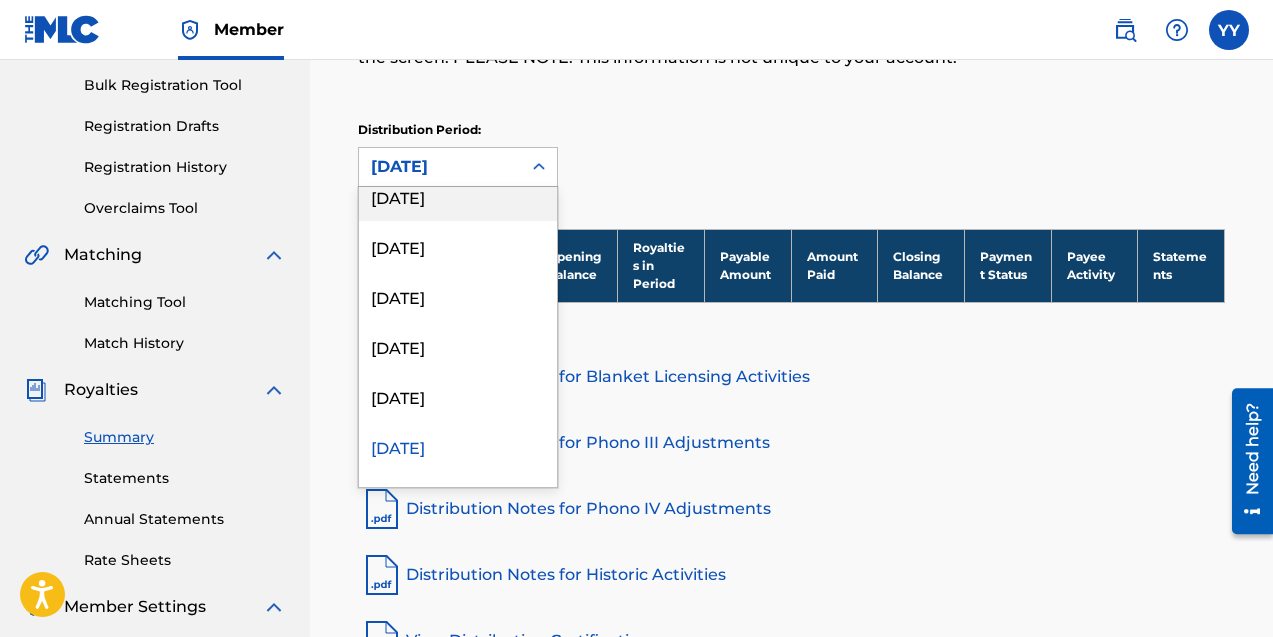 scroll, scrollTop: 0, scrollLeft: 0, axis: both 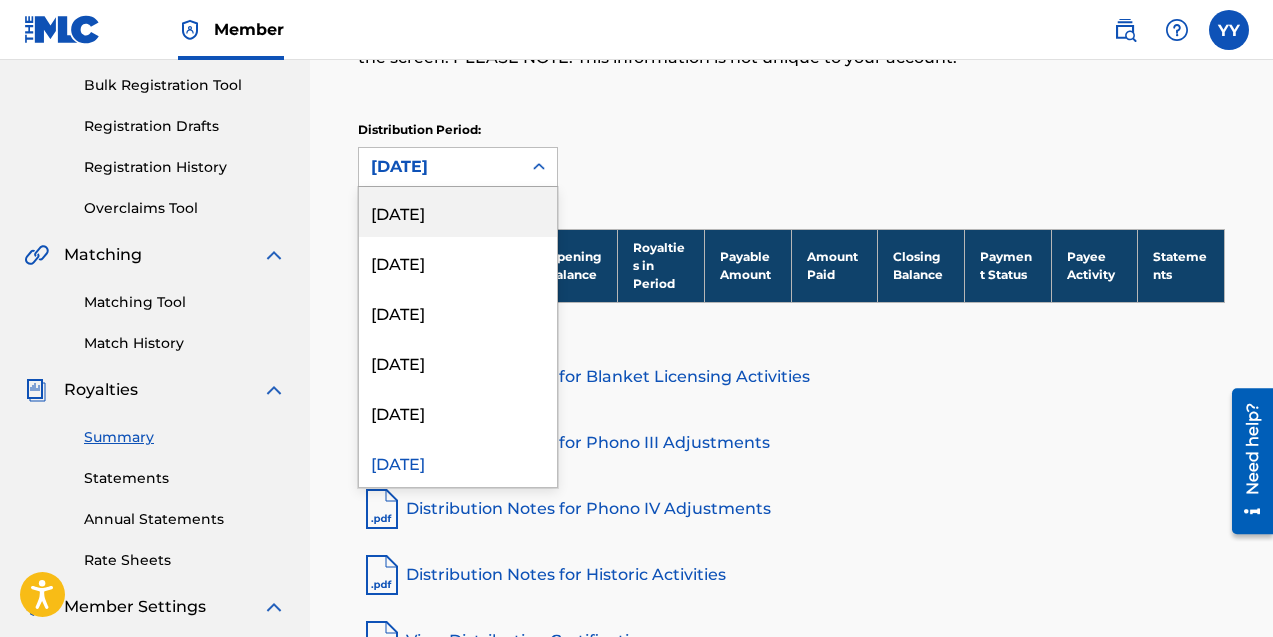 click on "[DATE]" at bounding box center [458, 212] 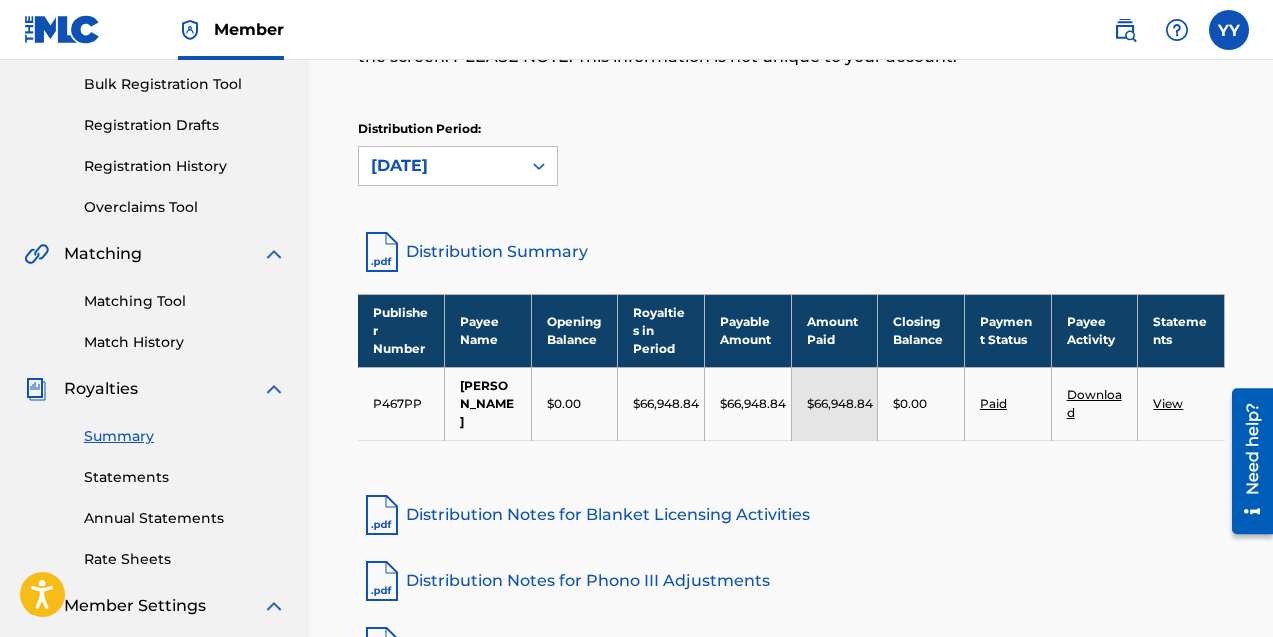 scroll, scrollTop: 280, scrollLeft: 0, axis: vertical 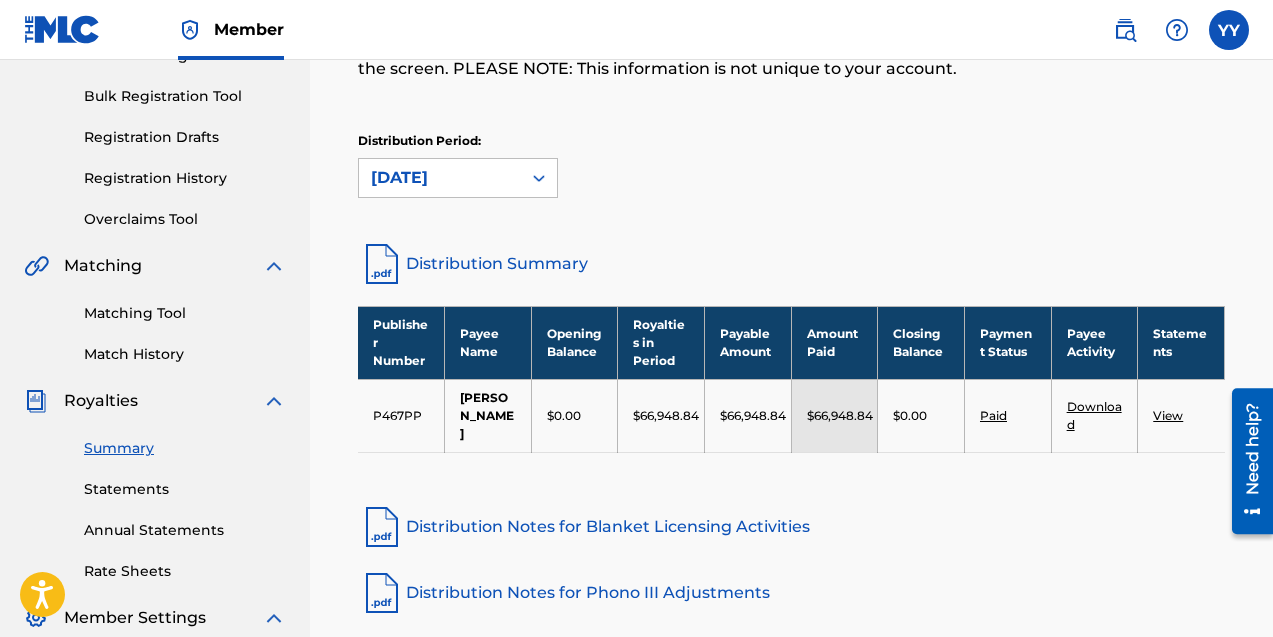 click on "[DATE]" at bounding box center [440, 178] 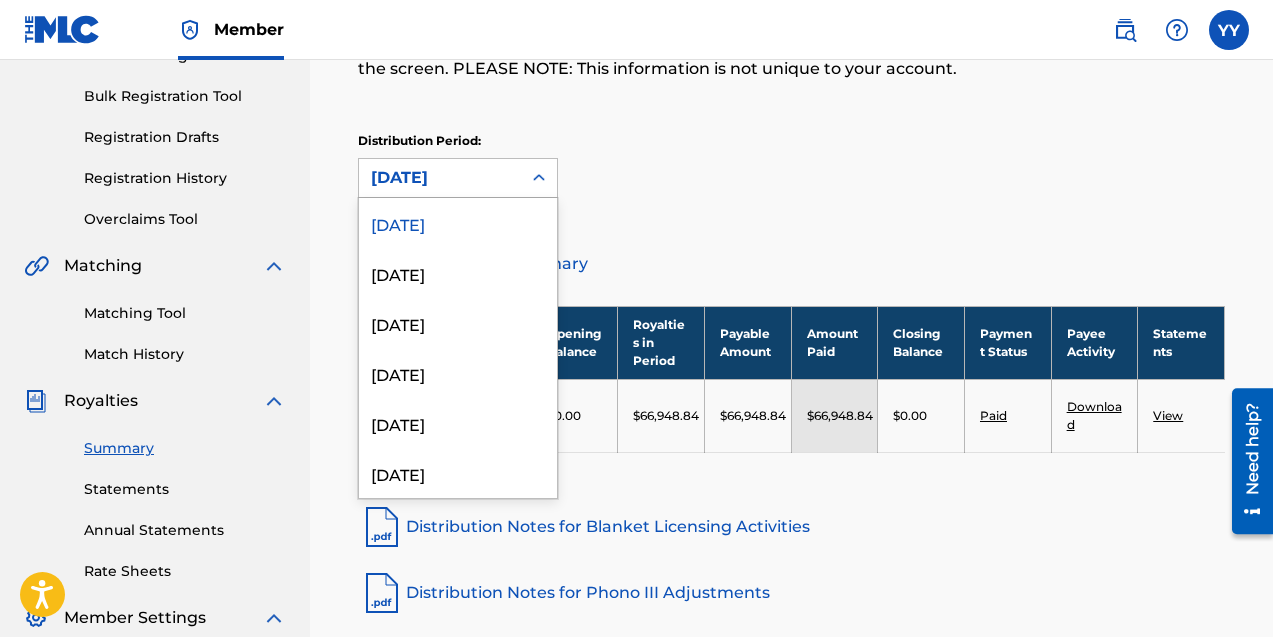 click on "[DATE]" at bounding box center (440, 178) 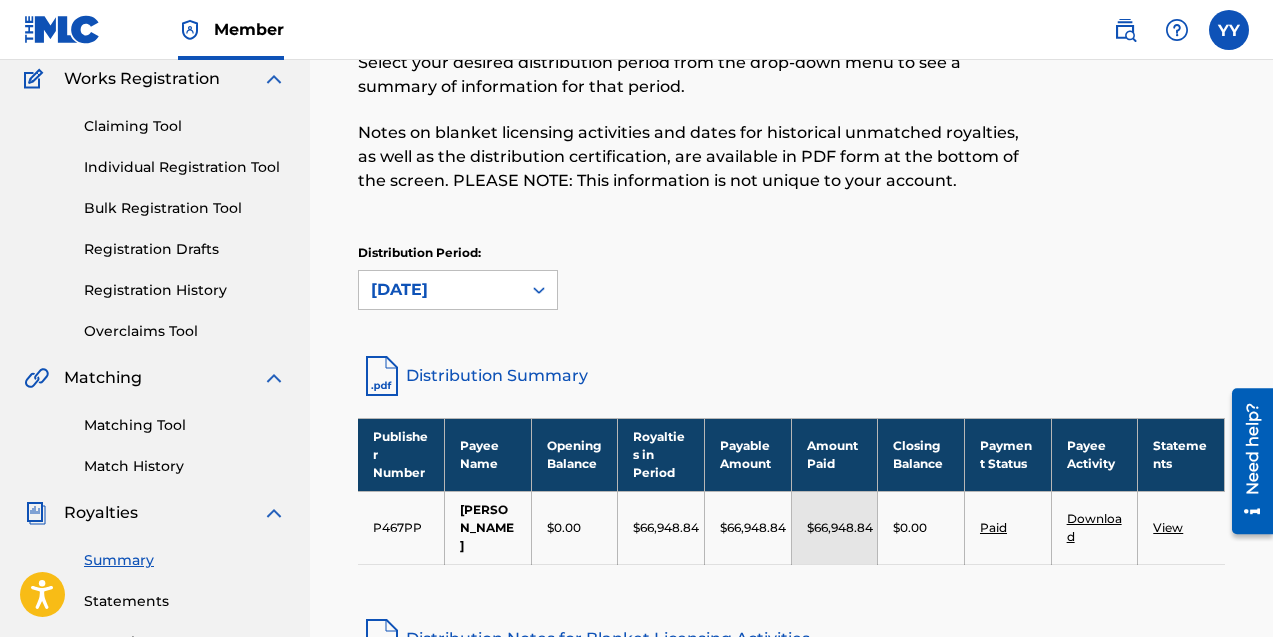 scroll, scrollTop: 170, scrollLeft: 0, axis: vertical 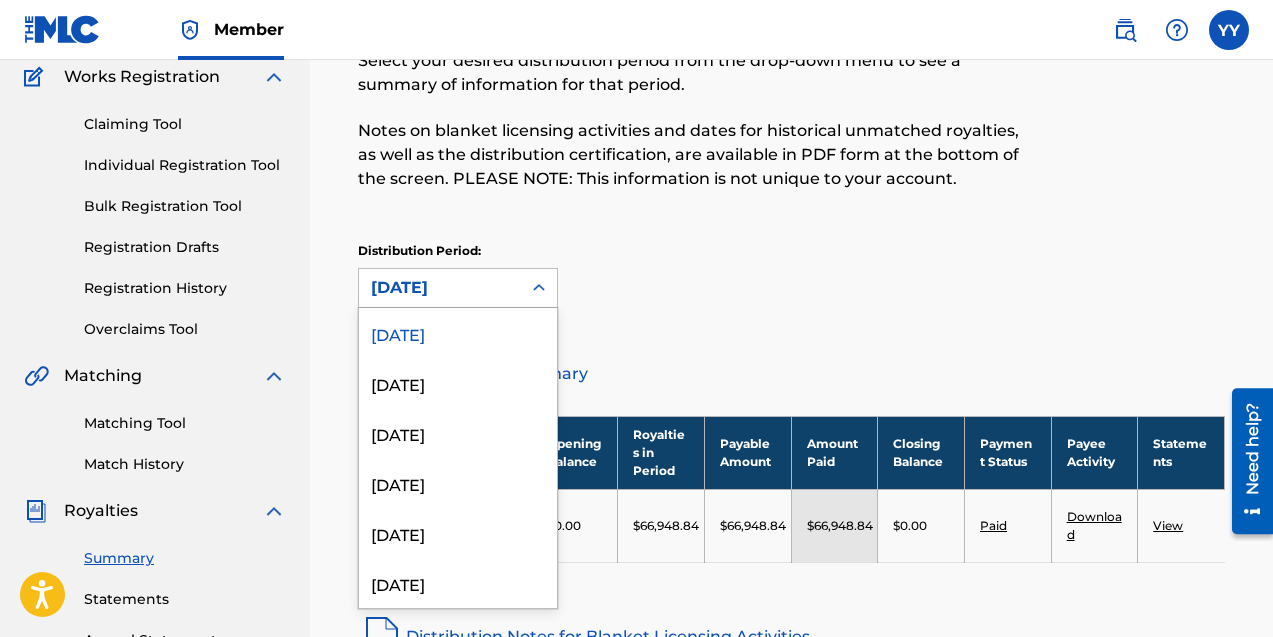 click on "[DATE]" at bounding box center [440, 288] 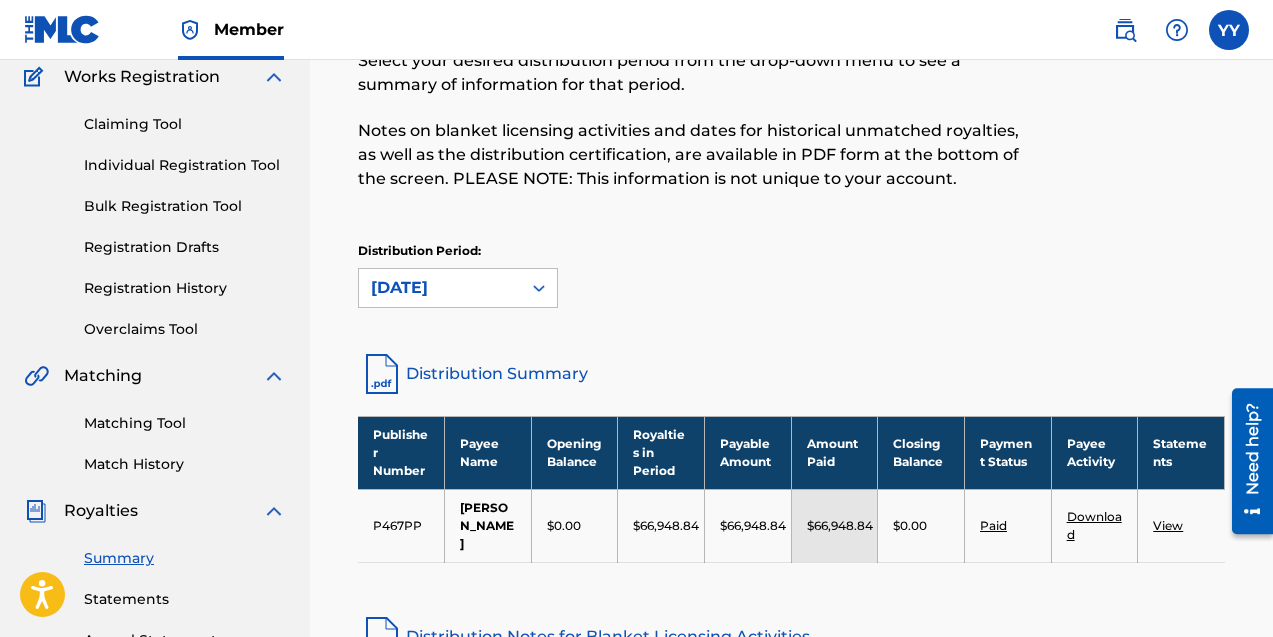 click at bounding box center (539, 288) 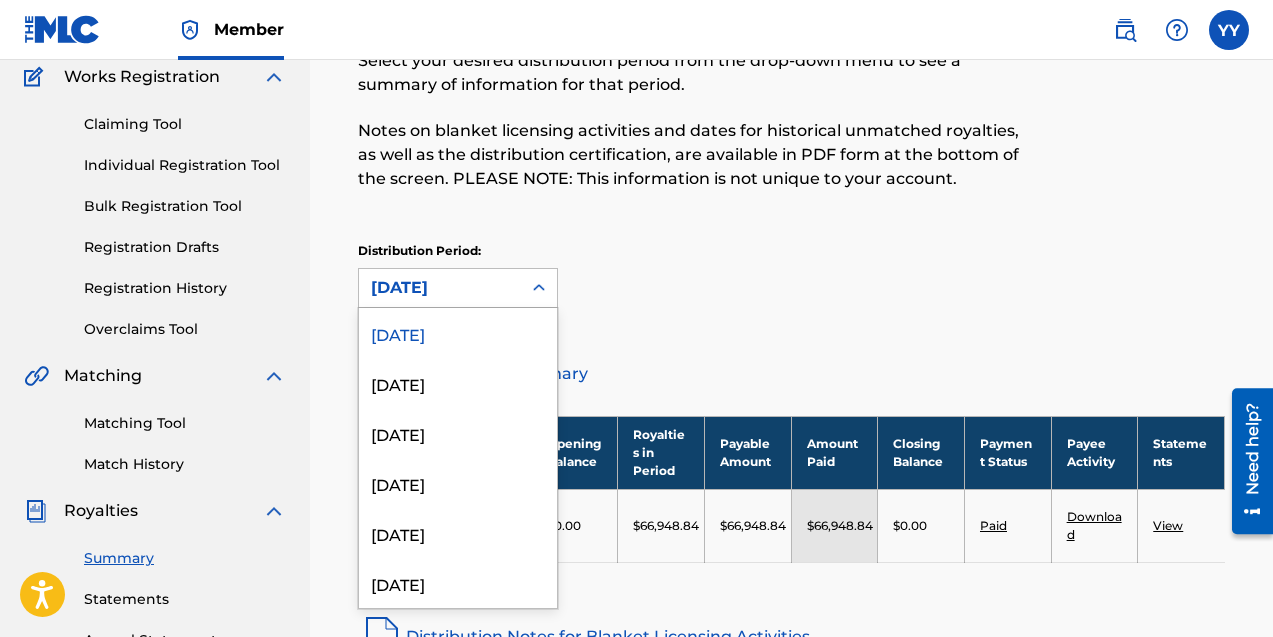 click at bounding box center (539, 288) 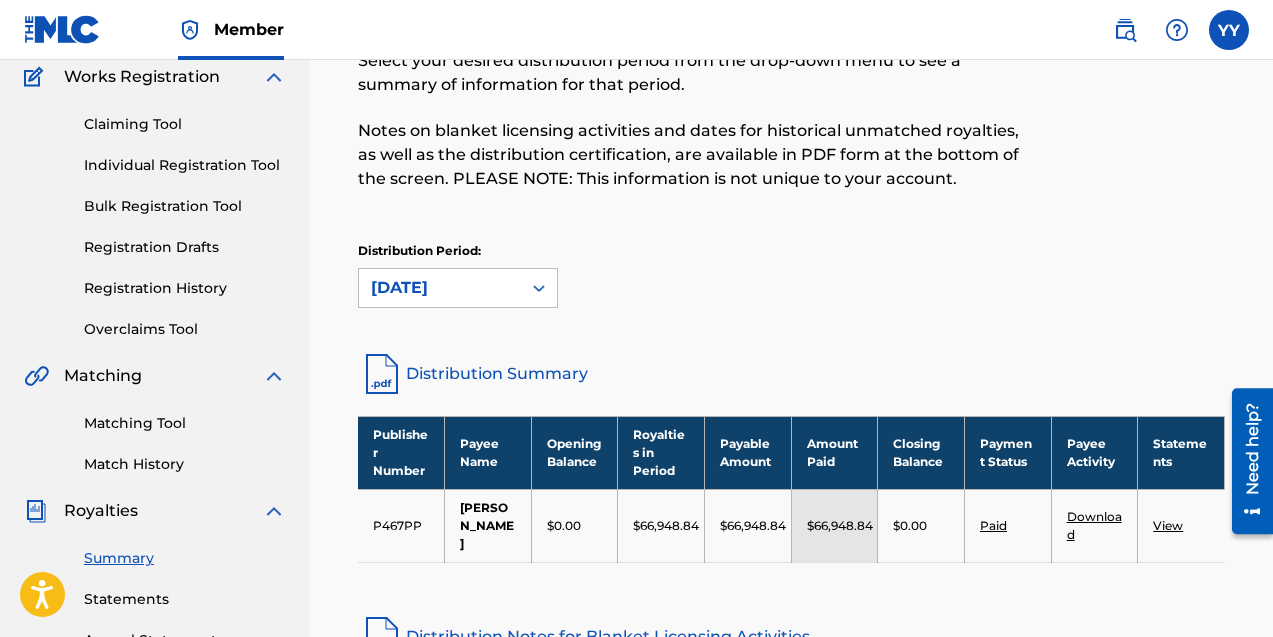 click on "[DATE]" at bounding box center [440, 288] 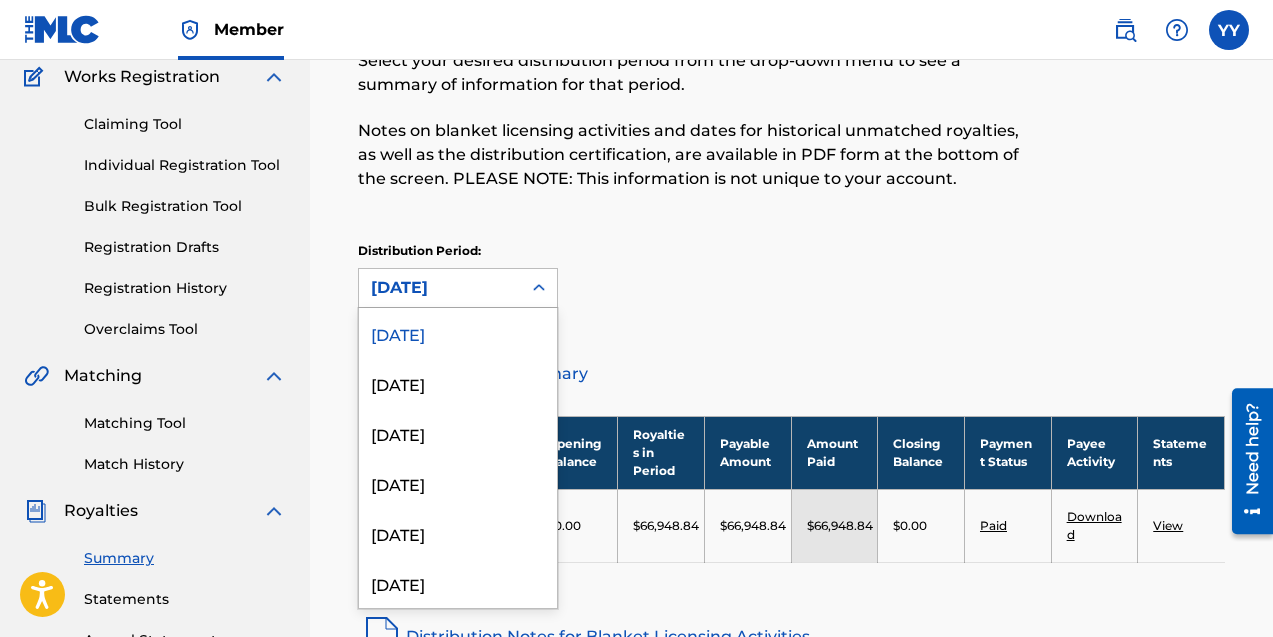 click on "[DATE]" at bounding box center (440, 288) 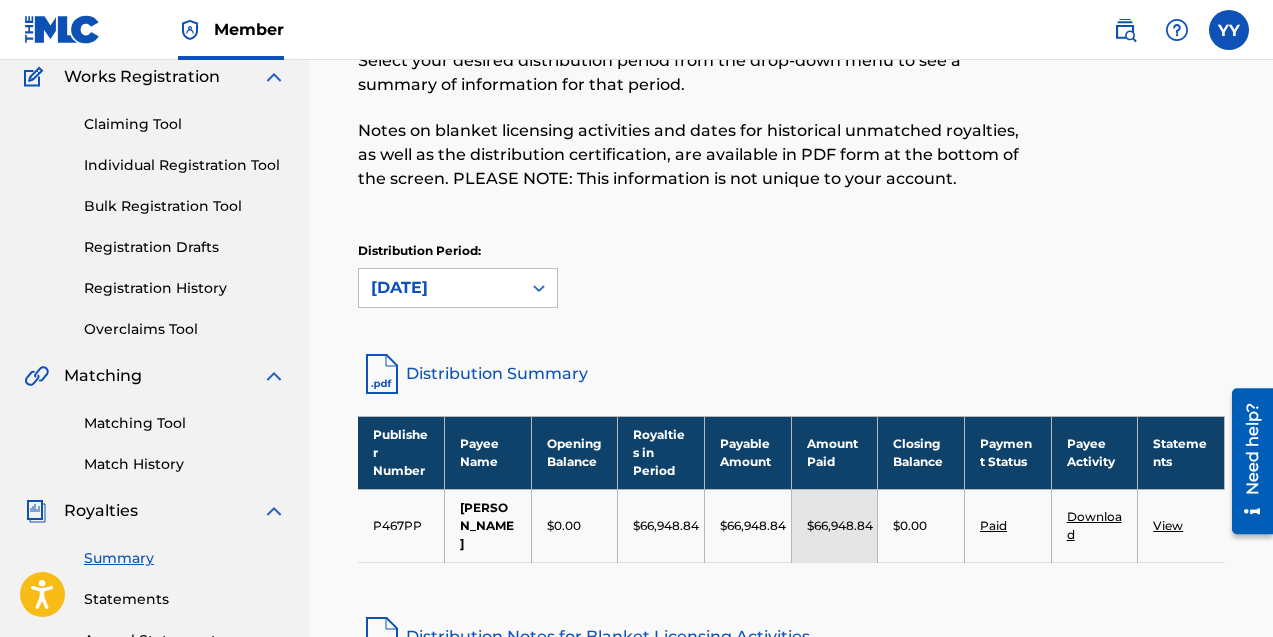 click on "[DATE]" at bounding box center (440, 288) 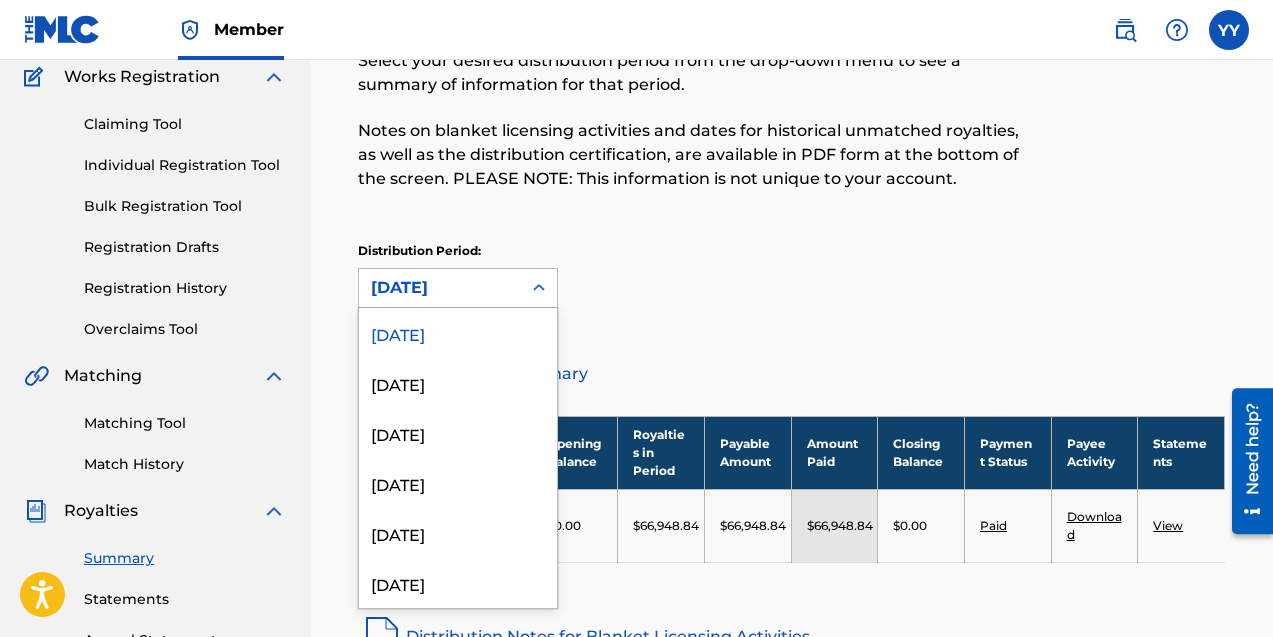 click on "[DATE]" at bounding box center (440, 288) 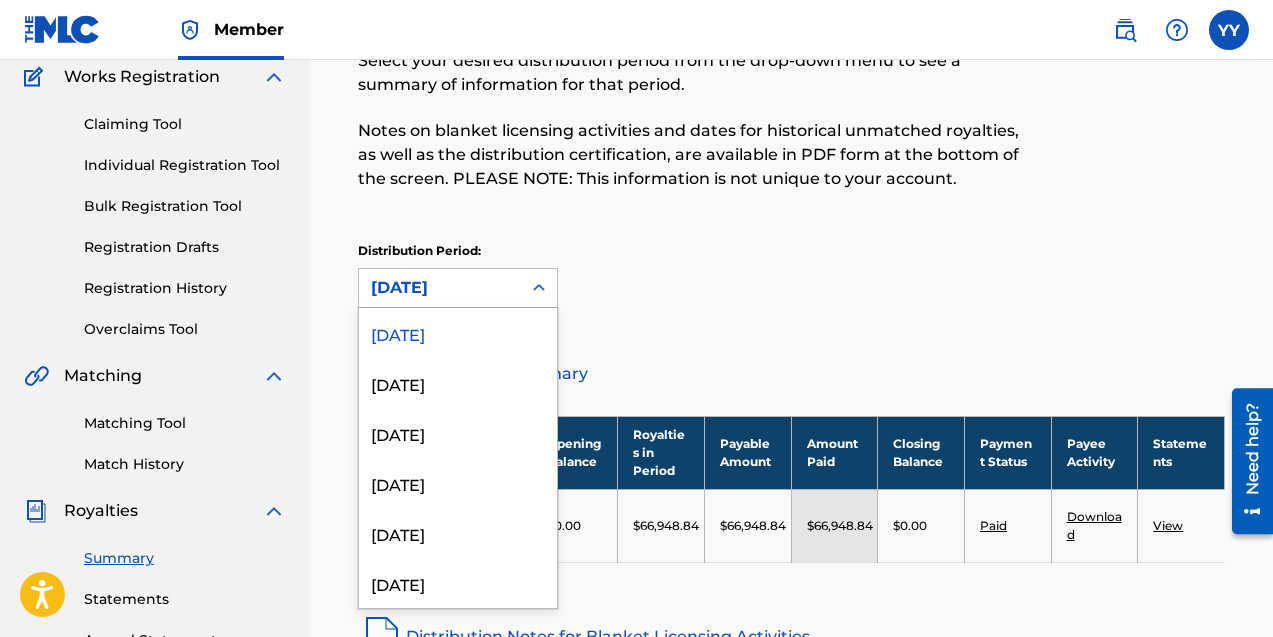 click on "[DATE]" at bounding box center [440, 288] 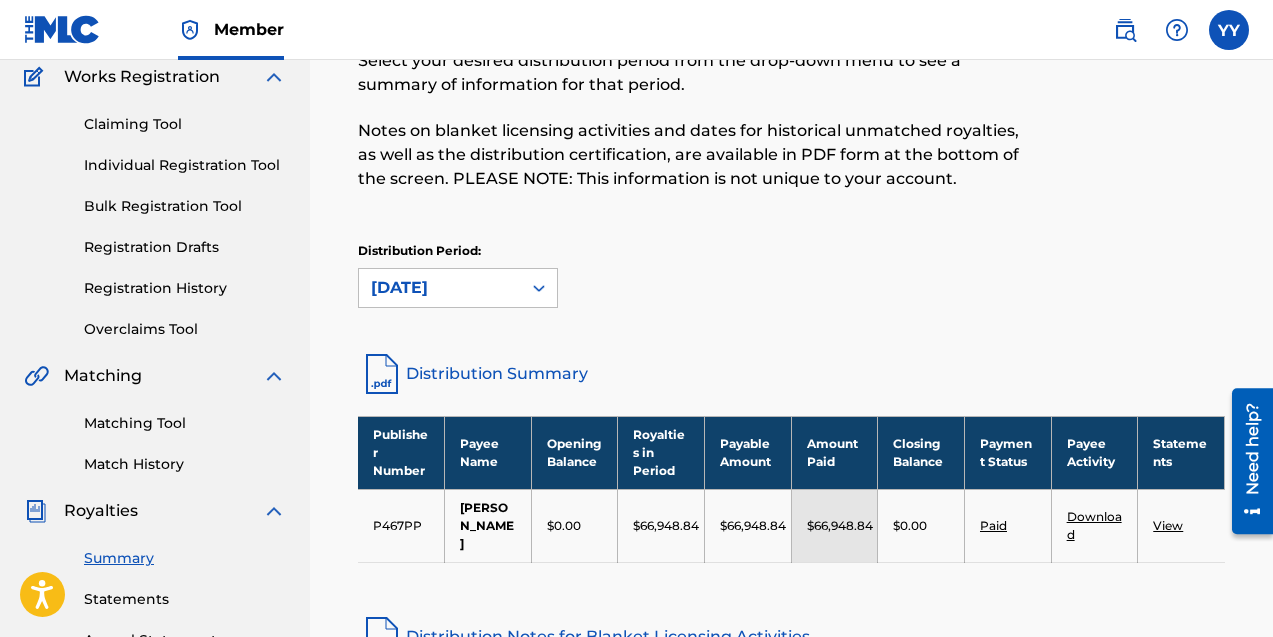 click on "[DATE]" at bounding box center (440, 288) 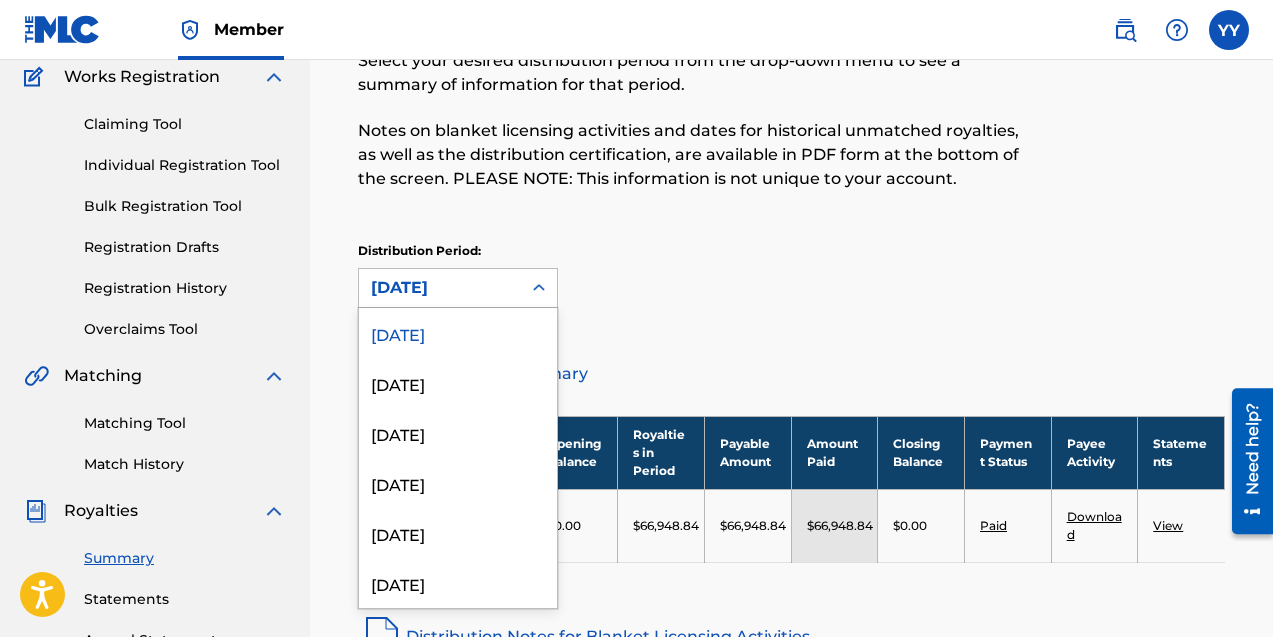 click on "[DATE]" at bounding box center [440, 288] 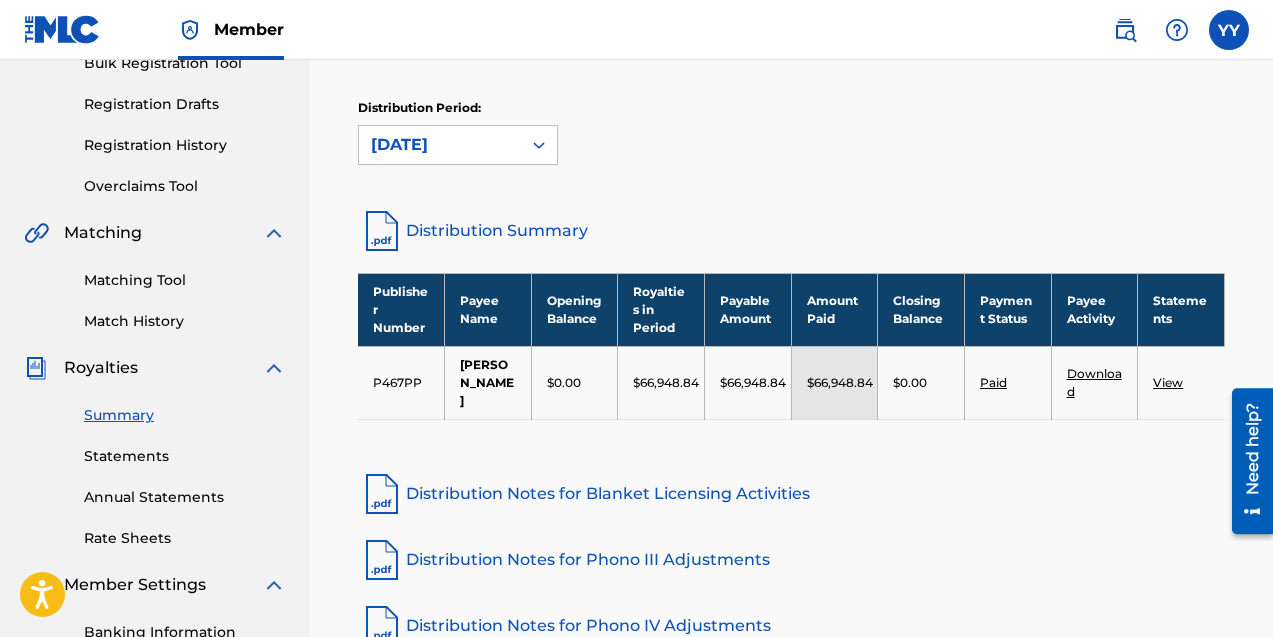 scroll, scrollTop: 316, scrollLeft: 0, axis: vertical 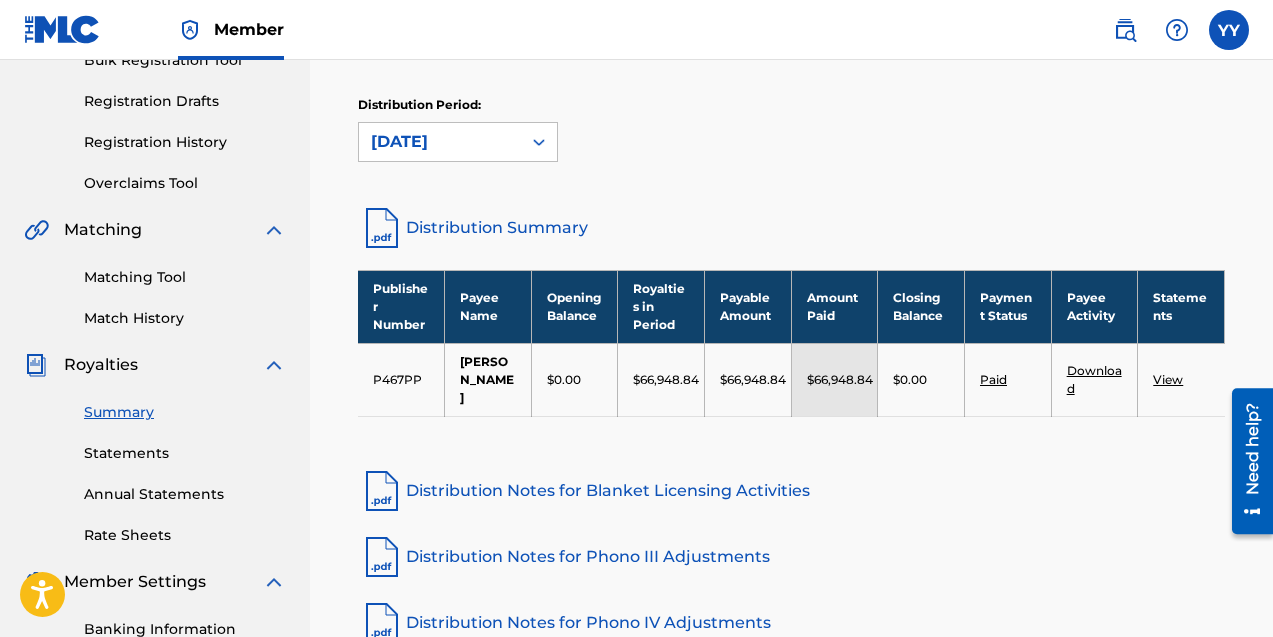 click on "[DATE]" at bounding box center (440, 142) 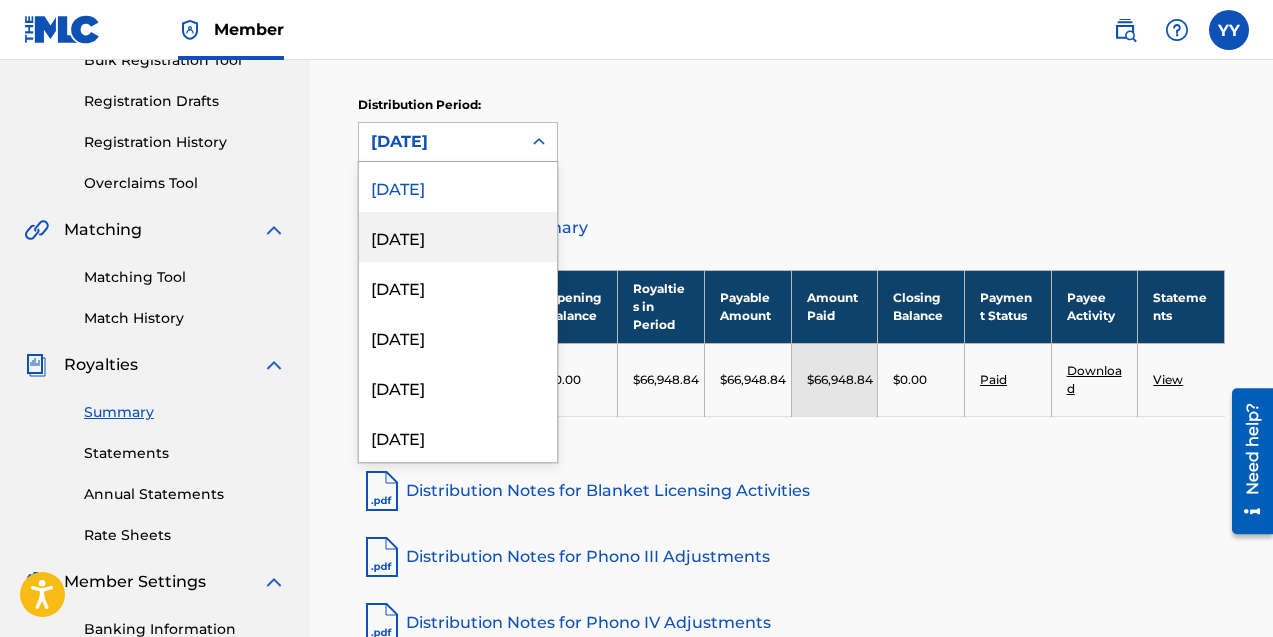 click on "[DATE]" at bounding box center (458, 237) 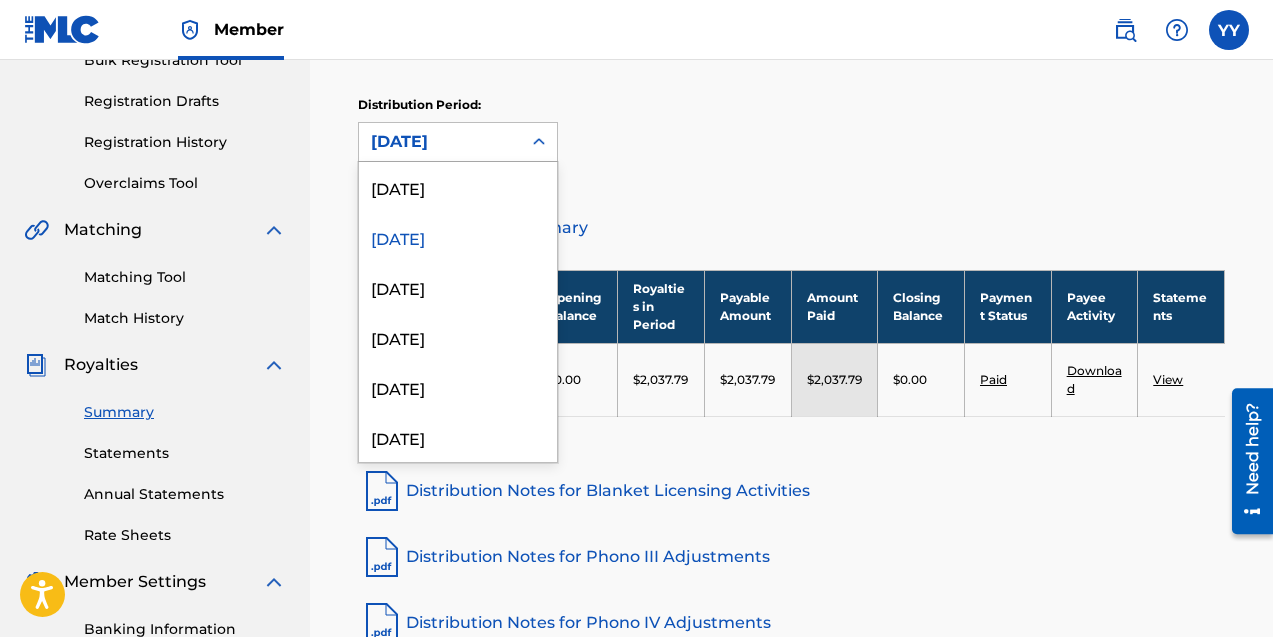 click on "[DATE]" at bounding box center (440, 142) 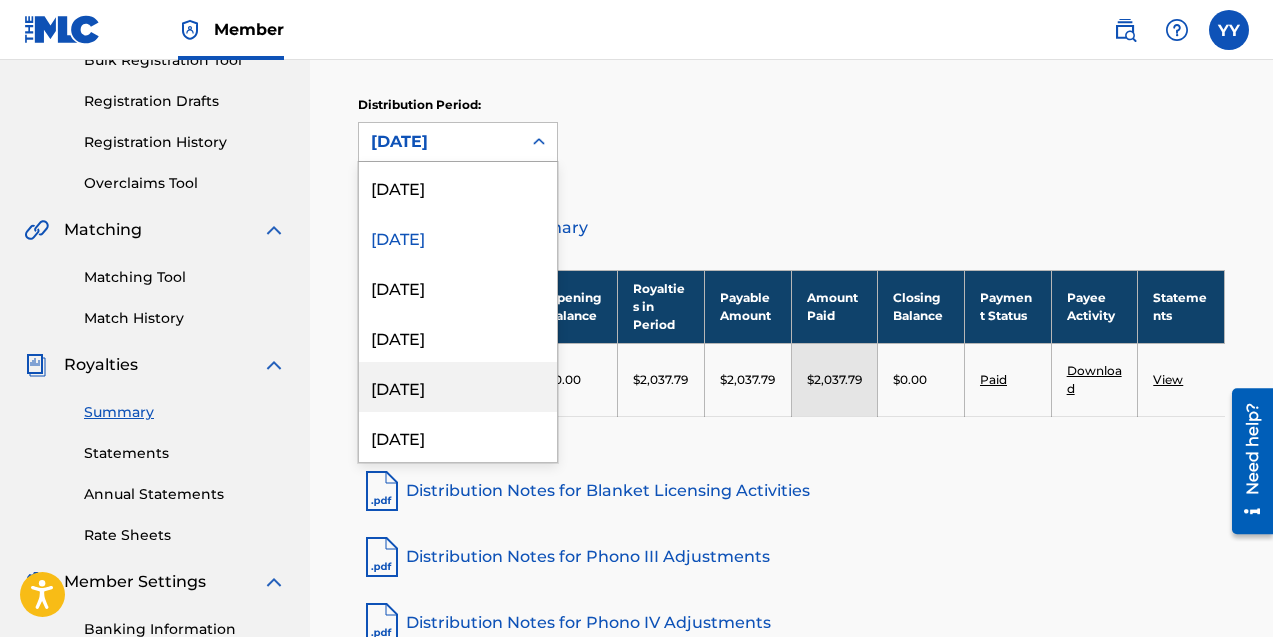 click on "[DATE]" at bounding box center [458, 387] 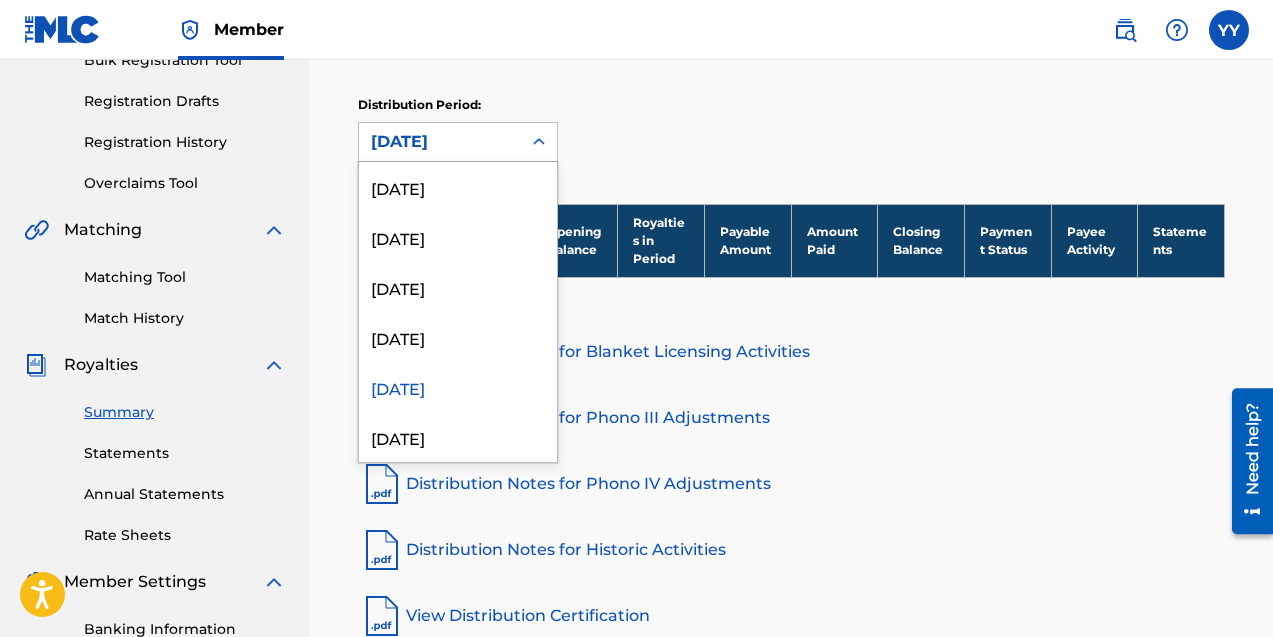 click on "[DATE]" at bounding box center [440, 142] 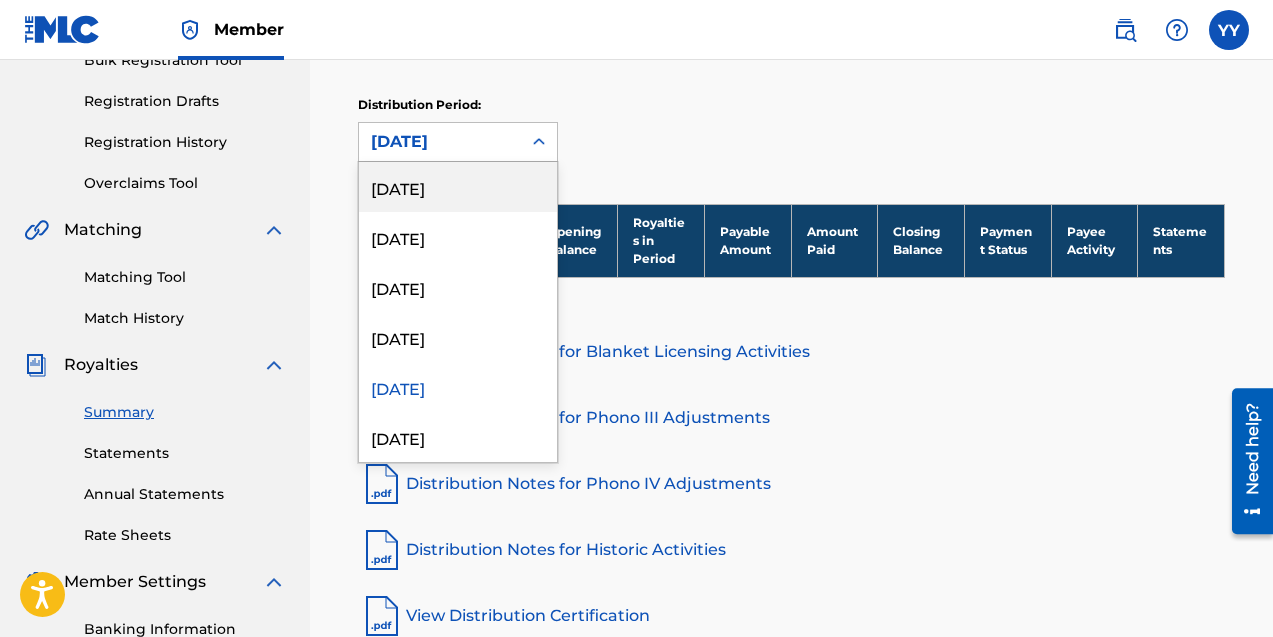 click on "[DATE]" at bounding box center [458, 187] 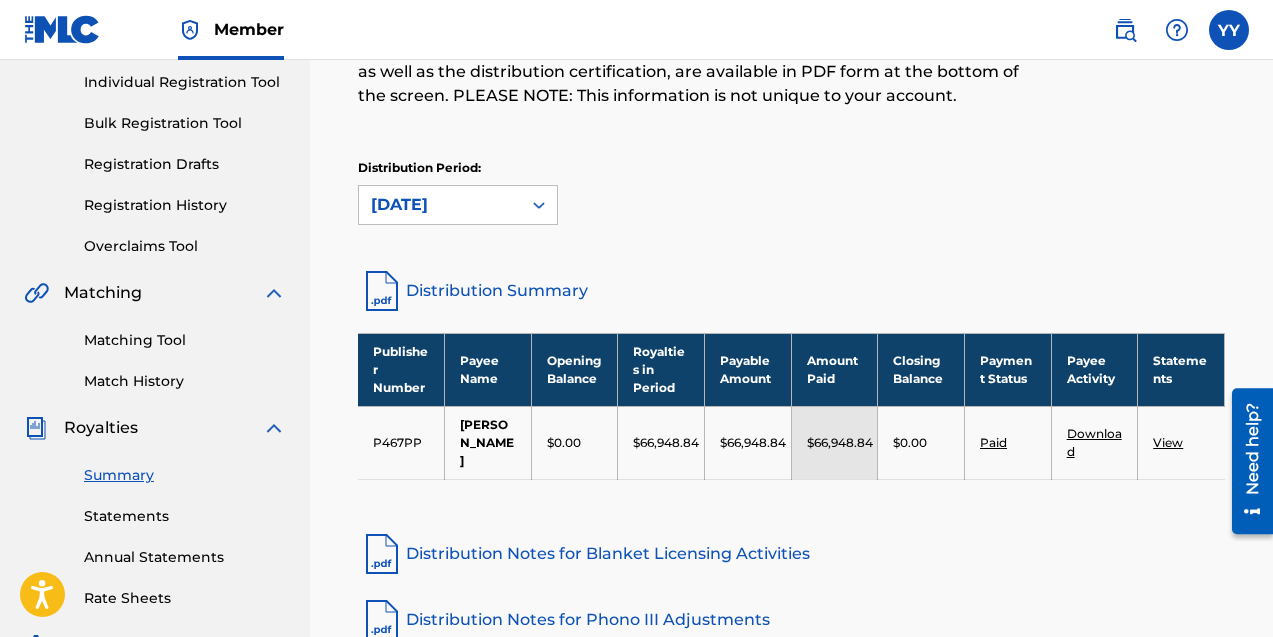 scroll, scrollTop: 251, scrollLeft: 0, axis: vertical 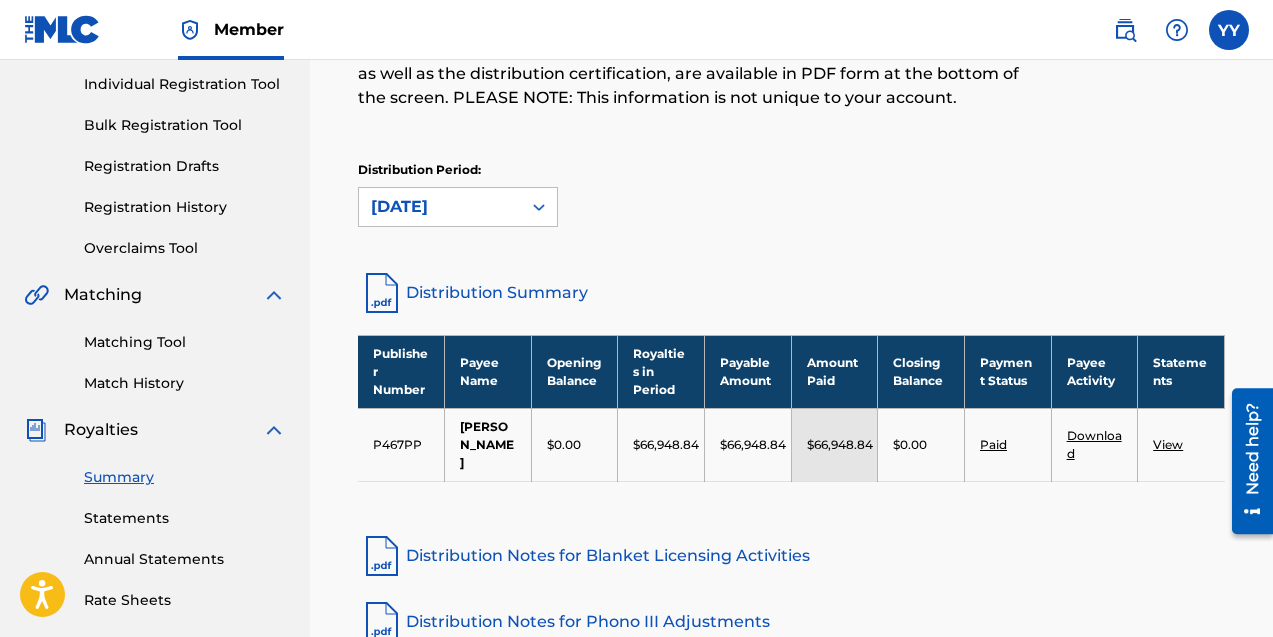 click on "[DATE]" at bounding box center (440, 207) 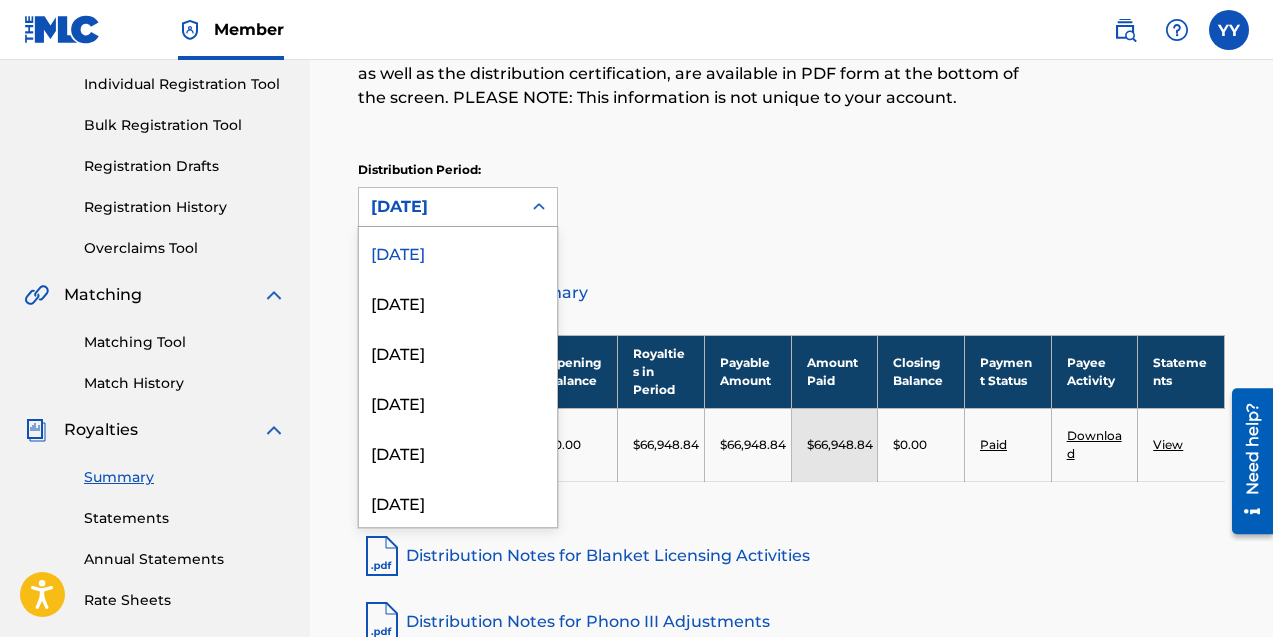 click on "[DATE]" at bounding box center [440, 207] 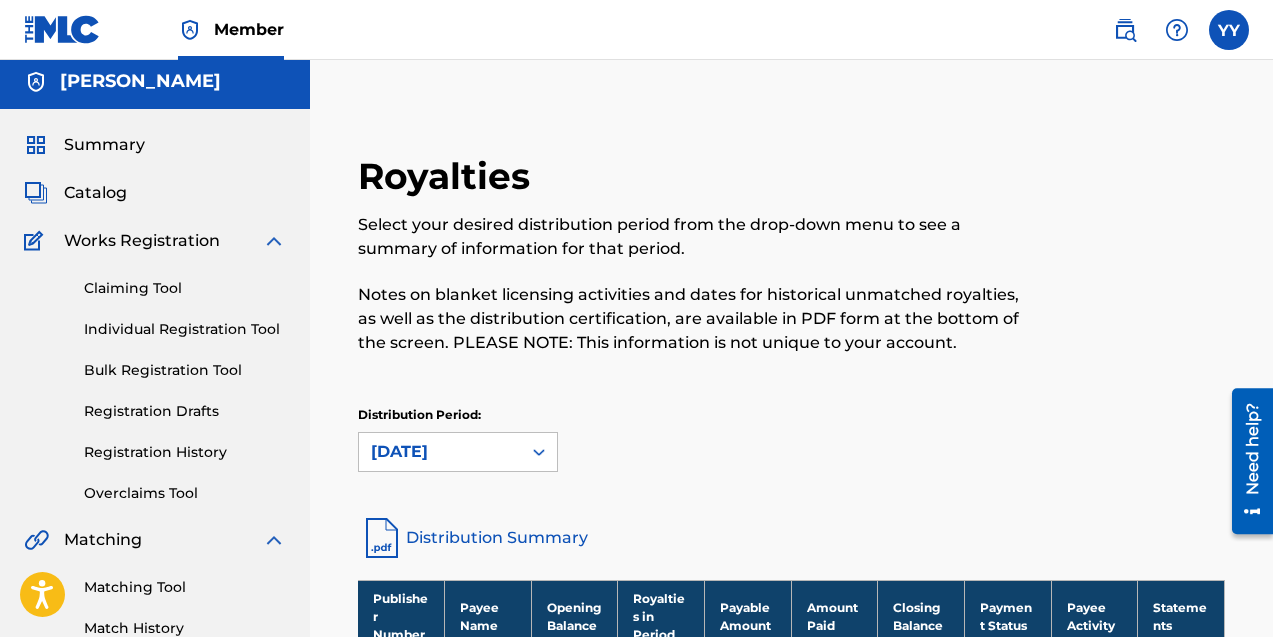 scroll, scrollTop: 0, scrollLeft: 0, axis: both 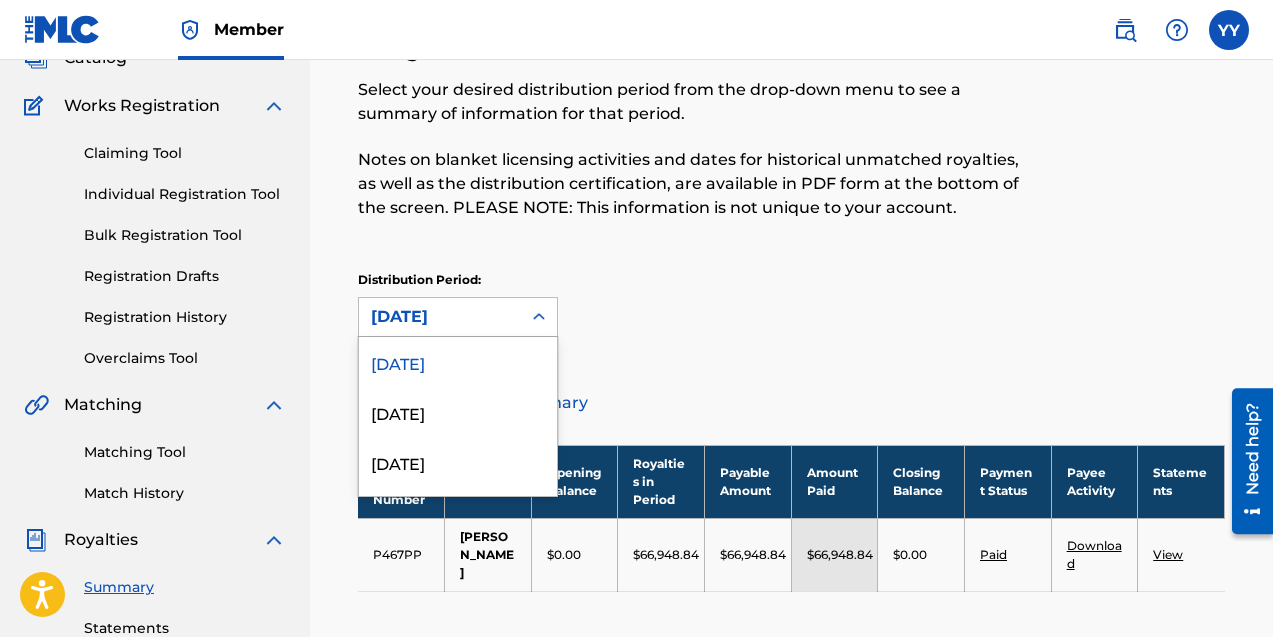 click on "[DATE] selected, 1 of 52. 52 results available. Use Up and Down to choose options, press Enter to select the currently focused option, press Escape to exit the menu, press Tab to select the option and exit the menu. [DATE] [DATE] [DATE] [DATE] [DATE] [DATE] [DATE] [DATE] [DATE] [DATE] [DATE] [DATE] [DATE] [DATE] [DATE] [DATE] [DATE] [DATE] [DATE] [DATE] [DATE] [DATE] [DATE] [DATE] [DATE] [DATE] [DATE] [DATE] [DATE] [DATE] [DATE] [DATE] [DATE] [DATE] [DATE] [DATE] [DATE] [DATE] [DATE] [DATE] [DATE] [DATE] [DATE] [DATE] [DATE] [DATE] [DATE] [DATE] [DATE] [DATE] [DATE] [DATE] [DATE]" at bounding box center [458, 317] 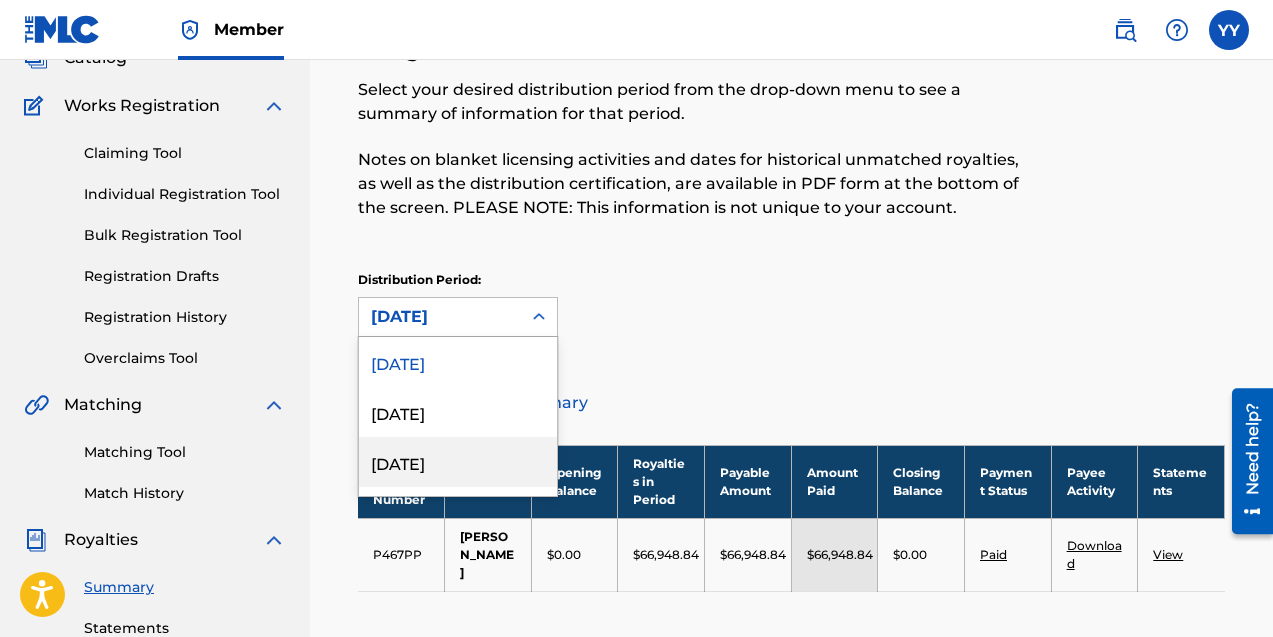 scroll, scrollTop: 142, scrollLeft: 0, axis: vertical 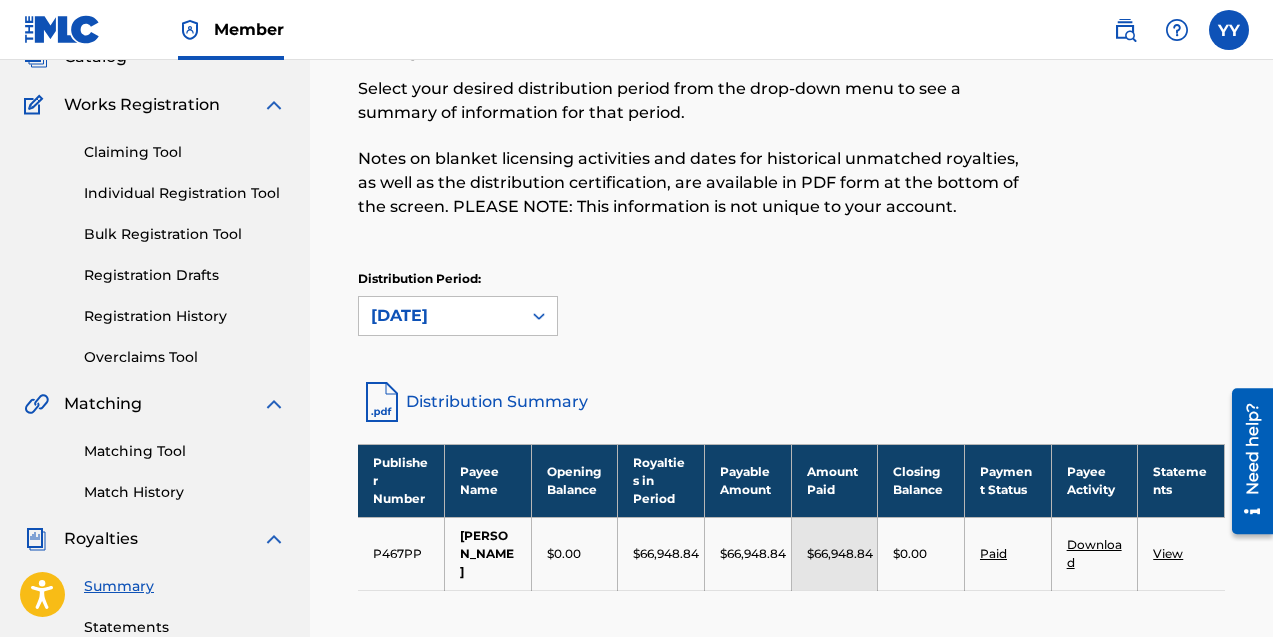 click on "[DATE]" at bounding box center [440, 316] 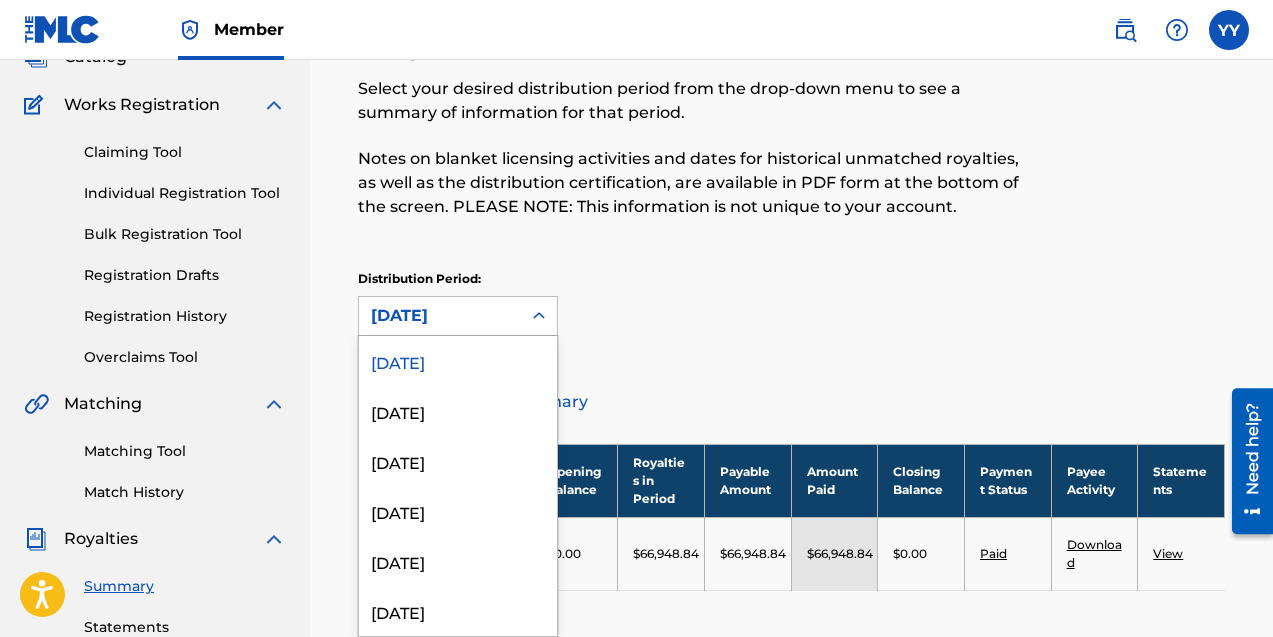 click on "[DATE]" at bounding box center (440, 316) 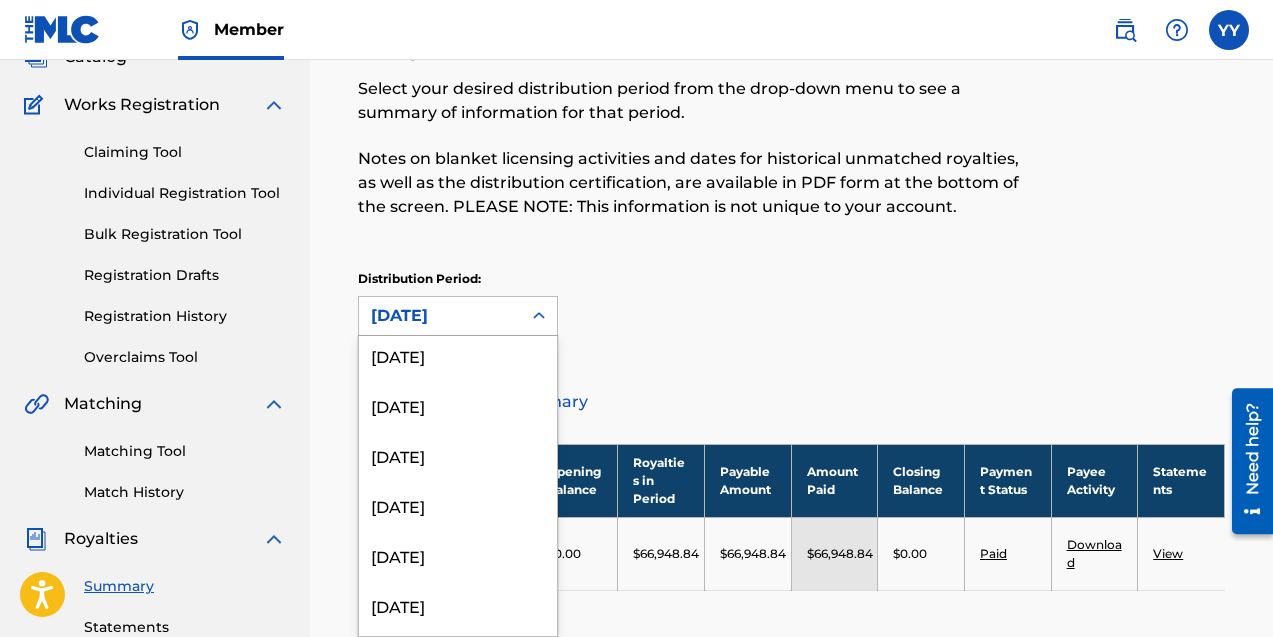 scroll, scrollTop: 314, scrollLeft: 0, axis: vertical 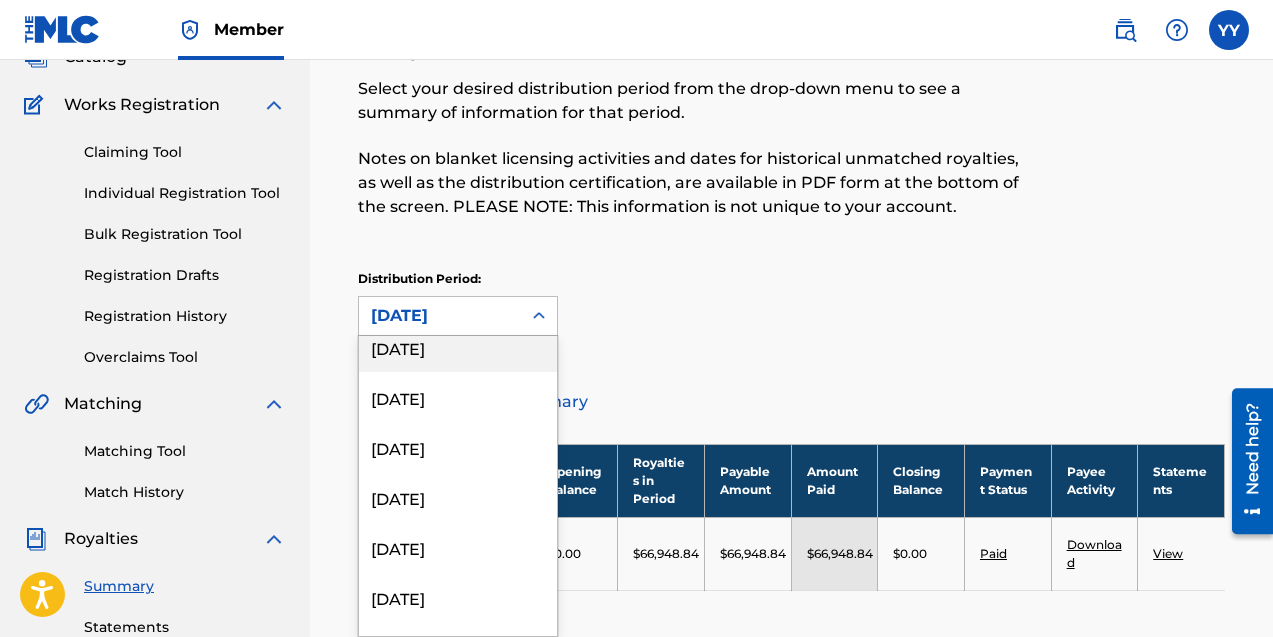 click on "[DATE]" at bounding box center (440, 316) 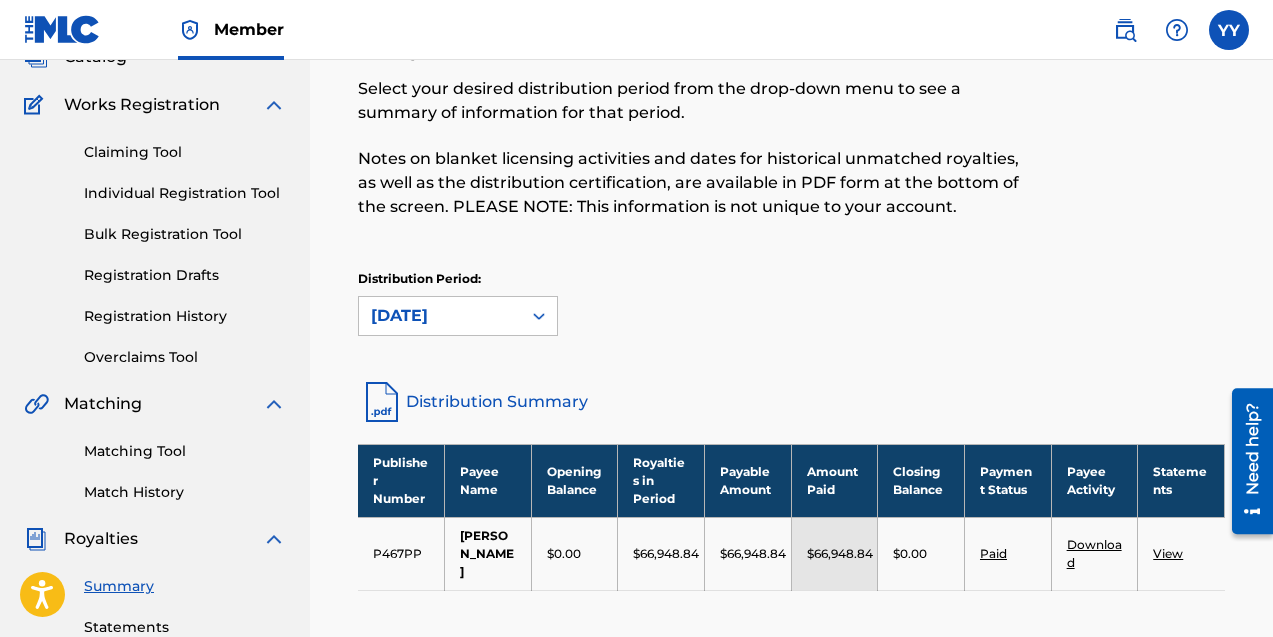 scroll, scrollTop: 0, scrollLeft: 0, axis: both 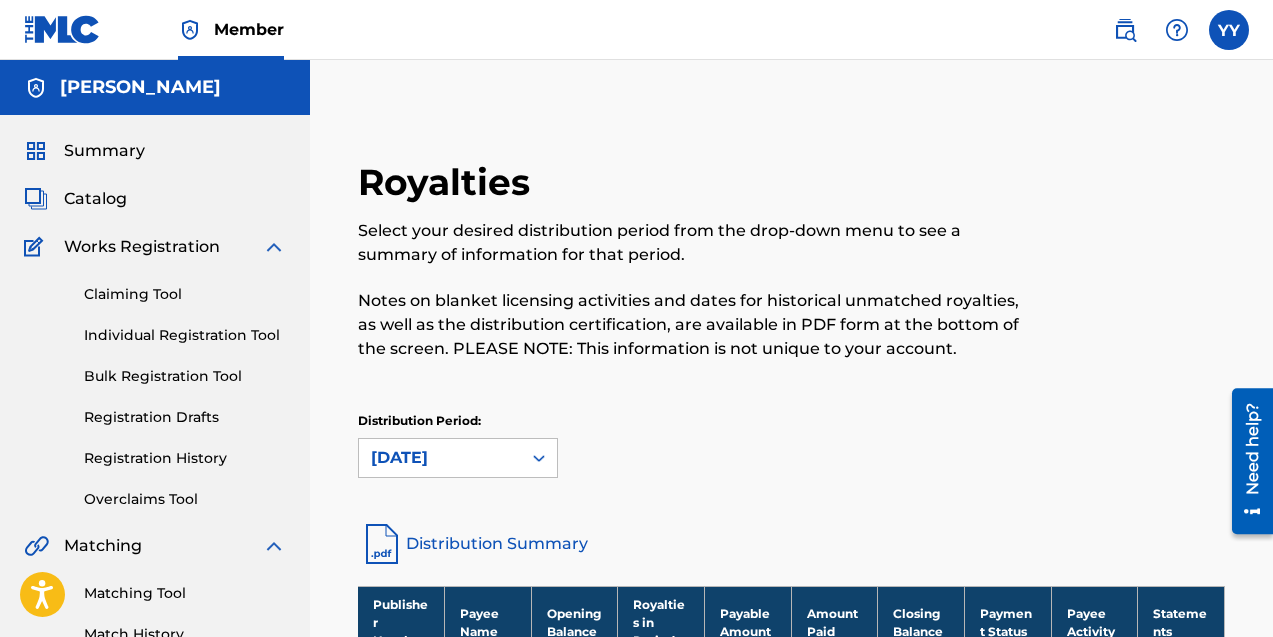 click on "Catalog" at bounding box center (95, 199) 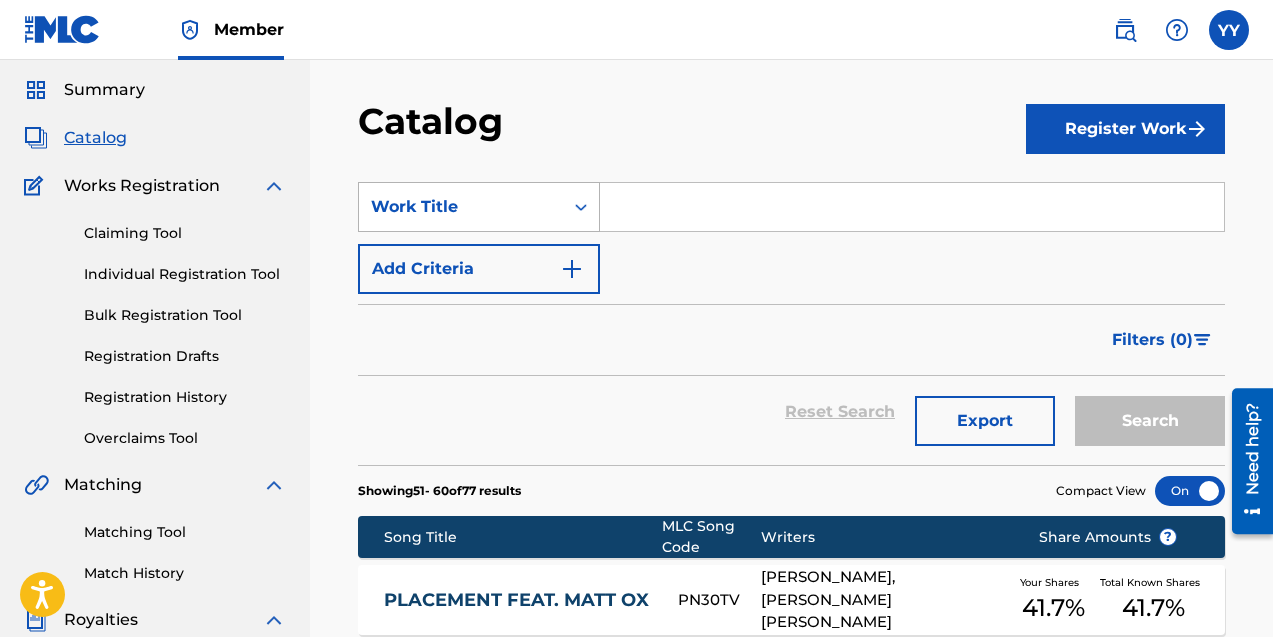 scroll, scrollTop: 0, scrollLeft: 0, axis: both 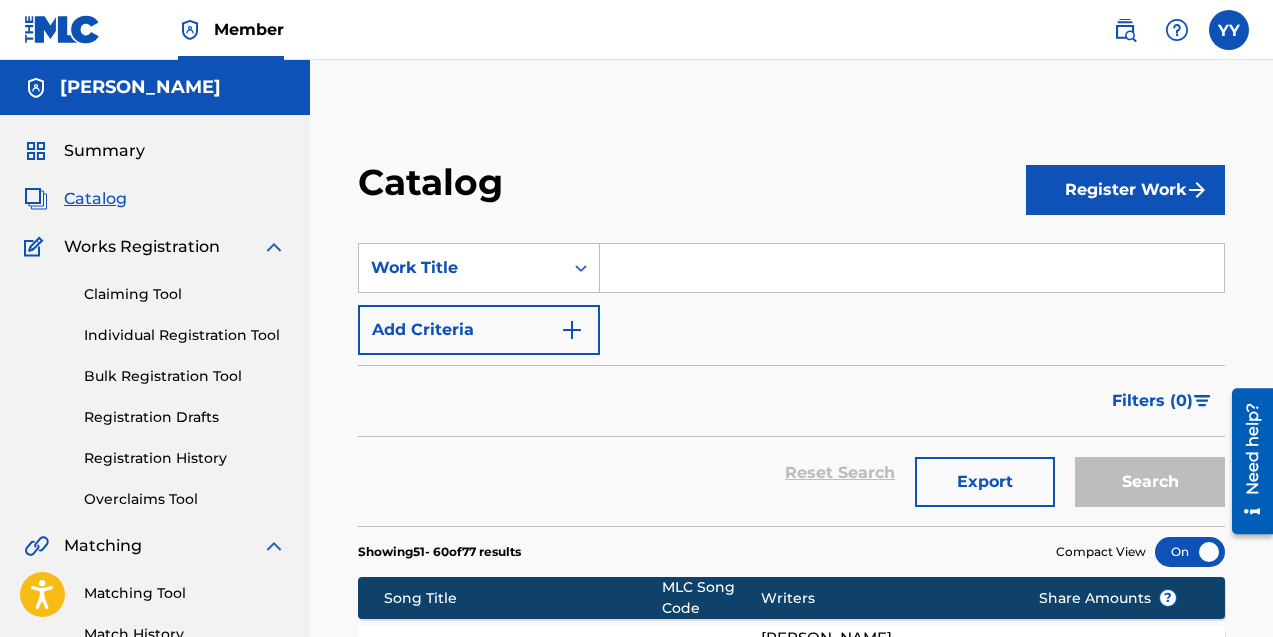 click at bounding box center (274, 247) 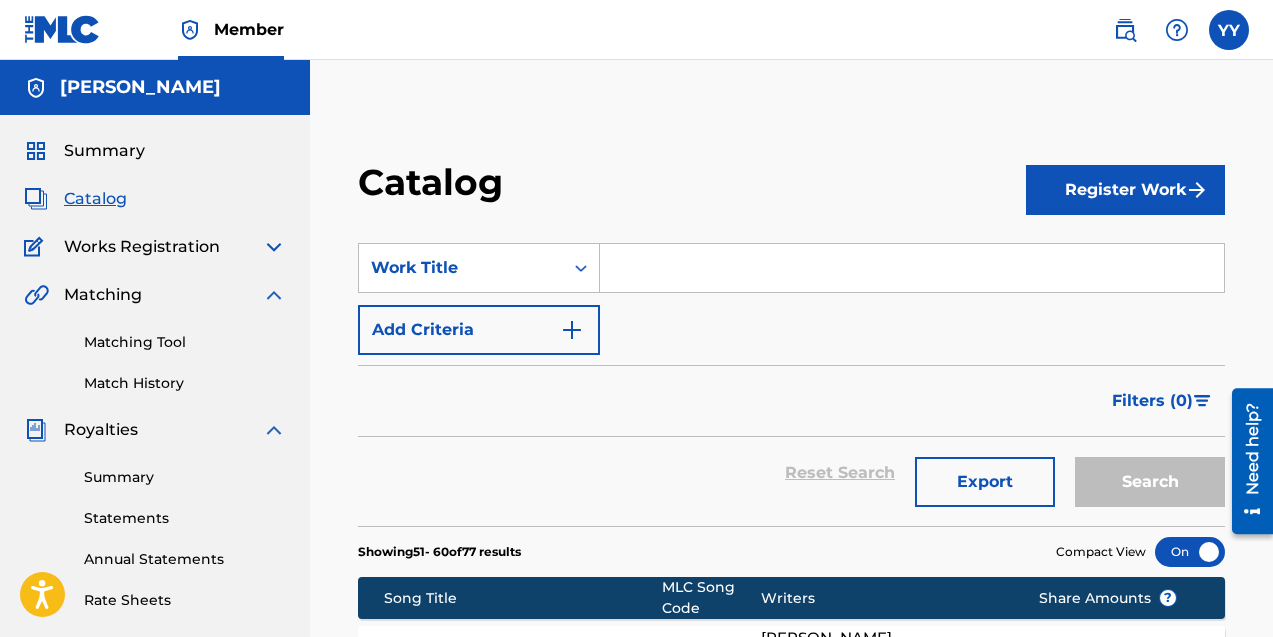 click at bounding box center (274, 247) 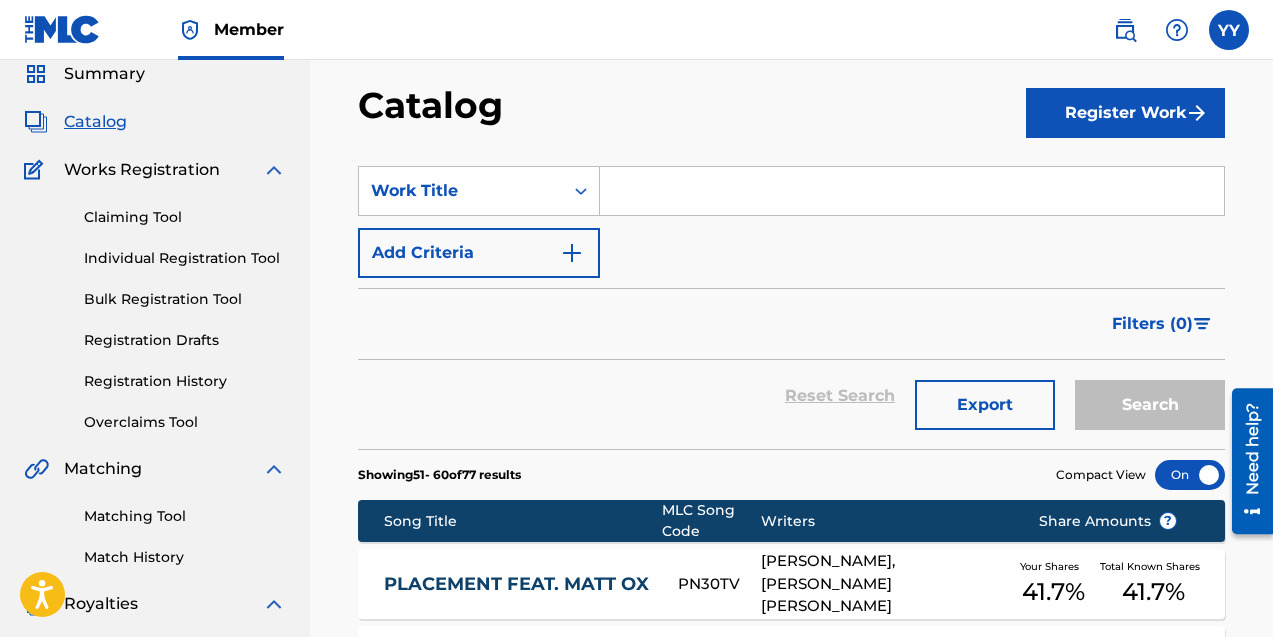 scroll, scrollTop: 76, scrollLeft: 0, axis: vertical 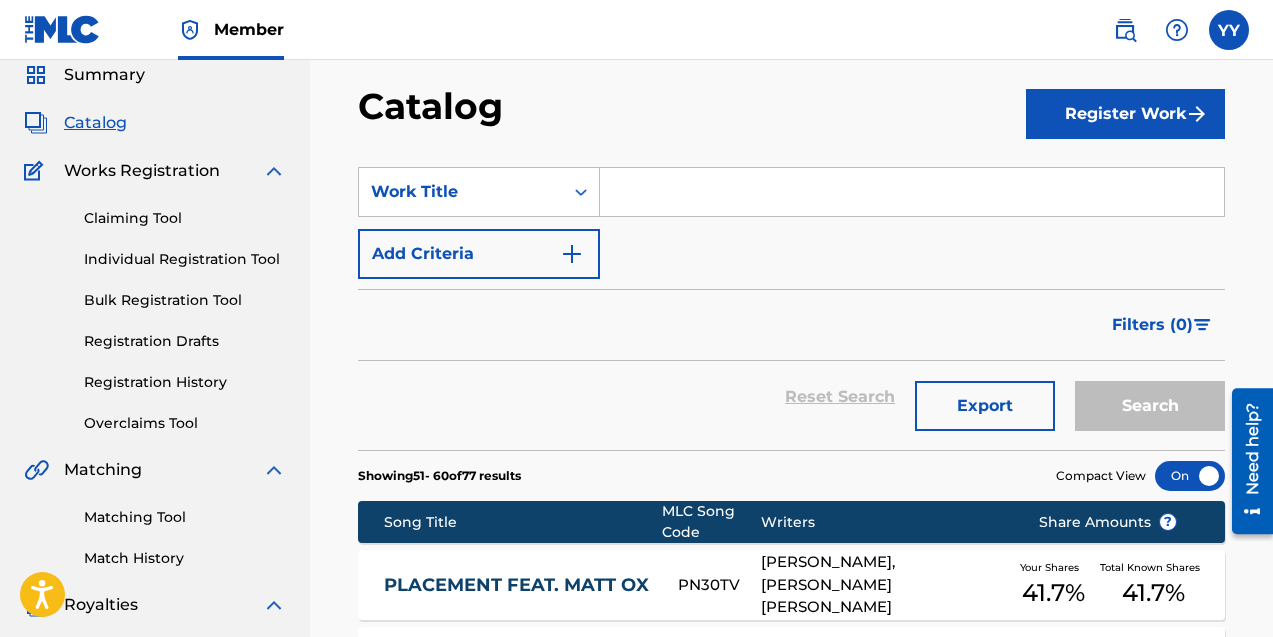 click on "Filters ( 0 )" at bounding box center (791, 325) 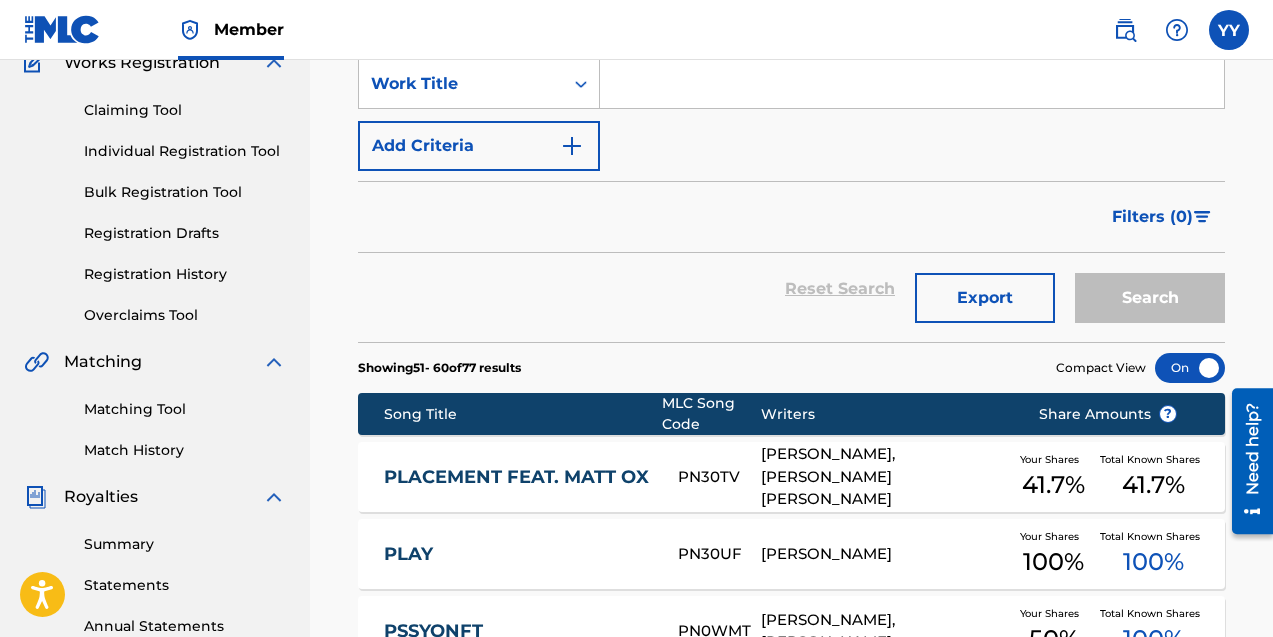 scroll, scrollTop: 0, scrollLeft: 0, axis: both 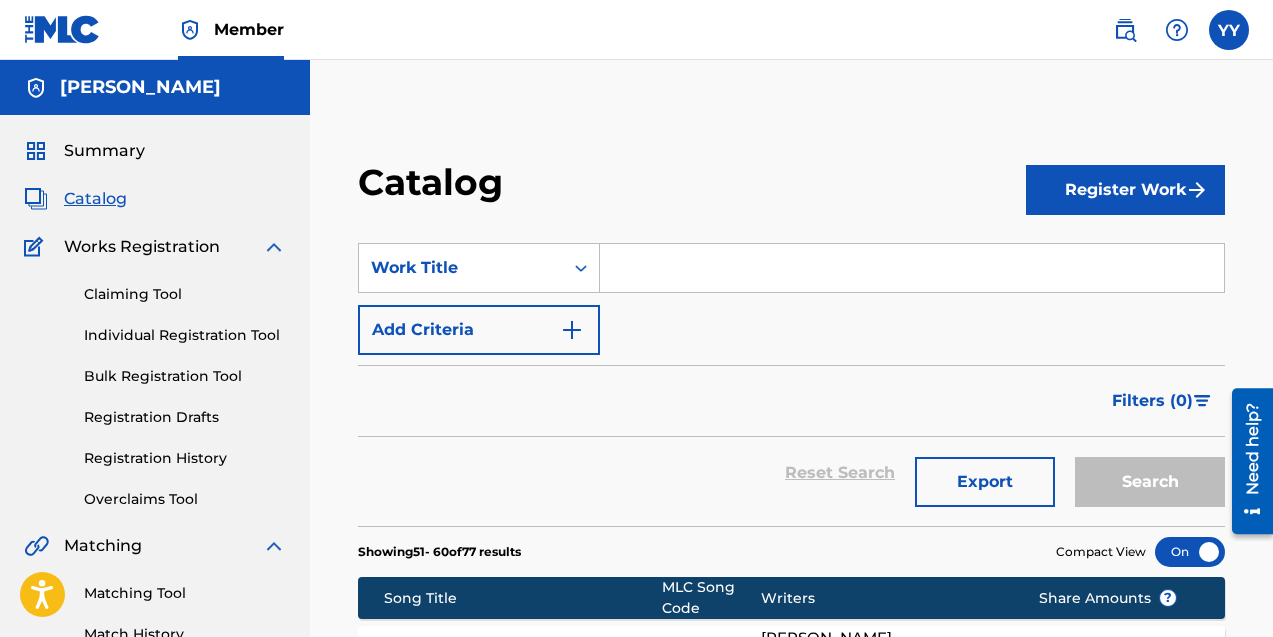 click at bounding box center [274, 247] 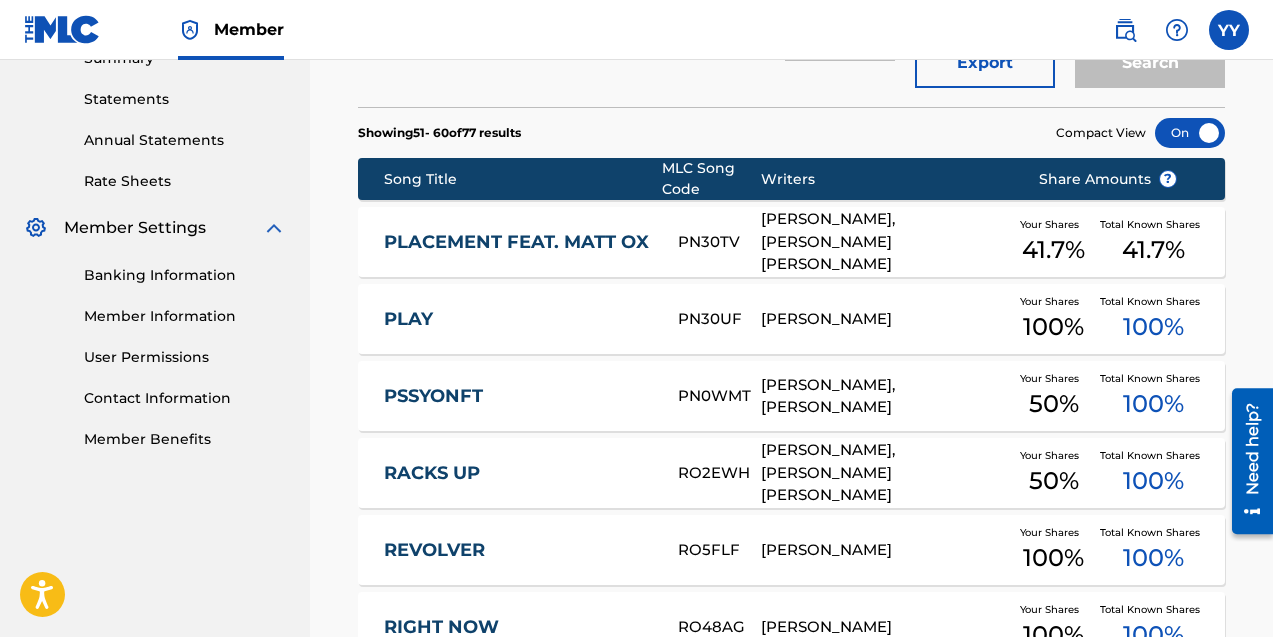 scroll, scrollTop: 0, scrollLeft: 0, axis: both 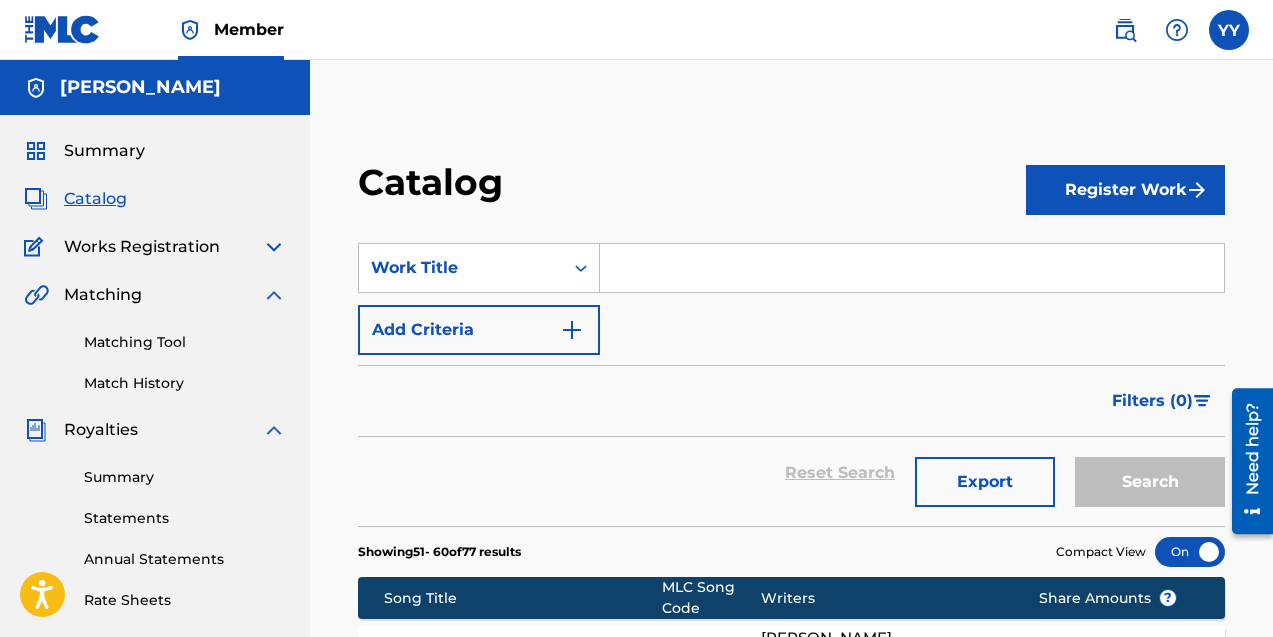 click on "Catalog" at bounding box center [95, 199] 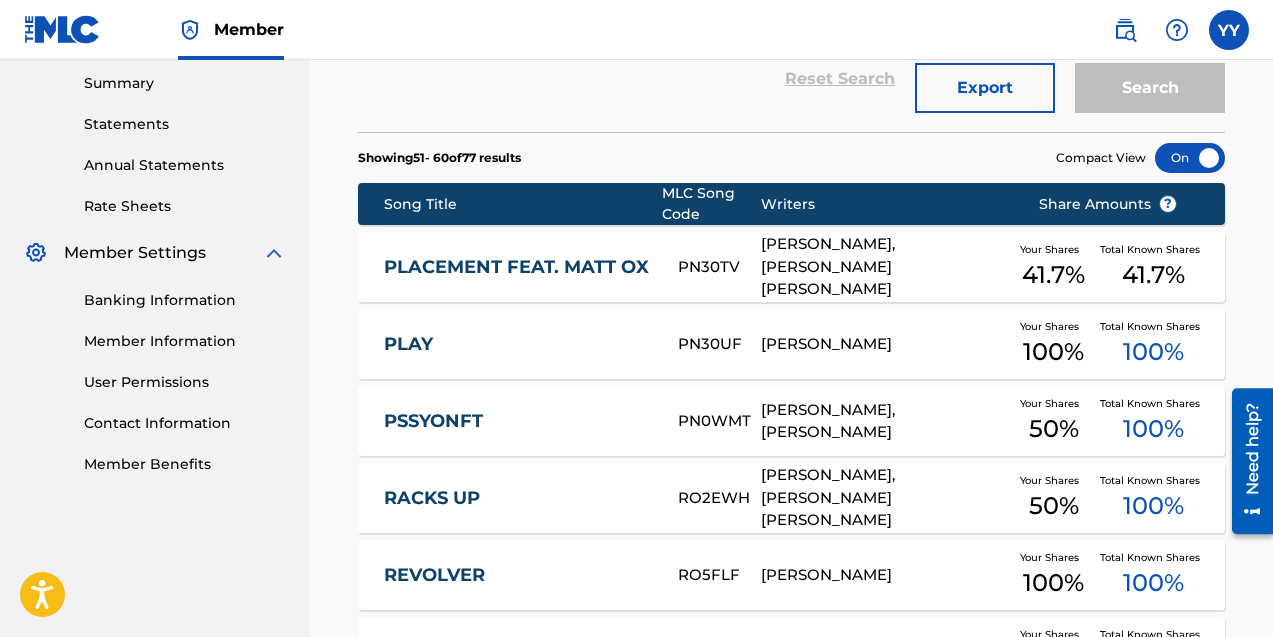 scroll, scrollTop: 876, scrollLeft: 0, axis: vertical 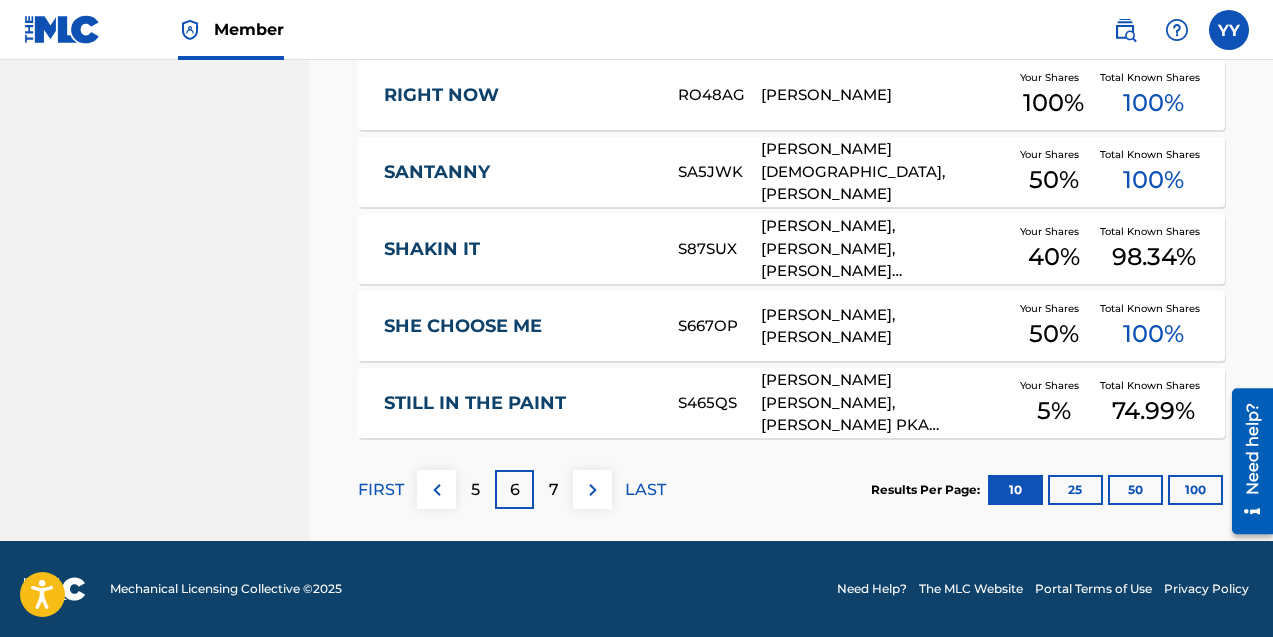 click on "7" at bounding box center (553, 489) 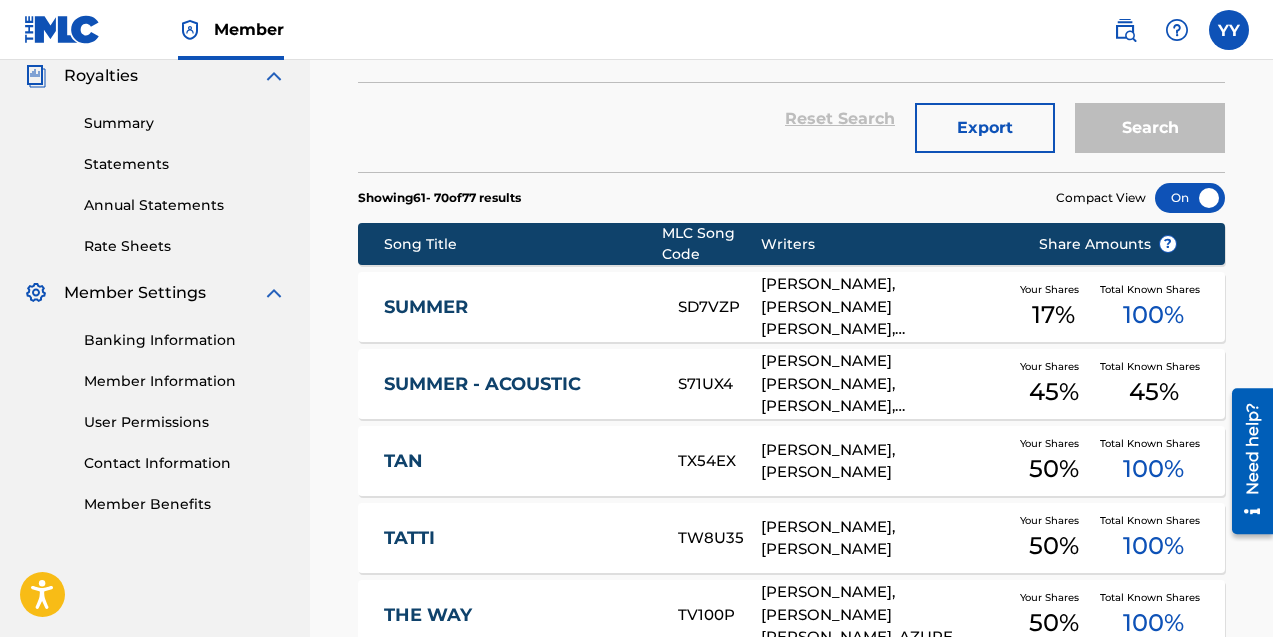 scroll, scrollTop: 0, scrollLeft: 0, axis: both 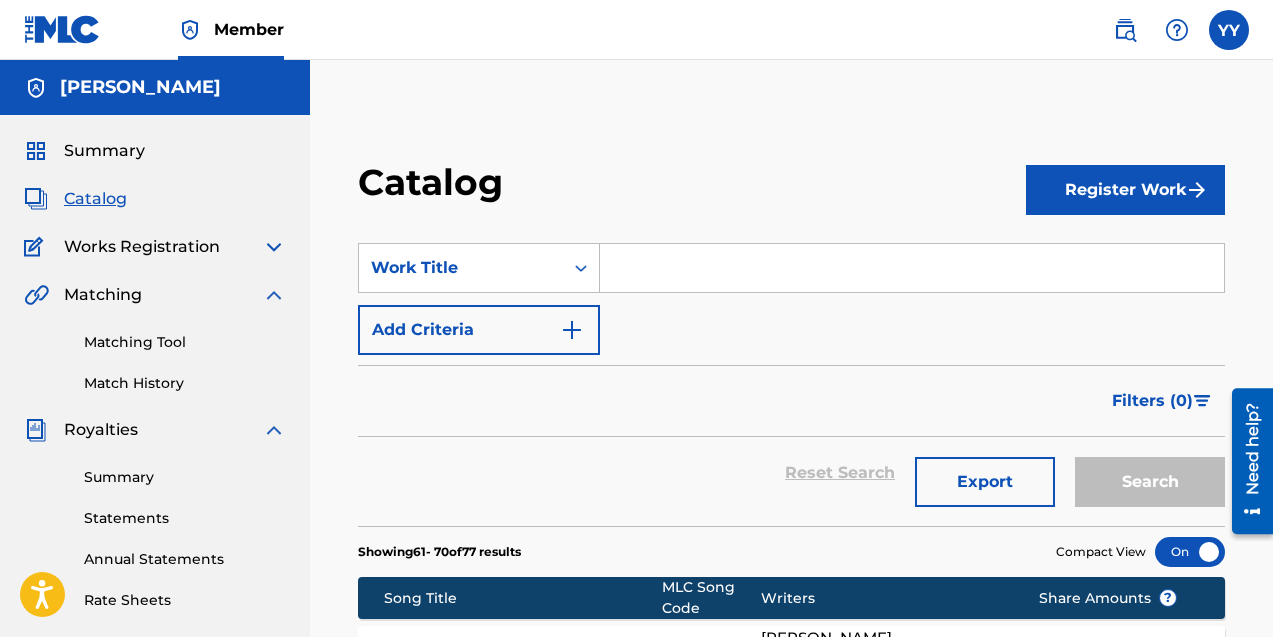 click at bounding box center (62, 29) 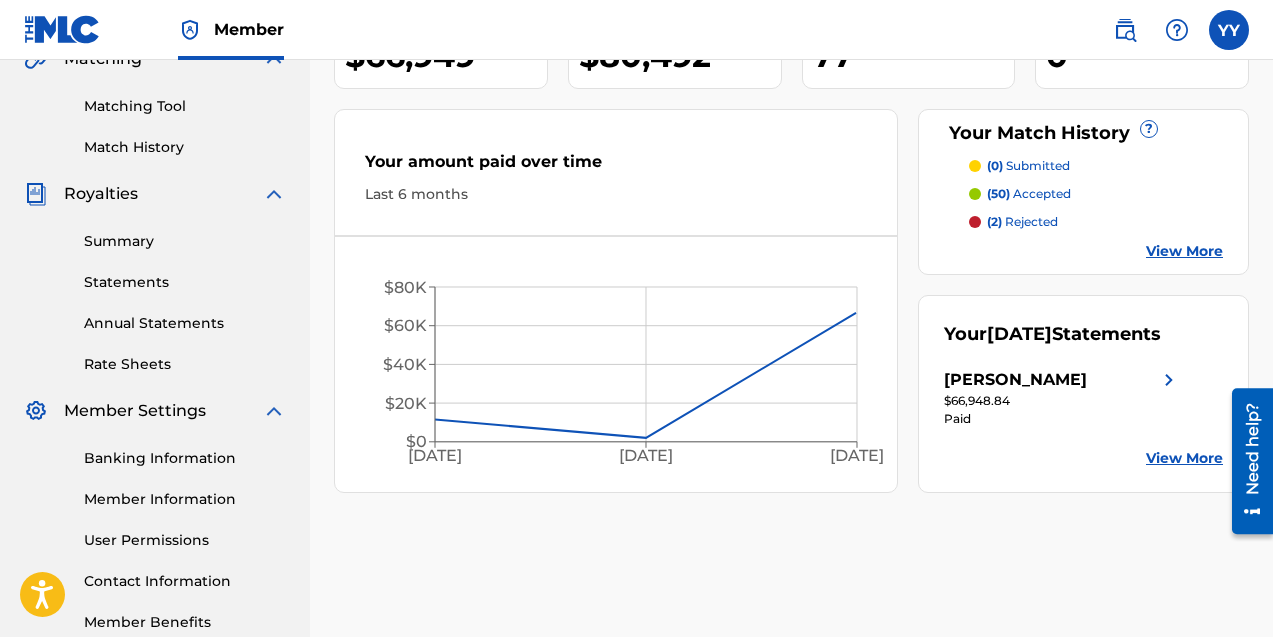 scroll, scrollTop: 238, scrollLeft: 0, axis: vertical 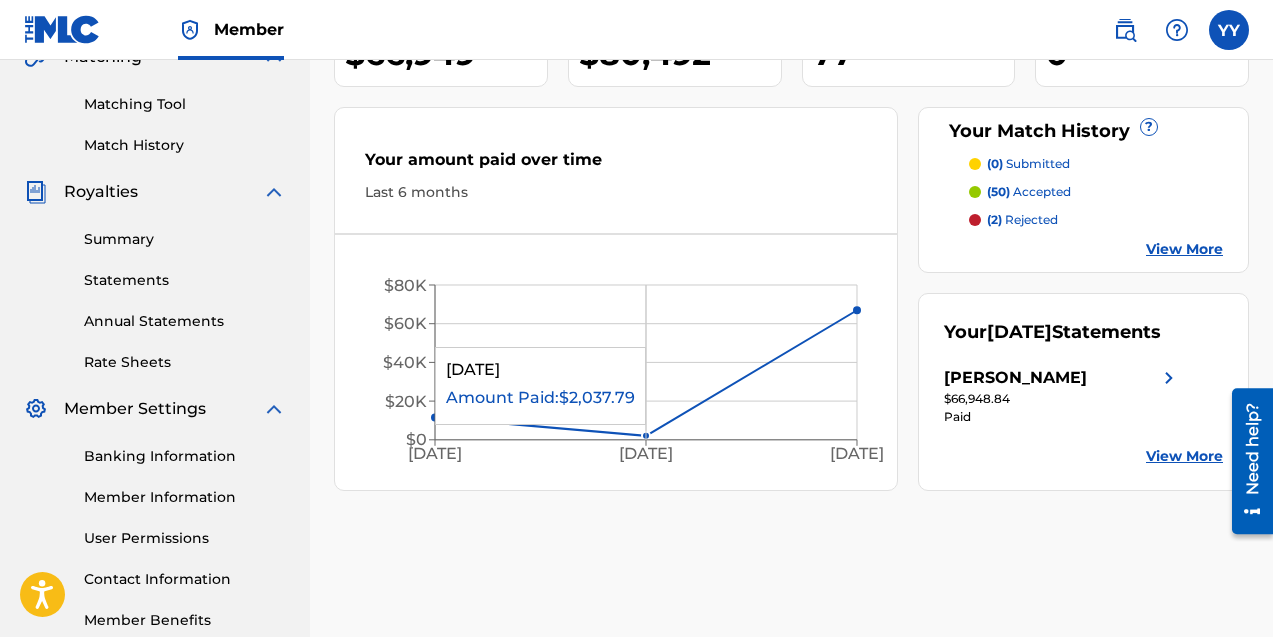 click 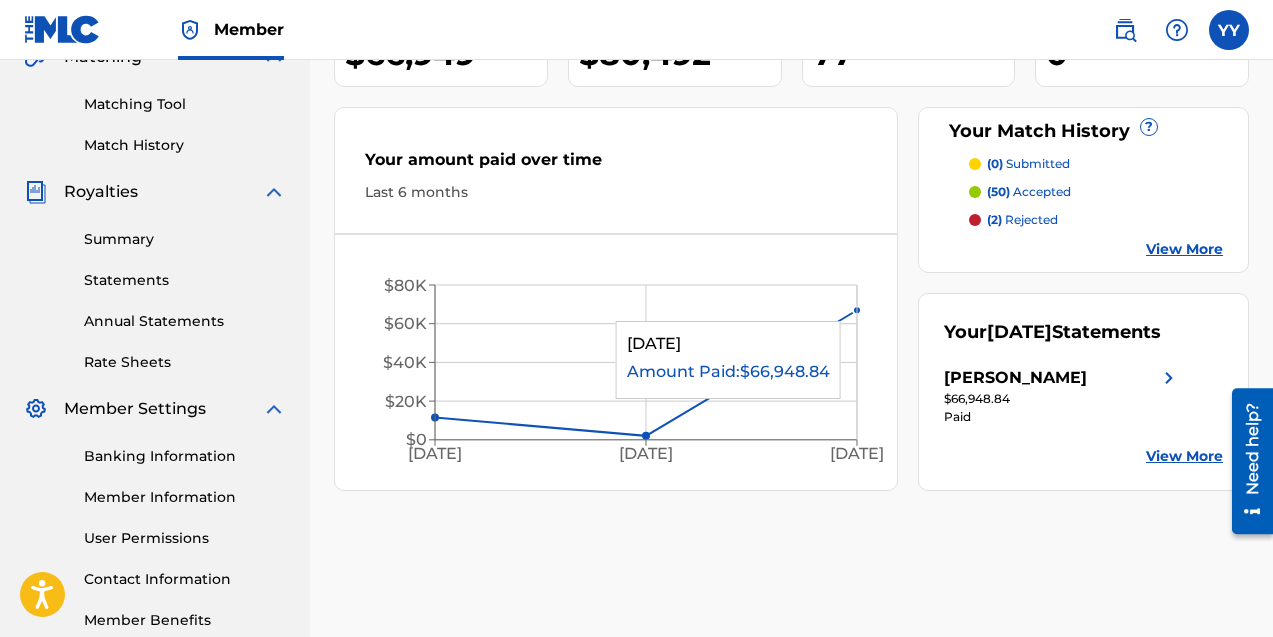 click 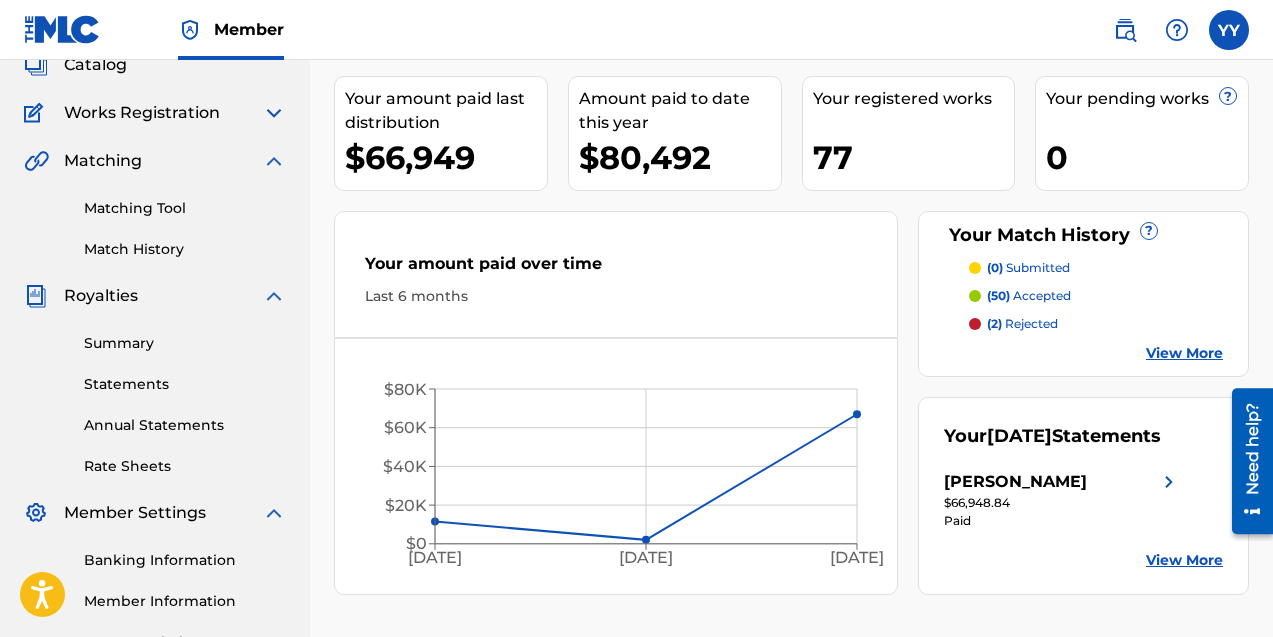 scroll, scrollTop: 0, scrollLeft: 0, axis: both 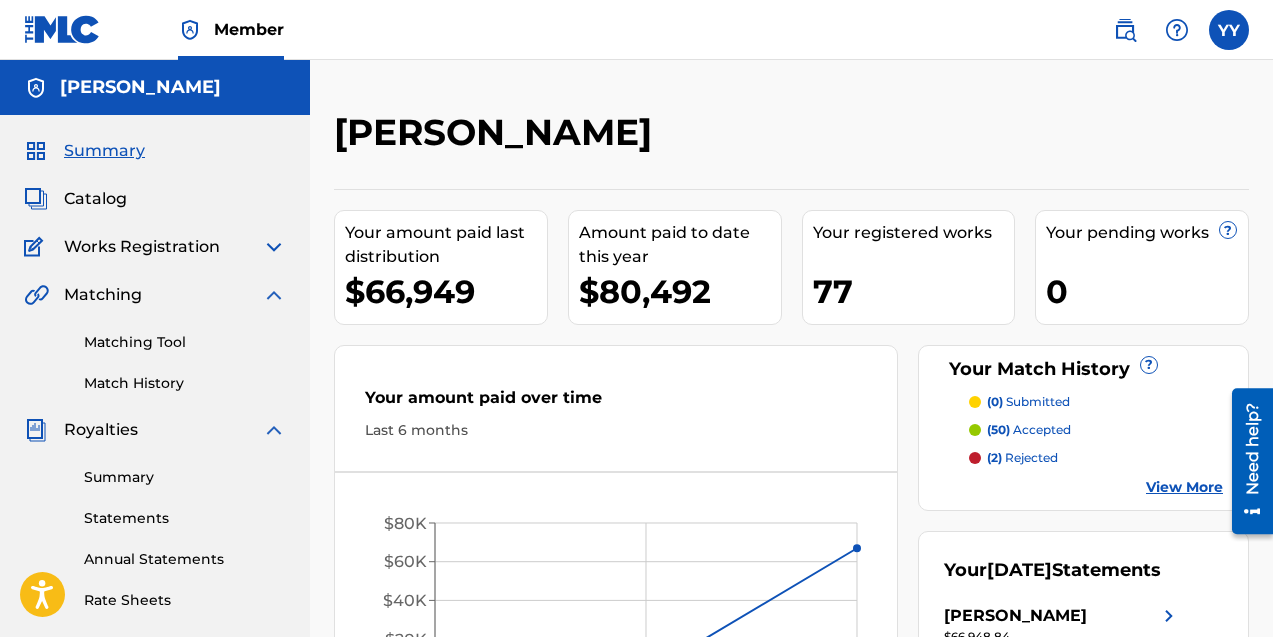 click on "Your amount paid last distribution" at bounding box center [446, 245] 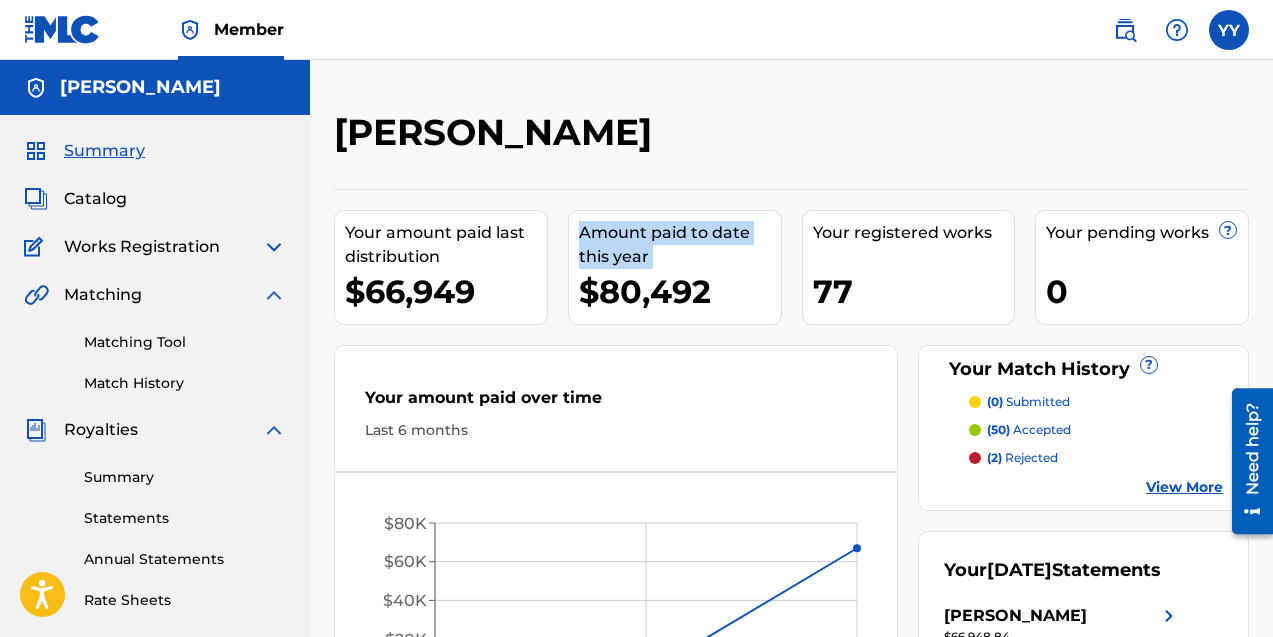 click on "Amount paid to date this year" at bounding box center [680, 245] 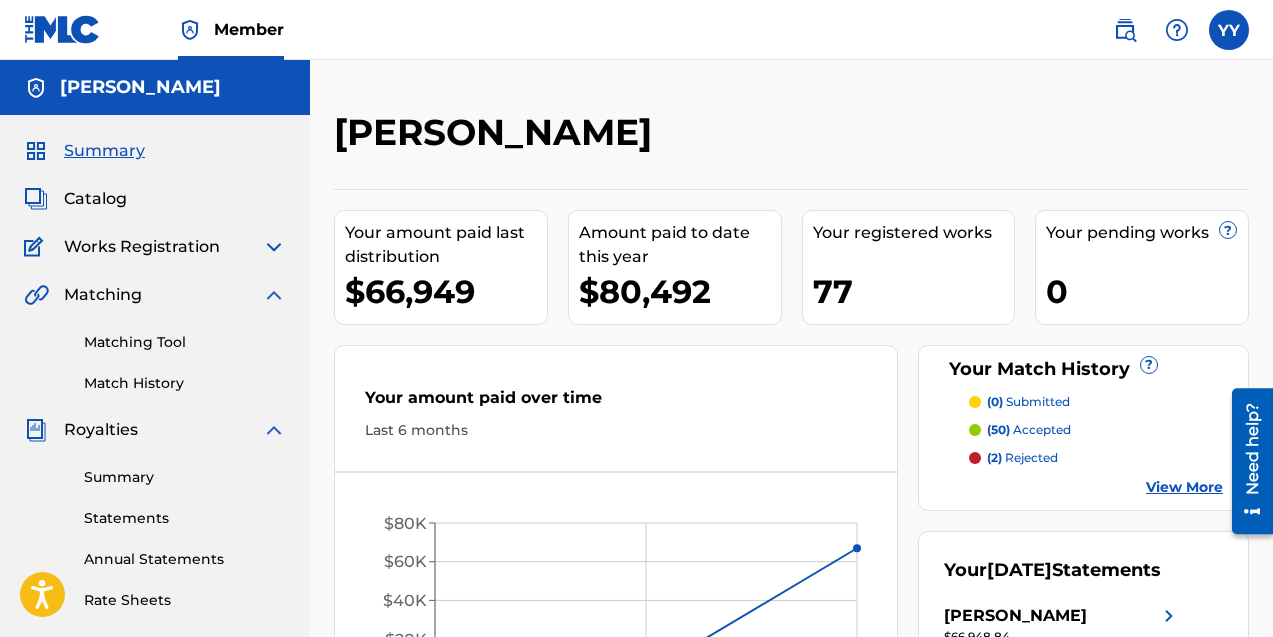 click on "$80,492" at bounding box center (680, 291) 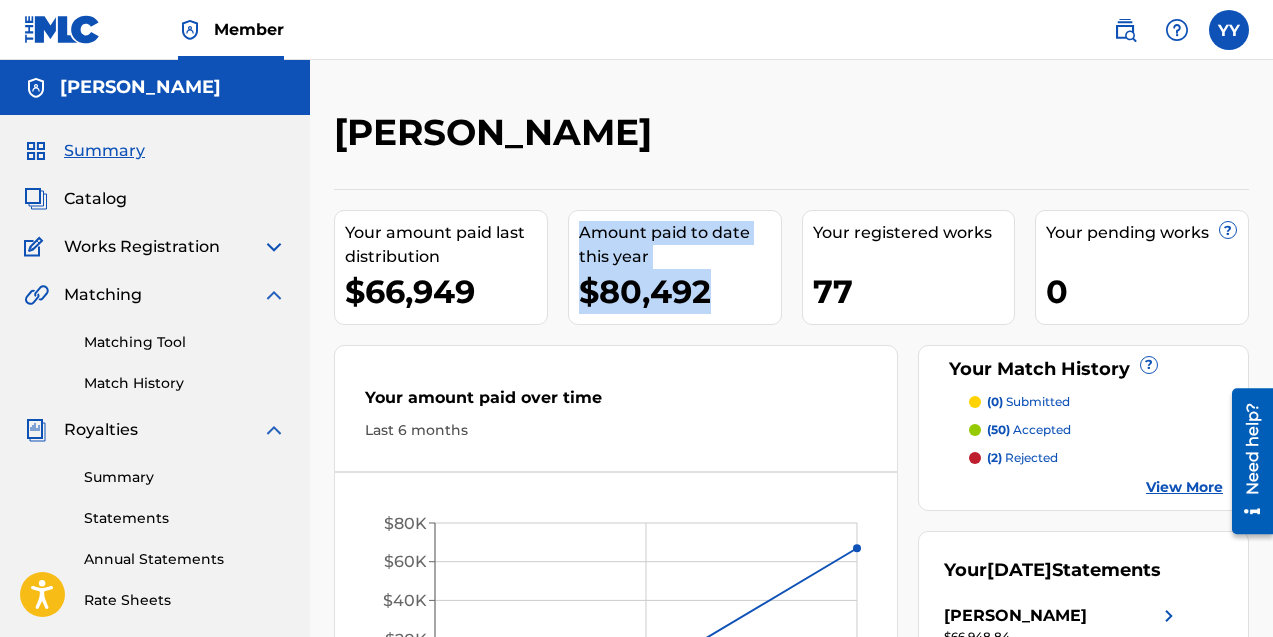 drag, startPoint x: 722, startPoint y: 302, endPoint x: 536, endPoint y: 297, distance: 186.0672 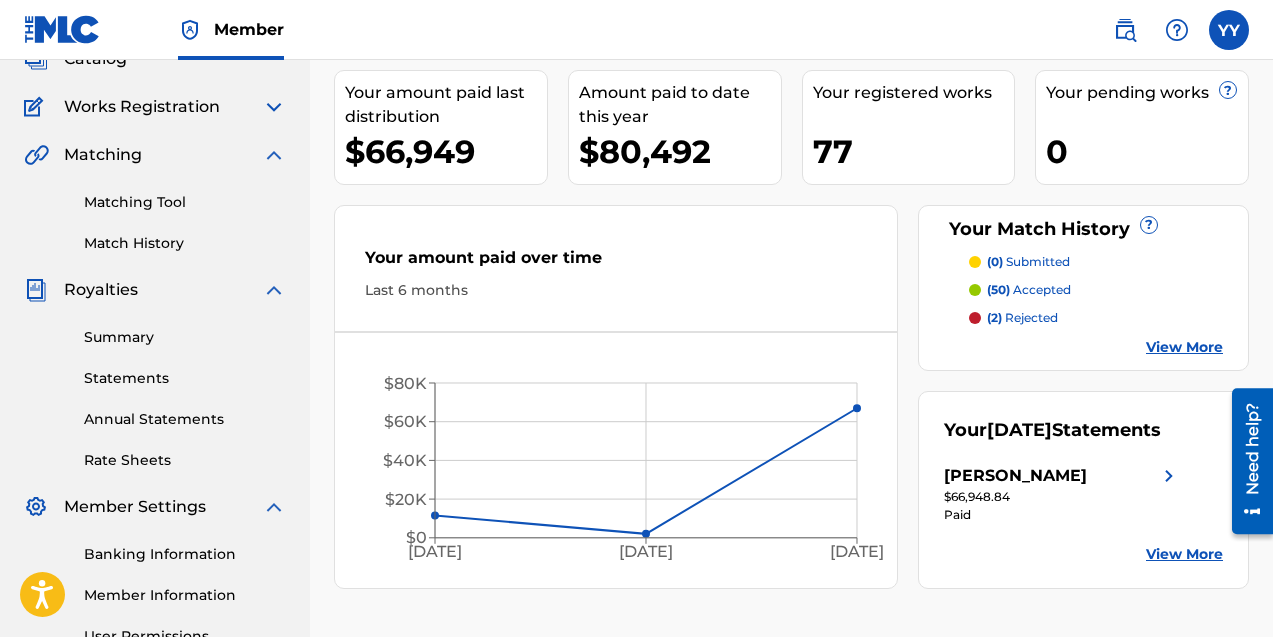 scroll, scrollTop: 77, scrollLeft: 0, axis: vertical 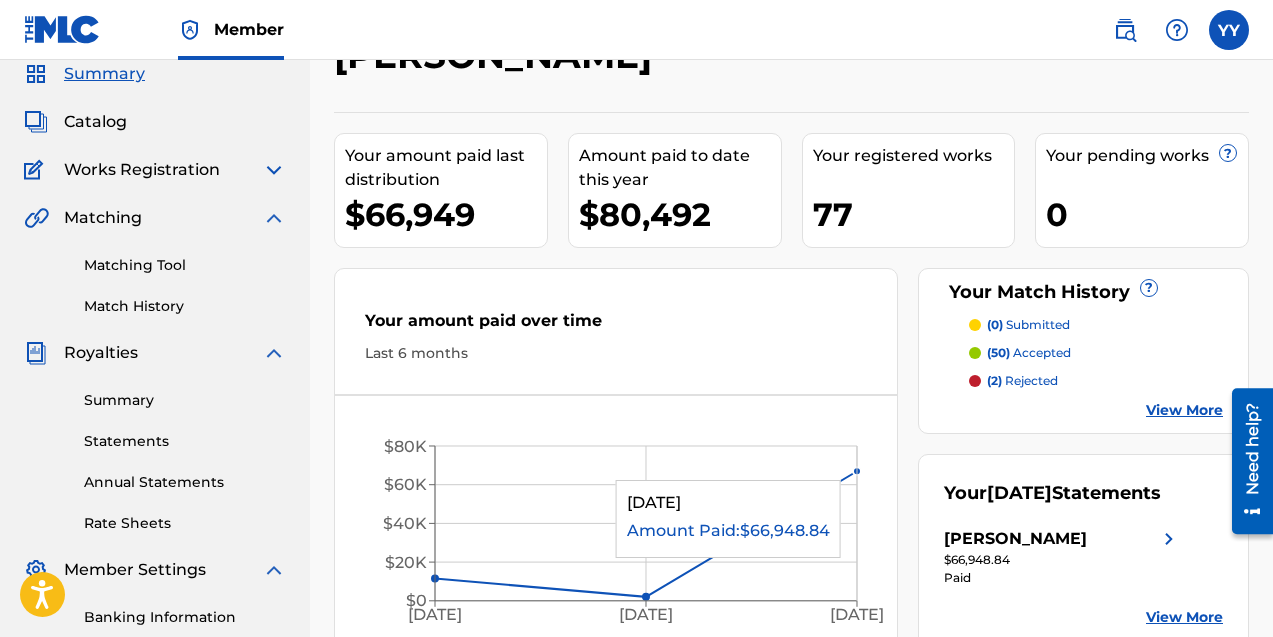 click 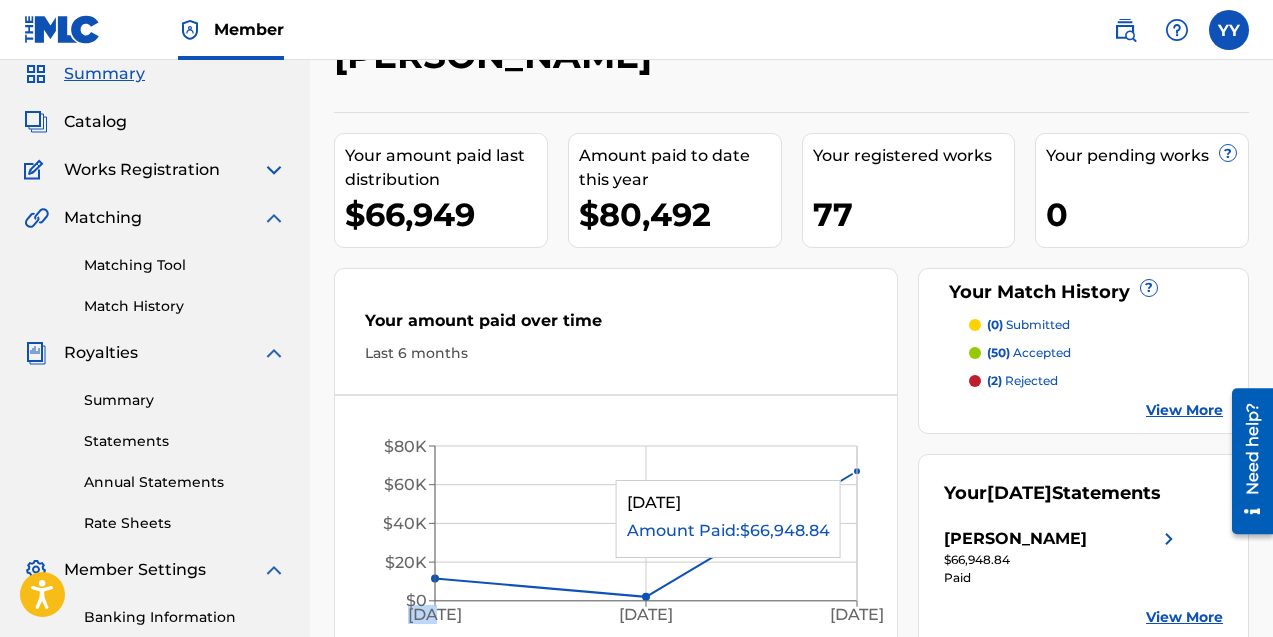 click 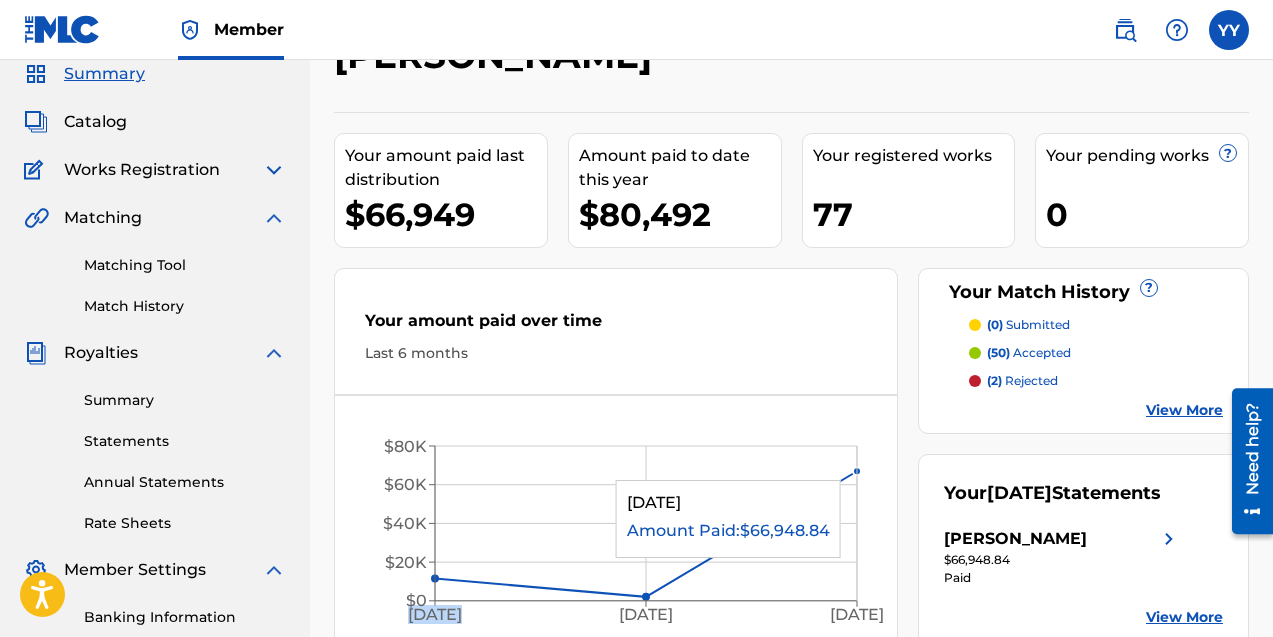 click 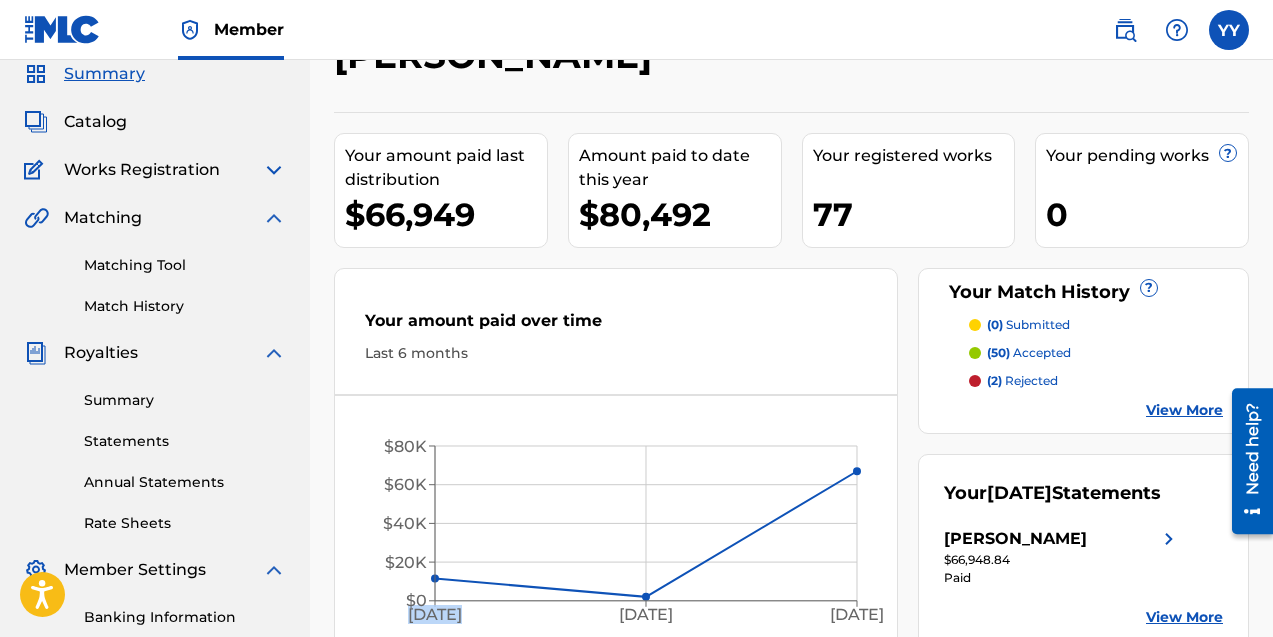 click on "Last 6 months" at bounding box center [616, 353] 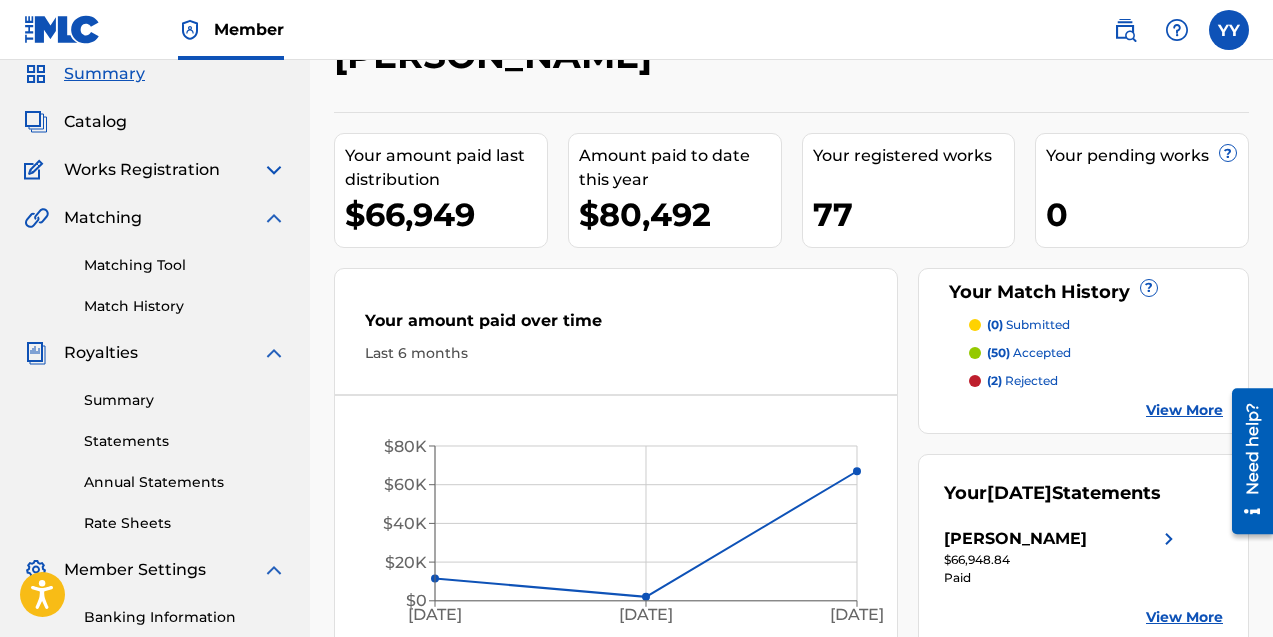 scroll, scrollTop: 0, scrollLeft: 0, axis: both 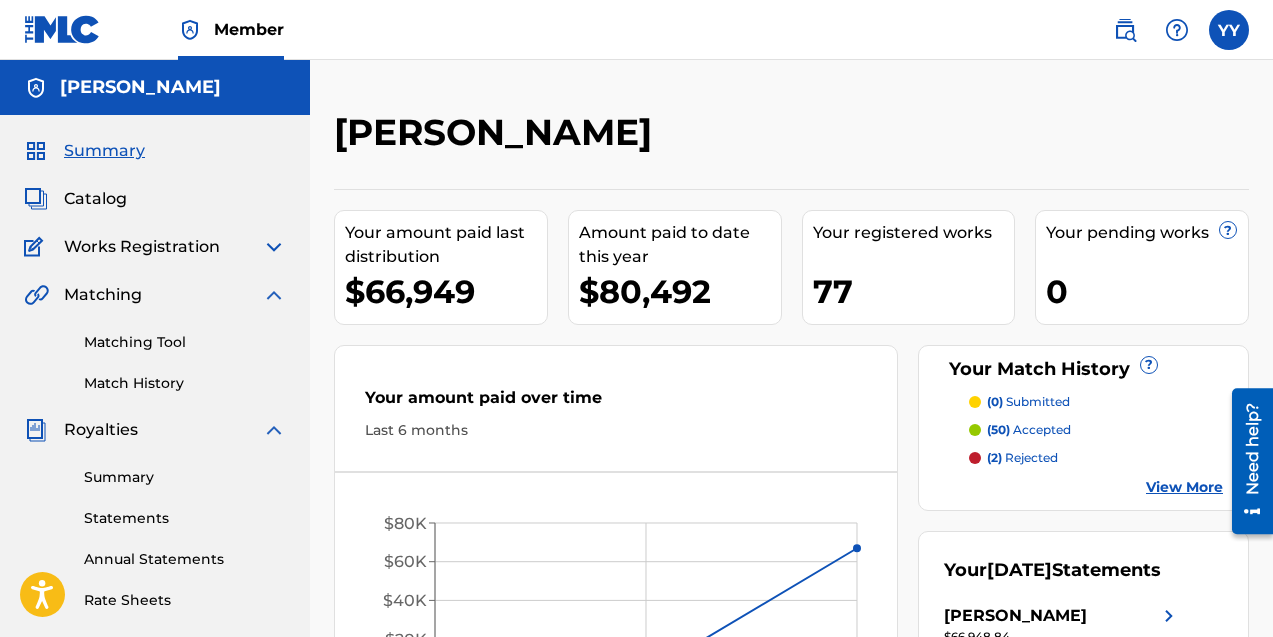 click on "[PERSON_NAME]" at bounding box center [498, 132] 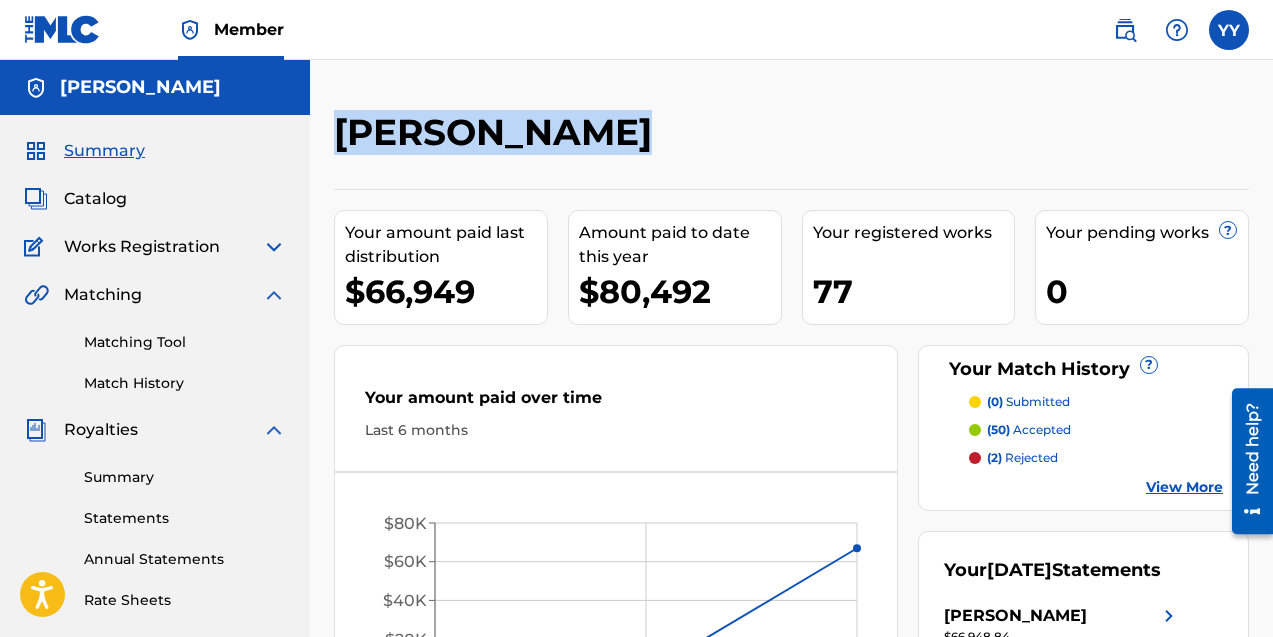 click on "[PERSON_NAME]" at bounding box center (498, 132) 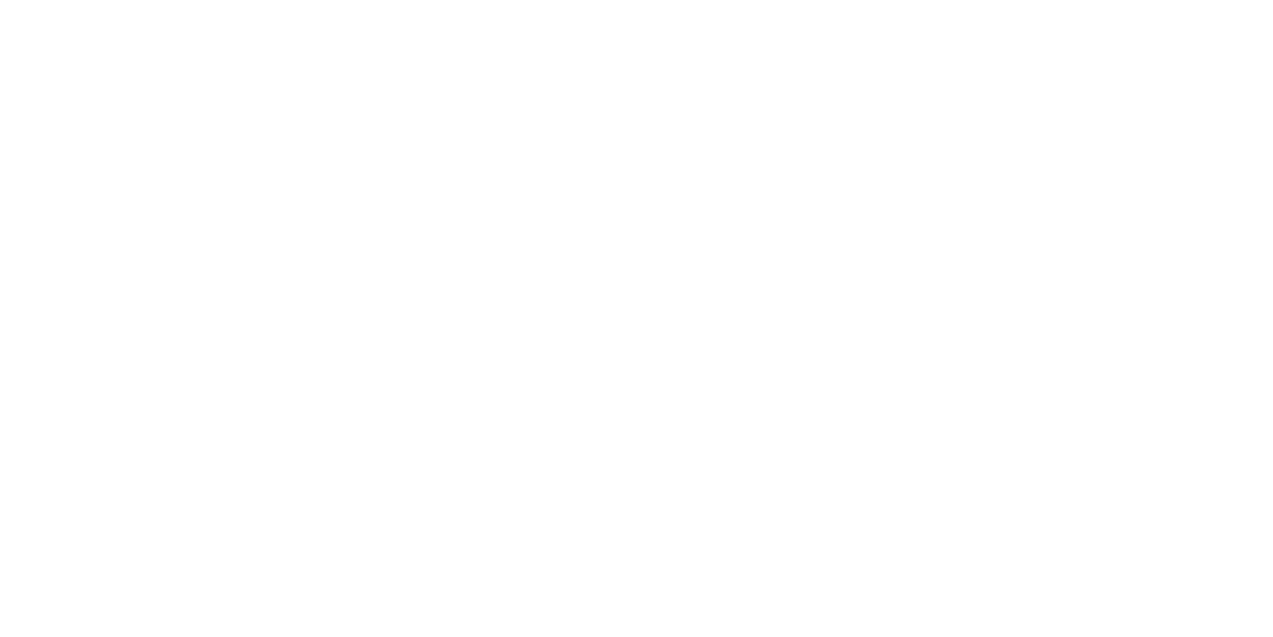 scroll, scrollTop: 0, scrollLeft: 0, axis: both 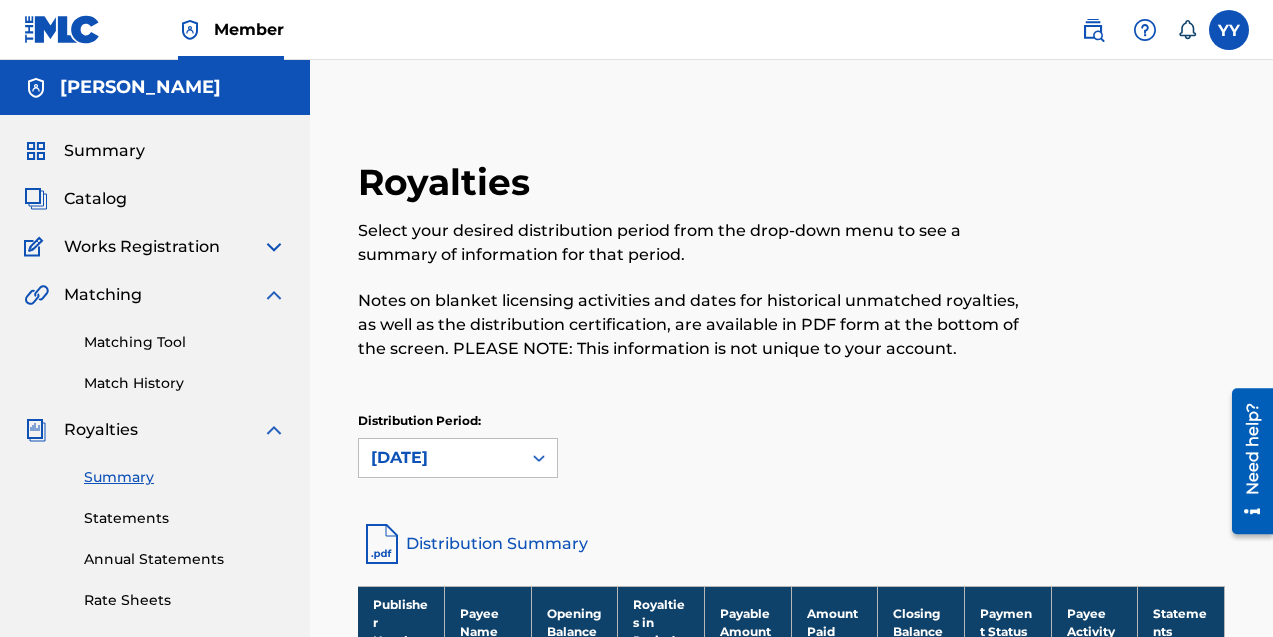 click on "Summary Catalog Works Registration Claiming Tool Individual Registration Tool Bulk Registration Tool Registration Drafts Registration History Overclaims Tool Matching Matching Tool Match History Royalties Summary Statements Annual Statements Rate Sheets Member Settings Banking Information Member Information User Permissions Contact Information Member Benefits" at bounding box center (155, 504) 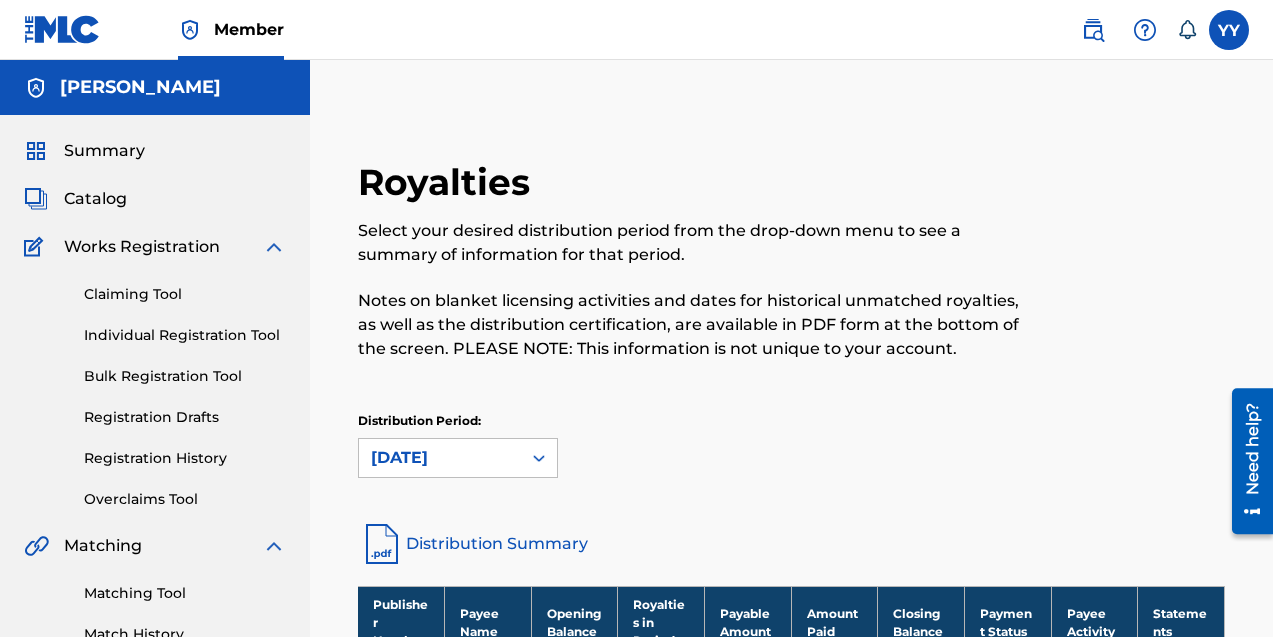 click on "Individual Registration Tool" at bounding box center [185, 335] 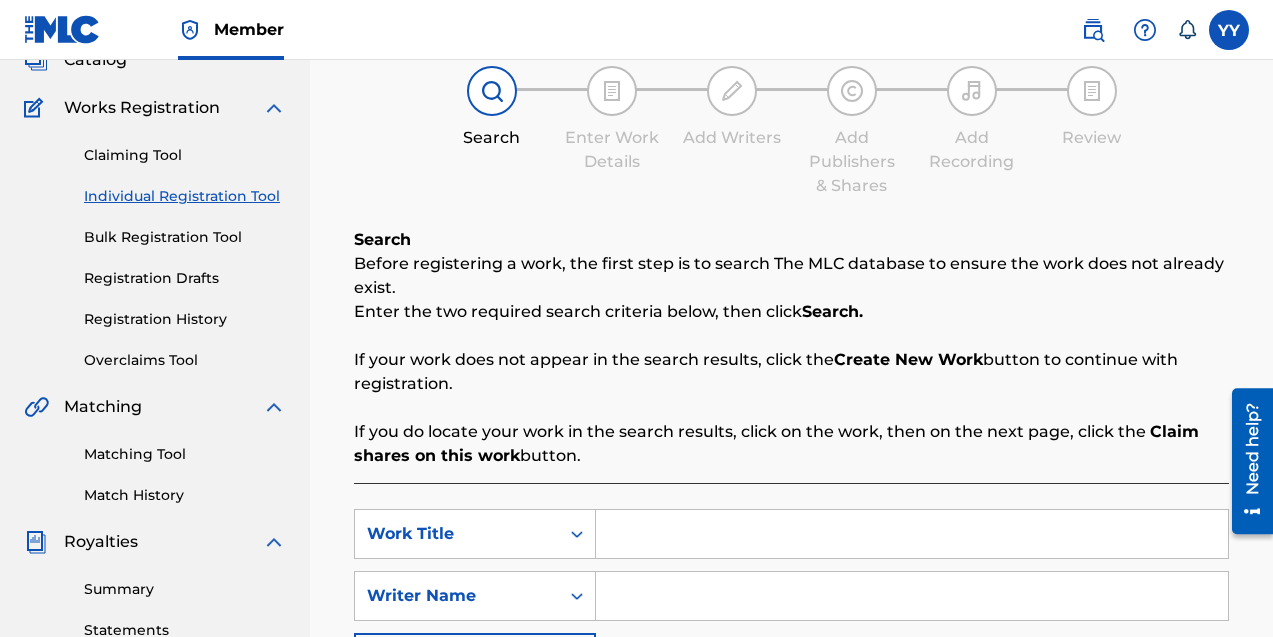 scroll, scrollTop: 351, scrollLeft: 0, axis: vertical 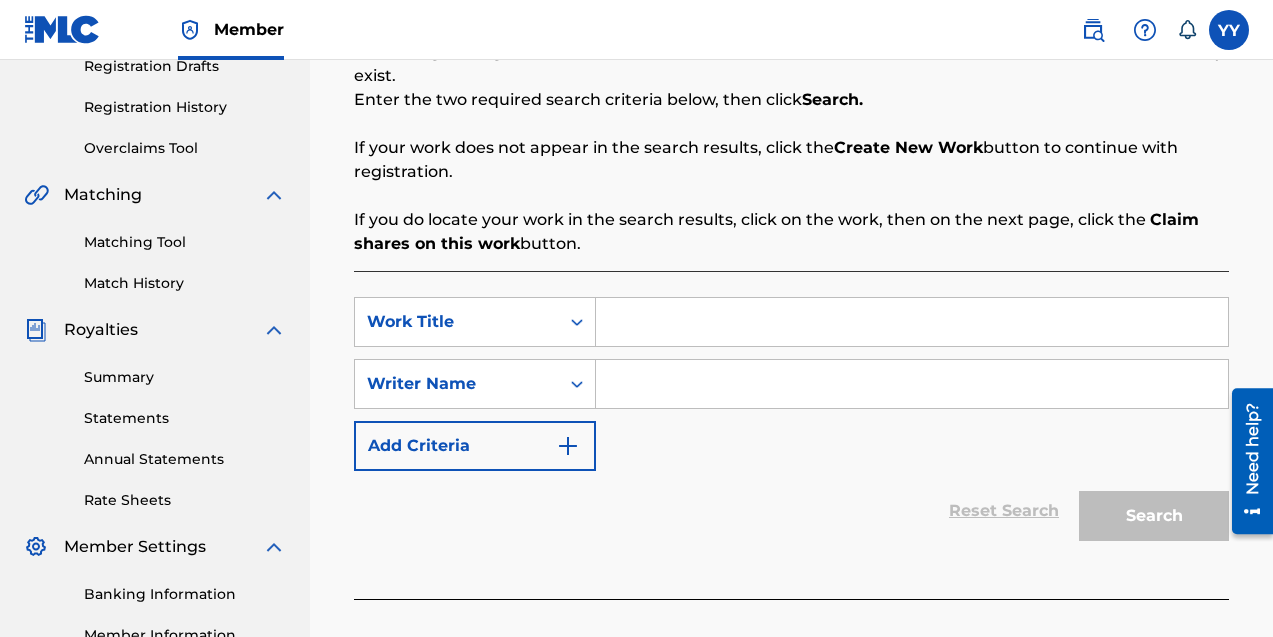 click at bounding box center (912, 322) 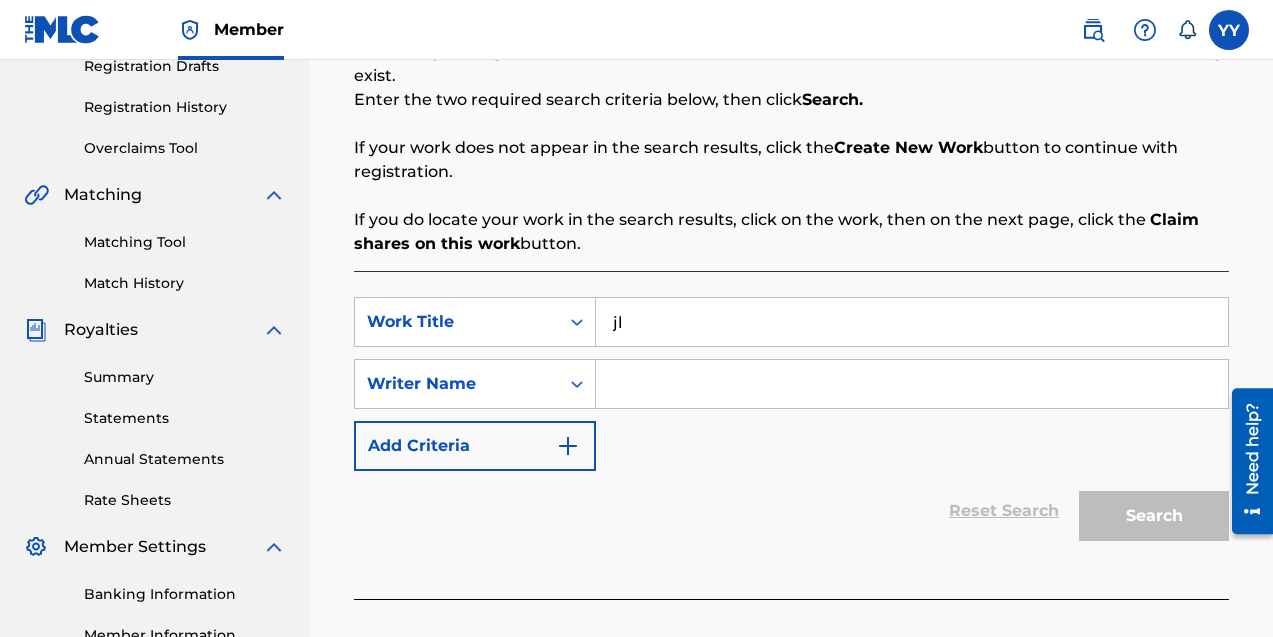 type on "j" 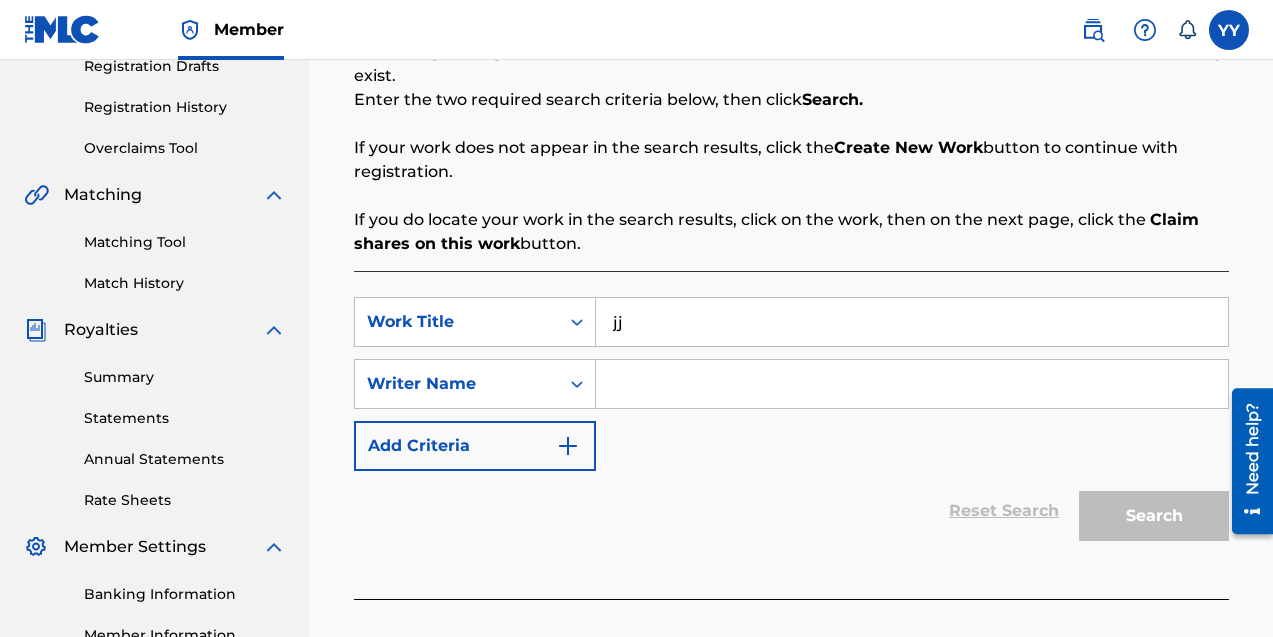 type on "j" 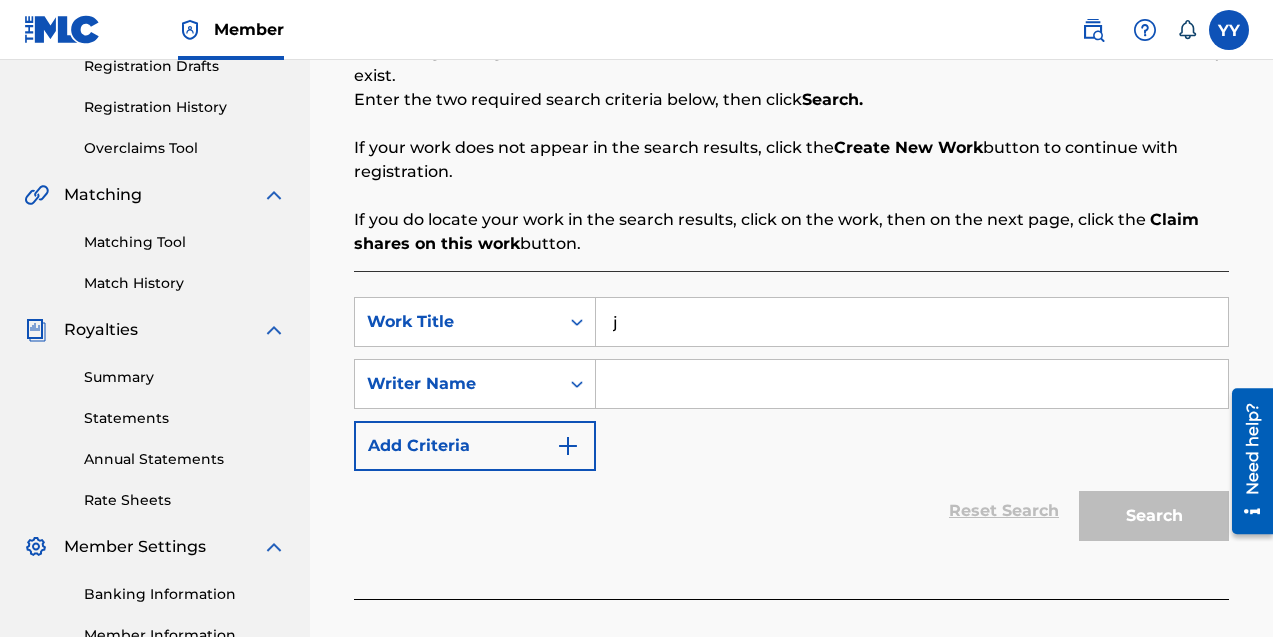 type 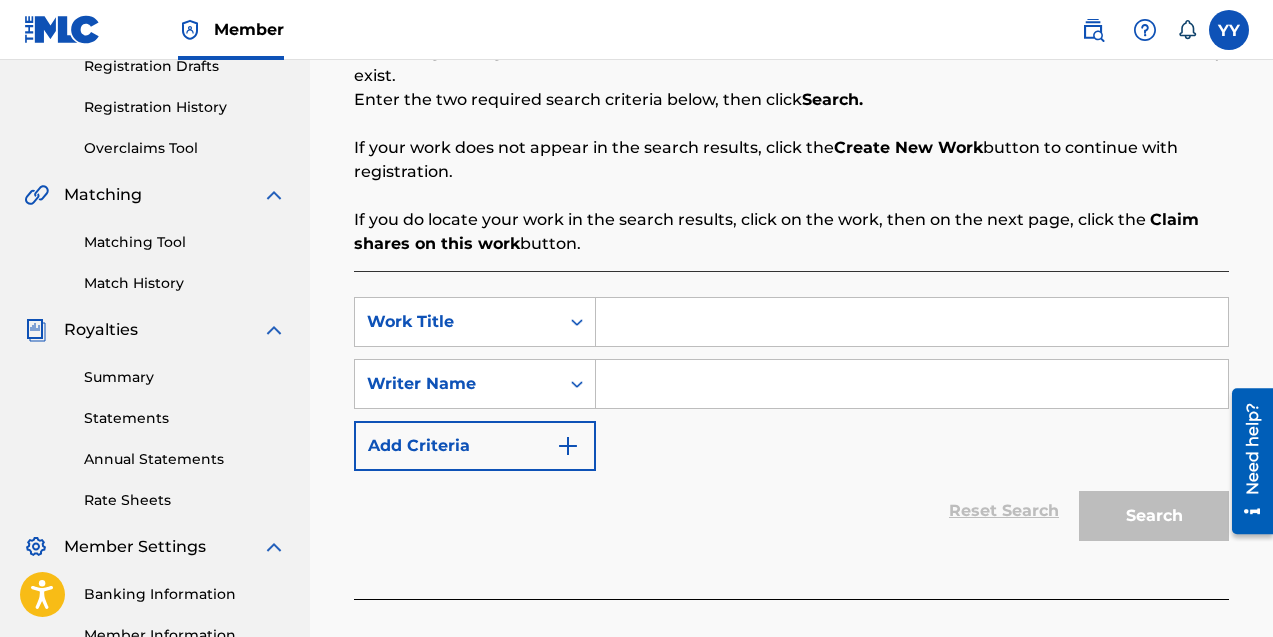 click 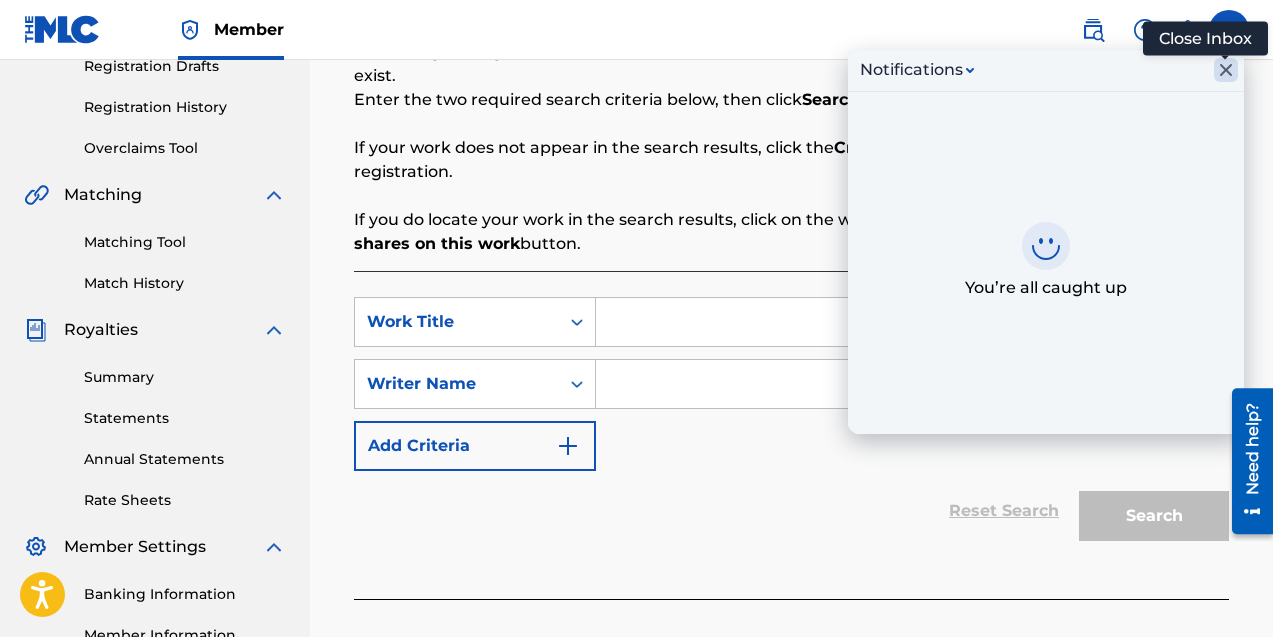 click 